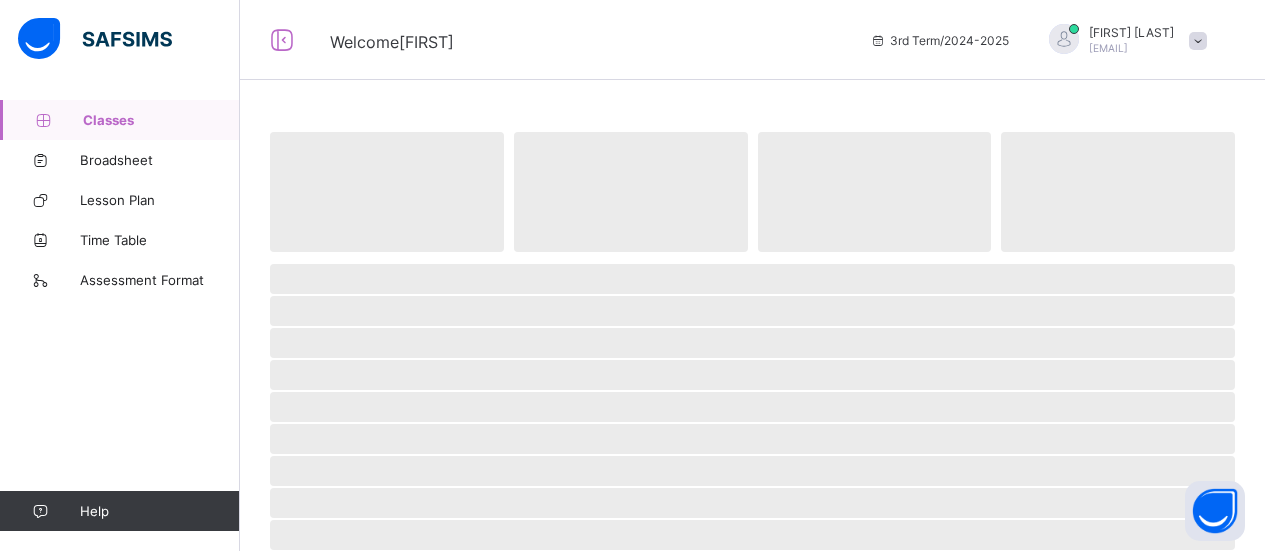 scroll, scrollTop: 0, scrollLeft: 0, axis: both 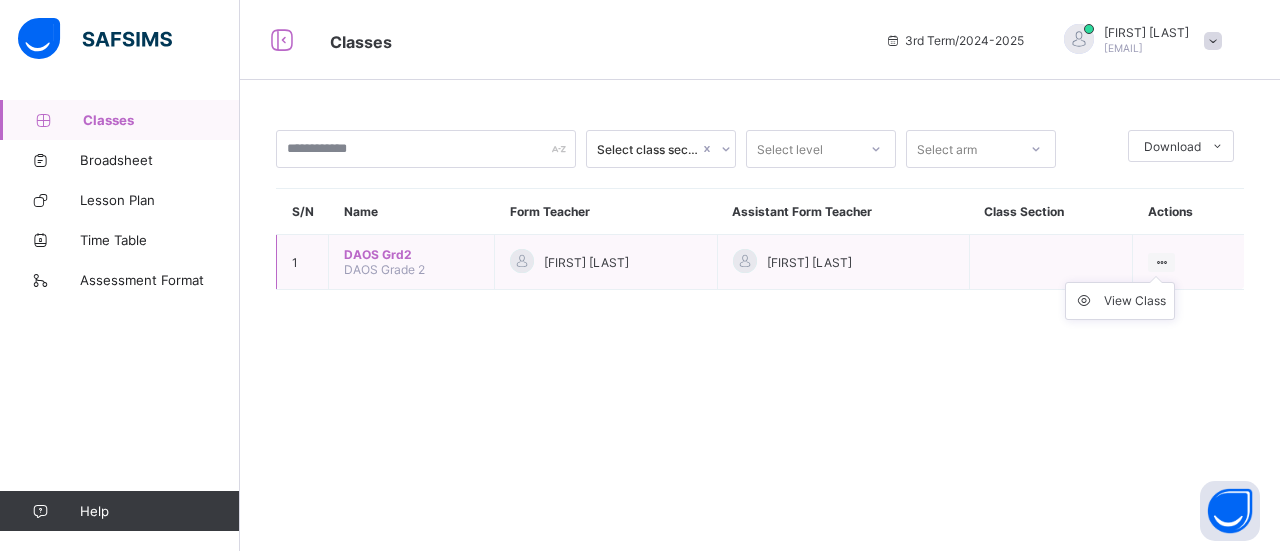 click on "View Class" at bounding box center (1120, 301) 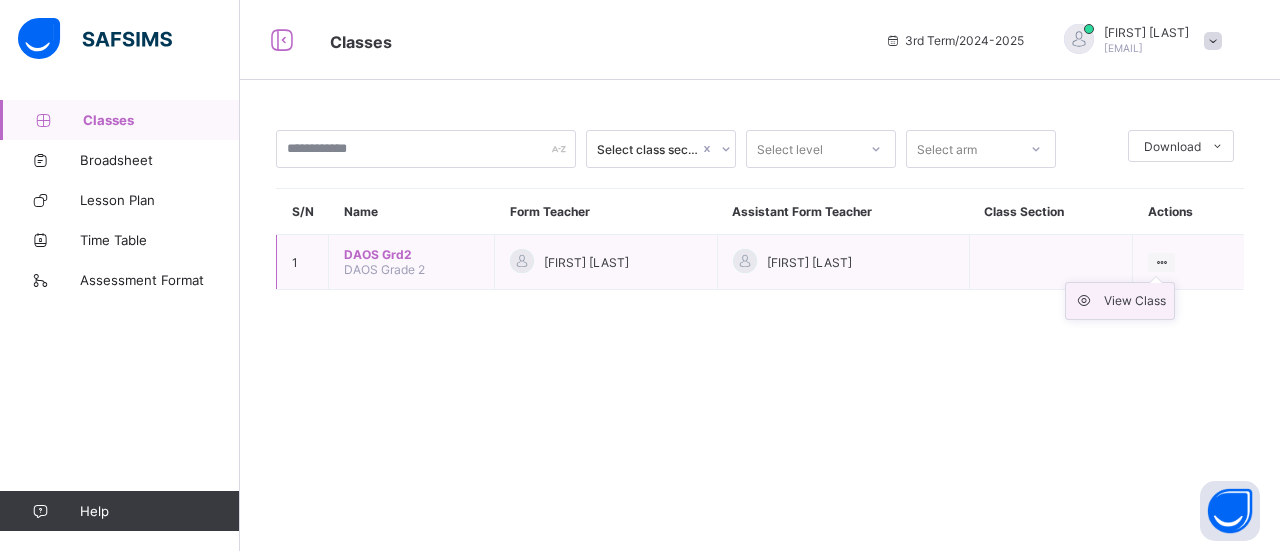 click on "View Class" at bounding box center [1135, 301] 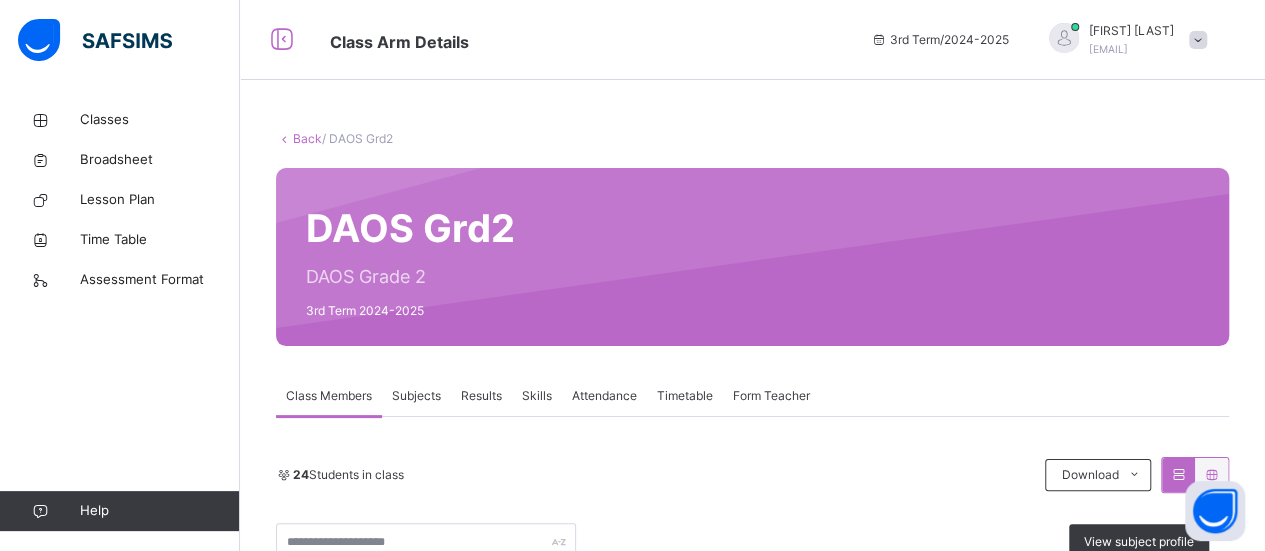 click on "Results" at bounding box center (481, 396) 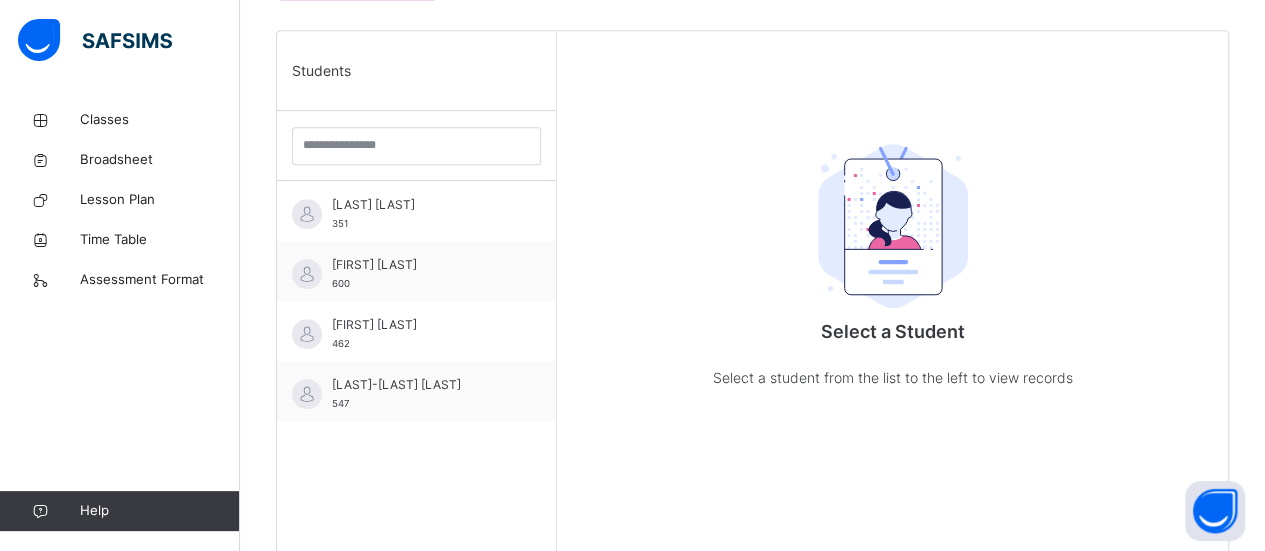 scroll, scrollTop: 498, scrollLeft: 0, axis: vertical 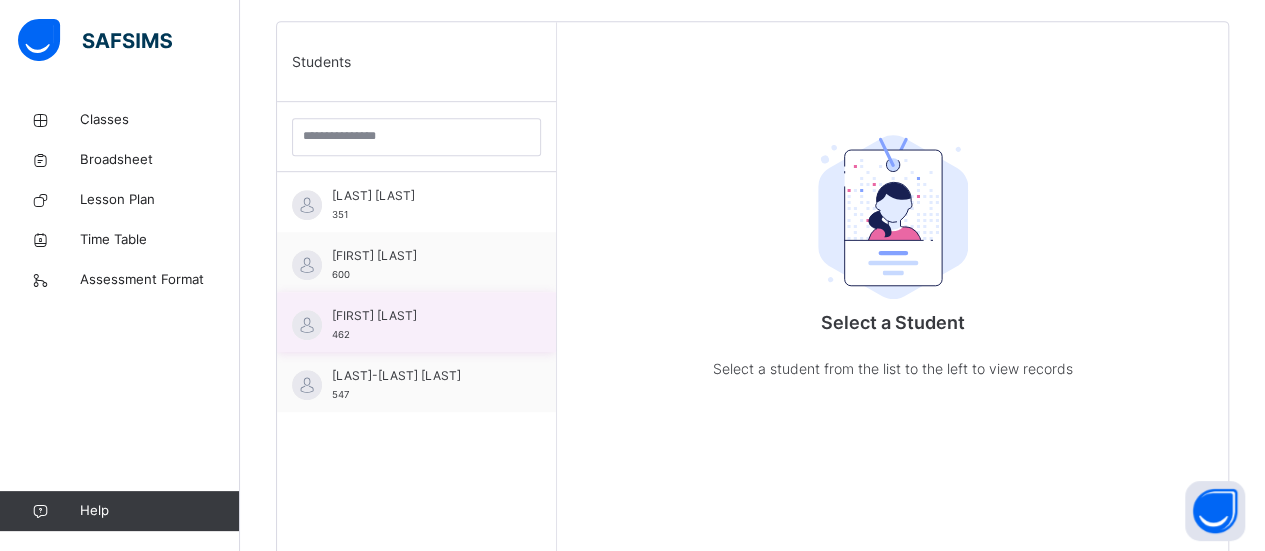 click on "[FIRST] [LAST]" at bounding box center (421, 316) 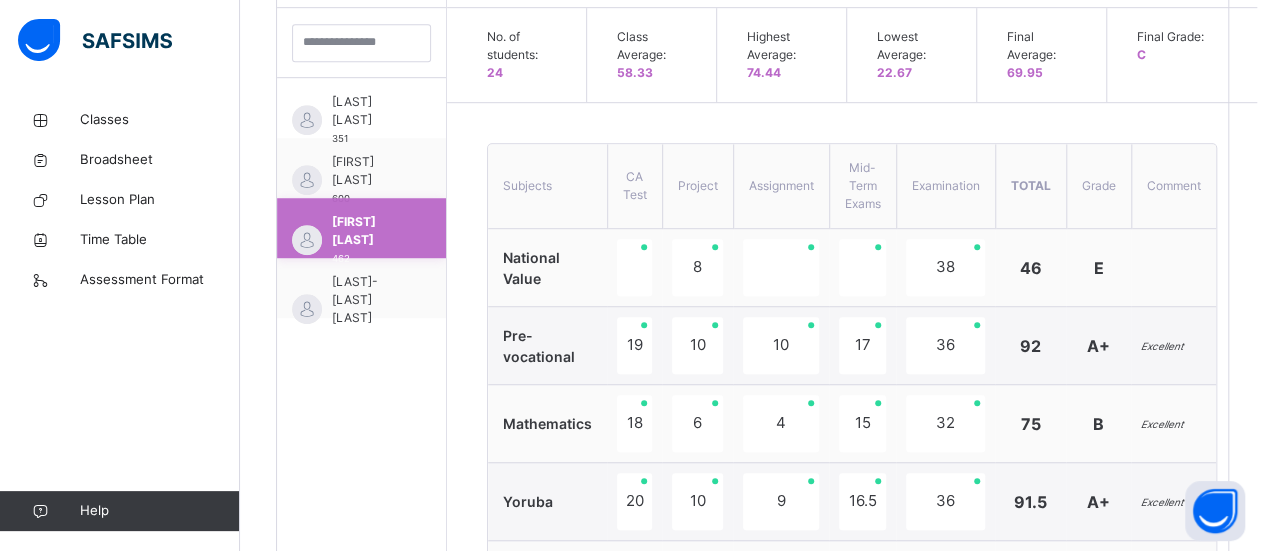 scroll, scrollTop: 589, scrollLeft: 0, axis: vertical 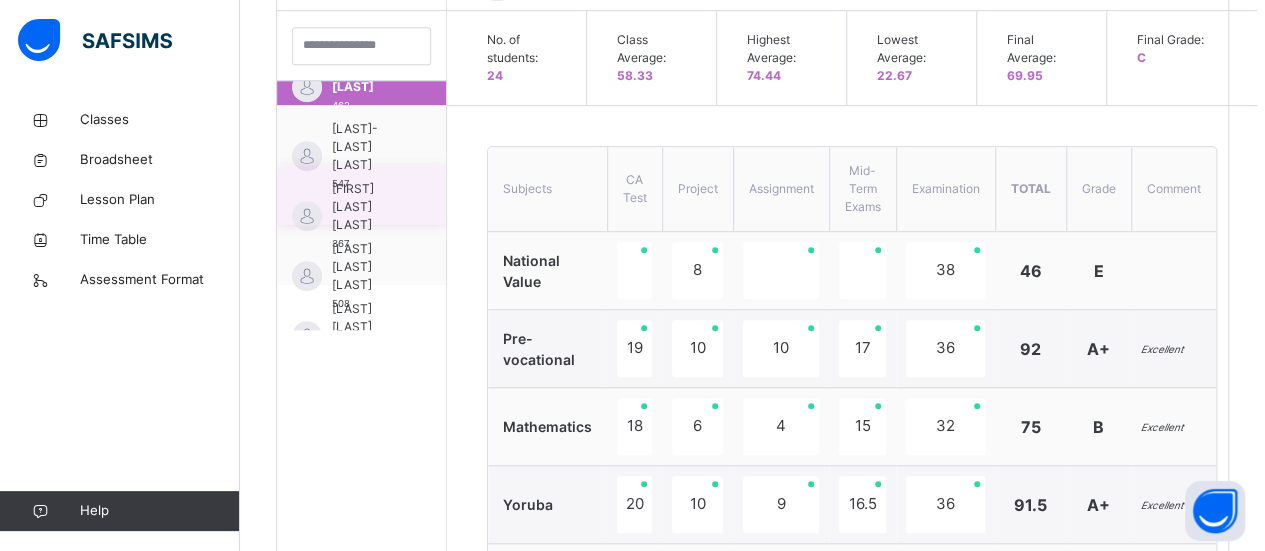click on "[FIRST] [LAST] [LAST]" at bounding box center [366, 207] 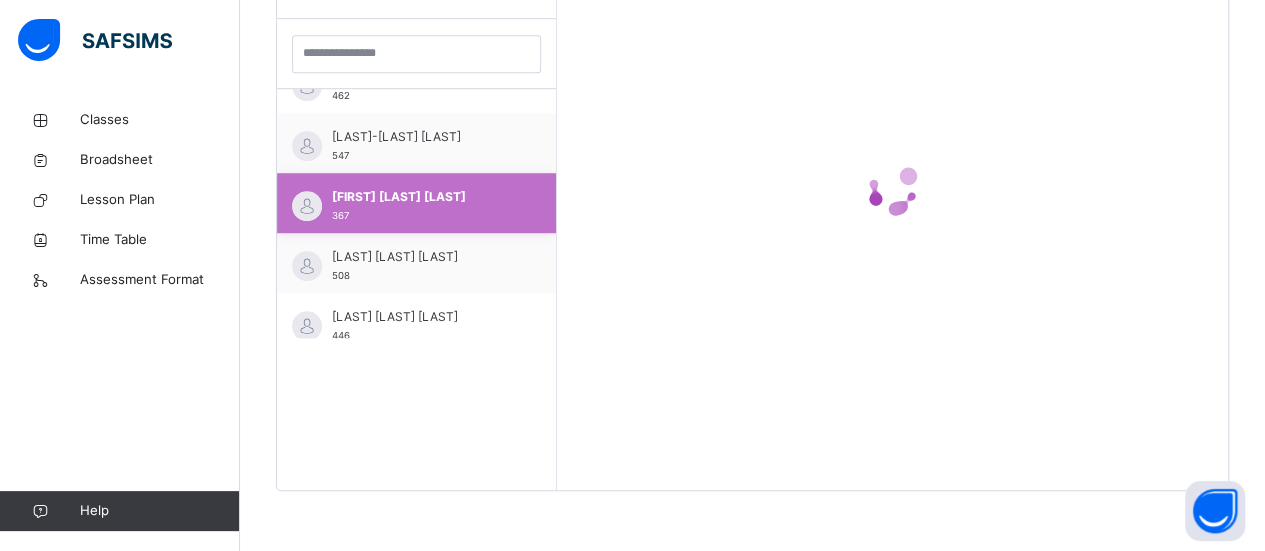 scroll, scrollTop: 579, scrollLeft: 0, axis: vertical 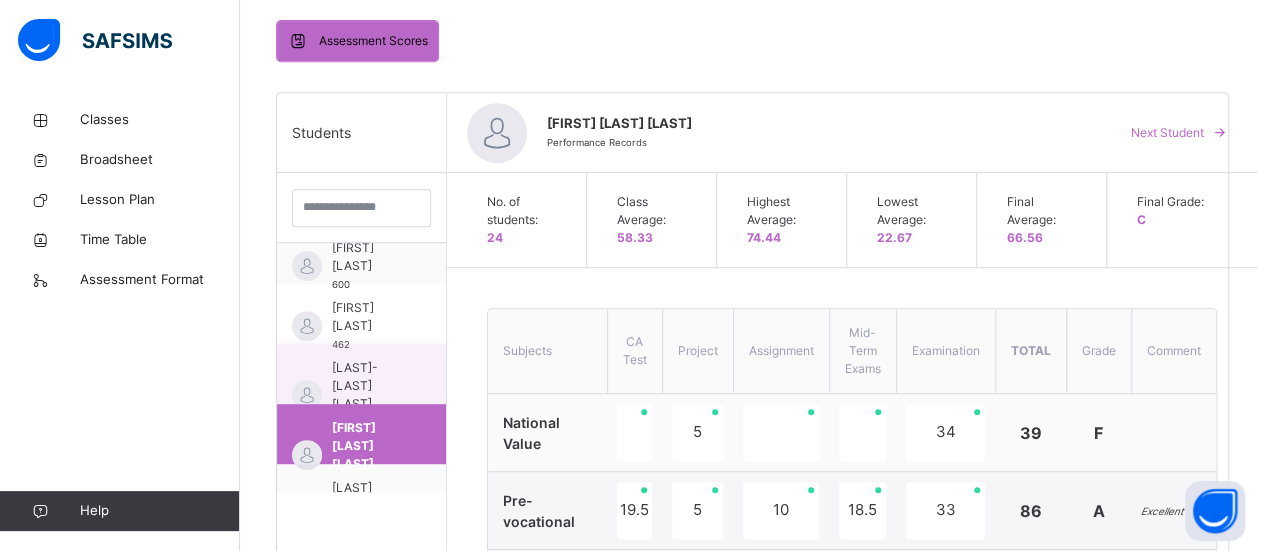 click on "[LAST]-[LAST] [LAST]" at bounding box center [366, 386] 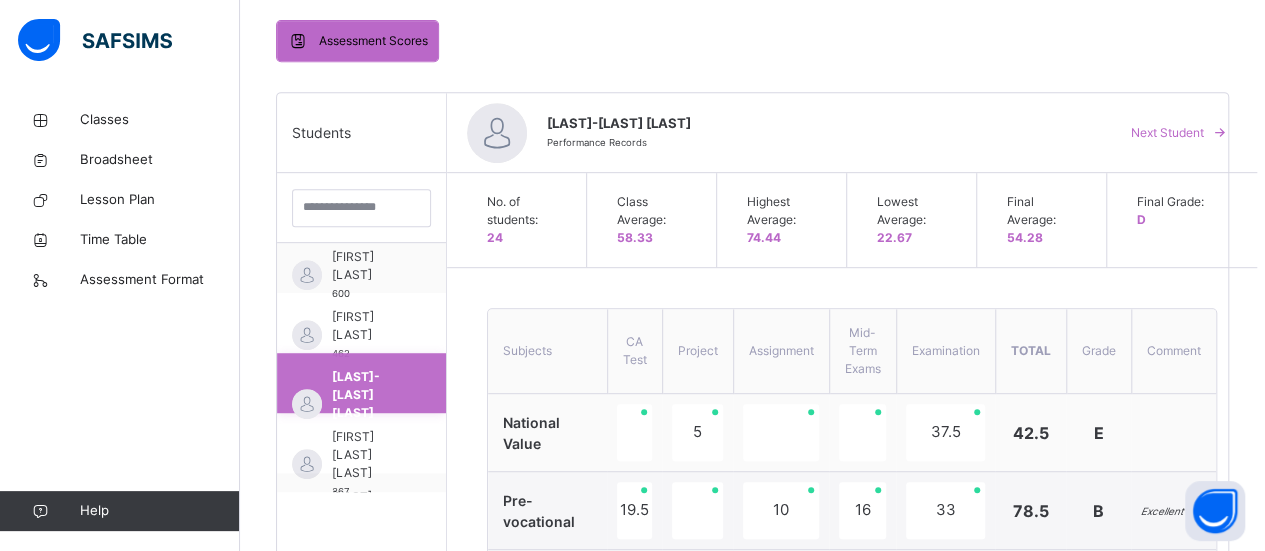 scroll, scrollTop: 79, scrollLeft: 0, axis: vertical 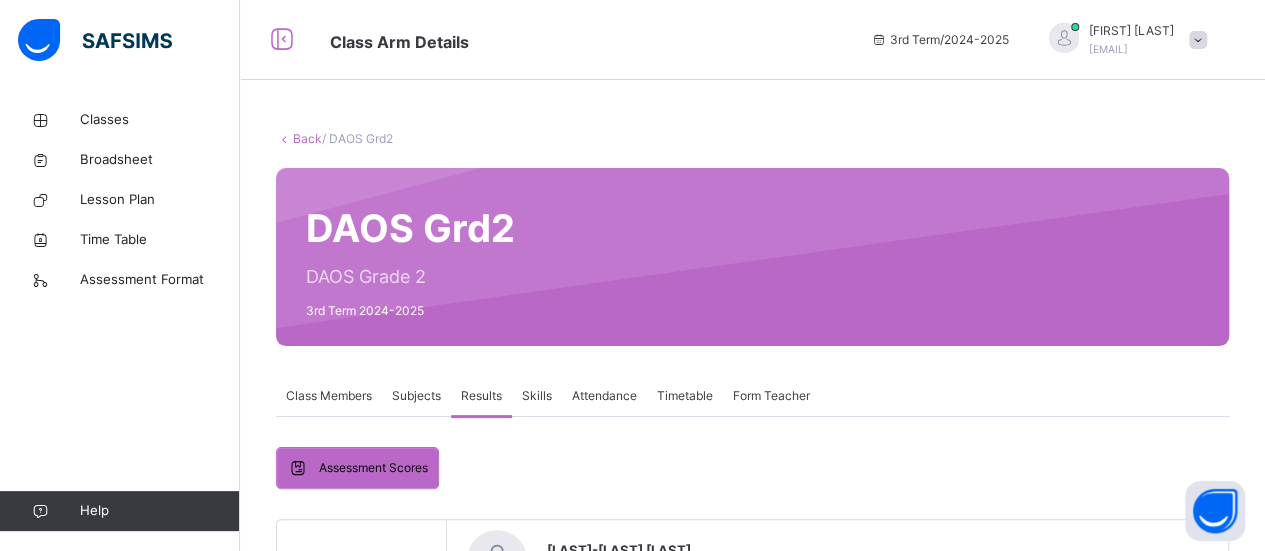 click on "Subjects" at bounding box center (416, 396) 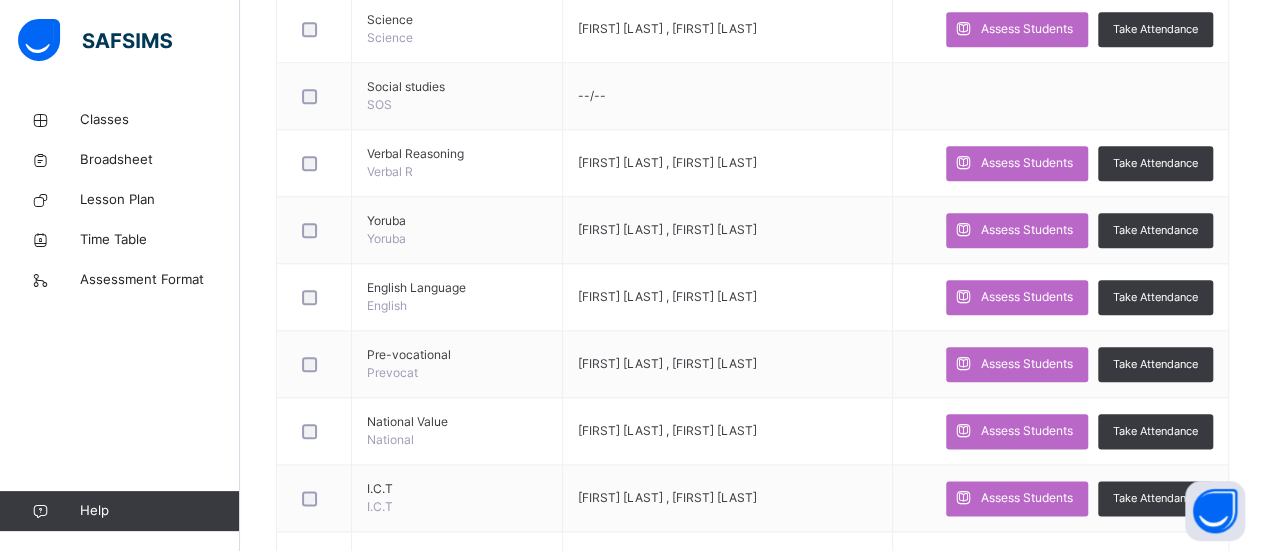 scroll, scrollTop: 991, scrollLeft: 0, axis: vertical 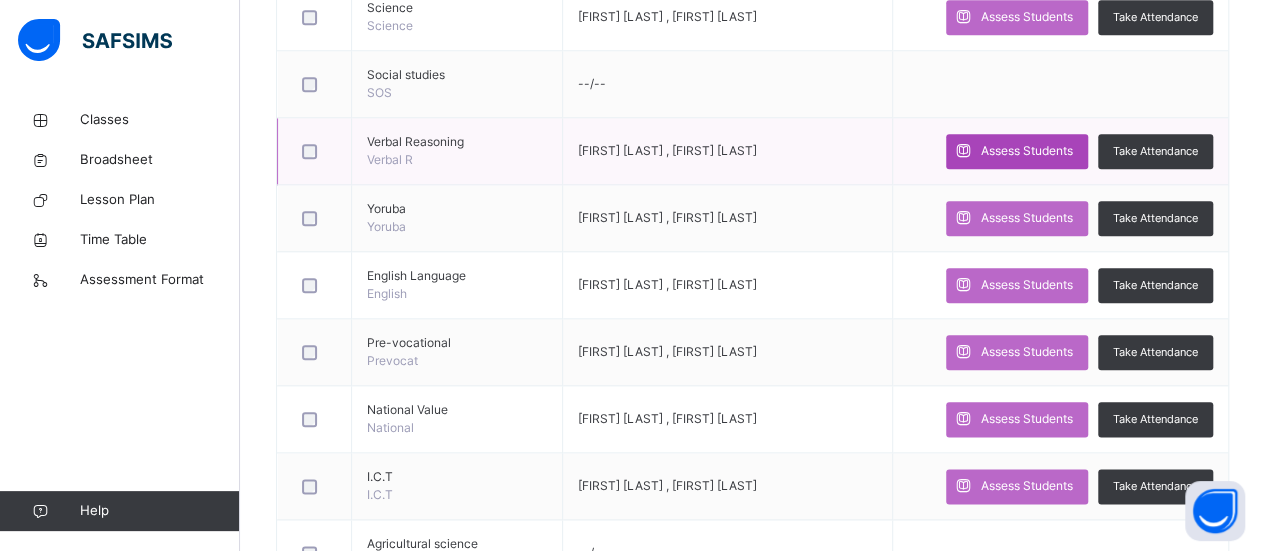 click on "Assess Students" at bounding box center (1027, 151) 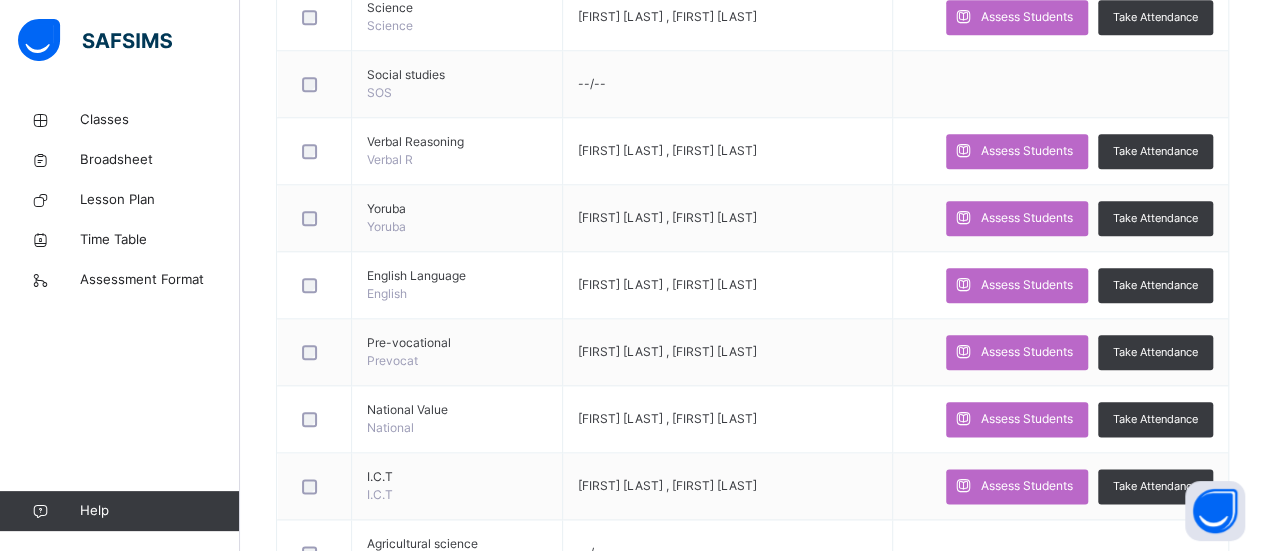 click on "RECORD BOOK × DAOS Grd2   :   Online Actions  Download Empty Score Sheet  Upload/map score sheet Subject  Daltha Academy Date: [DATE], [TIME] Score Sheet Score Sheet Show Comments   Generate comment for all student   Save Entries Class Level:  DAOS Grd2   Subject:  Session:  2024/2025 Session Session:  3rd Term Students TOTAL /100 Comment   ×   Subject Teacher’s Comment Generate and see in full the comment developed by the AI with an option to regenerate the comment Sims Bot Please wait while the Sims Bot generates comments for all your students" at bounding box center [0, 0] 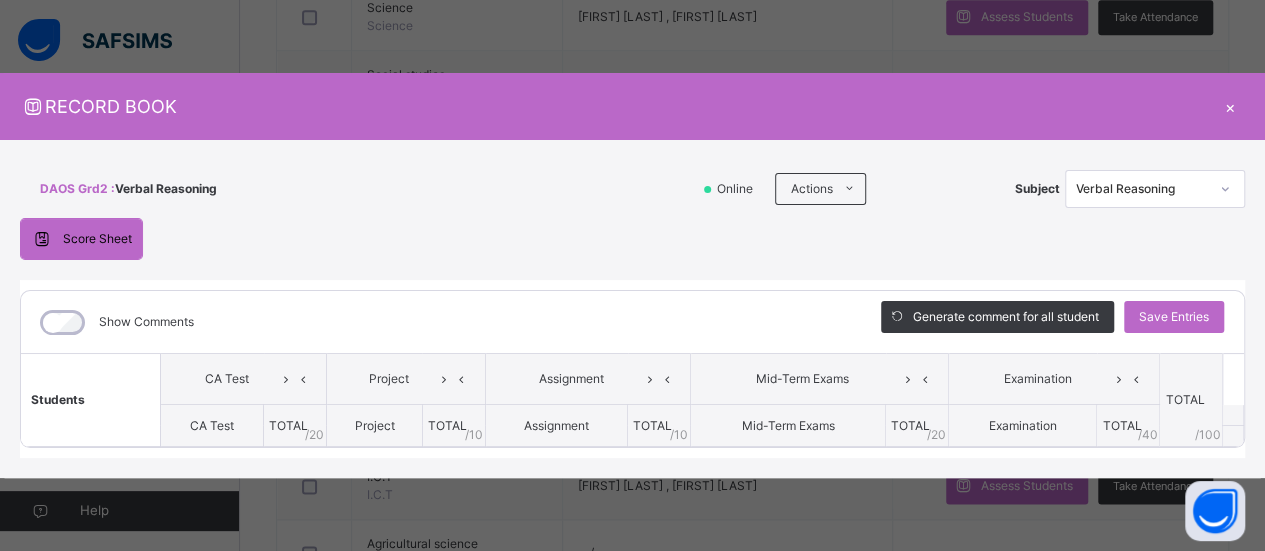 click on "RECORD BOOK ×" at bounding box center (632, 106) 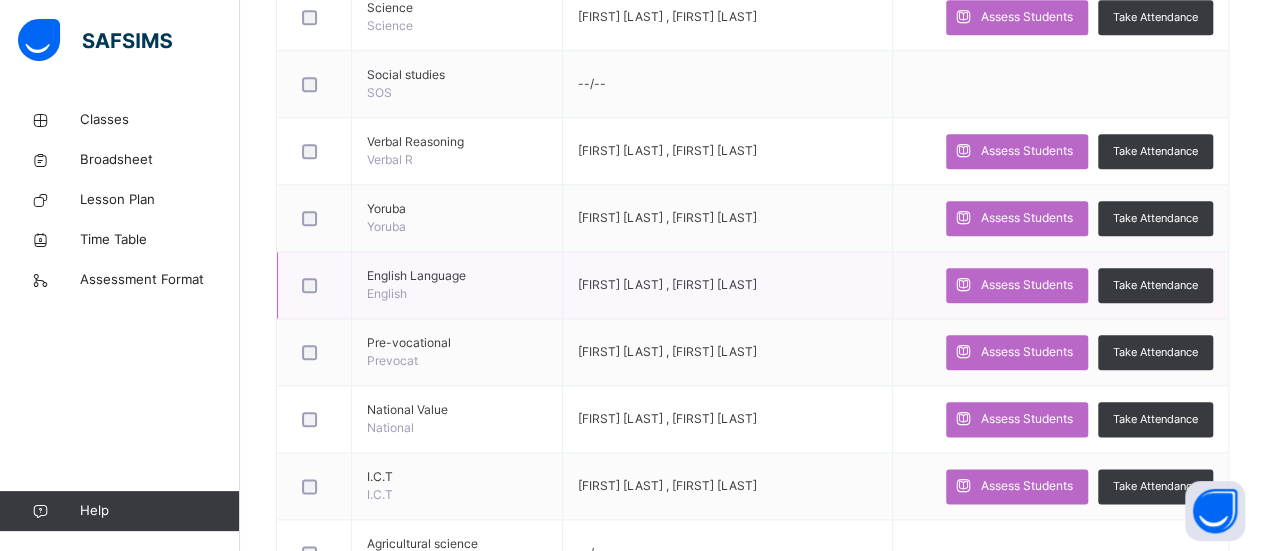 click on "Assess Students Take Attendance" at bounding box center [1060, 285] 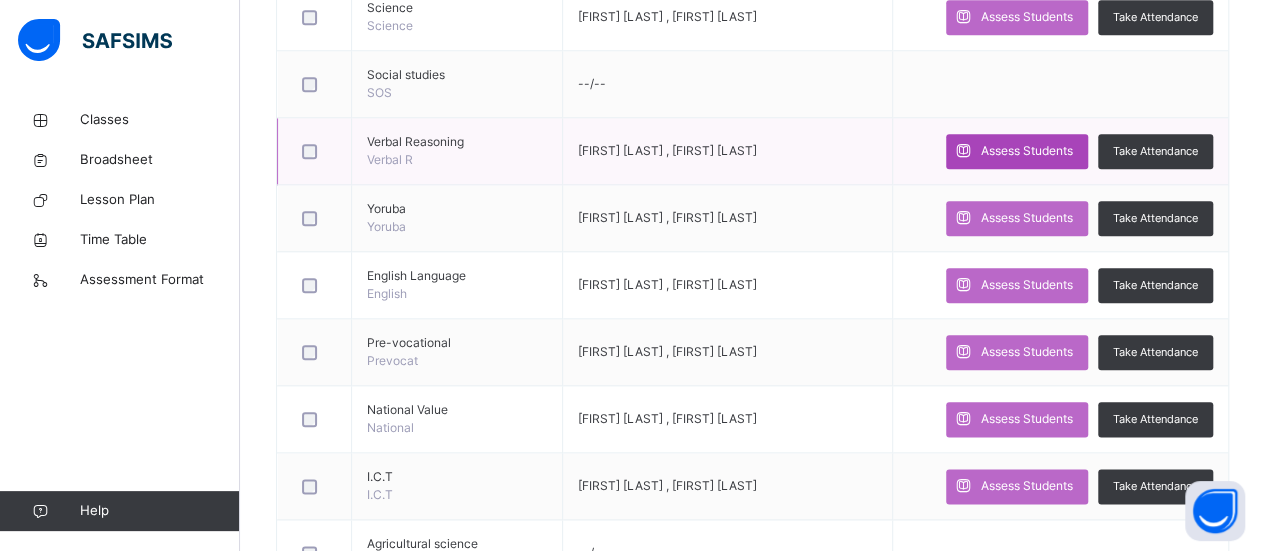 click on "Assess Students" at bounding box center (1027, 151) 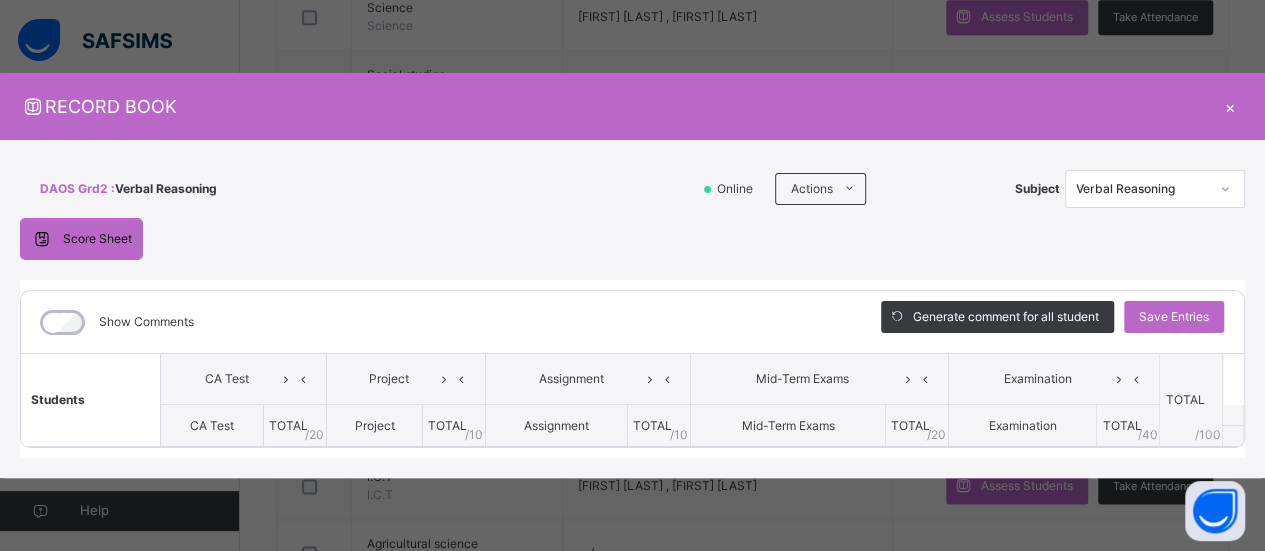 click on "×" at bounding box center (1230, 106) 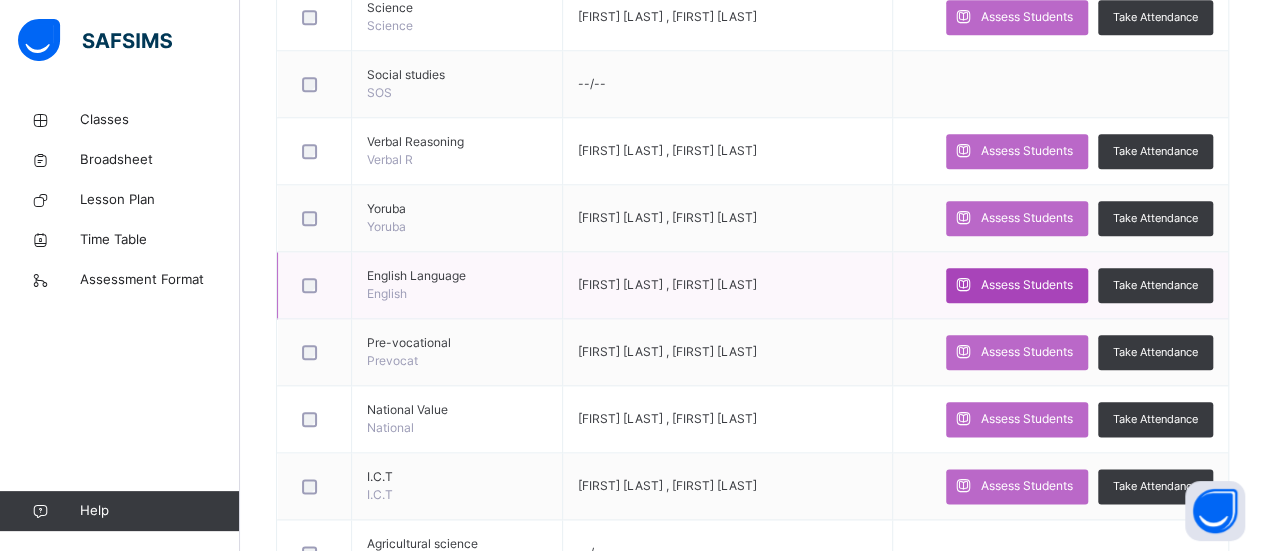 click on "Assess Students" at bounding box center (1017, 285) 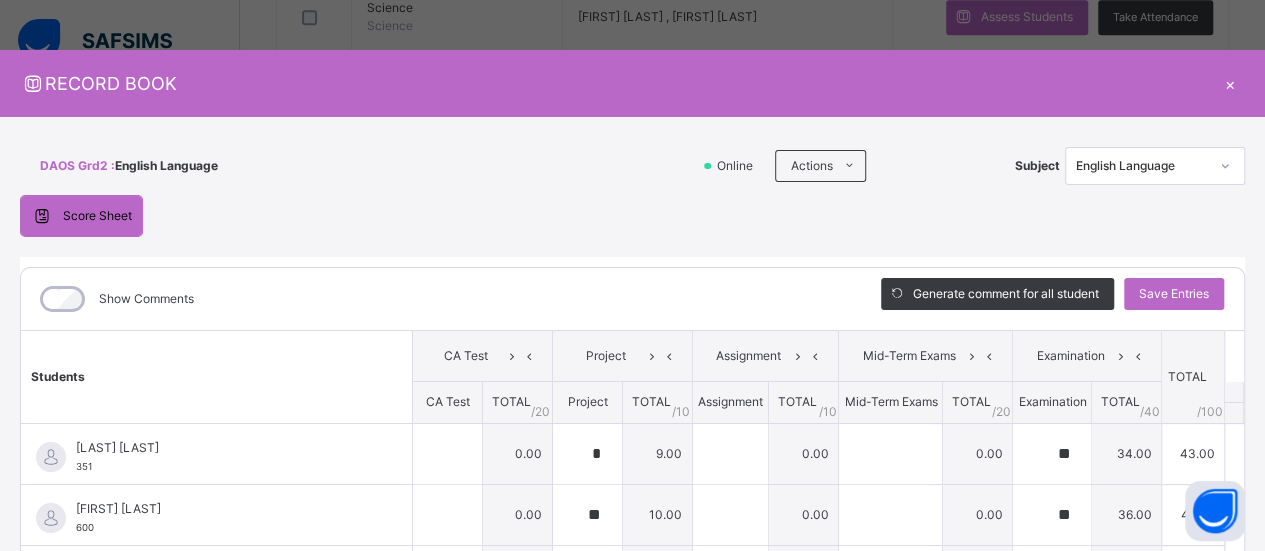type on "*" 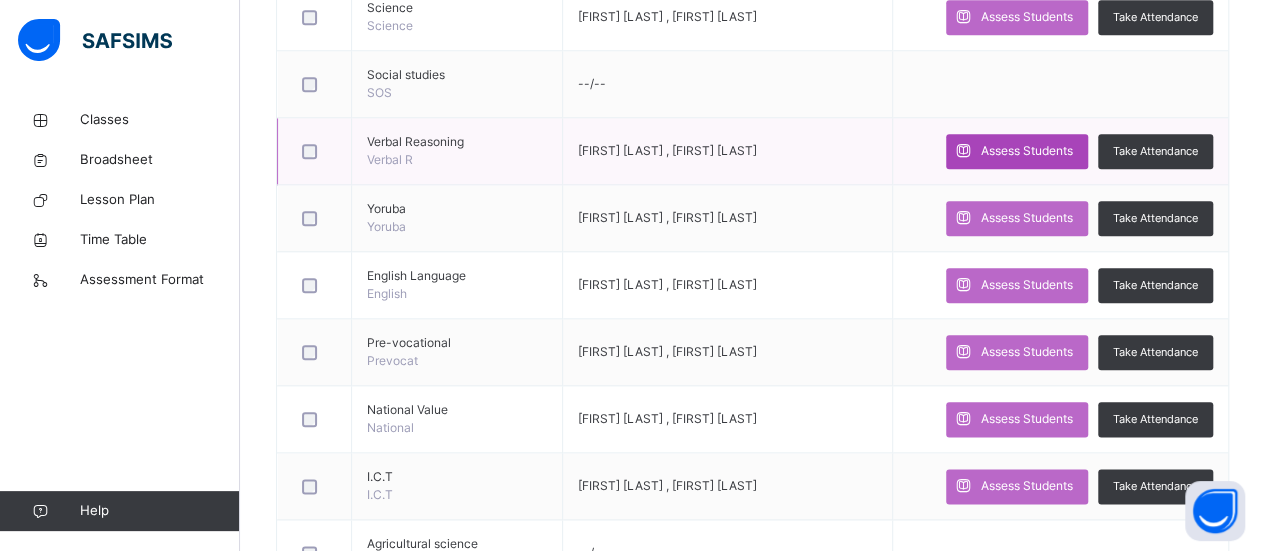 click on "Assess Students" at bounding box center [1027, 151] 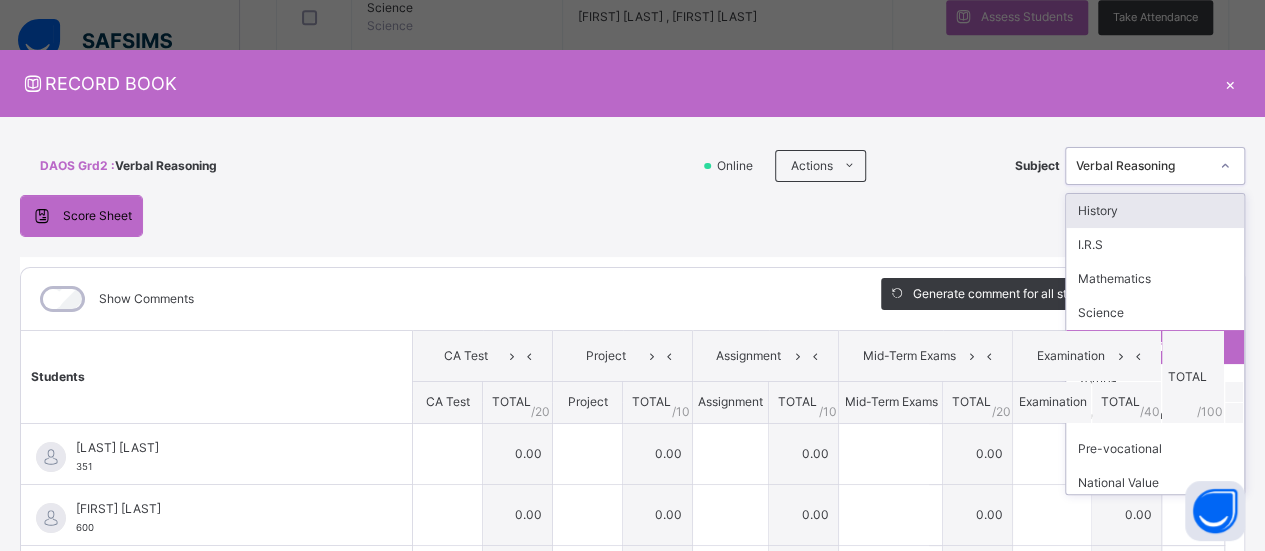 click on "Score Sheet Score Sheet Show Comments   Generate comment for all student   Save Entries Class Level:  DAOS Grd2   Subject:  [SUBJECT] Session:  2024/2025 Session Session:  3rd Term Students CA Test Project Assignment Mid-Term Exams Examination TOTAL /100 Comment CA Test TOTAL / 20 Project TOTAL / 10 Assignment TOTAL / 10 Mid-Term Exams TOTAL / 20 Examination TOTAL / 40 [FIRST]  [LAST] [NUMBER] [FIRST]  [LAST] [NUMBER] 0.00 0.00 0.00 0.00 0.00 0.00 Generate comment 0 / 250   ×   Subject Teacher’s Comment Generate and see in full the comment developed by the AI with an option to regenerate the comment JS [FIRST]  [LAST]   351   Total 0.00  / 100.00 Sims Bot   Regenerate     Use this comment   [FIRST]  [LAST] [NUMBER] [FIRST]  [LAST] [NUMBER] 0.00 0.00 0.00 0.00 0.00 0.00 Generate comment 0 / 250   ×   Subject Teacher’s Comment Generate and see in full the comment developed by the AI with an option to regenerate the comment JS [FIRST]  [LAST]   600   Total 0.00  / 100.00 Sims Bot   Regenerate     Use this comment" at bounding box center (632, 518) 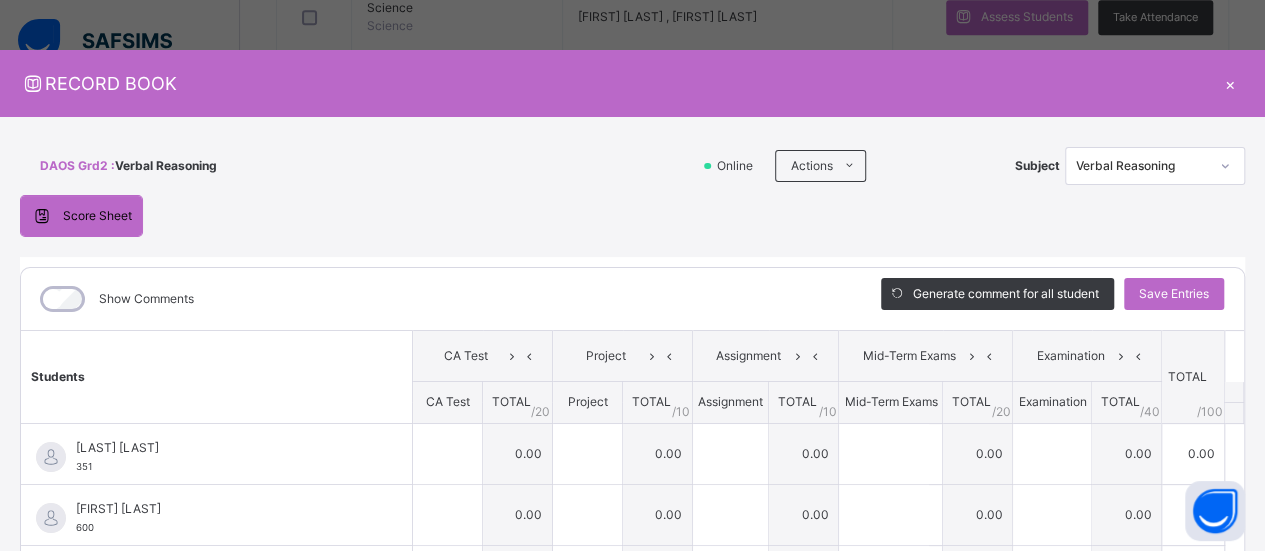 scroll, scrollTop: 36, scrollLeft: 0, axis: vertical 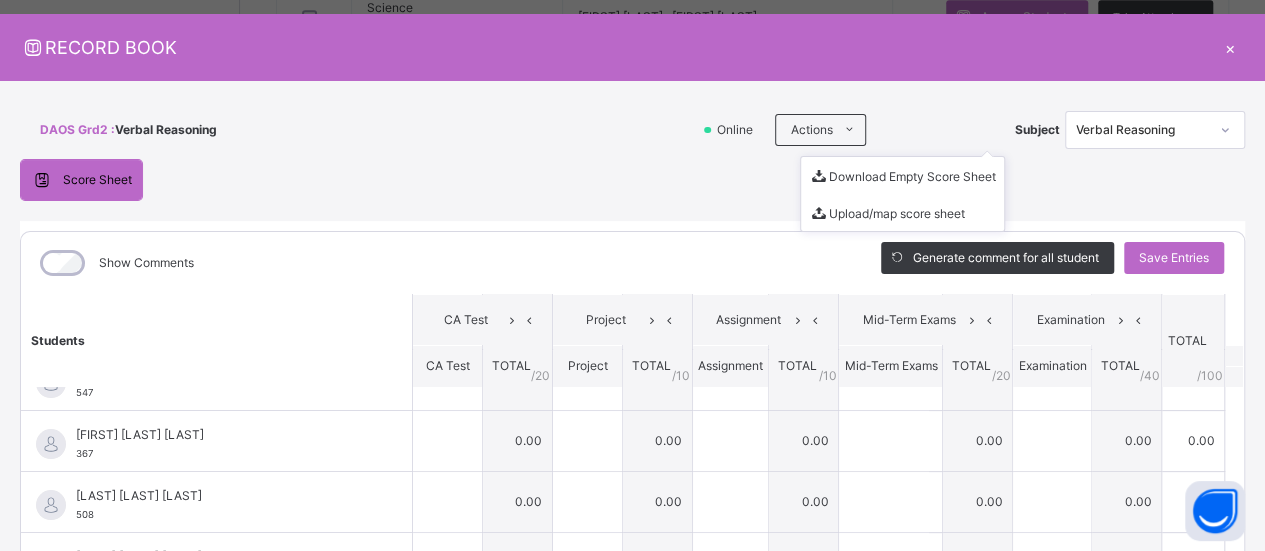 click on "Score Sheet Score Sheet Show Comments   Generate comment for all student   Save Entries Class Level:  DAOS Grd2   Subject:  [SUBJECT] Session:  2024/2025 Session Session:  3rd Term Students CA Test Project Assignment Mid-Term Exams Examination TOTAL /100 Comment CA Test TOTAL / 20 Project TOTAL / 10 Assignment TOTAL / 10 Mid-Term Exams TOTAL / 20 Examination TOTAL / 40 [FIRST]  [LAST] [NUMBER] [FIRST]  [LAST] [NUMBER] 0.00 0.00 0.00 0.00 0.00 0.00 Generate comment 0 / 250   ×   Subject Teacher’s Comment Generate and see in full the comment developed by the AI with an option to regenerate the comment JS [FIRST]  [LAST]   351   Total 0.00  / 100.00 Sims Bot   Regenerate     Use this comment   [FIRST]  [LAST] [NUMBER] [FIRST]  [LAST] [NUMBER] 0.00 0.00 0.00 0.00 0.00 0.00 Generate comment 0 / 250   ×   Subject Teacher’s Comment Generate and see in full the comment developed by the AI with an option to regenerate the comment JS [FIRST]  [LAST]   600   Total 0.00  / 100.00 Sims Bot   Regenerate     Use this comment" at bounding box center (632, 482) 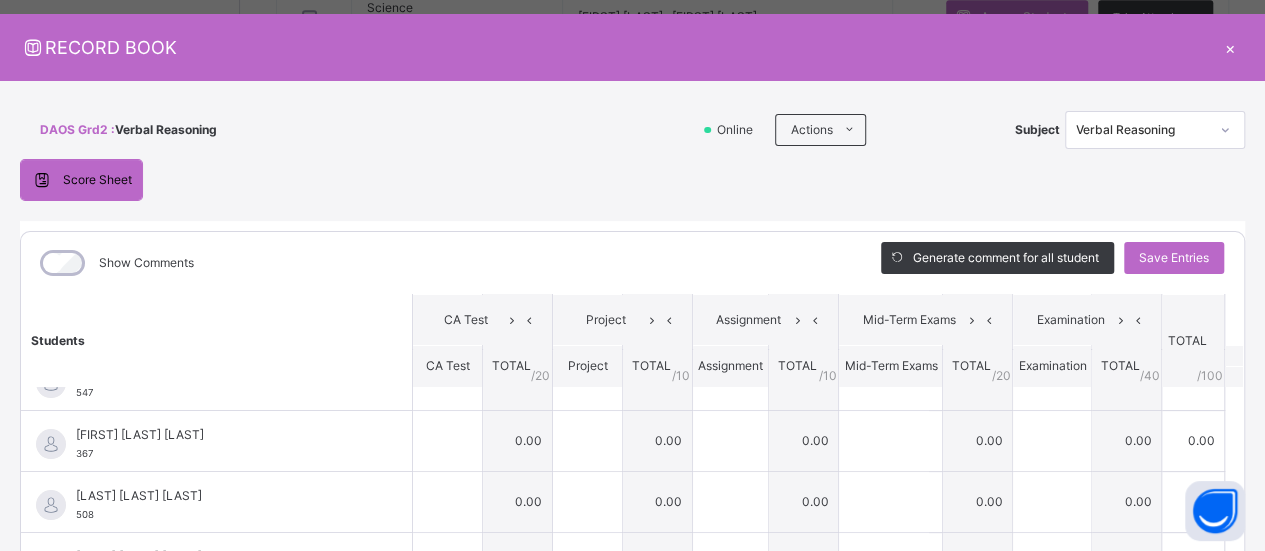 click on "Score Sheet Score Sheet Show Comments   Generate comment for all student   Save Entries Class Level:  DAOS Grd2   Subject:  [SUBJECT] Session:  2024/2025 Session Session:  3rd Term Students CA Test Project Assignment Mid-Term Exams Examination TOTAL /100 Comment CA Test TOTAL / 20 Project TOTAL / 10 Assignment TOTAL / 10 Mid-Term Exams TOTAL / 20 Examination TOTAL / 40 [FIRST]  [LAST] [NUMBER] [FIRST]  [LAST] [NUMBER] 0.00 0.00 0.00 0.00 0.00 0.00 Generate comment 0 / 250   ×   Subject Teacher’s Comment Generate and see in full the comment developed by the AI with an option to regenerate the comment JS [FIRST]  [LAST]   351   Total 0.00  / 100.00 Sims Bot   Regenerate     Use this comment   [FIRST]  [LAST] [NUMBER] [FIRST]  [LAST] [NUMBER] 0.00 0.00 0.00 0.00 0.00 0.00 Generate comment 0 / 250   ×   Subject Teacher’s Comment Generate and see in full the comment developed by the AI with an option to regenerate the comment JS [FIRST]  [LAST]   600   Total 0.00  / 100.00 Sims Bot   Regenerate     Use this comment" at bounding box center [632, 482] 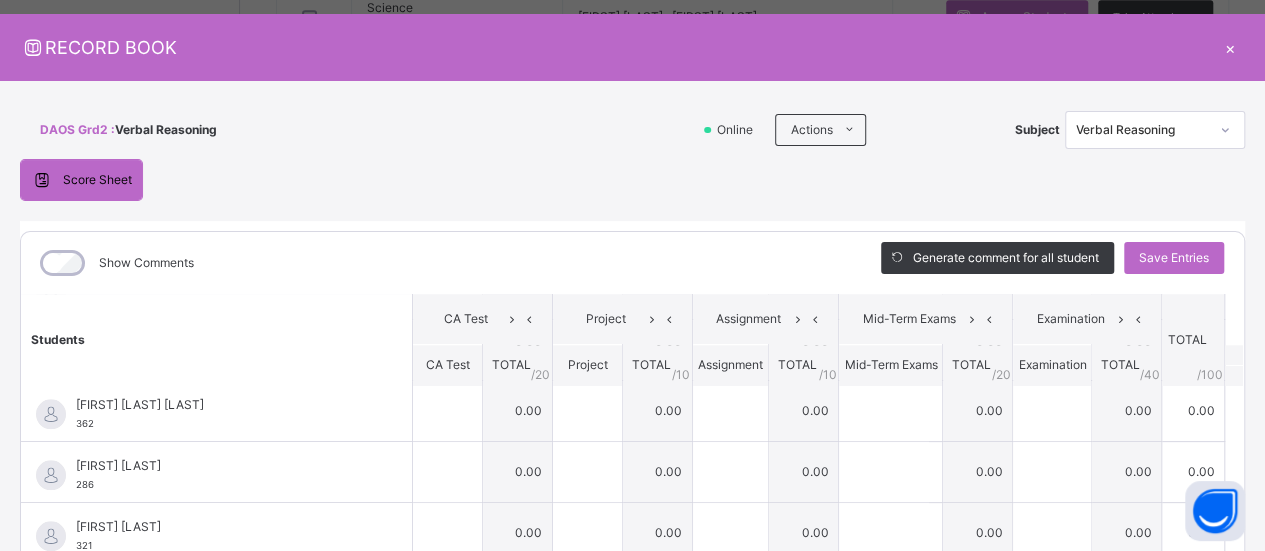 scroll, scrollTop: 1048, scrollLeft: 0, axis: vertical 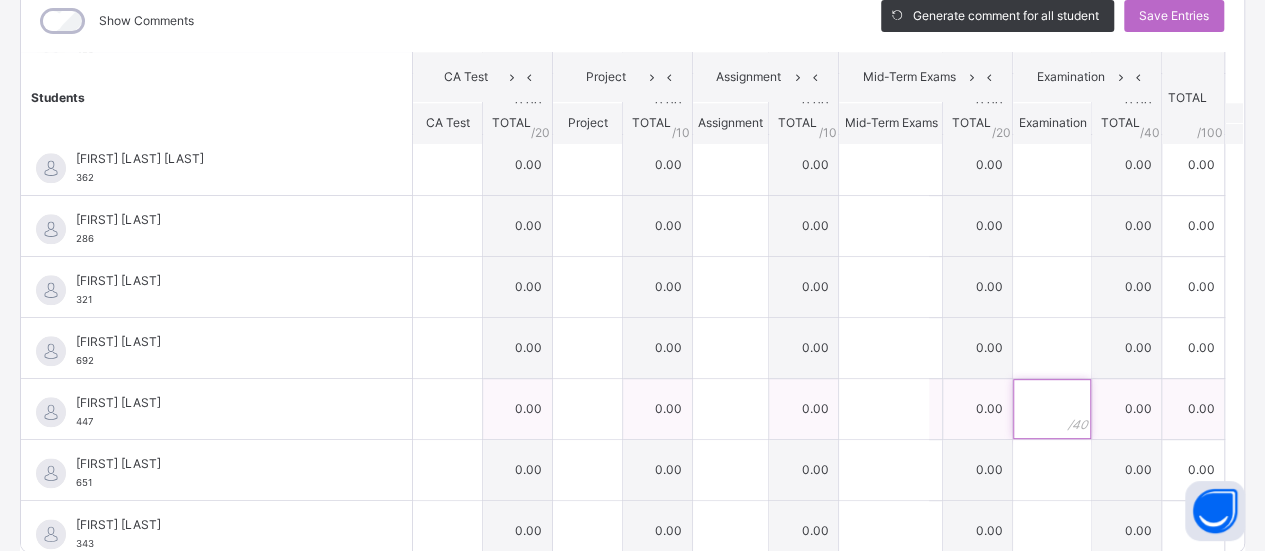 click at bounding box center (1052, 409) 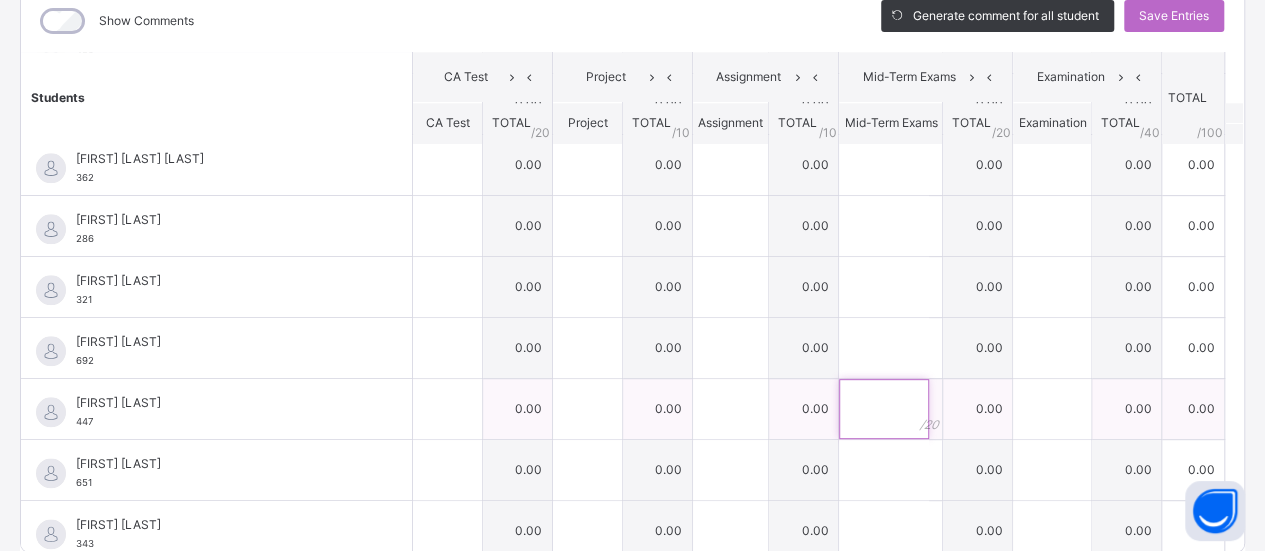 click at bounding box center [884, 409] 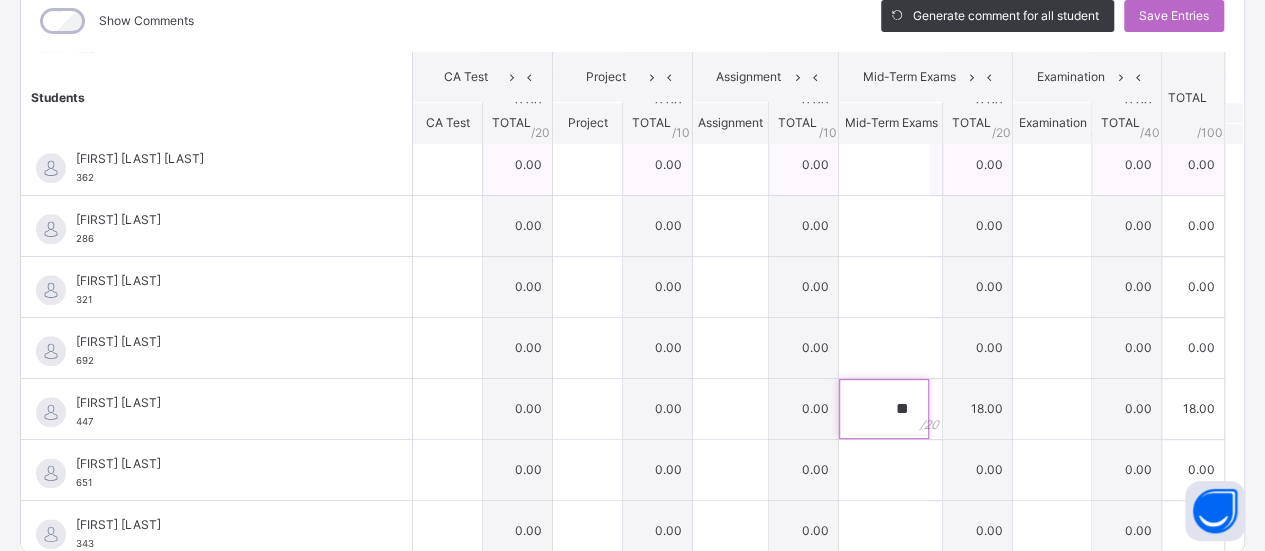 type on "**" 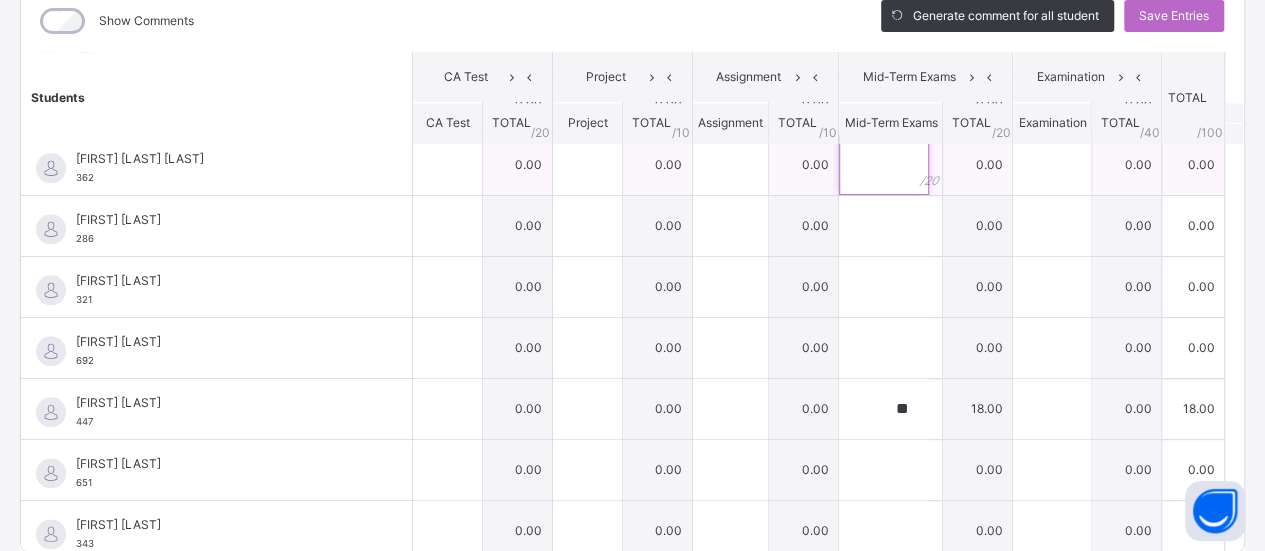 click at bounding box center (884, 165) 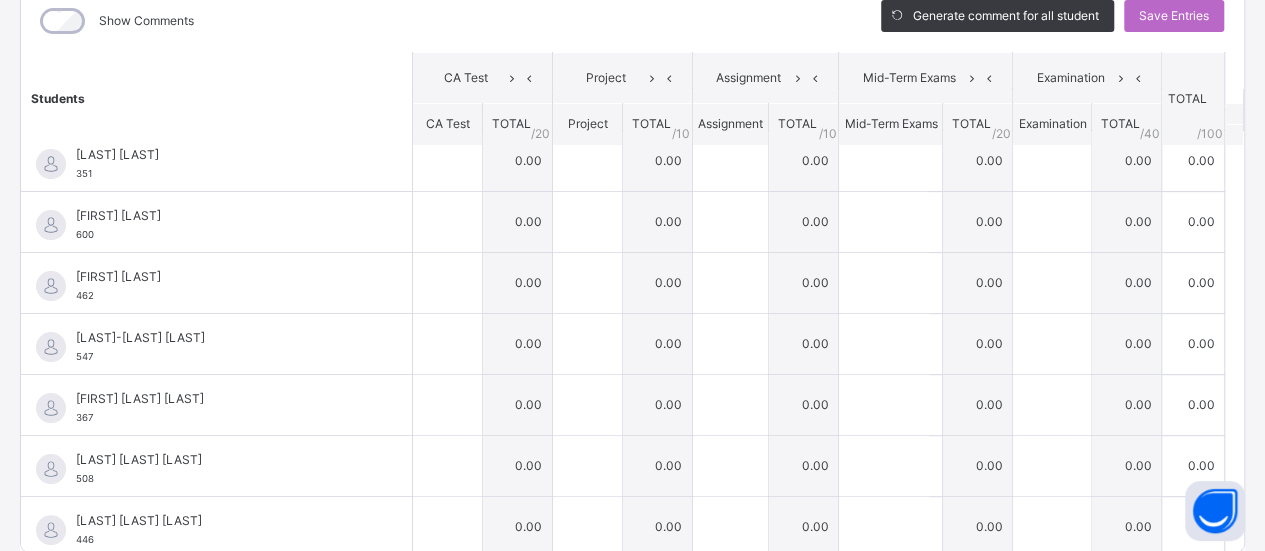 scroll, scrollTop: 0, scrollLeft: 0, axis: both 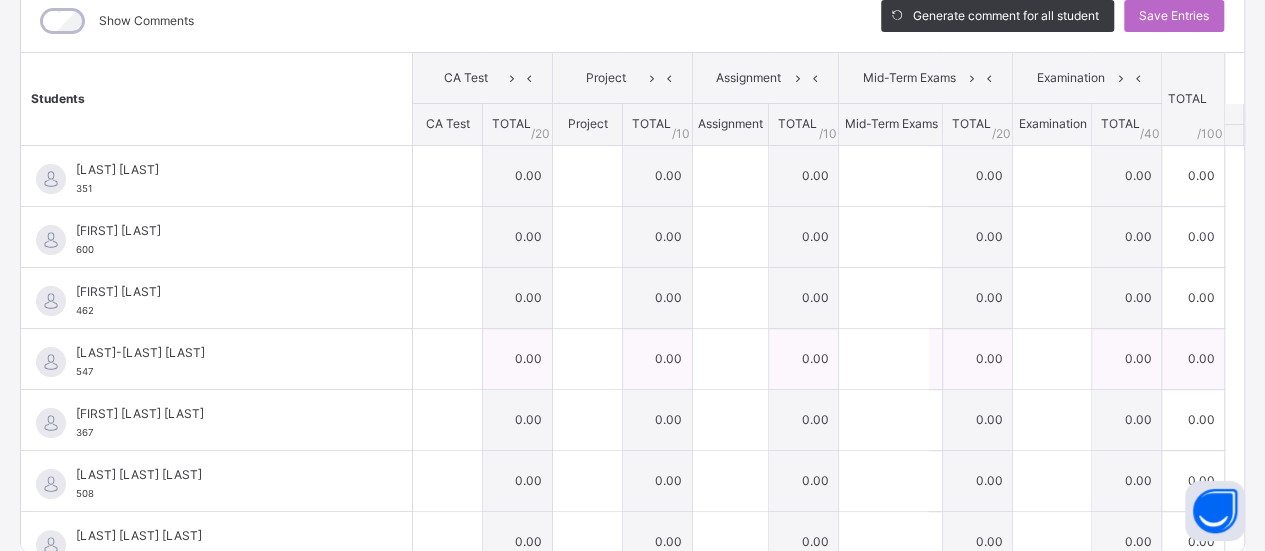 type on "**" 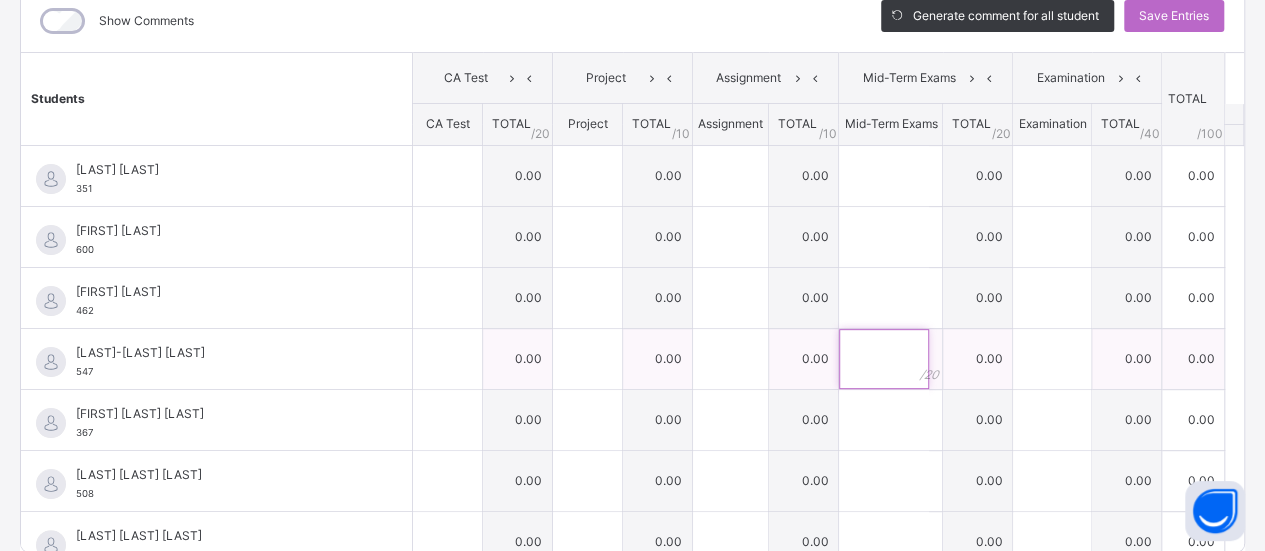 click at bounding box center (884, 359) 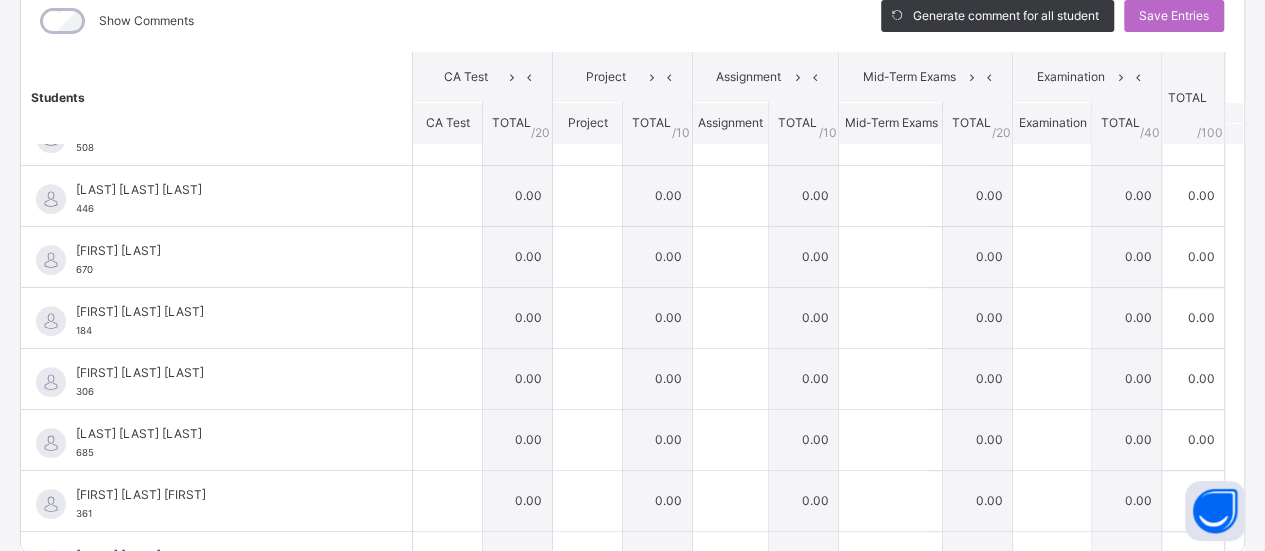 scroll, scrollTop: 368, scrollLeft: 0, axis: vertical 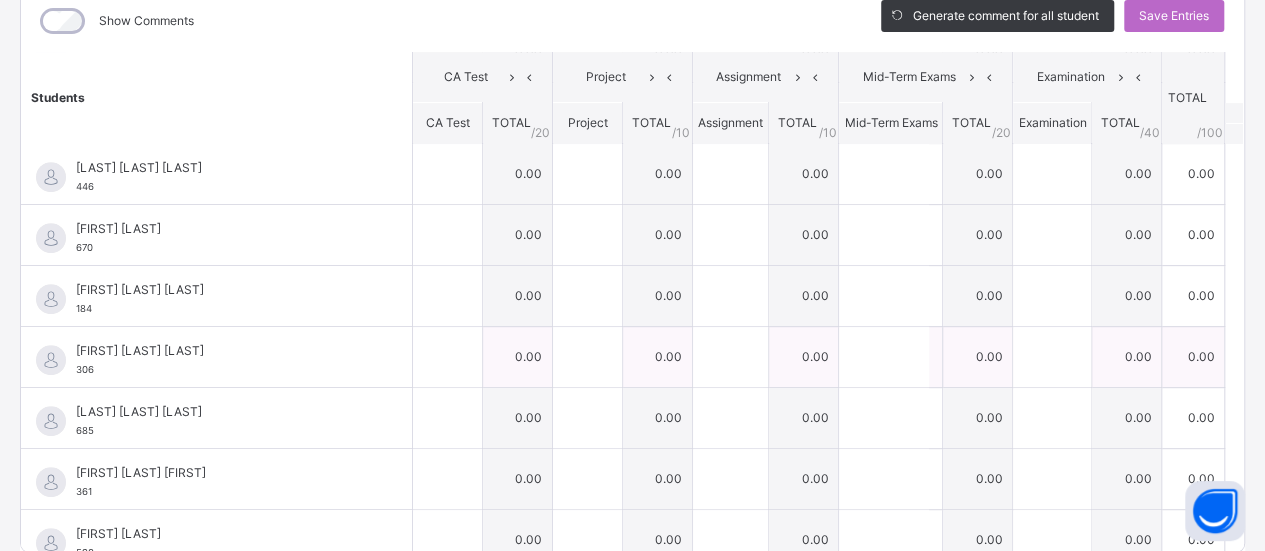 type on "**" 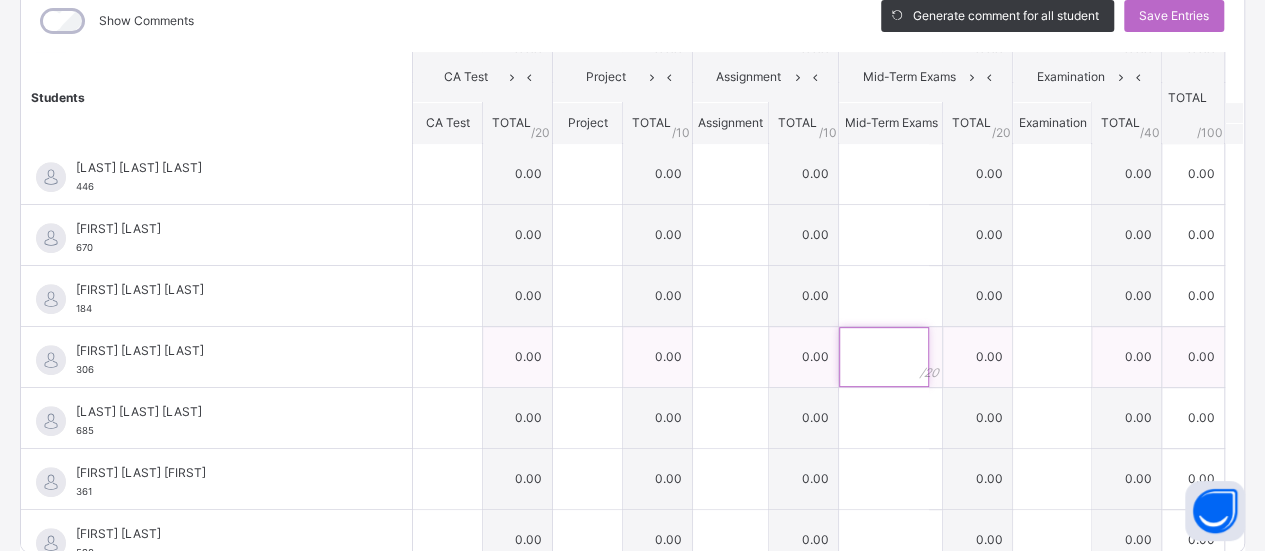 click at bounding box center (884, 357) 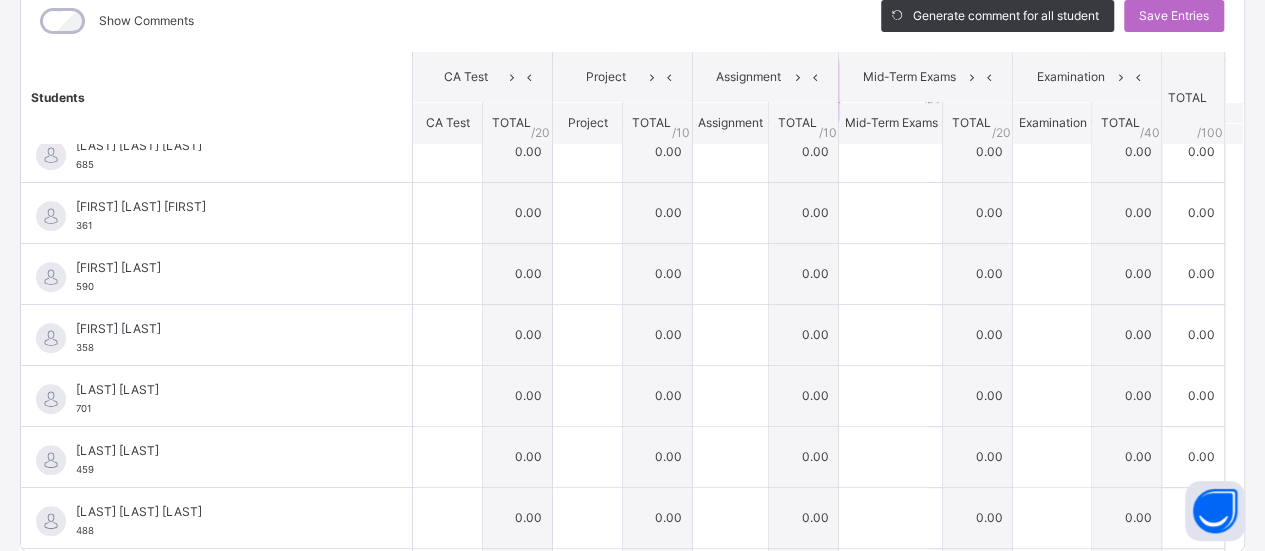 scroll, scrollTop: 686, scrollLeft: 0, axis: vertical 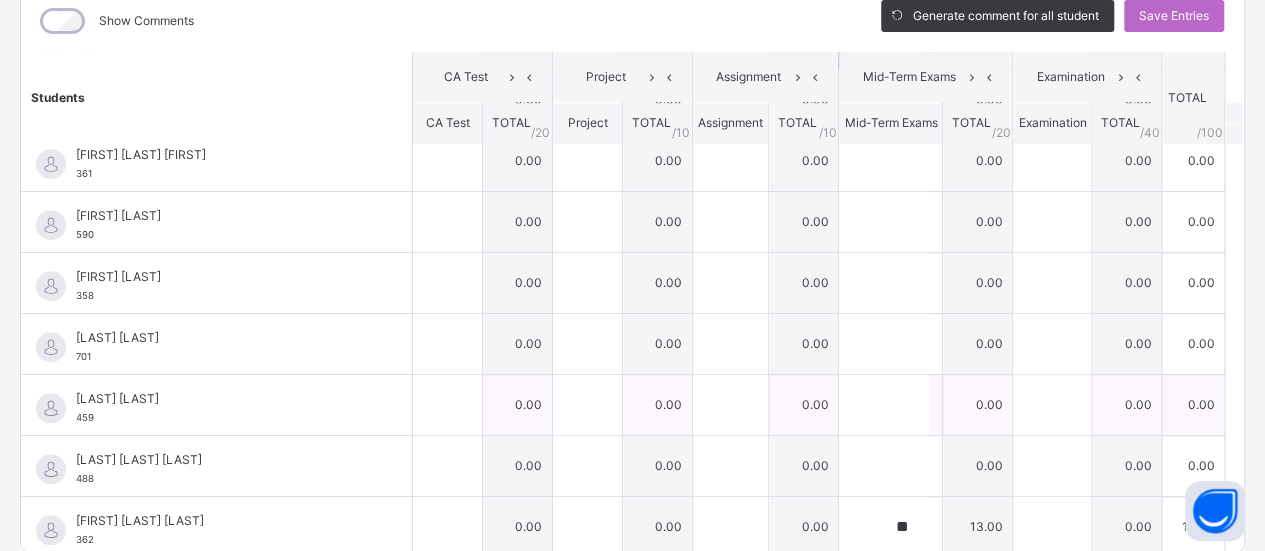 type on "**" 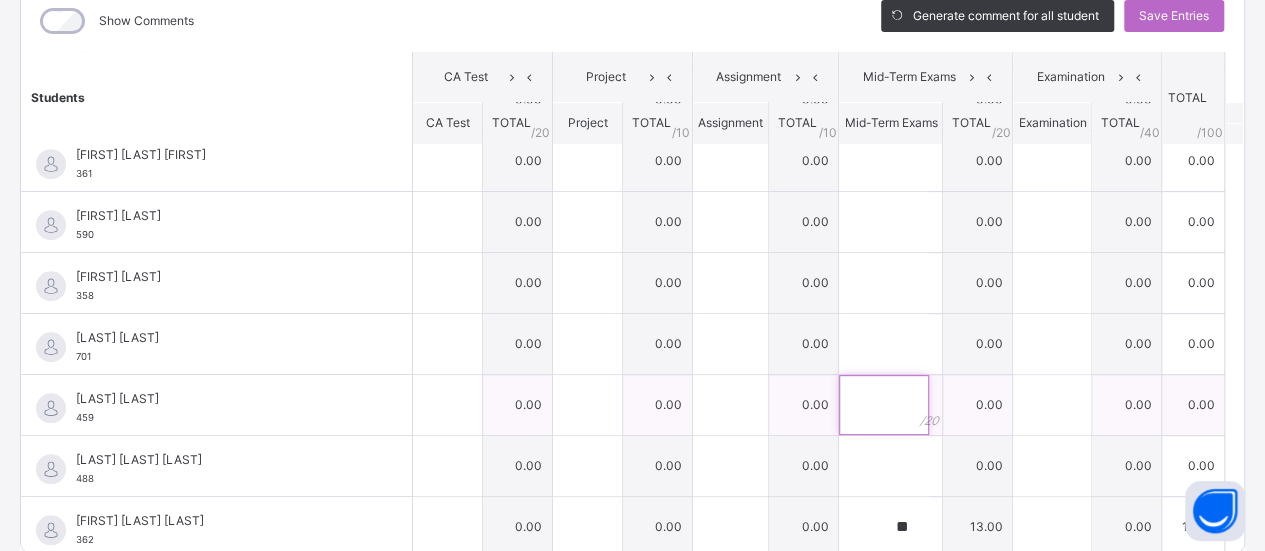 click at bounding box center [884, 405] 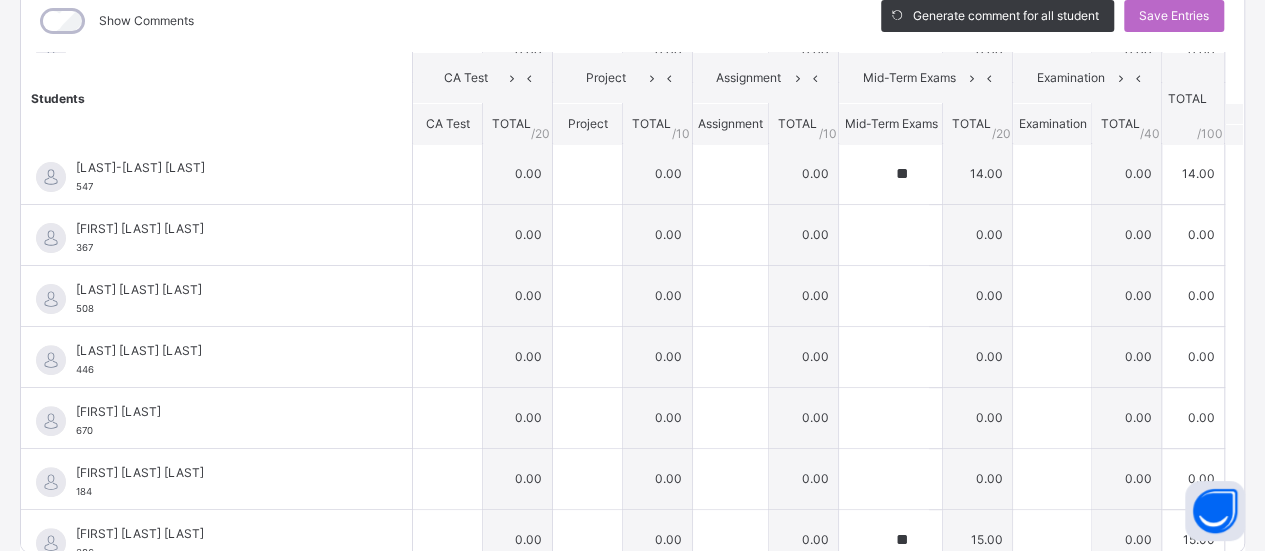 scroll, scrollTop: 171, scrollLeft: 0, axis: vertical 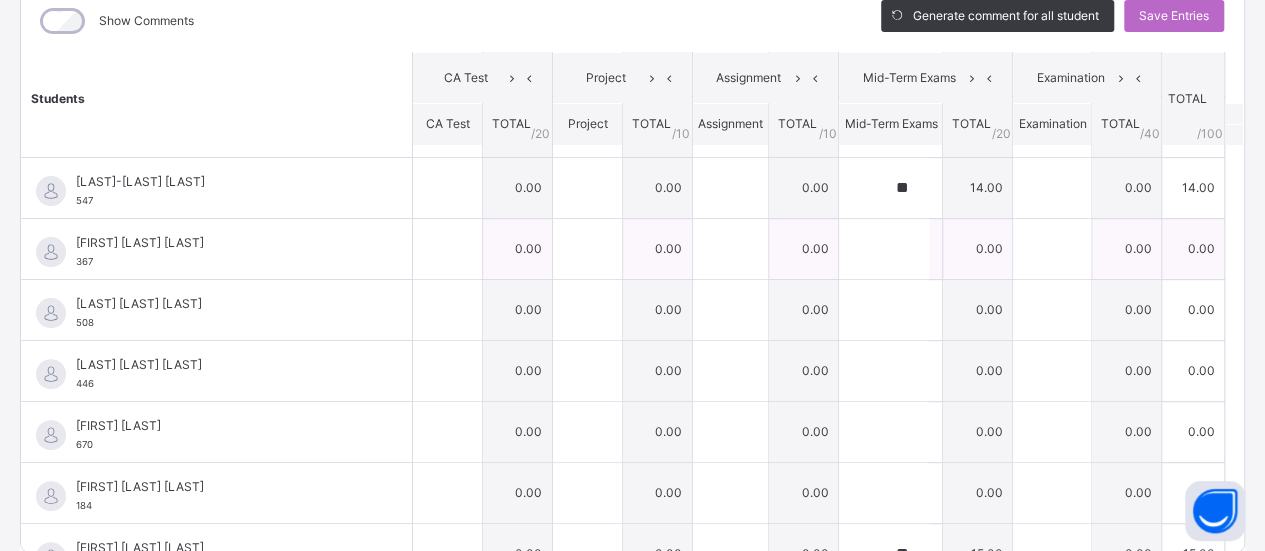 type on "**" 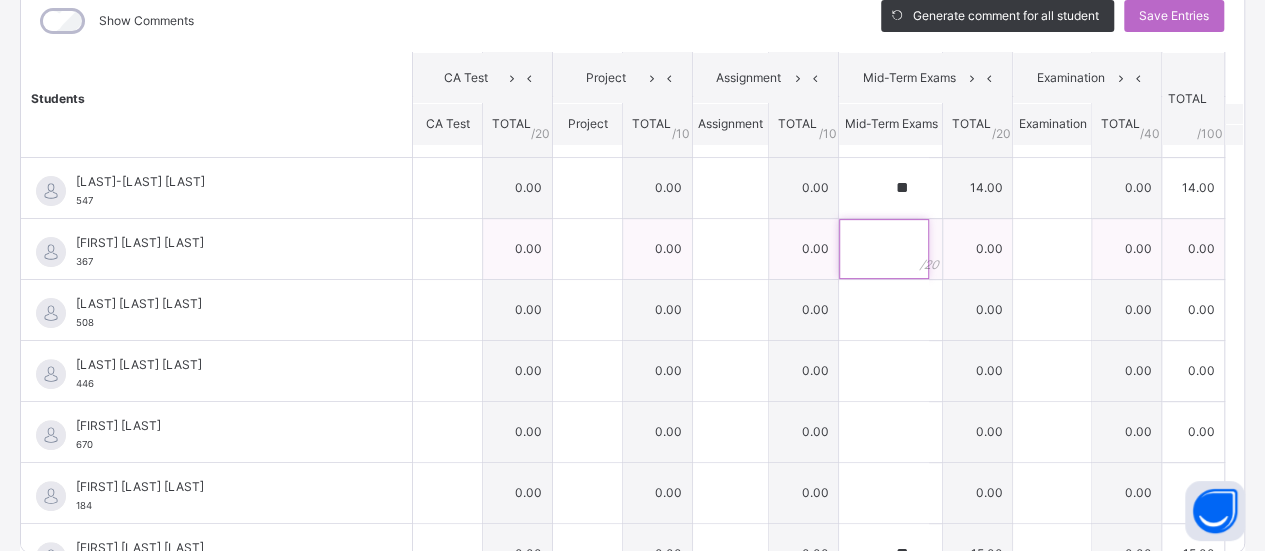 click at bounding box center [884, 249] 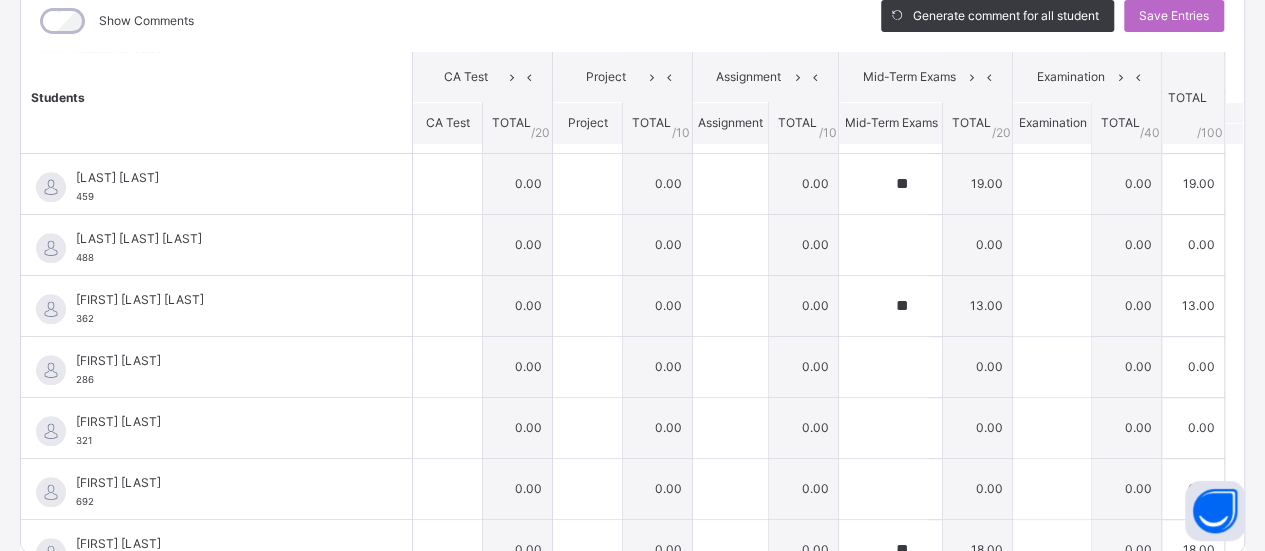 scroll, scrollTop: 908, scrollLeft: 0, axis: vertical 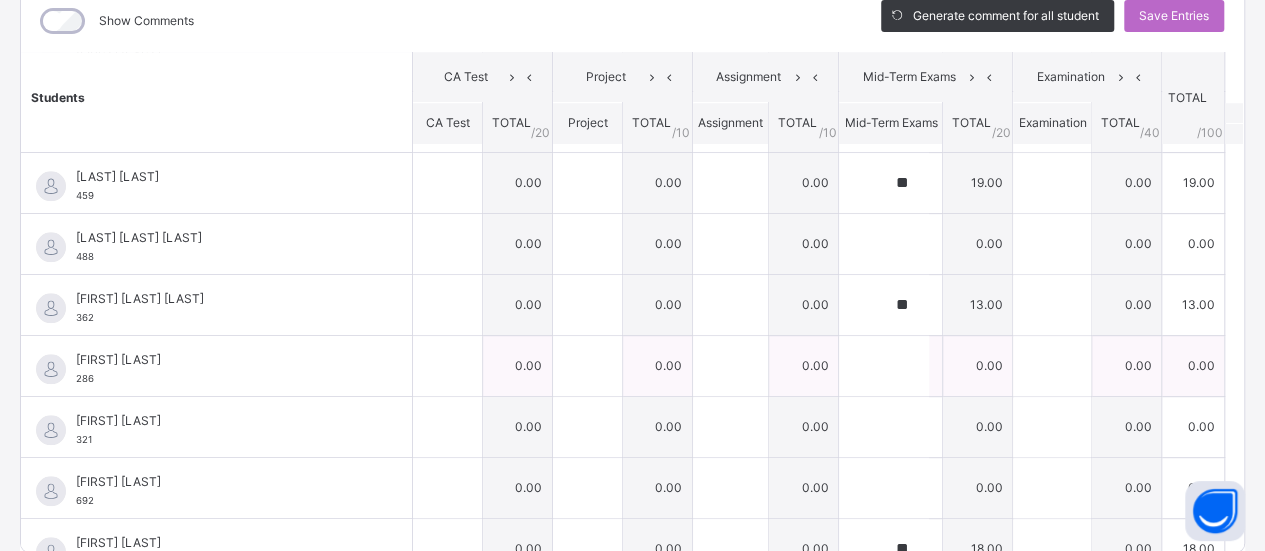 type on "**" 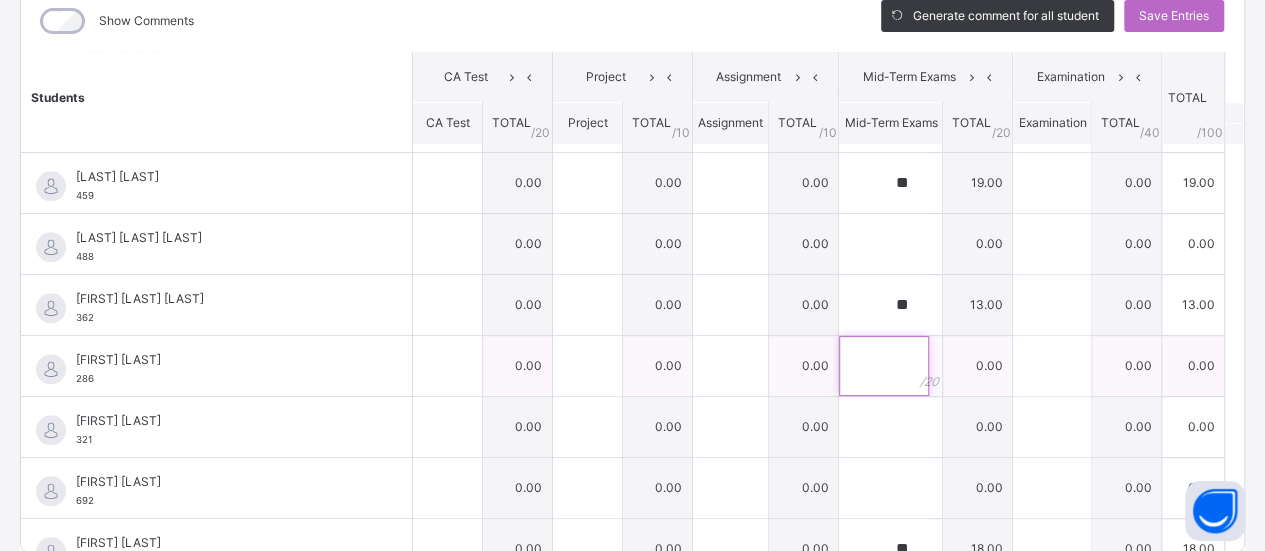 click at bounding box center (884, 366) 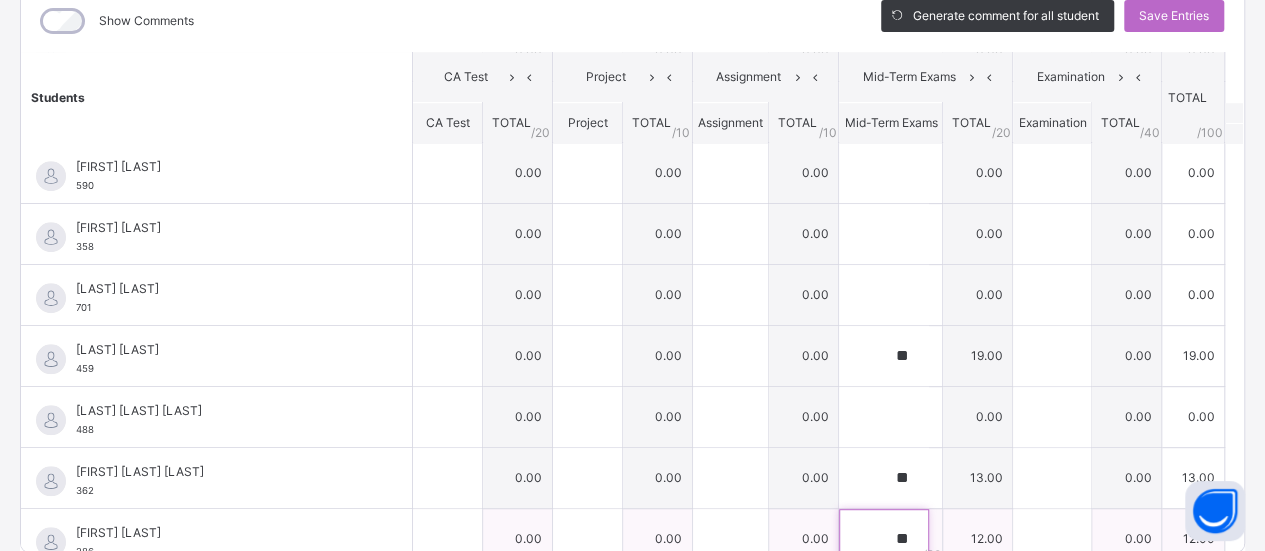 scroll, scrollTop: 711, scrollLeft: 0, axis: vertical 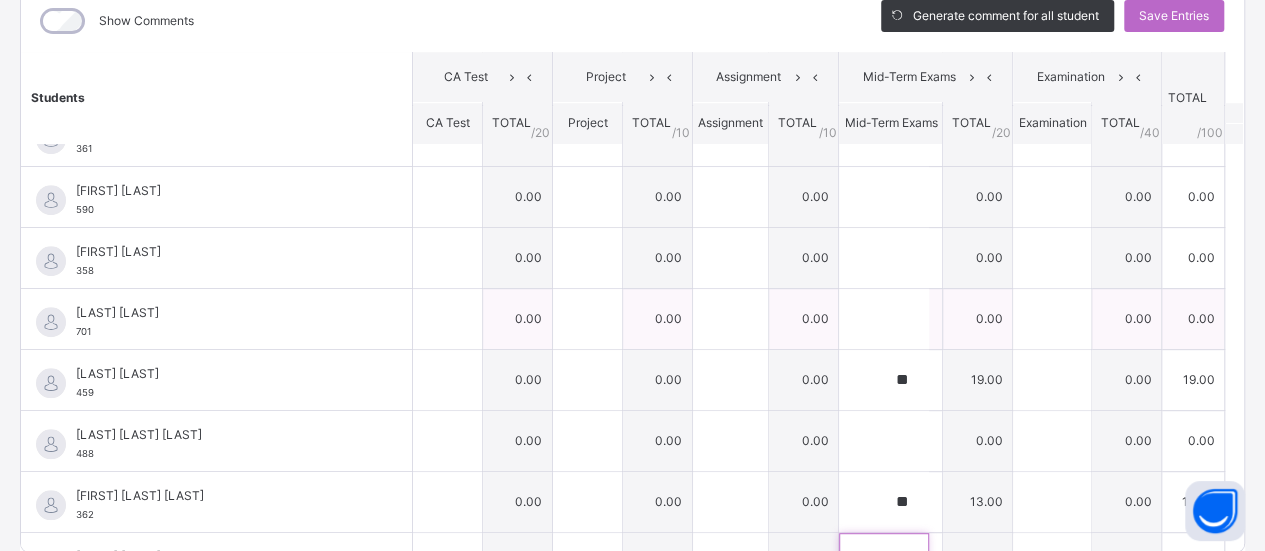 type on "**" 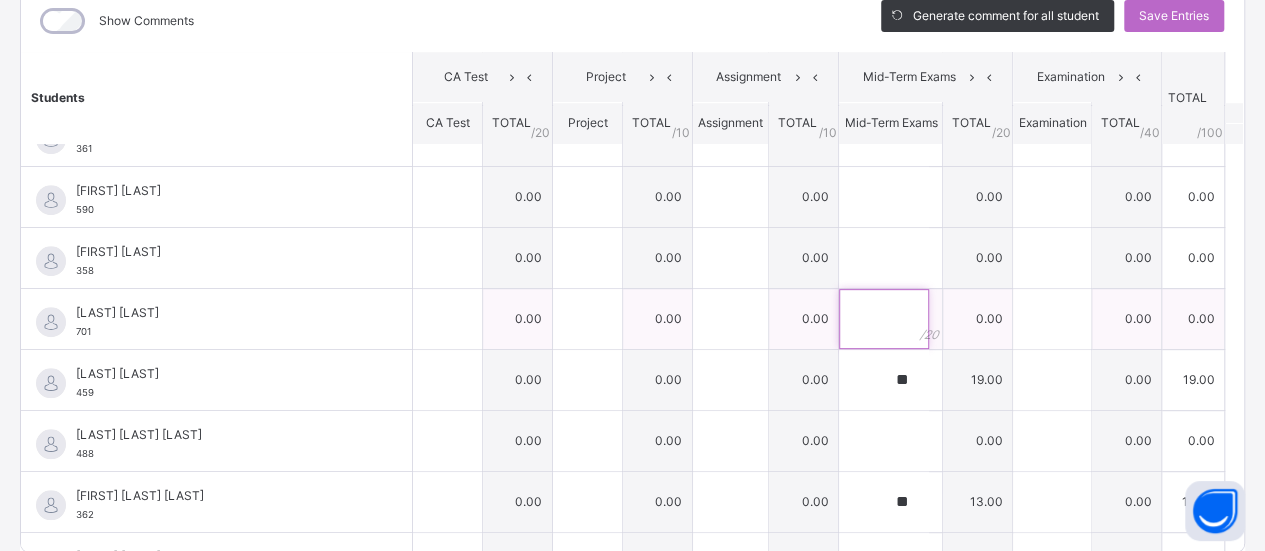 click at bounding box center (884, 319) 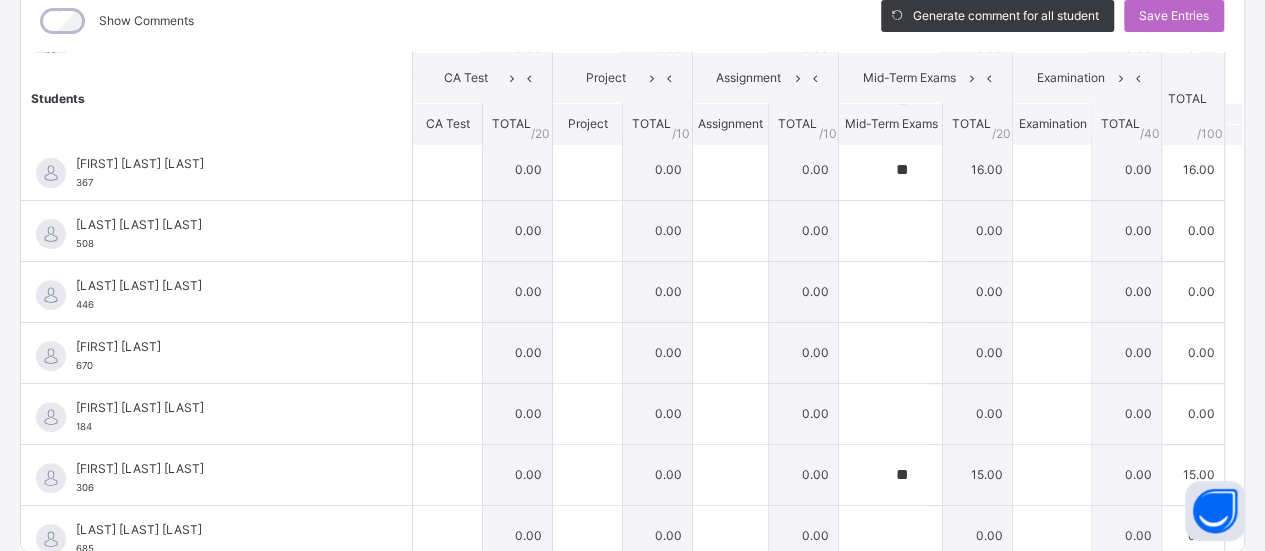 scroll, scrollTop: 206, scrollLeft: 0, axis: vertical 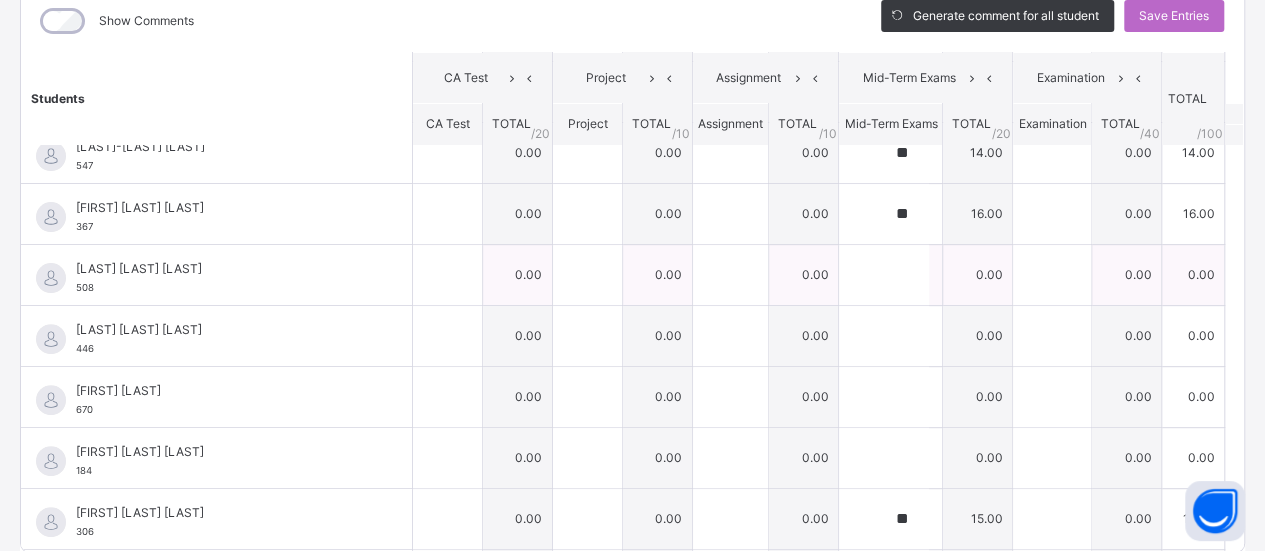 type on "**" 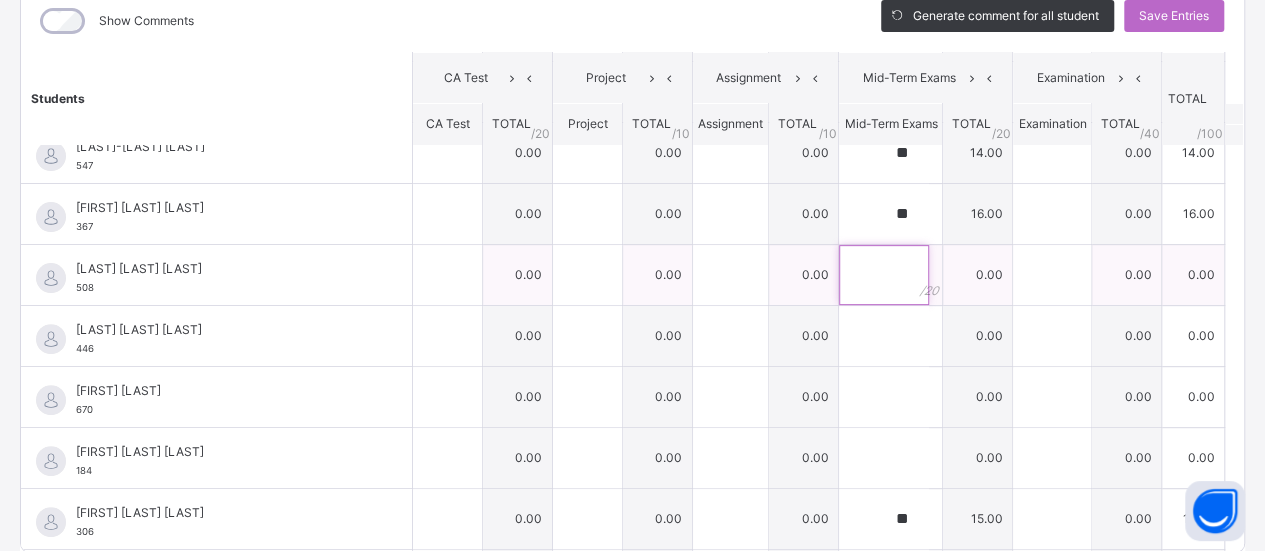 click at bounding box center [884, 275] 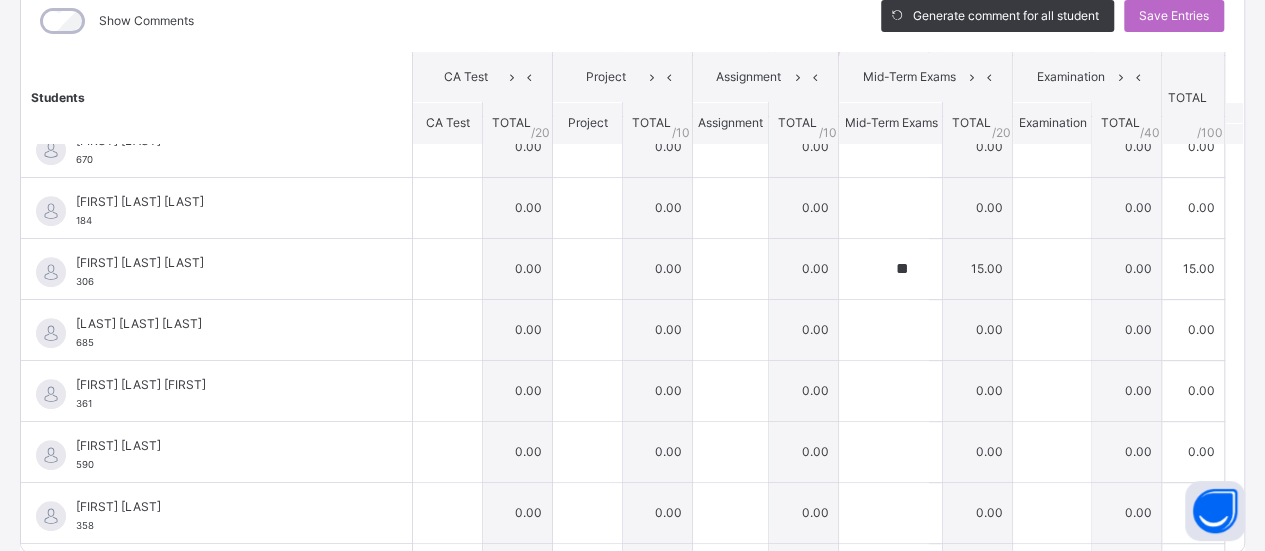 scroll, scrollTop: 470, scrollLeft: 0, axis: vertical 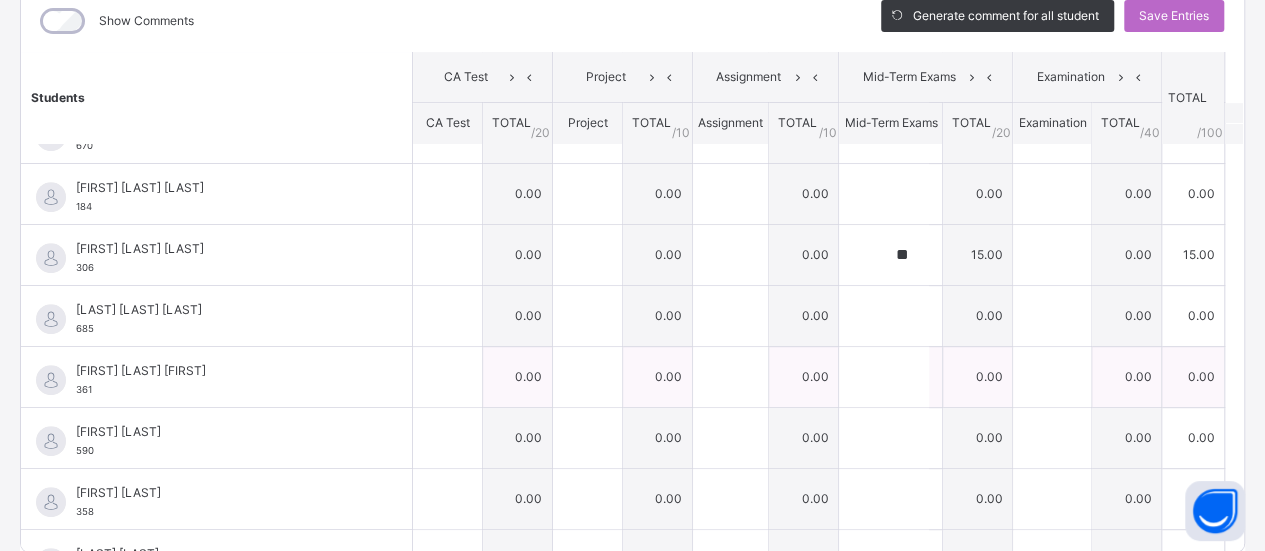 type on "**" 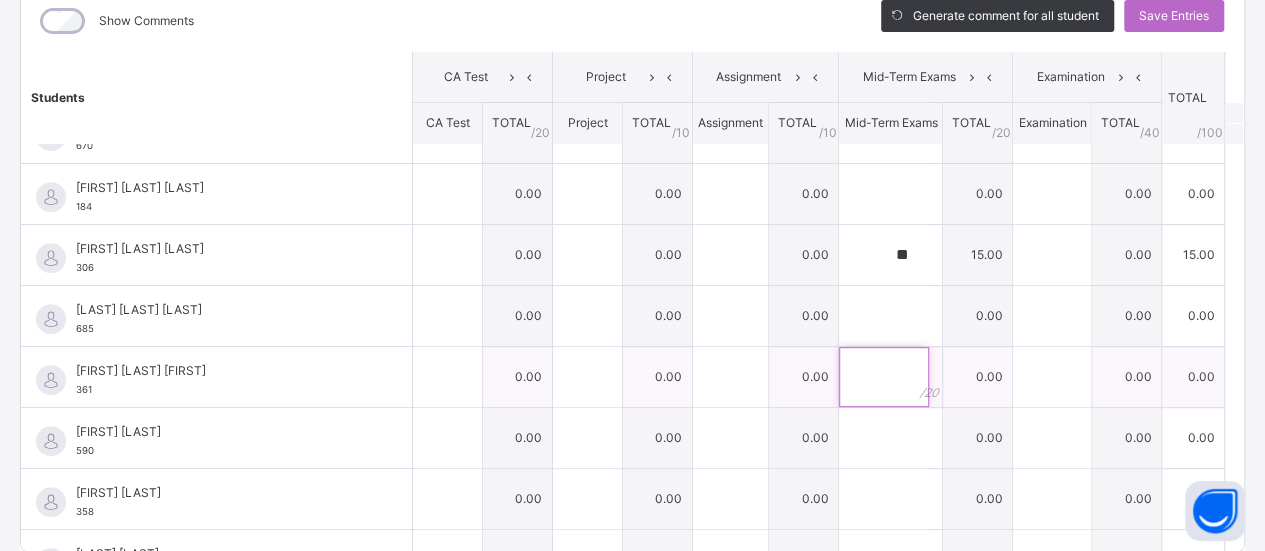 click at bounding box center [884, 377] 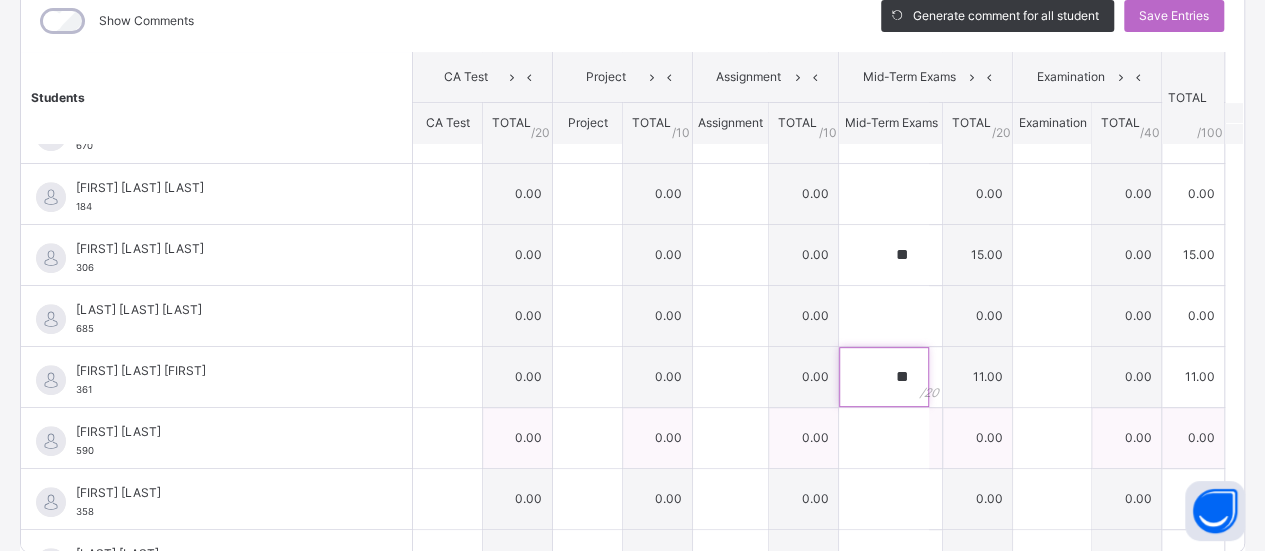 type on "**" 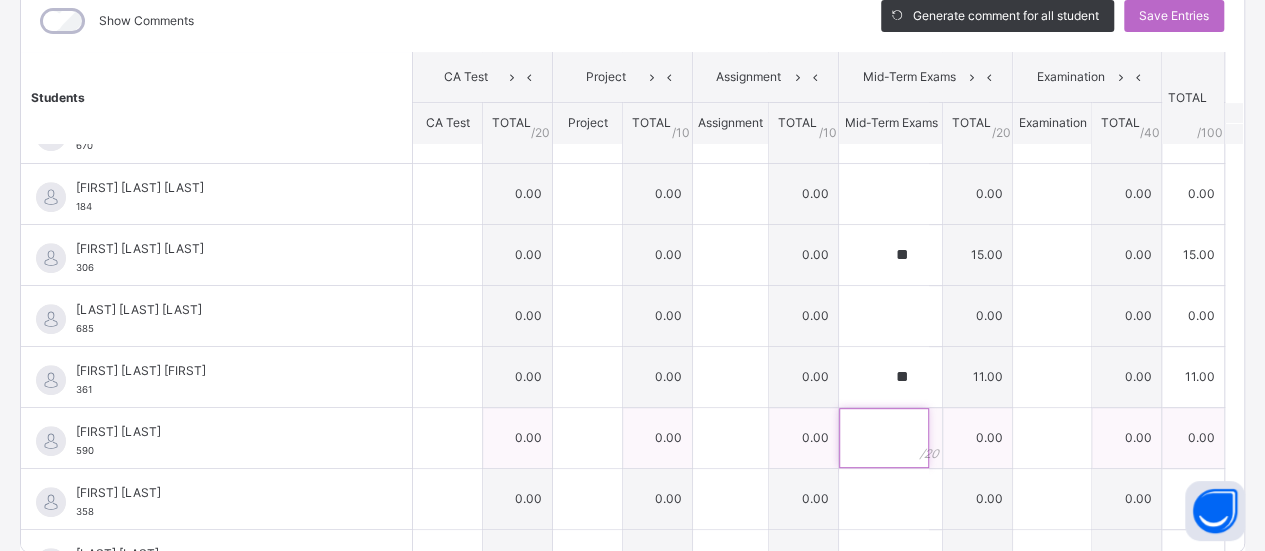 click at bounding box center [884, 438] 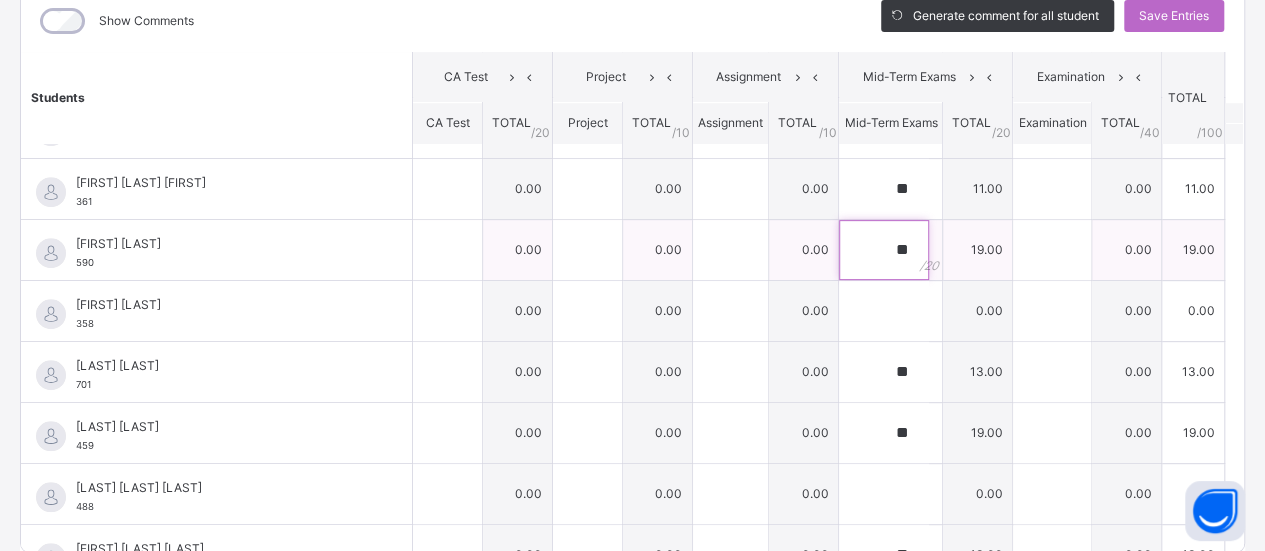 scroll, scrollTop: 678, scrollLeft: 0, axis: vertical 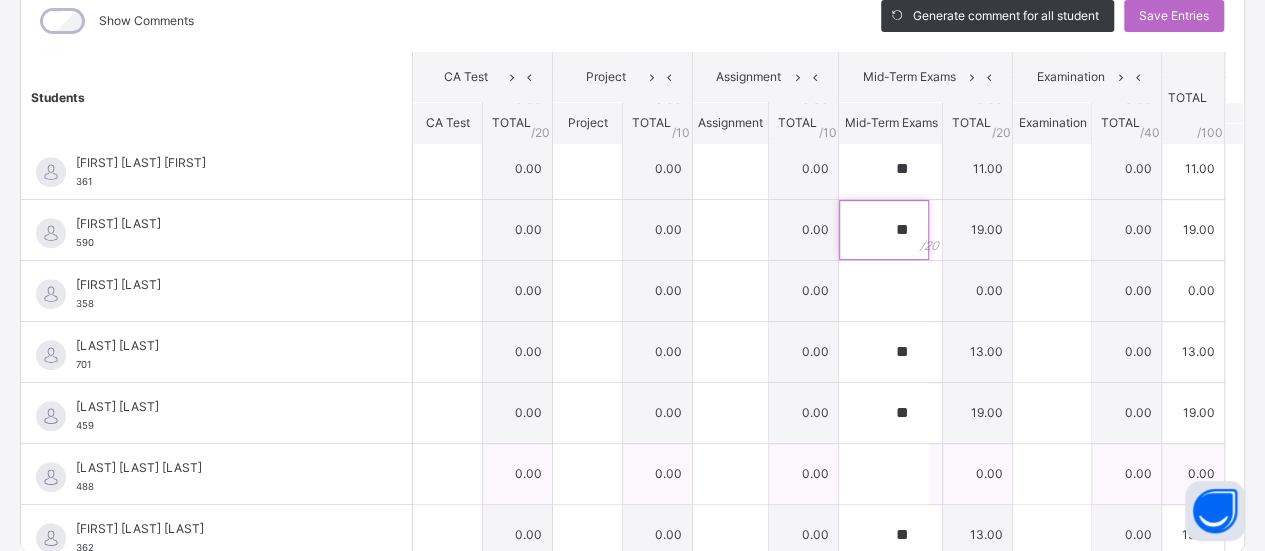 type on "**" 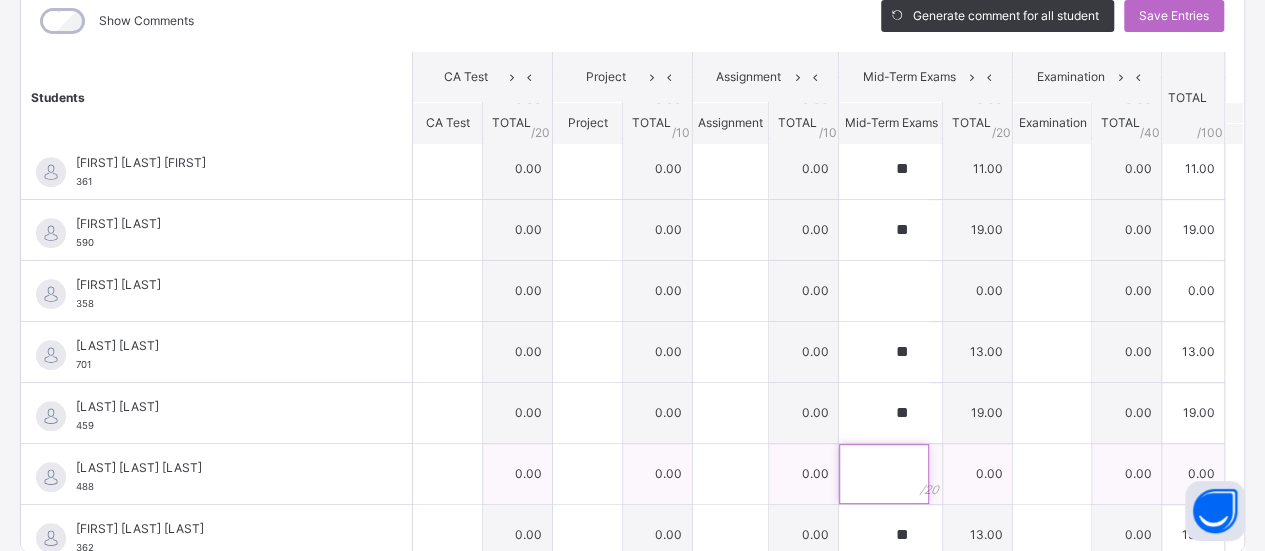 click at bounding box center [884, 474] 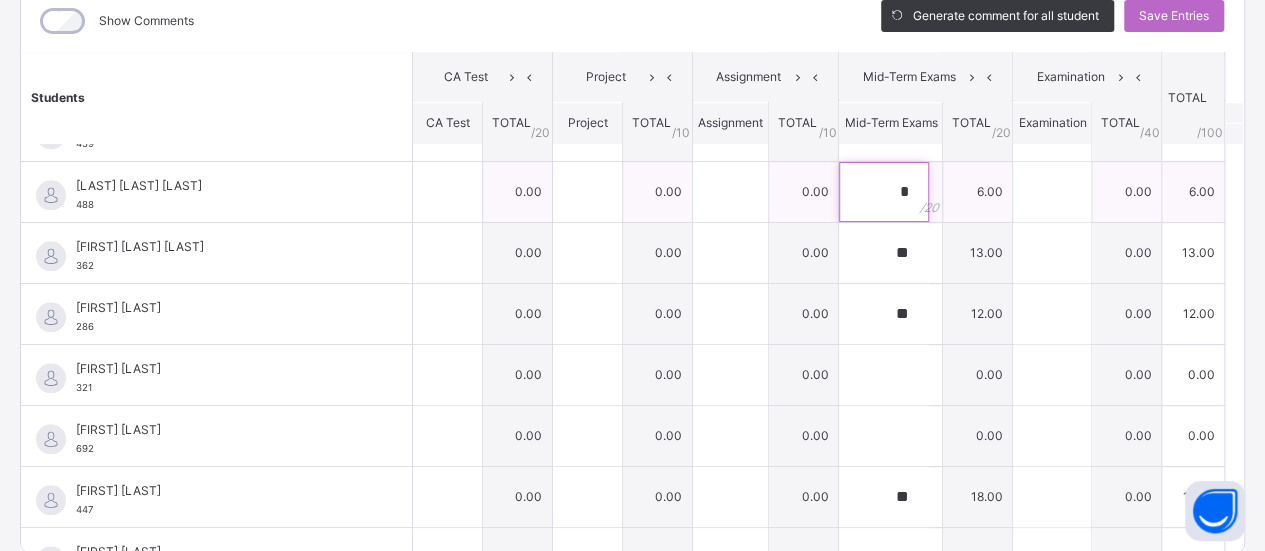 scroll, scrollTop: 962, scrollLeft: 0, axis: vertical 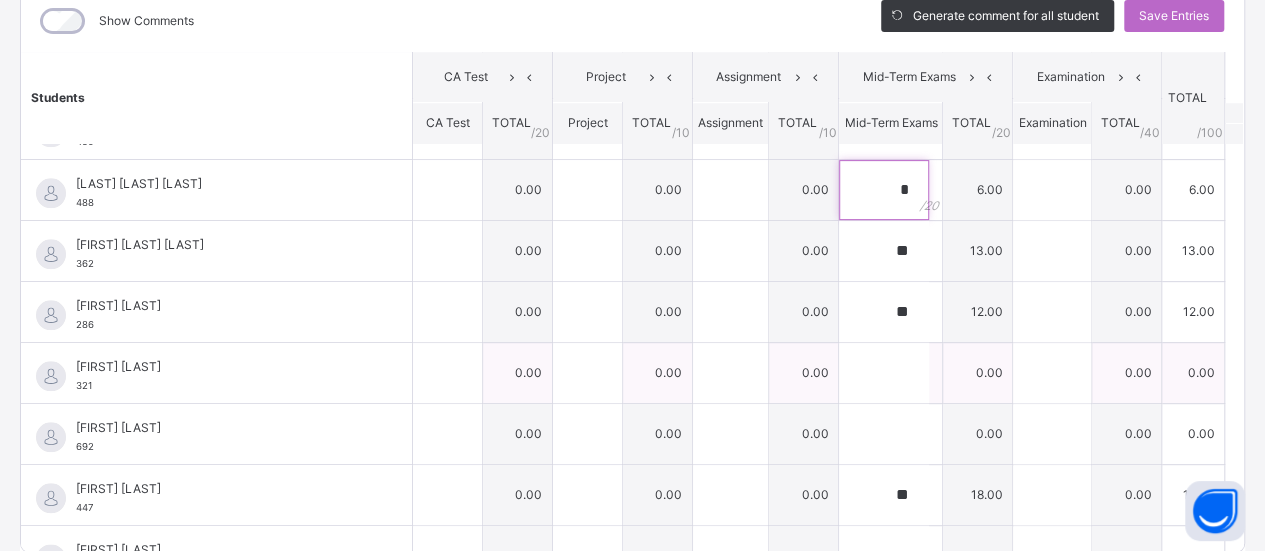 type on "*" 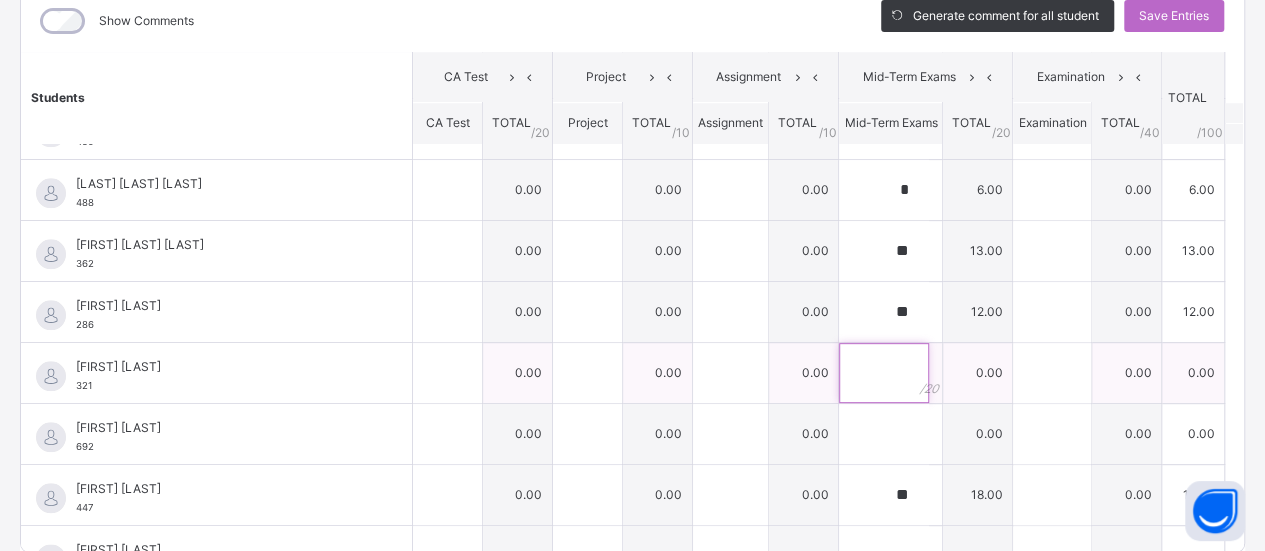 click at bounding box center [884, 373] 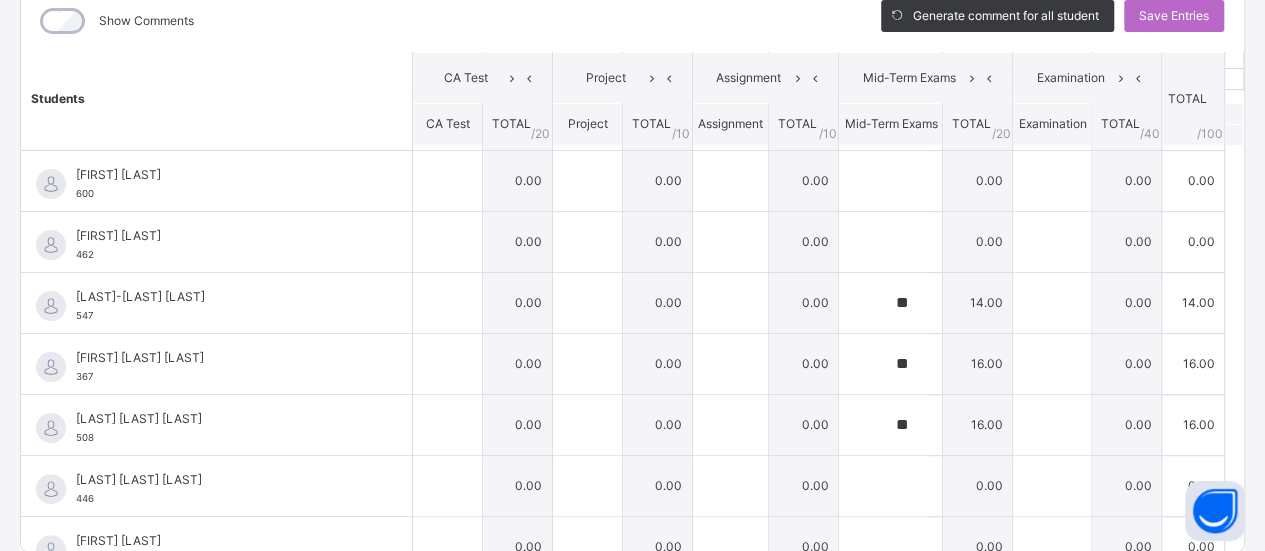 scroll, scrollTop: 0, scrollLeft: 0, axis: both 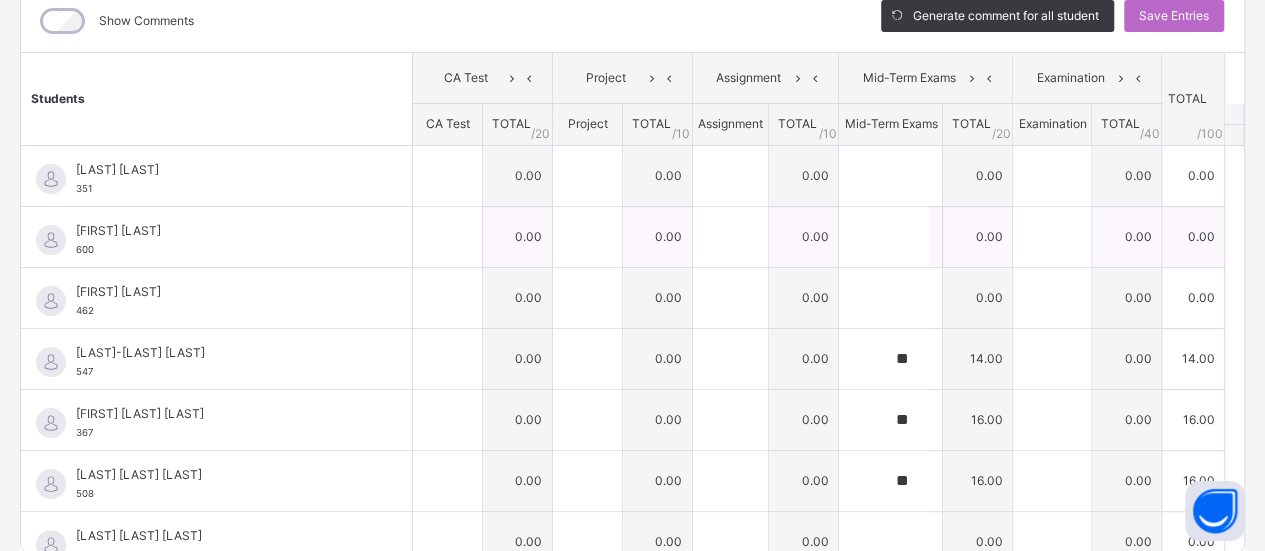 type on "**" 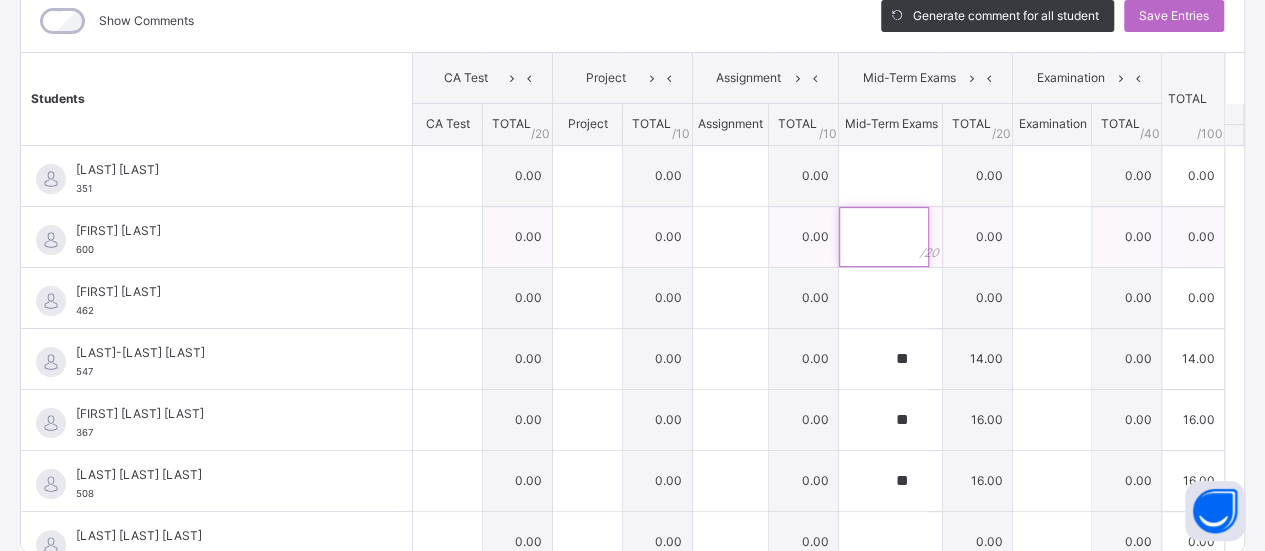 click at bounding box center (884, 237) 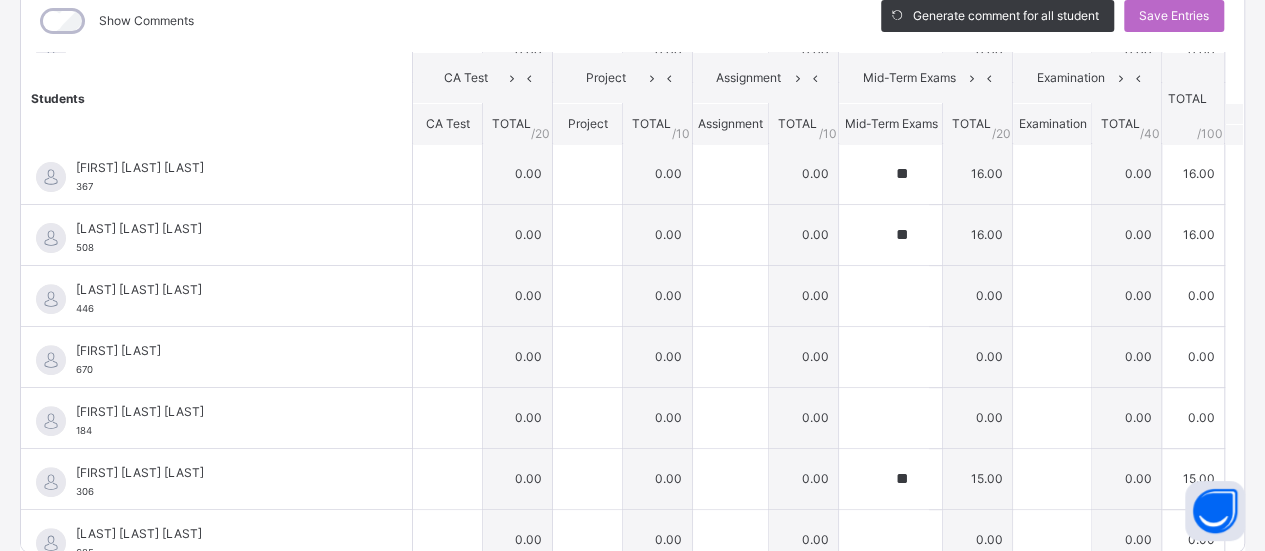 scroll, scrollTop: 314, scrollLeft: 0, axis: vertical 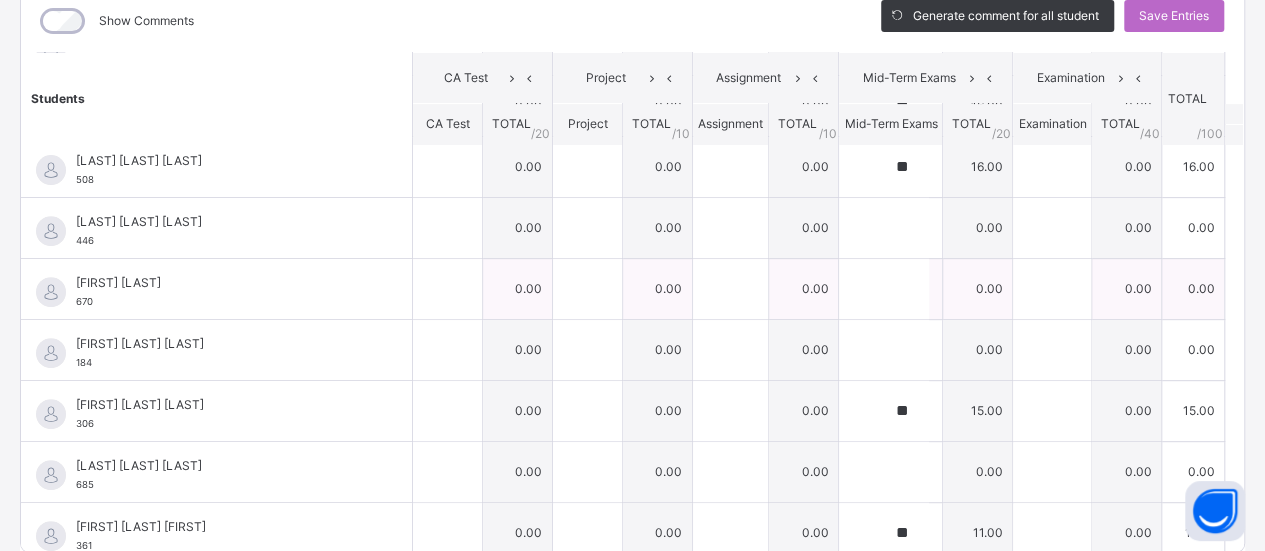 type on "**" 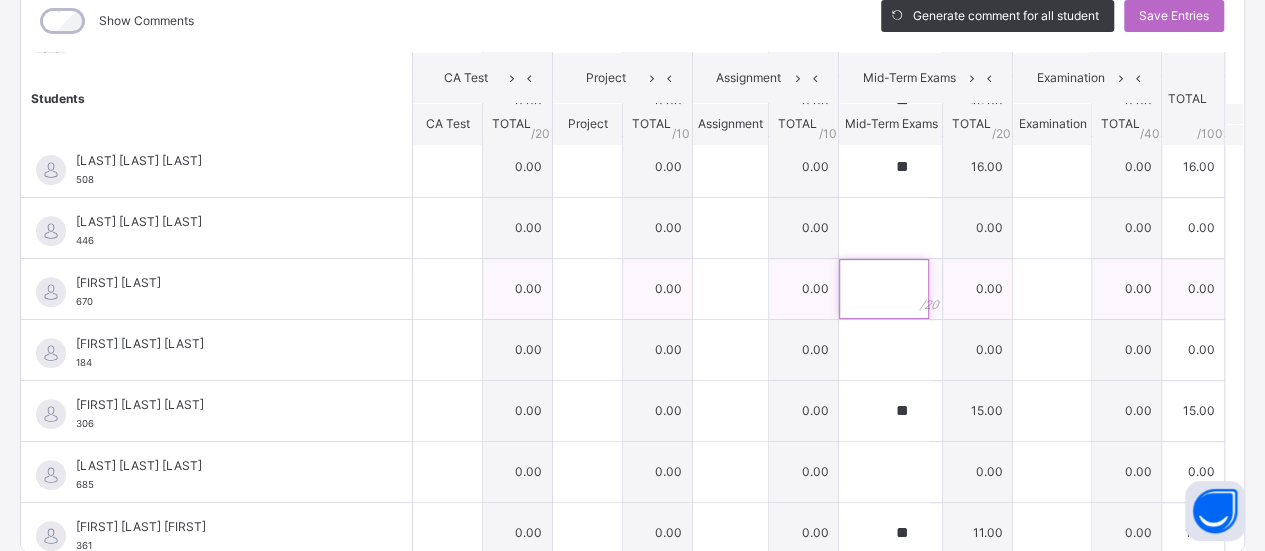 click at bounding box center [884, 289] 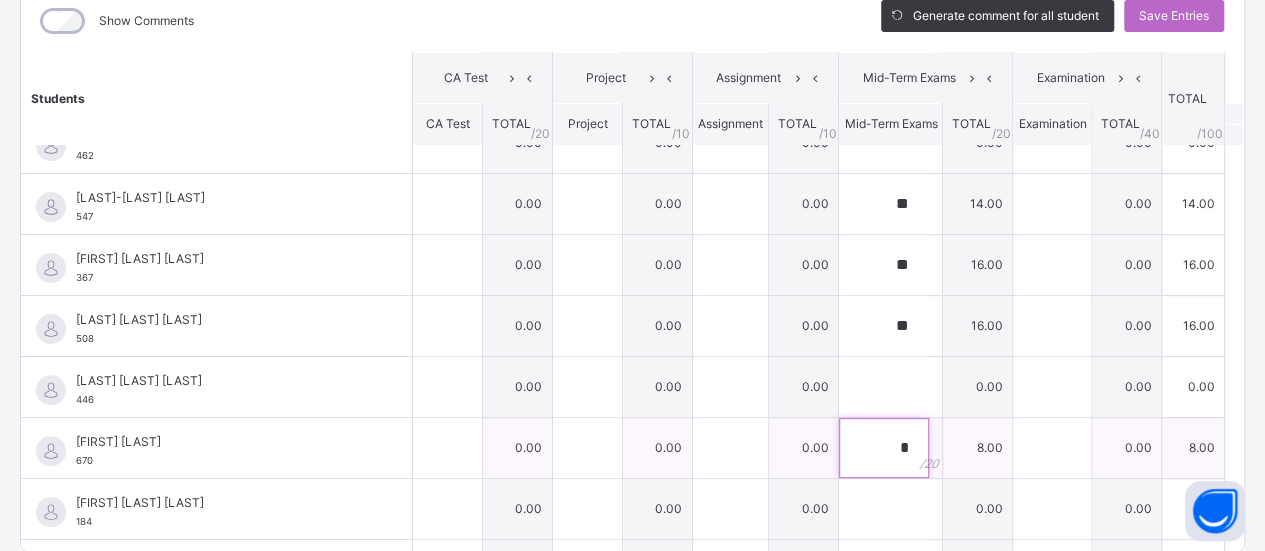 scroll, scrollTop: 0, scrollLeft: 0, axis: both 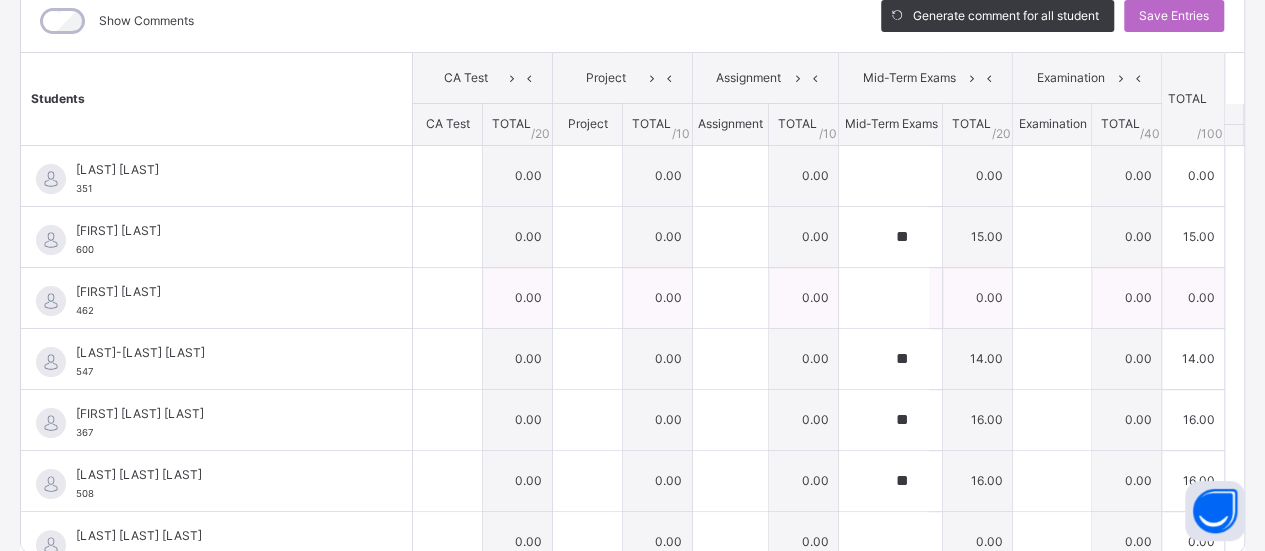 type on "*" 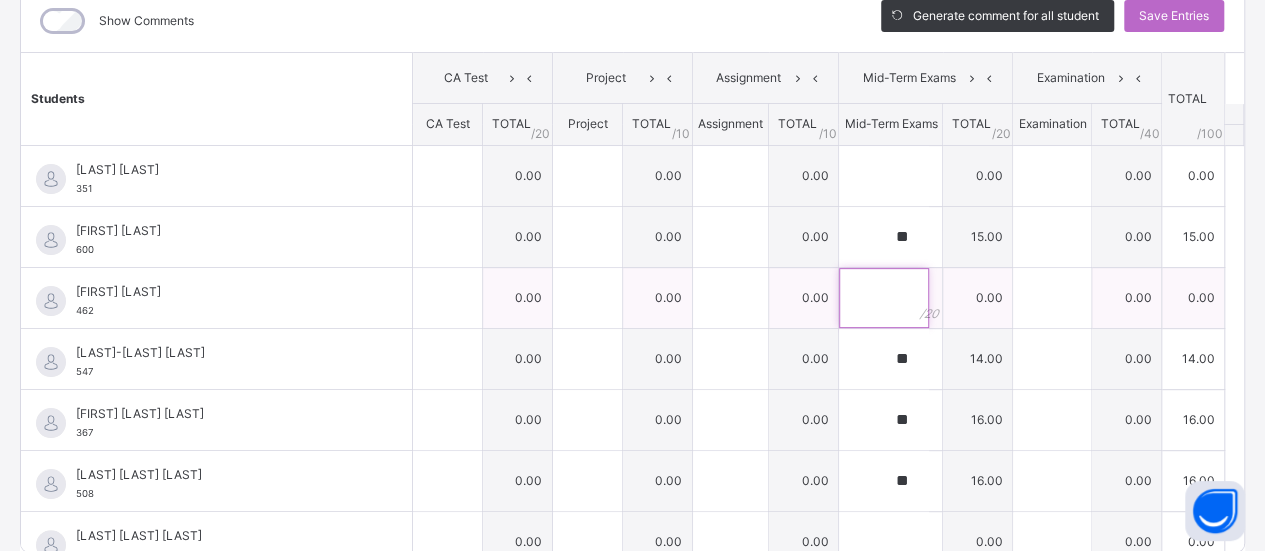 click at bounding box center [884, 298] 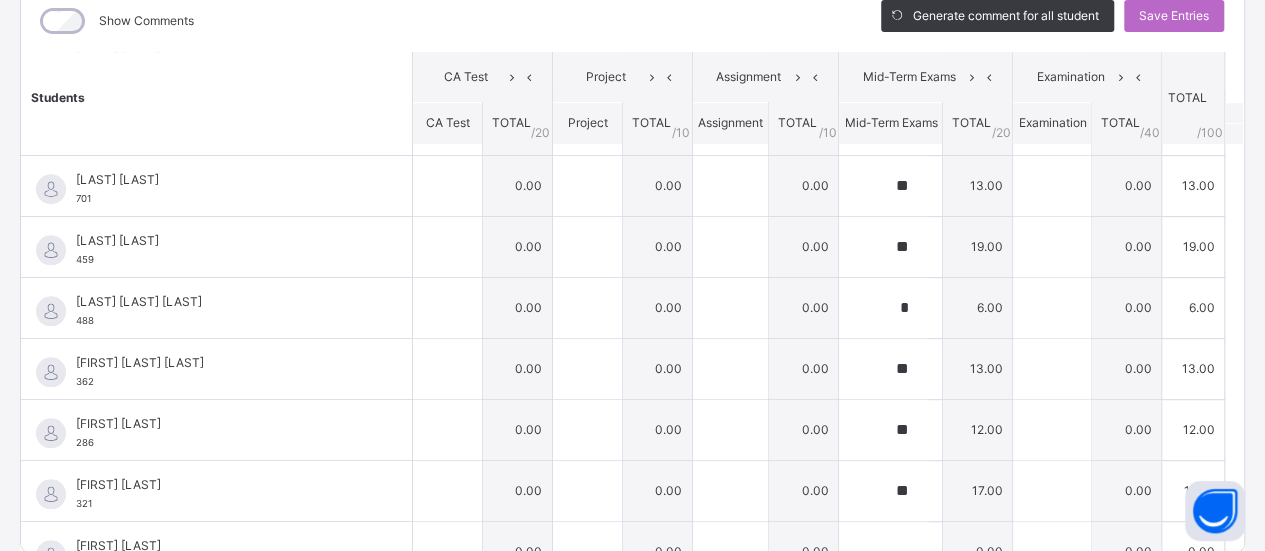 scroll, scrollTop: 1048, scrollLeft: 0, axis: vertical 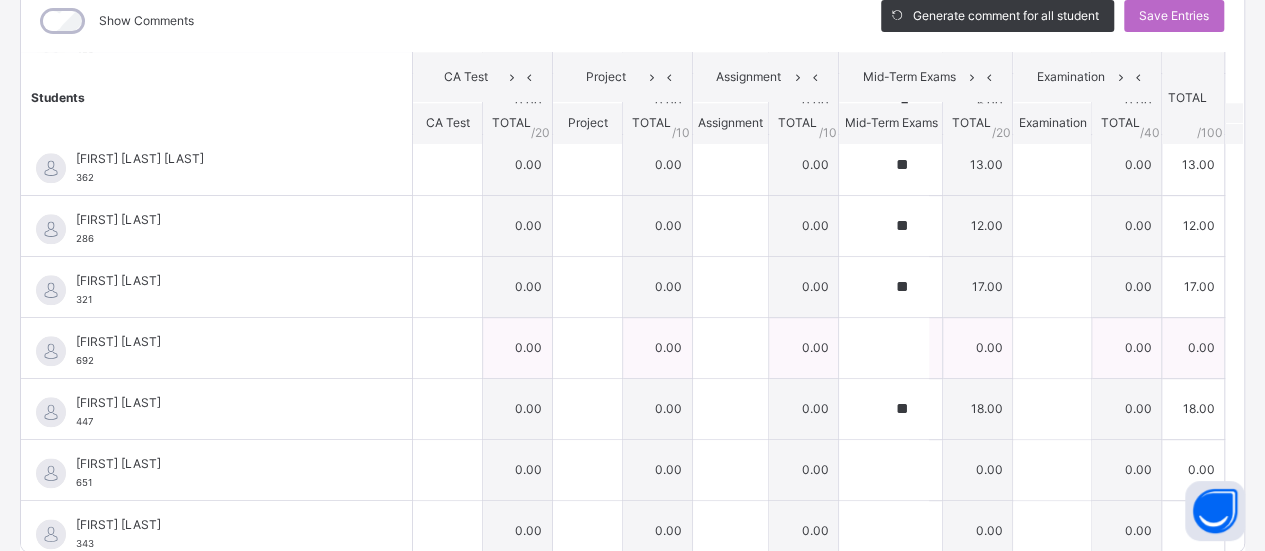 type on "**" 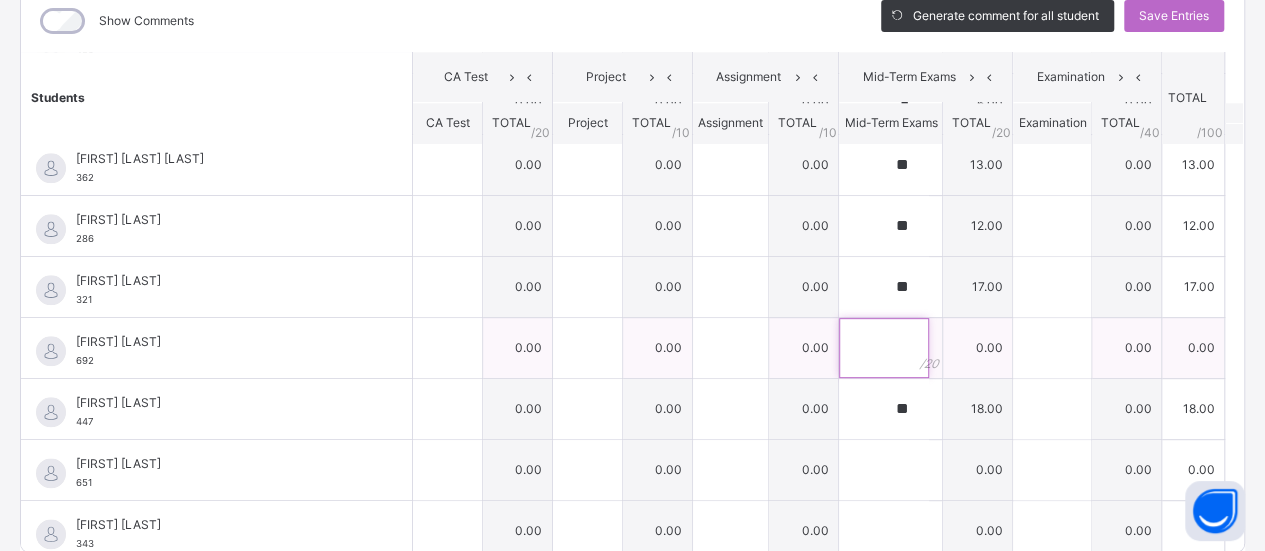 click at bounding box center (884, 348) 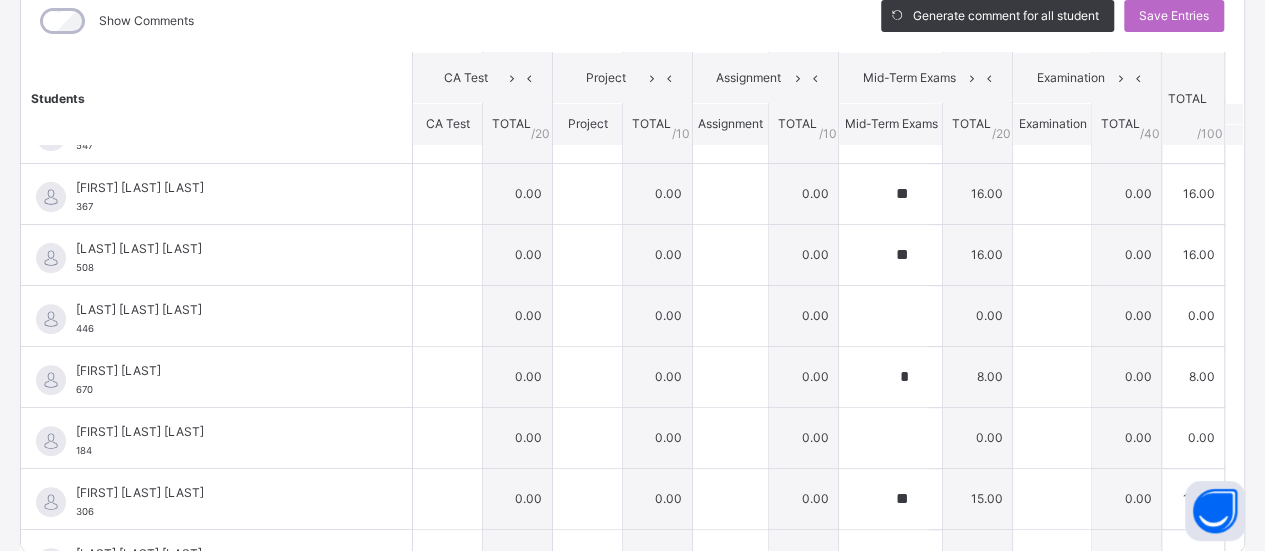 scroll, scrollTop: 0, scrollLeft: 0, axis: both 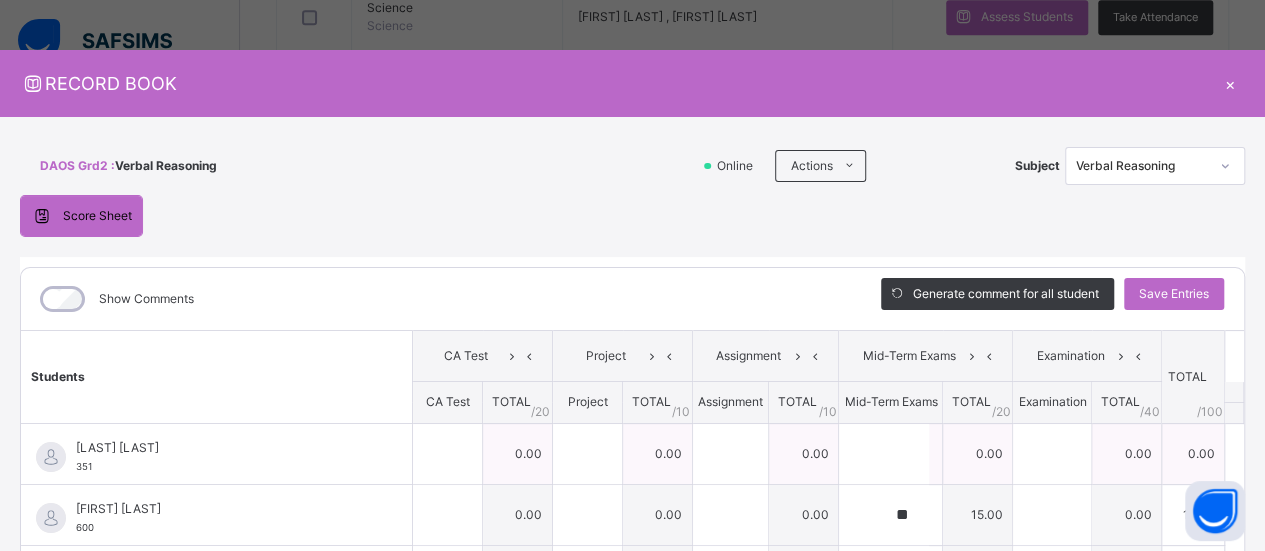 type on "*" 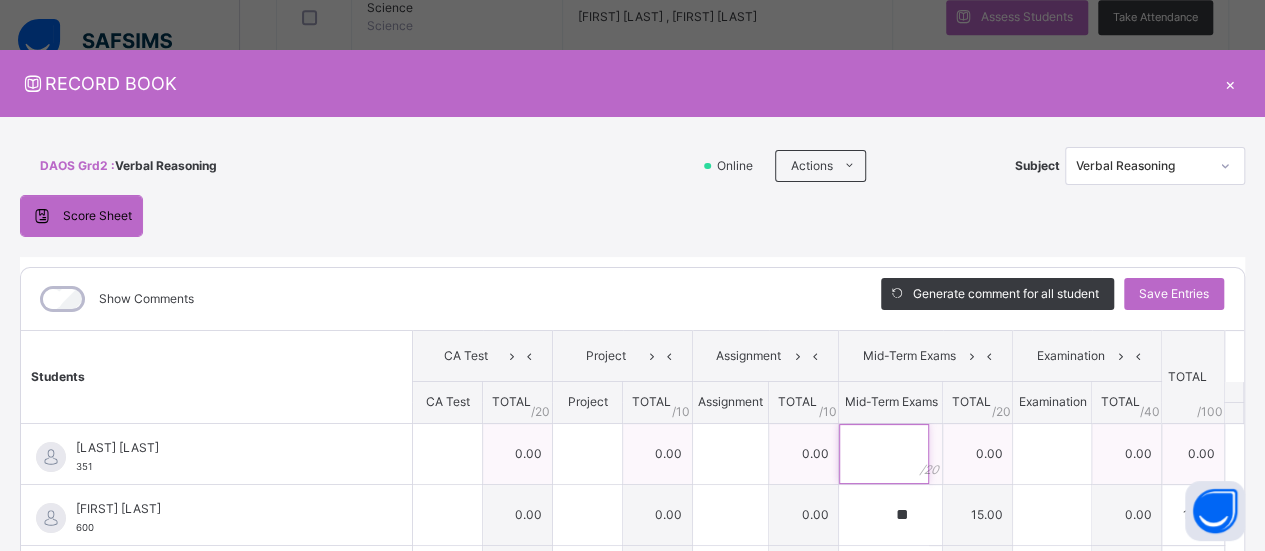 click at bounding box center [884, 454] 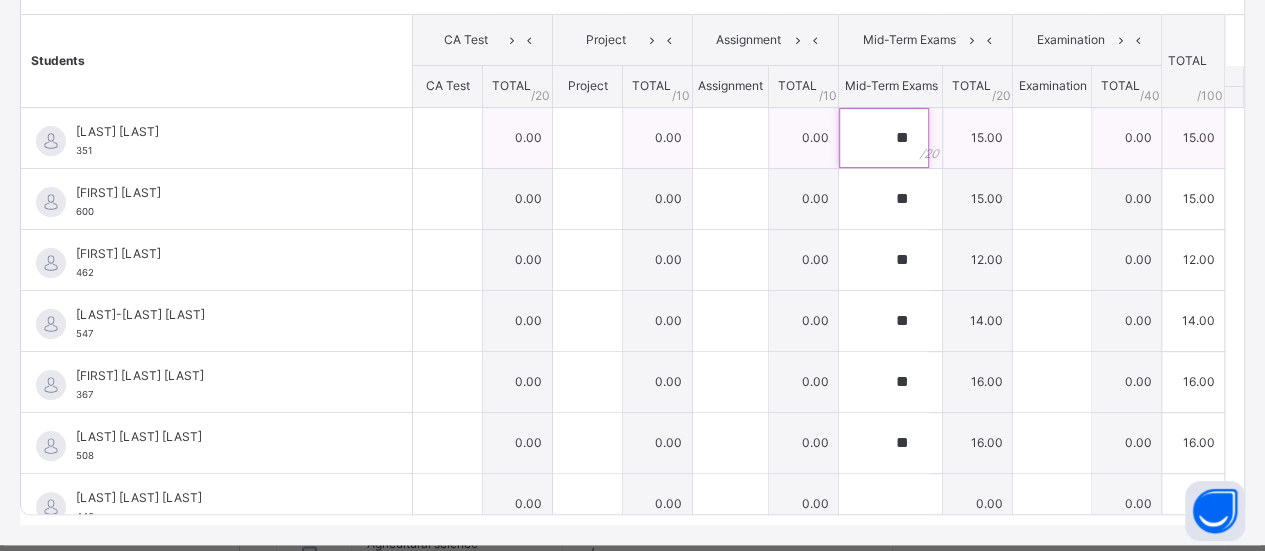 scroll, scrollTop: 322, scrollLeft: 0, axis: vertical 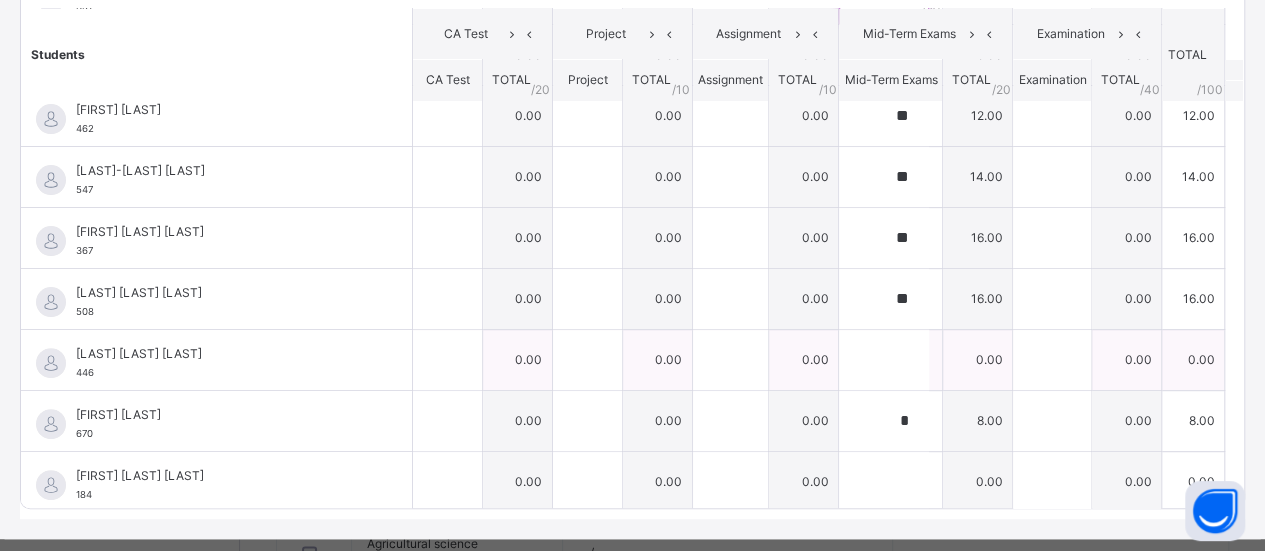 type on "**" 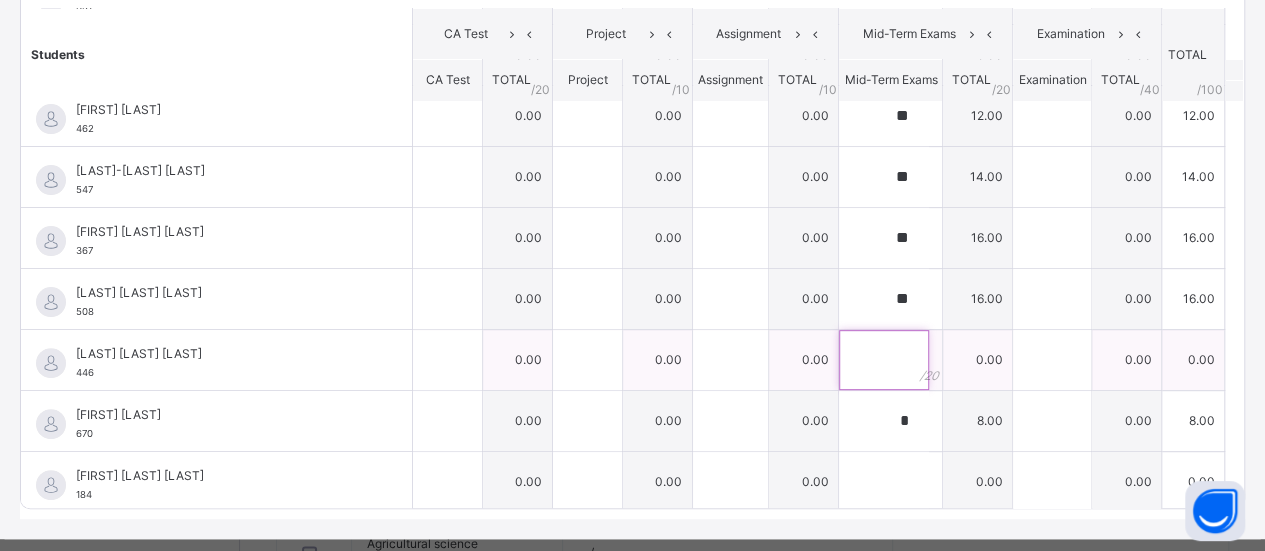 click at bounding box center (884, 360) 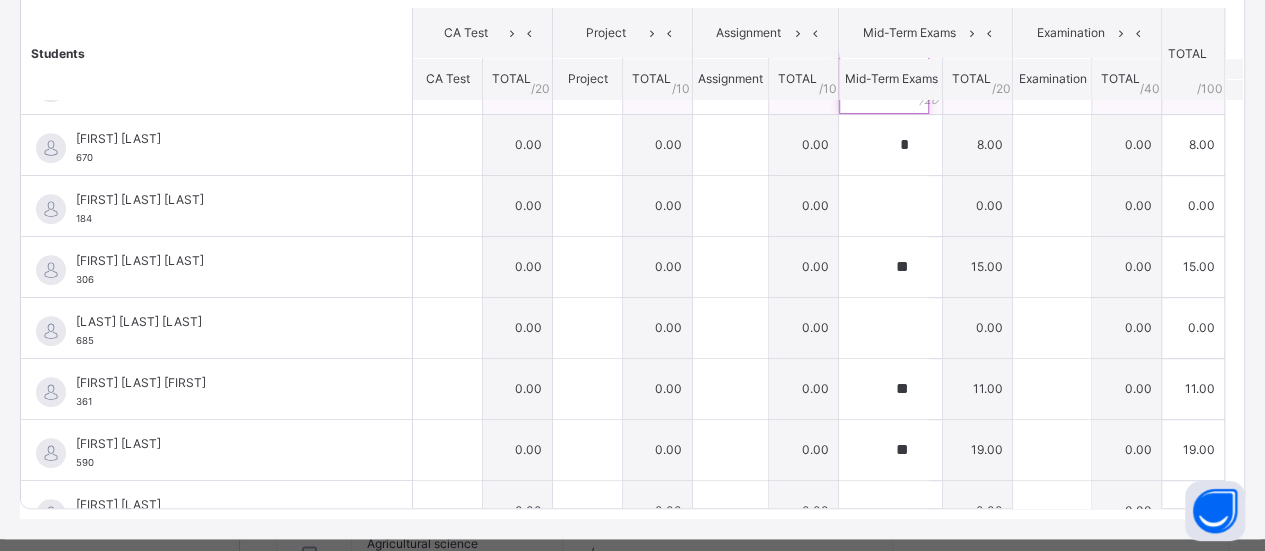 scroll, scrollTop: 416, scrollLeft: 0, axis: vertical 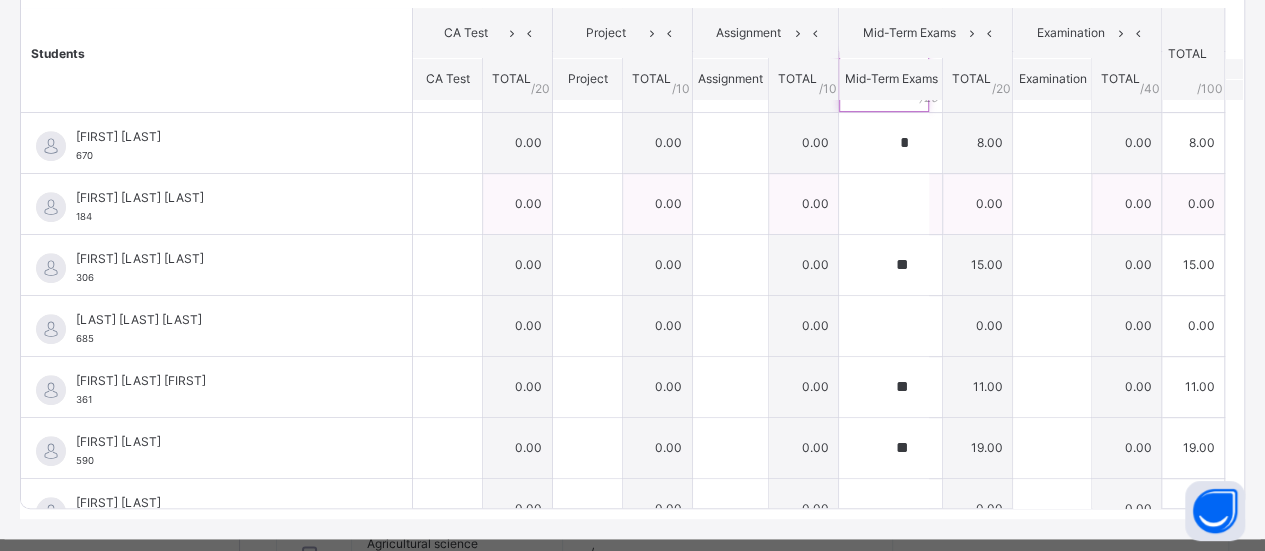 type on "**" 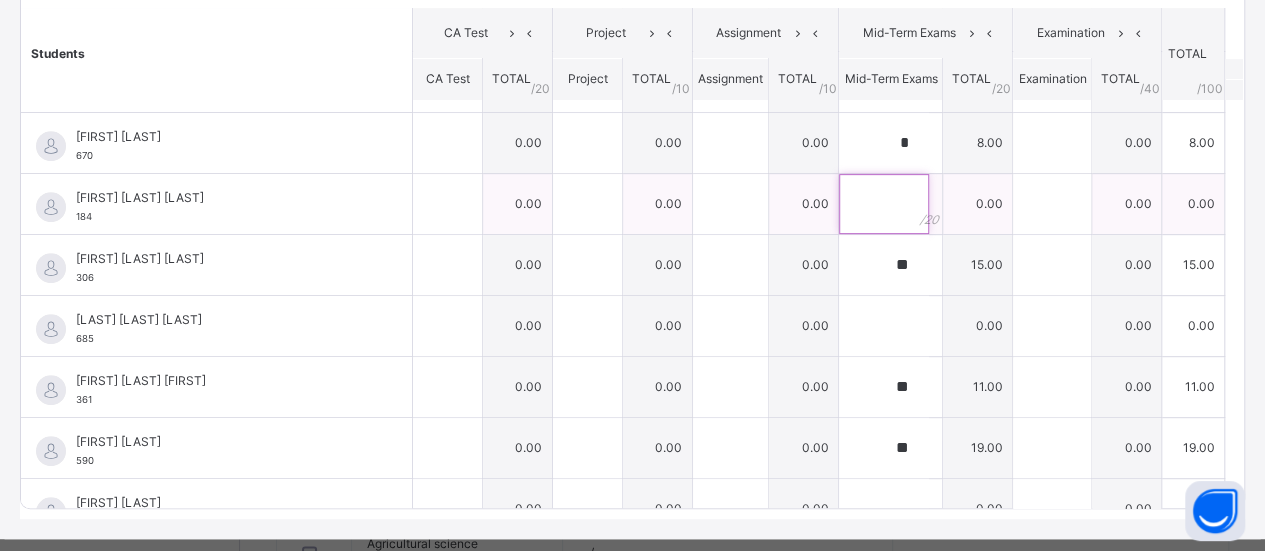 click at bounding box center (884, 204) 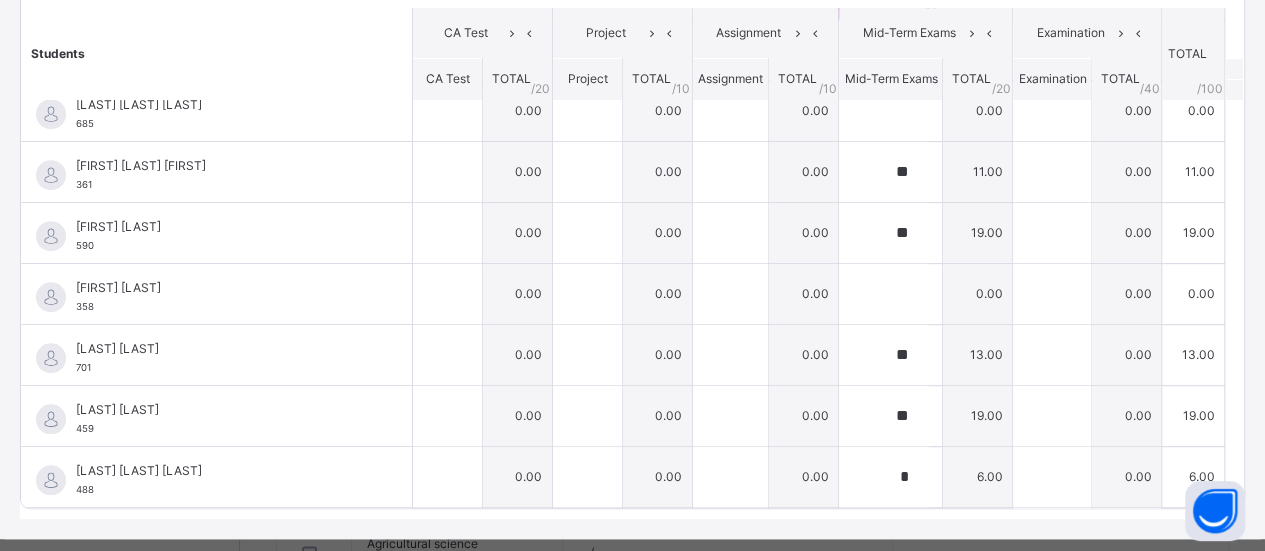 scroll, scrollTop: 1048, scrollLeft: 0, axis: vertical 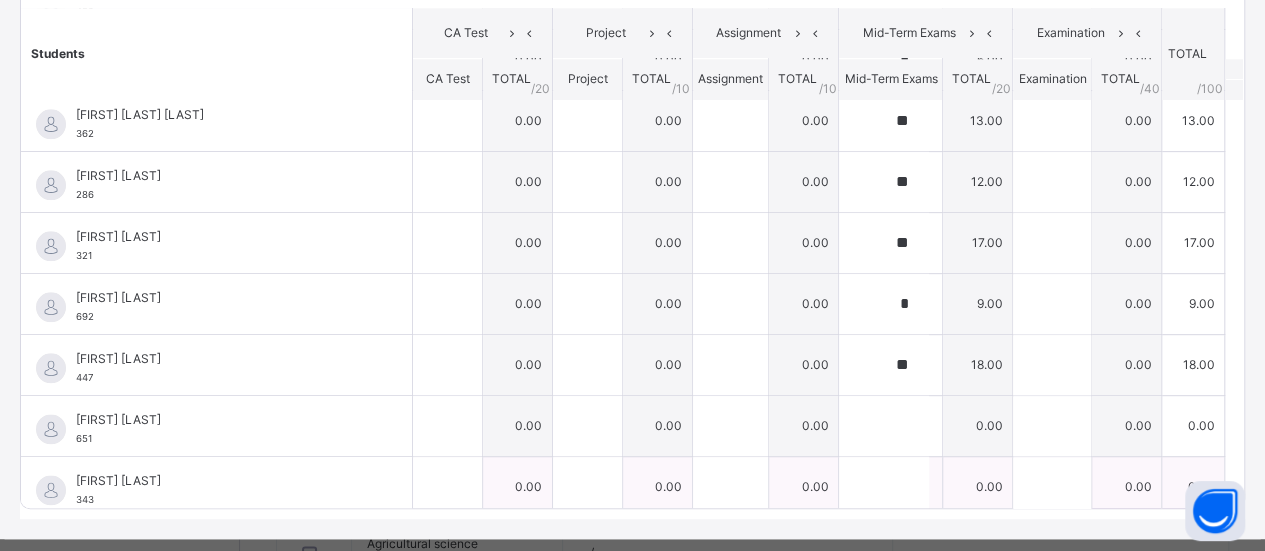 type on "**" 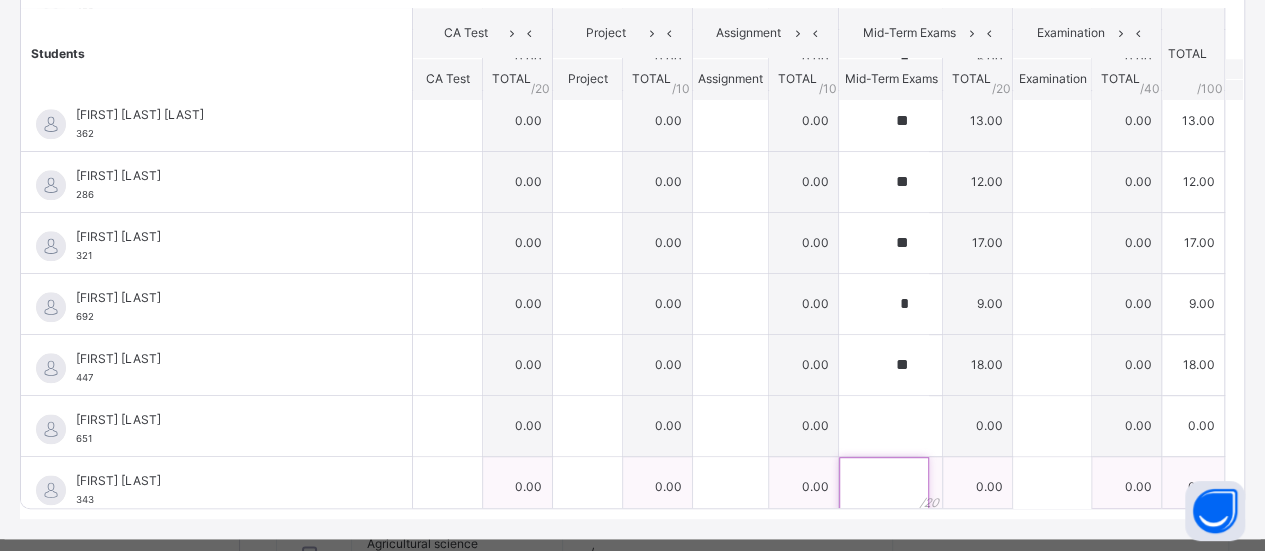 click at bounding box center (884, 487) 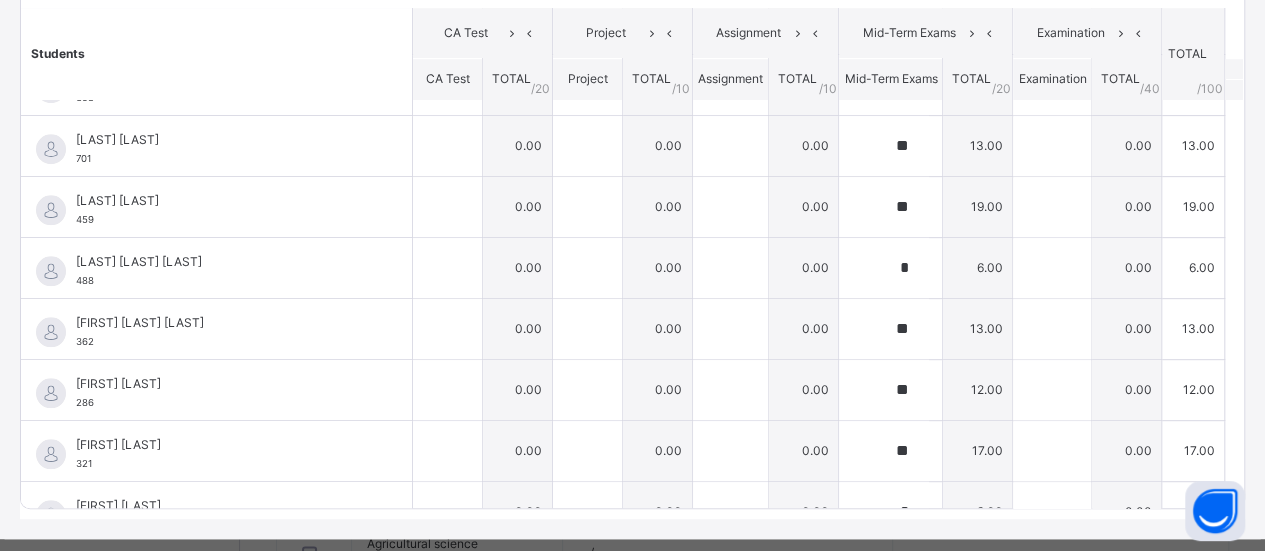 scroll, scrollTop: 750, scrollLeft: 0, axis: vertical 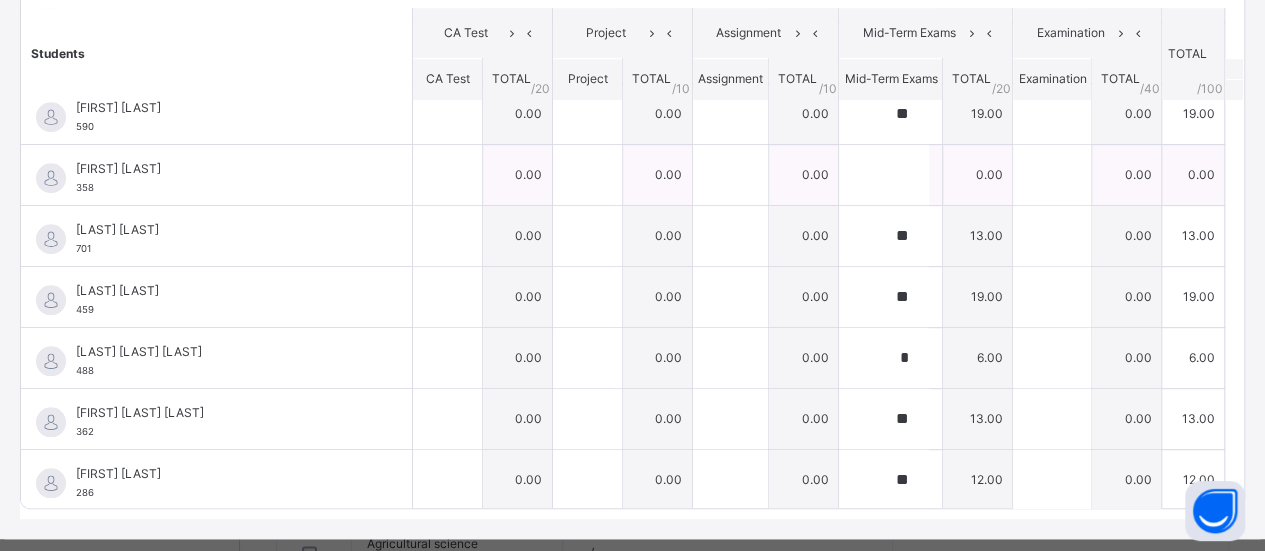 type on "**" 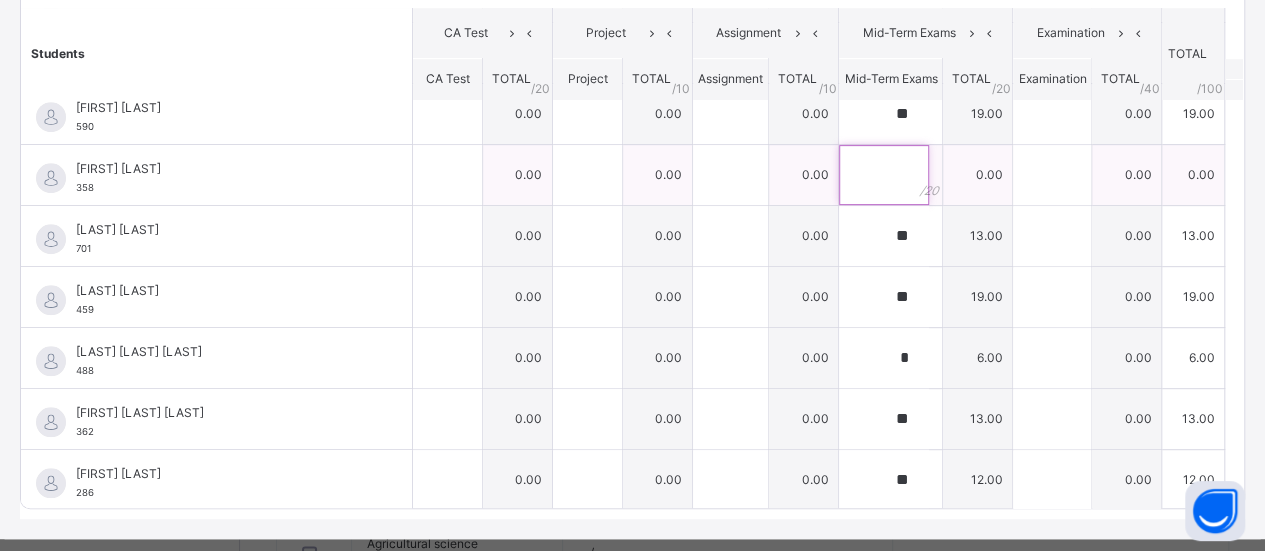 click at bounding box center (884, 175) 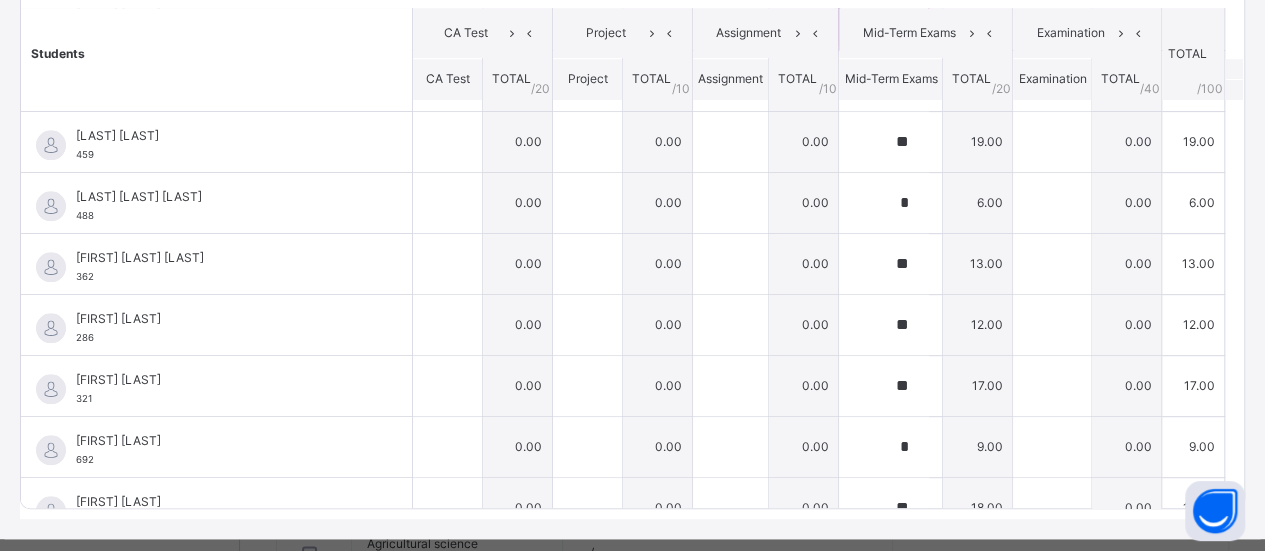 scroll, scrollTop: 1048, scrollLeft: 0, axis: vertical 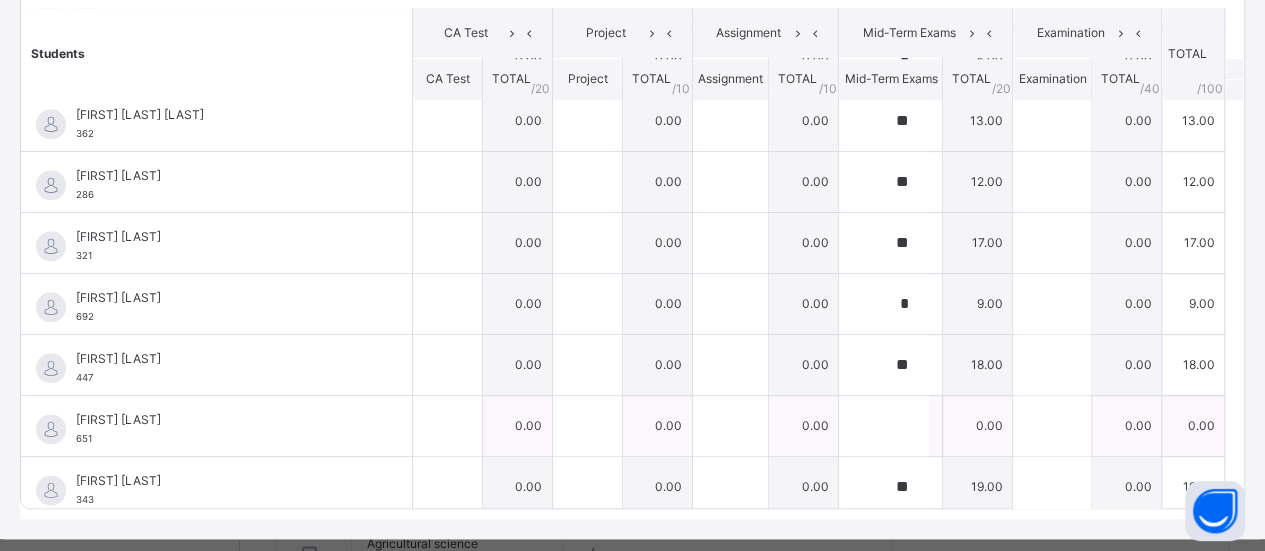 type on "**" 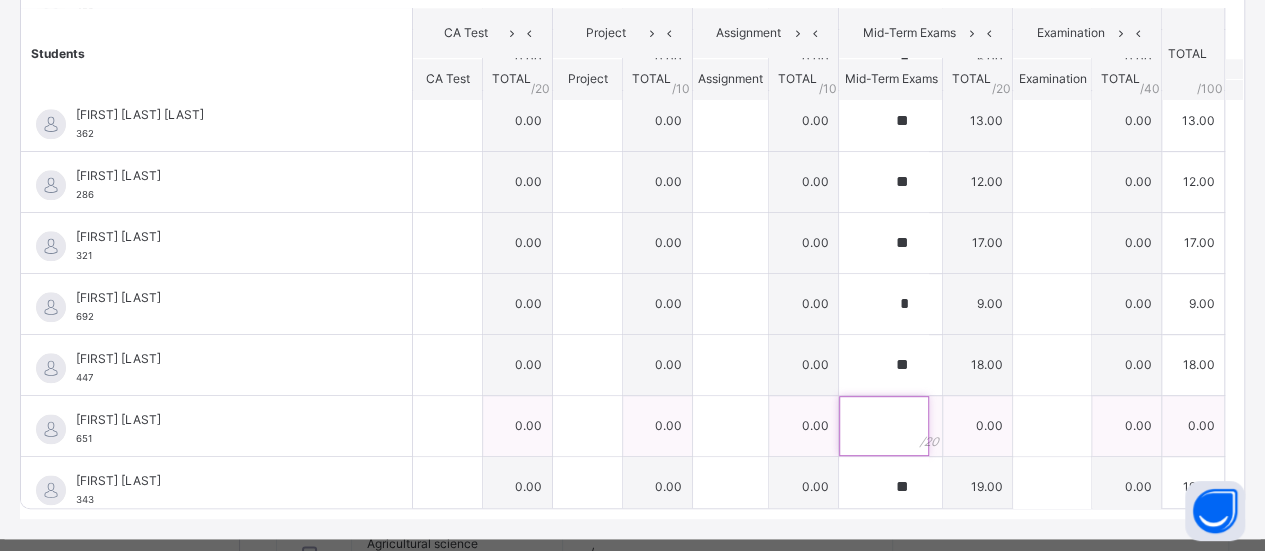 click at bounding box center [884, 426] 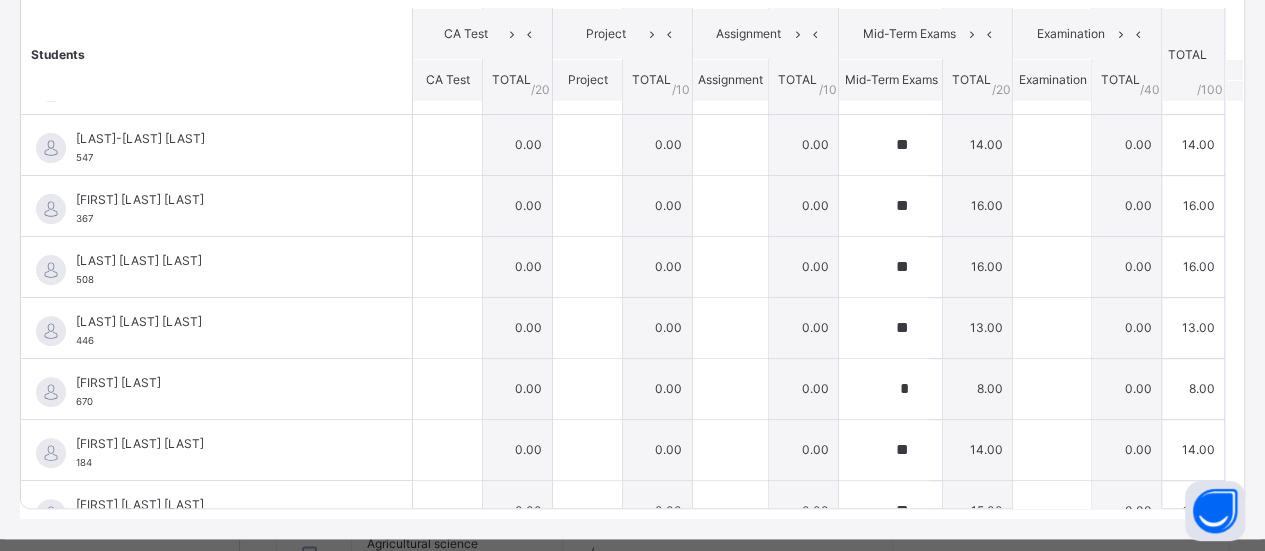 scroll, scrollTop: 0, scrollLeft: 0, axis: both 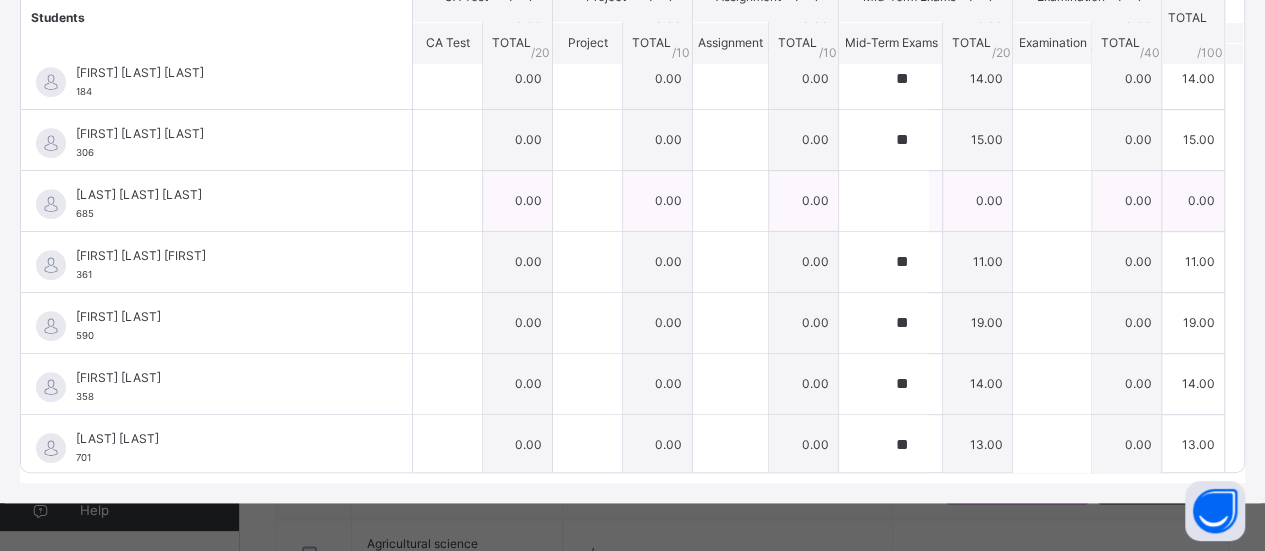type on "**" 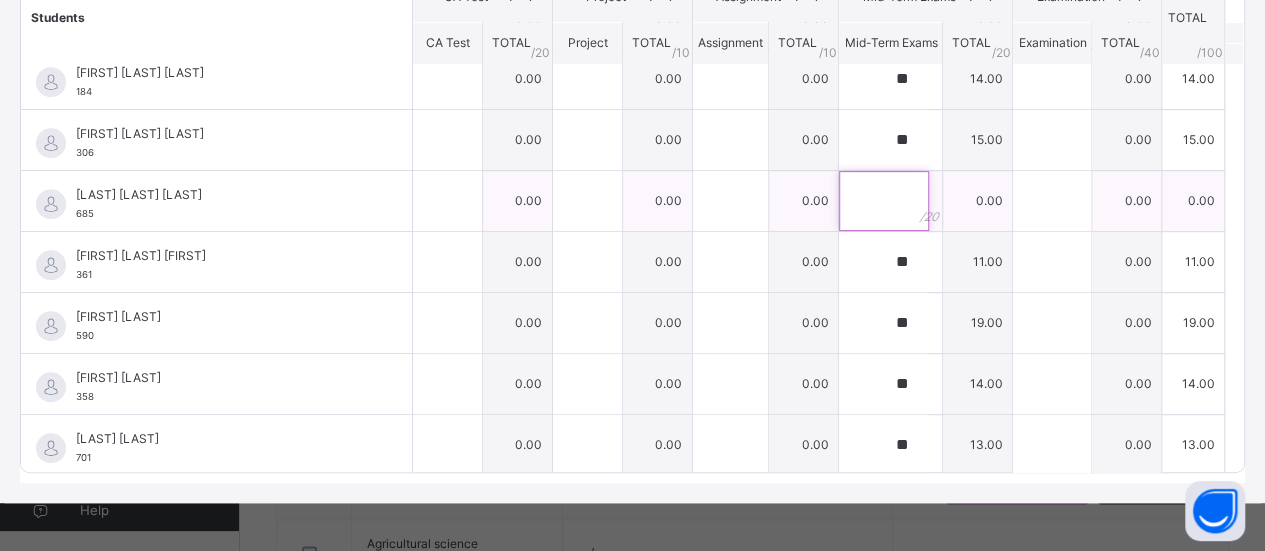 click at bounding box center [884, 201] 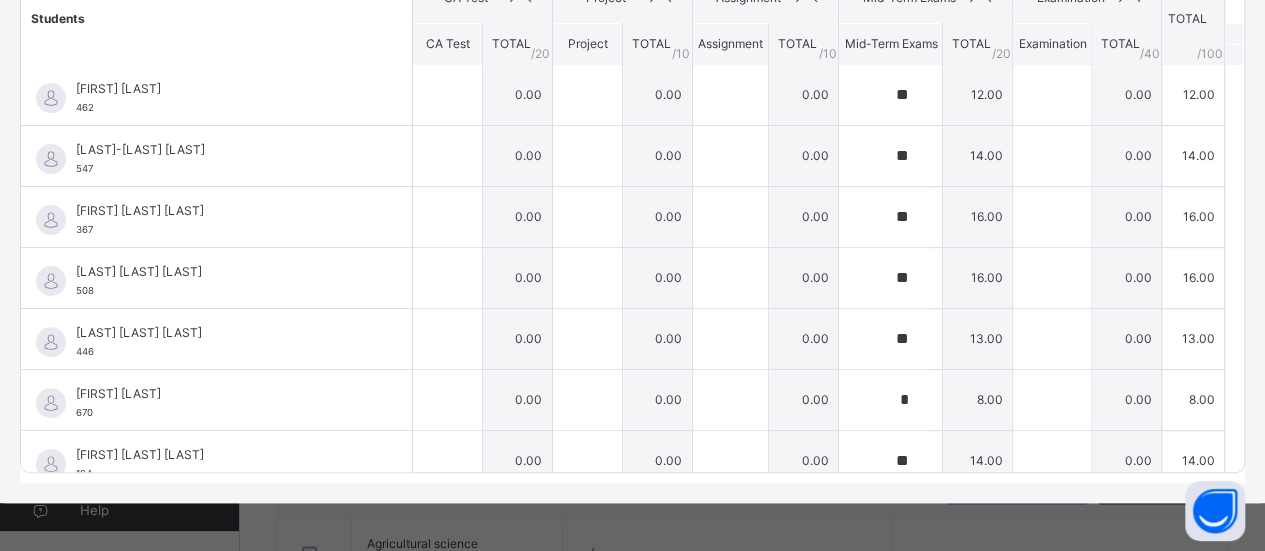 scroll, scrollTop: 0, scrollLeft: 0, axis: both 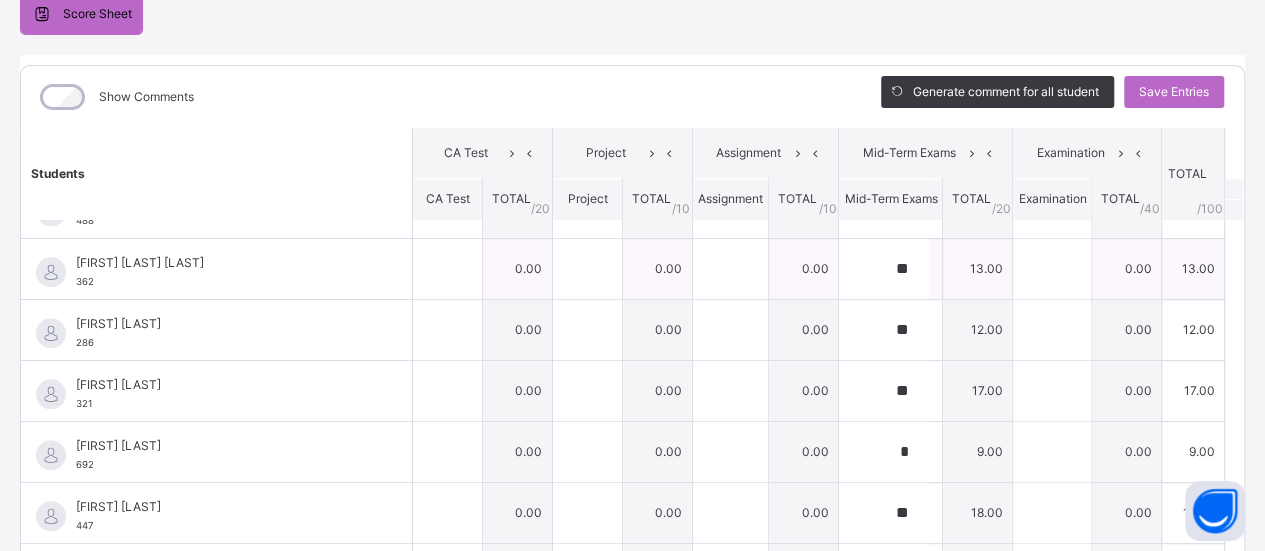 type on "**" 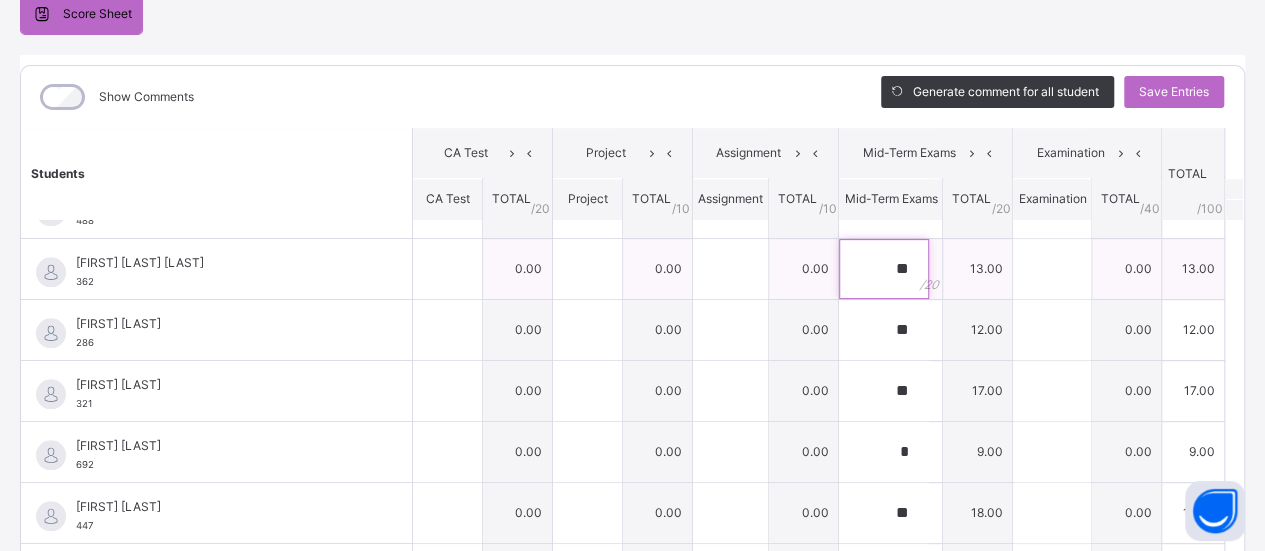 click on "**" at bounding box center [884, 269] 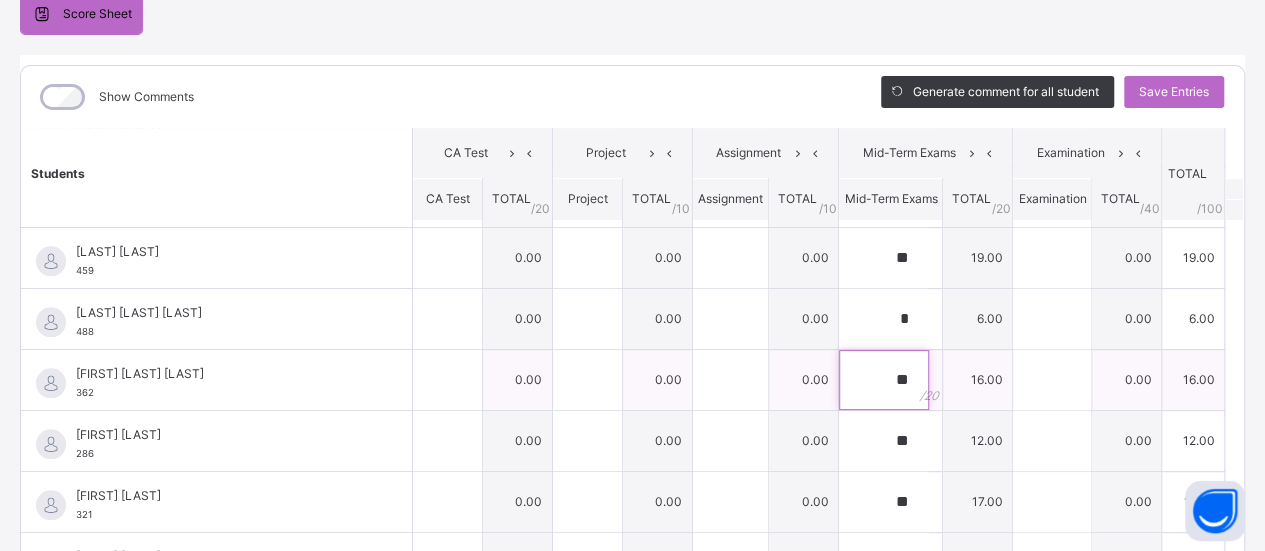 scroll, scrollTop: 965, scrollLeft: 0, axis: vertical 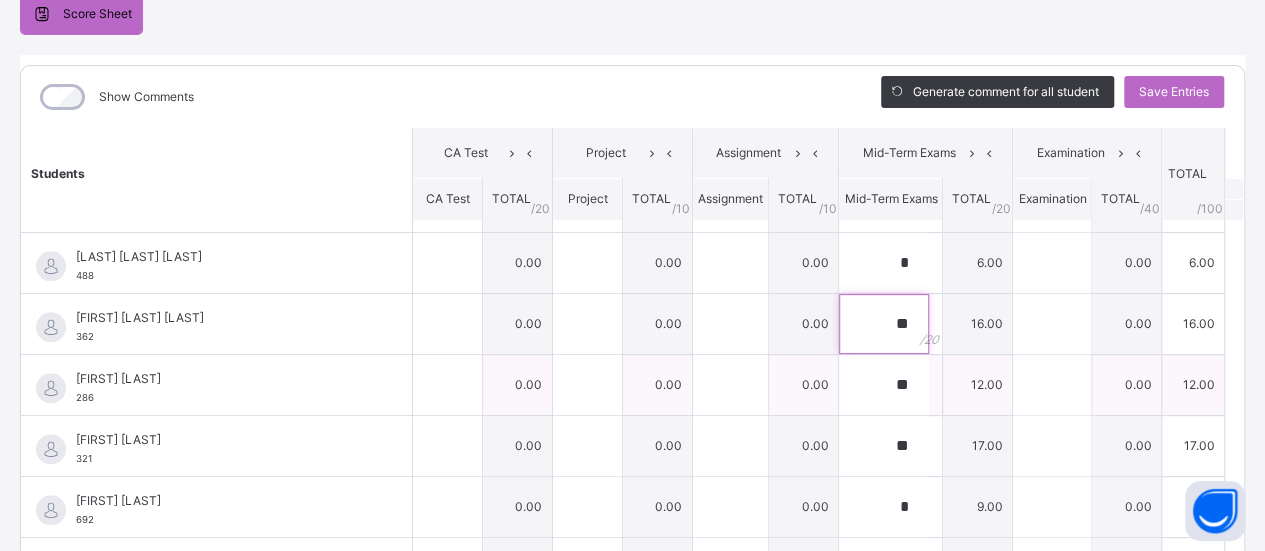 type on "**" 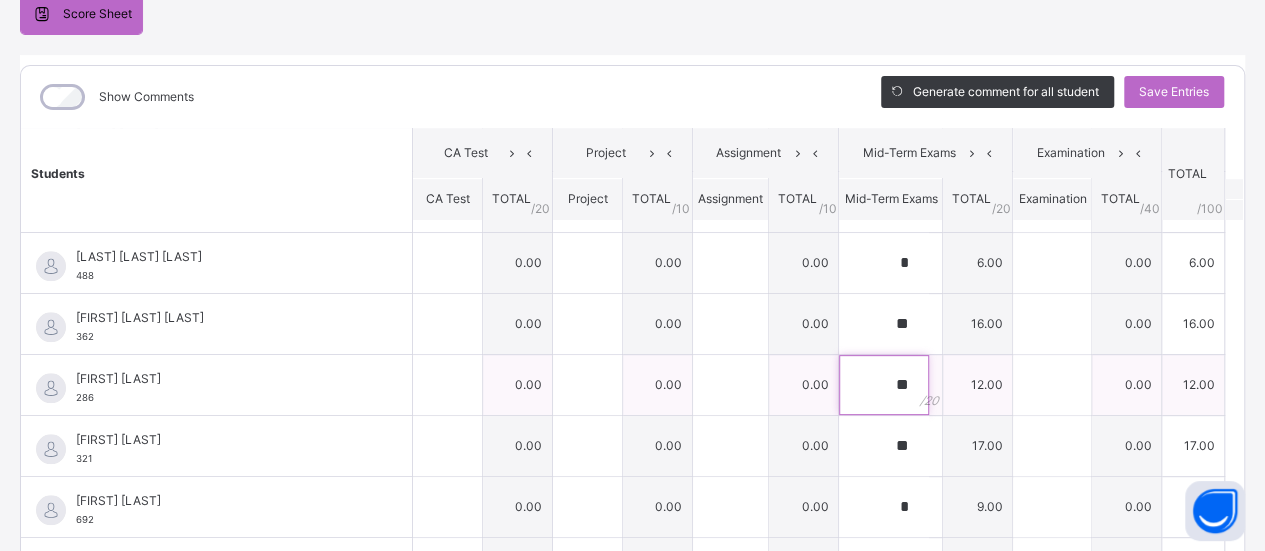 click on "**" at bounding box center (884, 385) 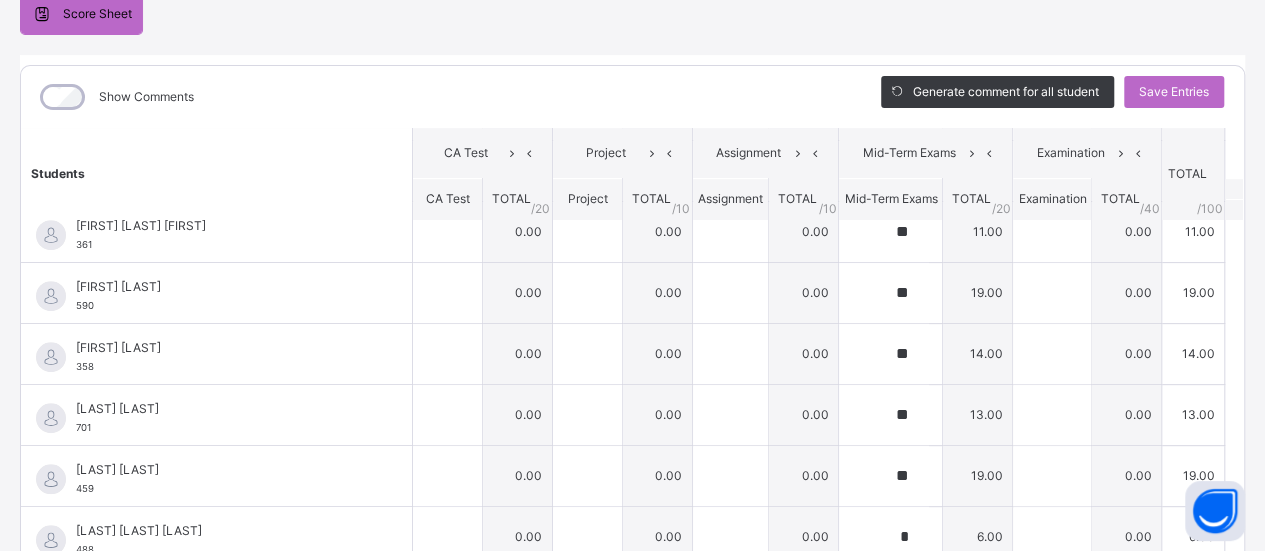scroll, scrollTop: 687, scrollLeft: 0, axis: vertical 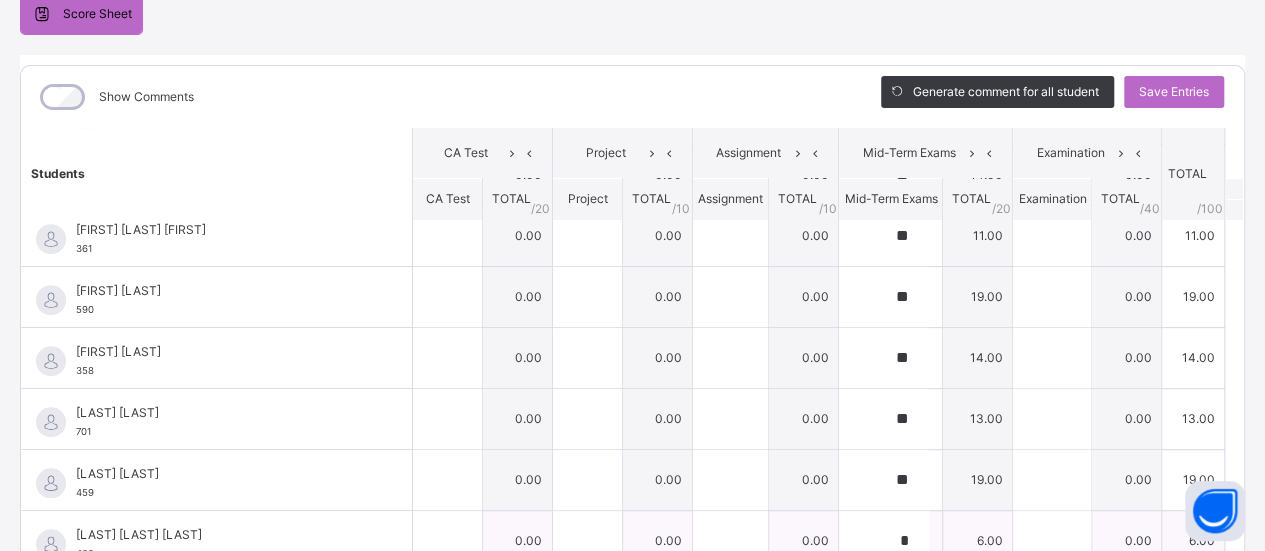 type on "**" 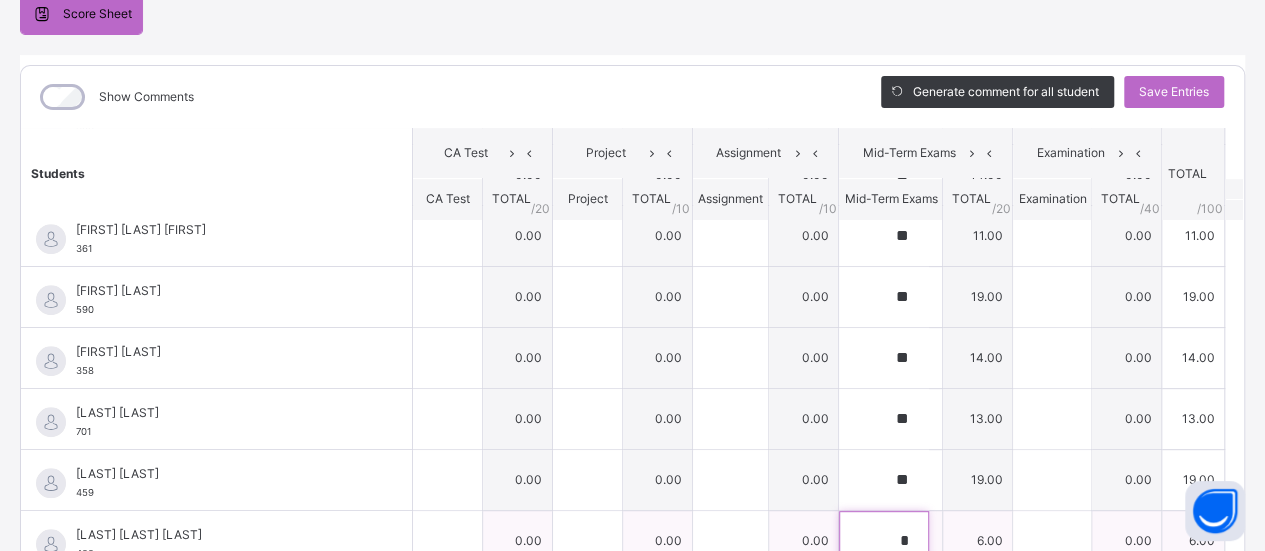 click on "*" at bounding box center [884, 541] 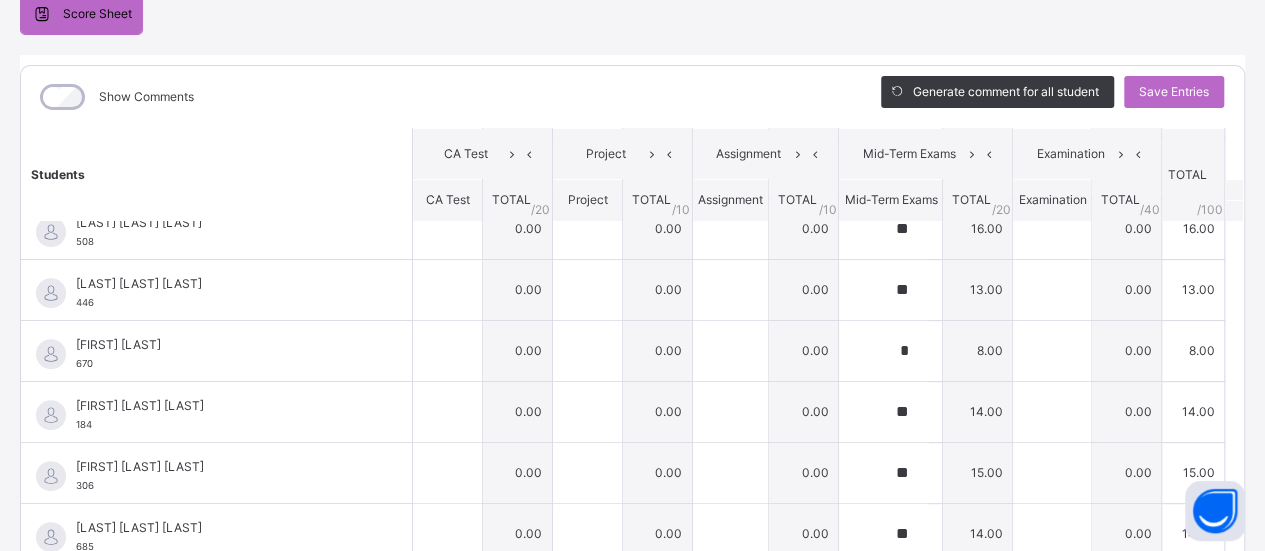 scroll, scrollTop: 328, scrollLeft: 0, axis: vertical 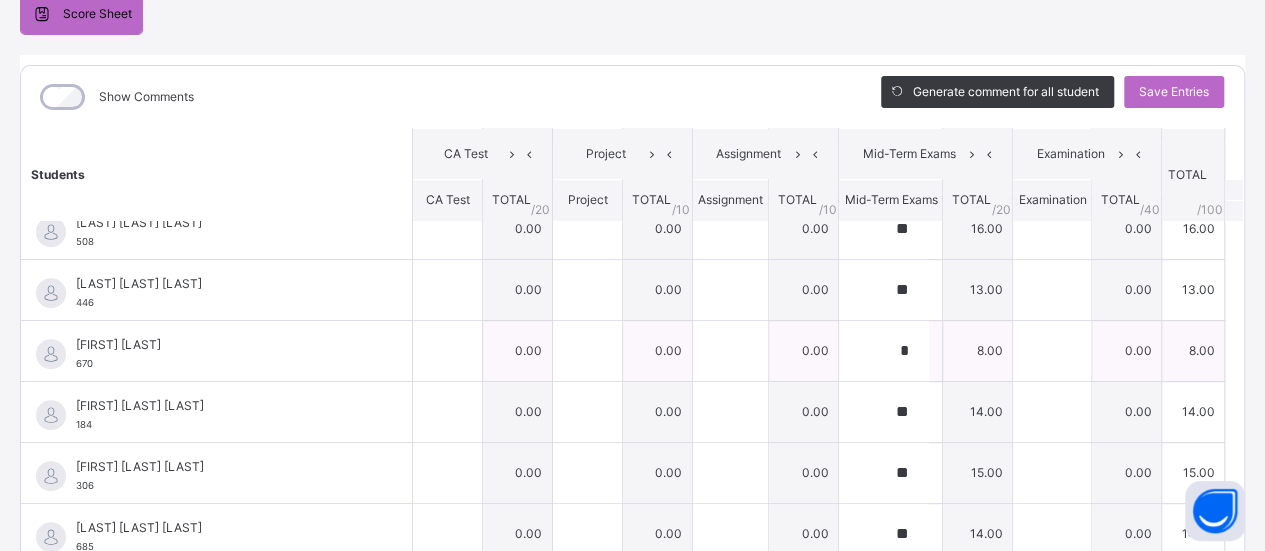 type on "*" 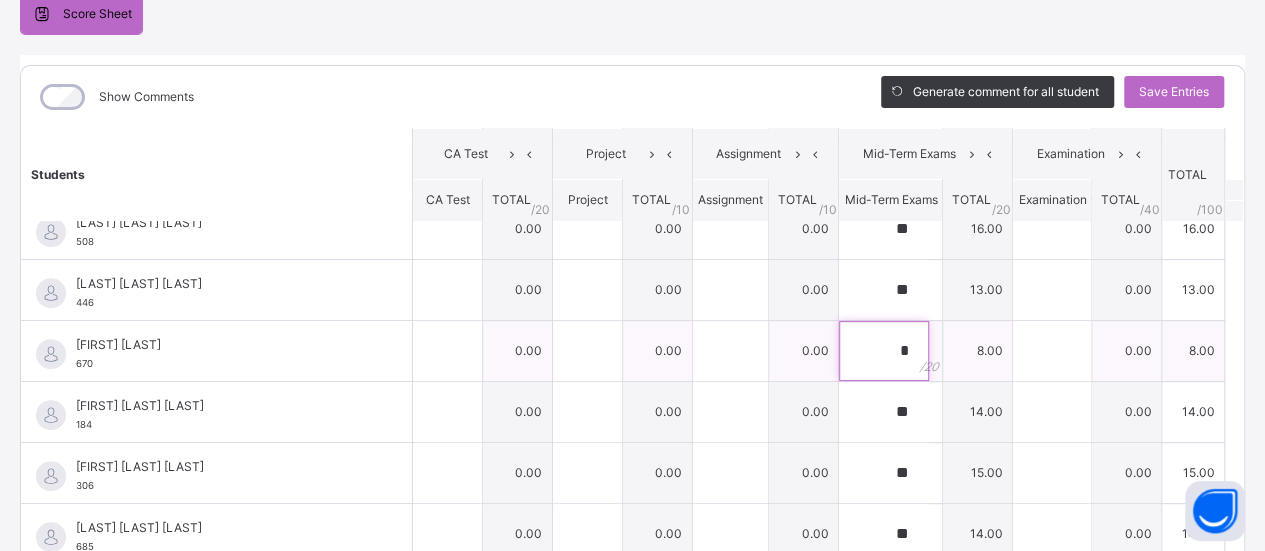 click on "*" at bounding box center [890, 351] 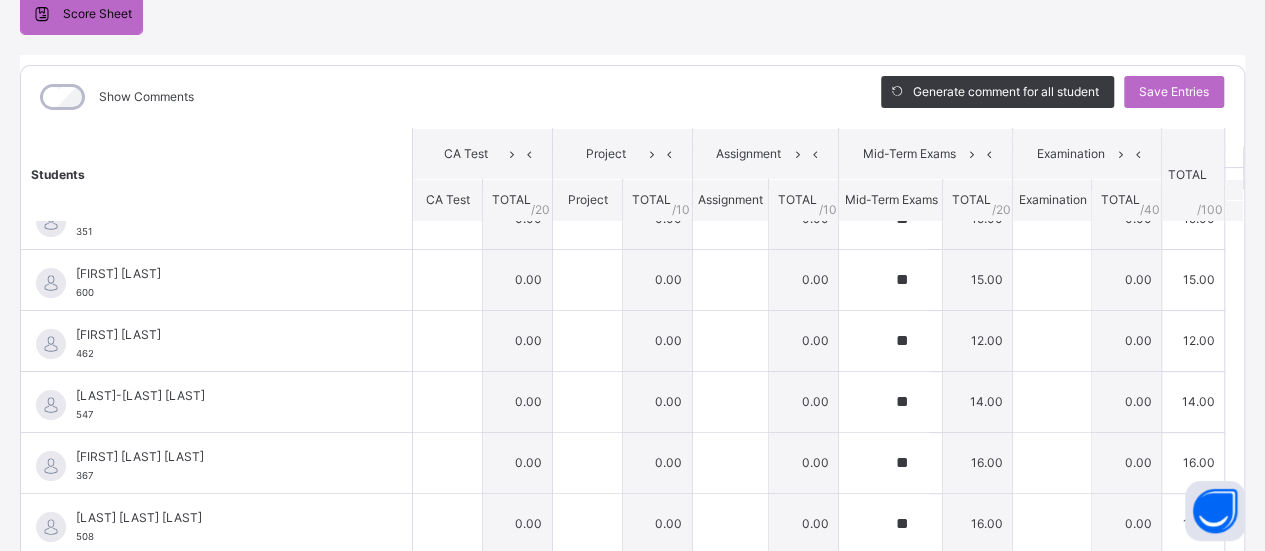 scroll, scrollTop: 0, scrollLeft: 0, axis: both 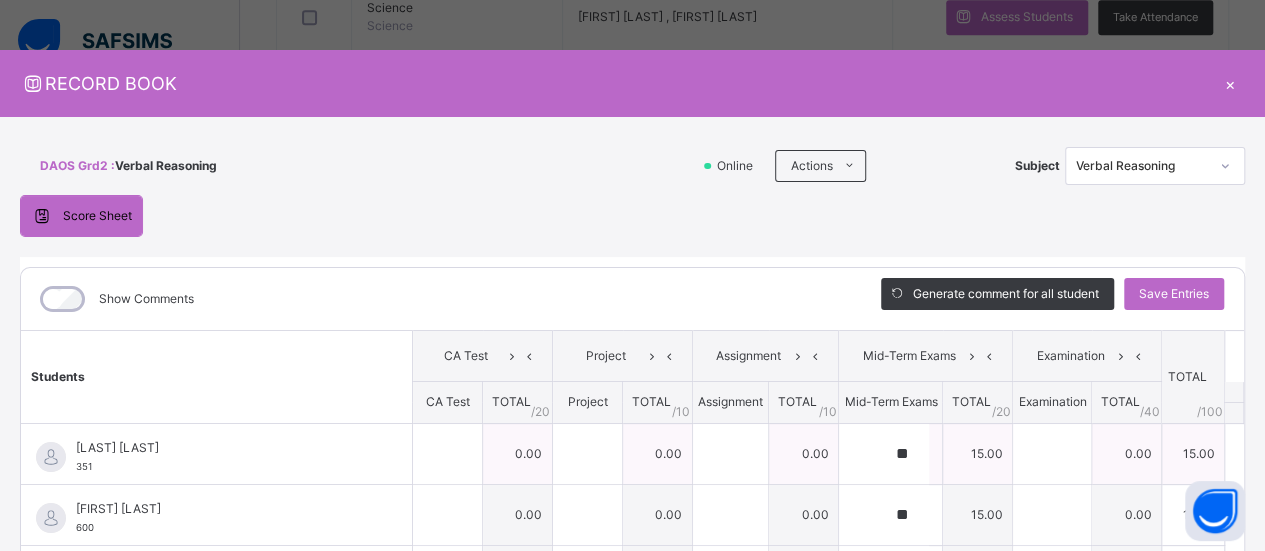 type on "**" 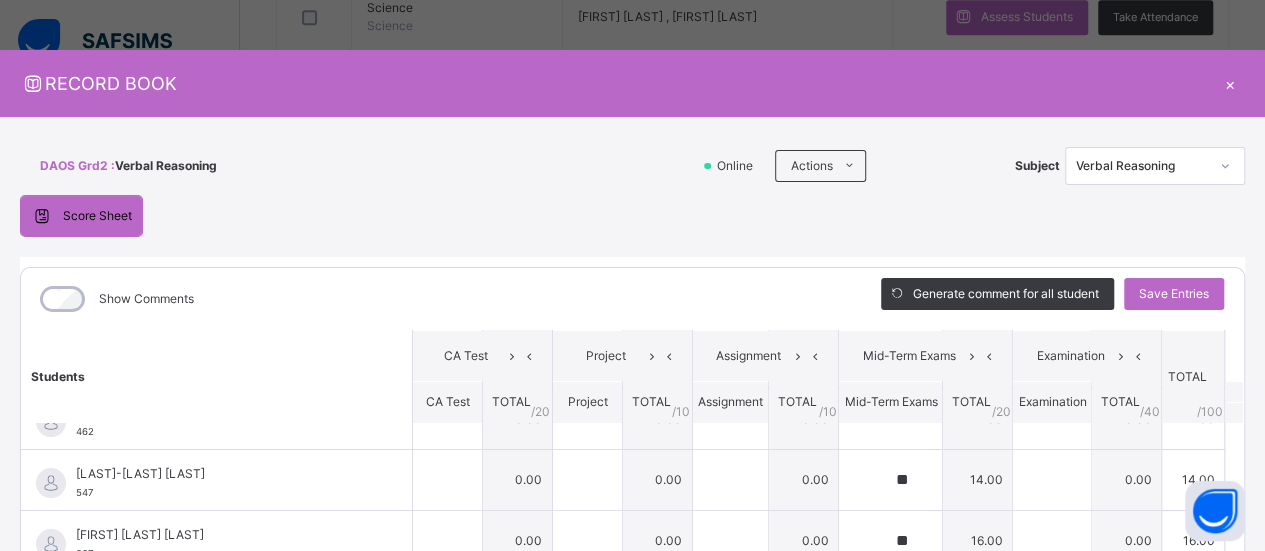 scroll, scrollTop: 170, scrollLeft: 0, axis: vertical 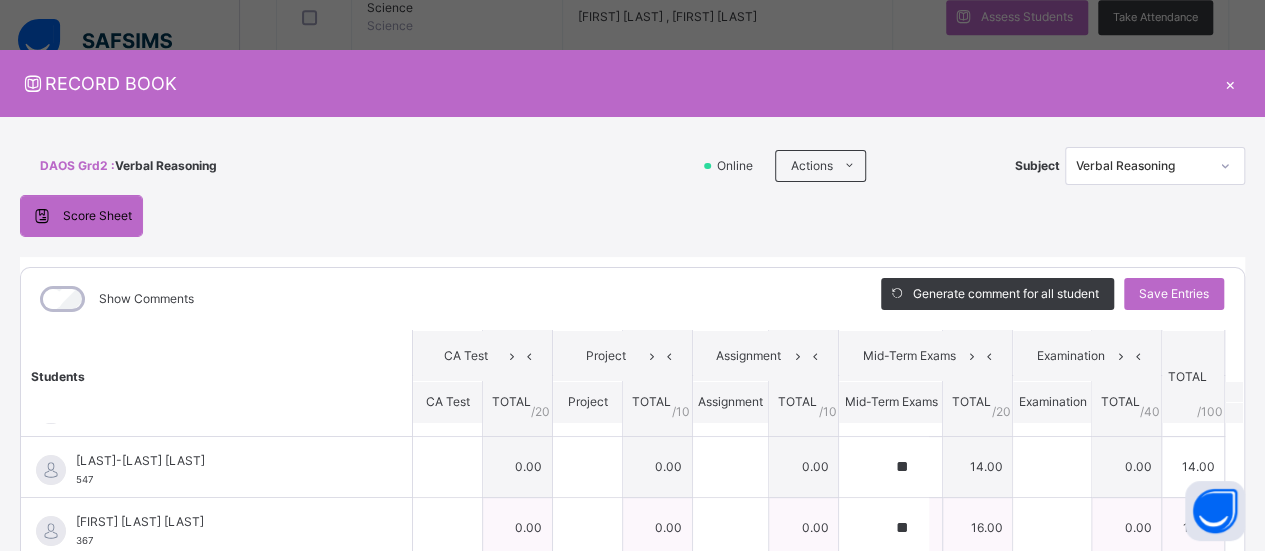 click on "[FIRST] [LAST] [LAST]" at bounding box center [221, 522] 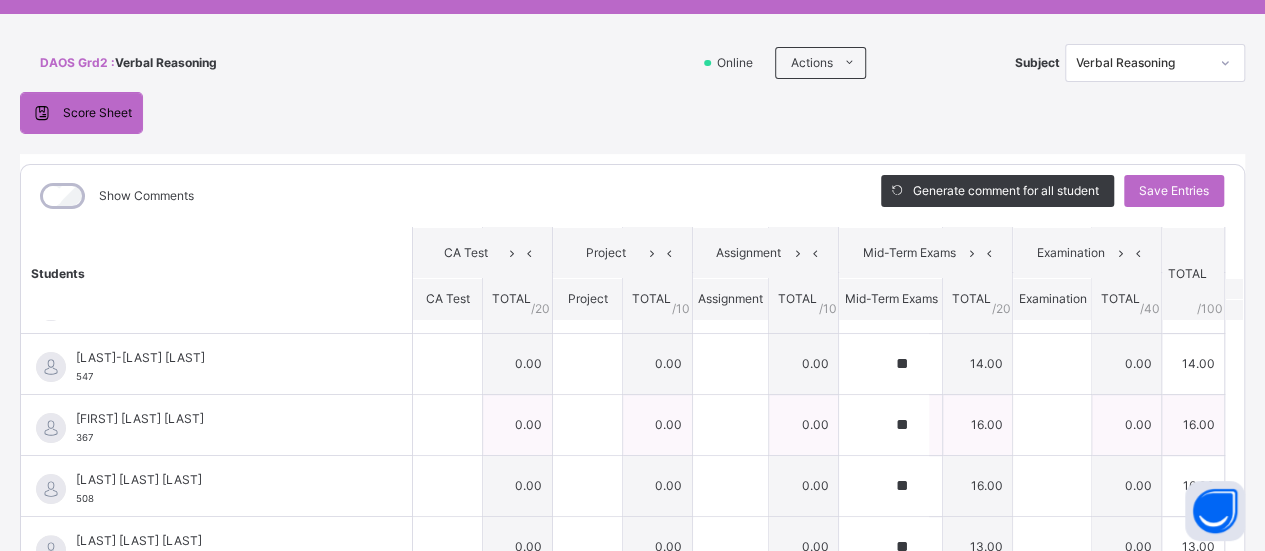 scroll, scrollTop: 119, scrollLeft: 0, axis: vertical 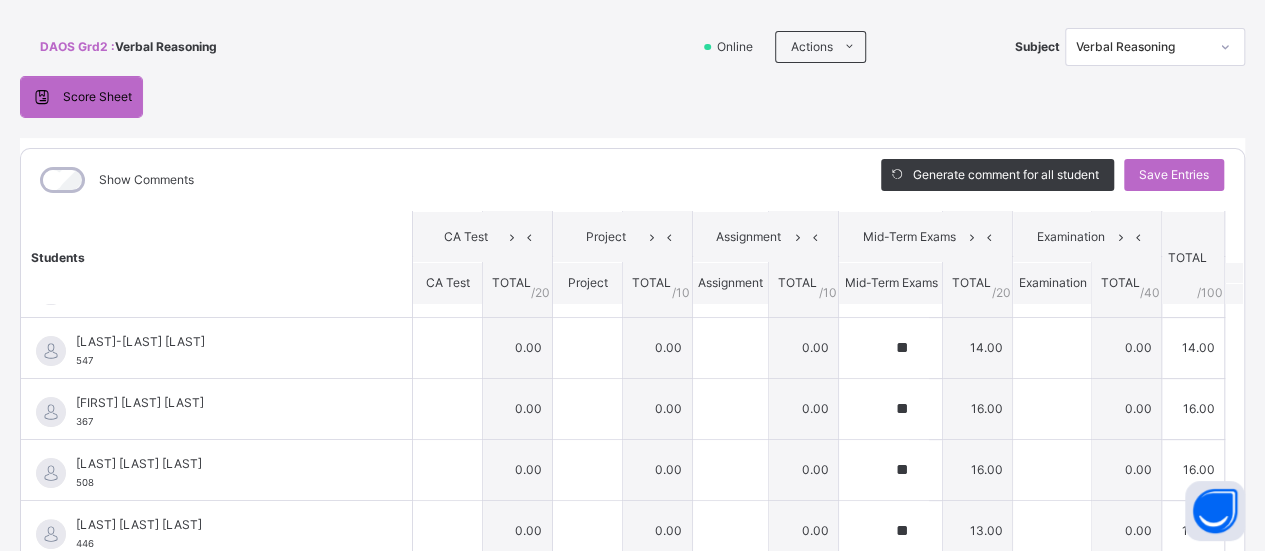 click on "Score Sheet Score Sheet Show Comments   Generate comment for all student   Save Entries Class Level:  DAOS Grd2   Subject:  [SUBJECT] Session:  2024/2025 Session Session:  3rd Term Students CA Test Project Assignment Mid-Term Exams Examination TOTAL /100 Comment CA Test TOTAL / 20 Project TOTAL / 10 Assignment TOTAL / 10 Mid-Term Exams TOTAL / 20 Examination TOTAL / 40 [FIRST]  [LAST] [NUMBER] [FIRST]  [LAST] [NUMBER] 0.00 0.00 0.00 ** 15.00 0.00 15.00 Generate comment 0 / 250   ×   Subject Teacher’s Comment Generate and see in full the comment developed by the AI with an option to regenerate the comment JS [FIRST]  [LAST]   351   Total 15.00  / 100.00 Sims Bot   Regenerate     Use this comment   [FIRST]  [LAST] [NUMBER] [FIRST]  [LAST] [NUMBER] 0.00 0.00 0.00 ** 15.00 0.00 15.00 Generate comment 0 / 250   ×   Subject Teacher’s Comment Generate and see in full the comment developed by the AI with an option to regenerate the comment JS [FIRST]  [LAST]   600   Total 15.00  / 100.00 Sims Bot   Regenerate       **" at bounding box center [632, 399] 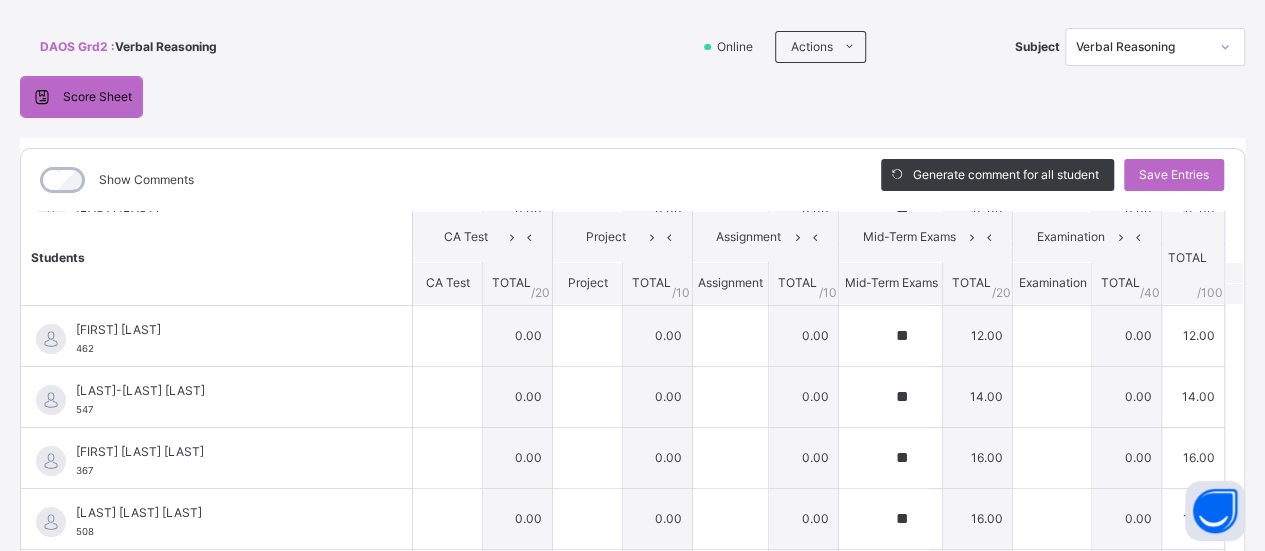 scroll, scrollTop: 95, scrollLeft: 0, axis: vertical 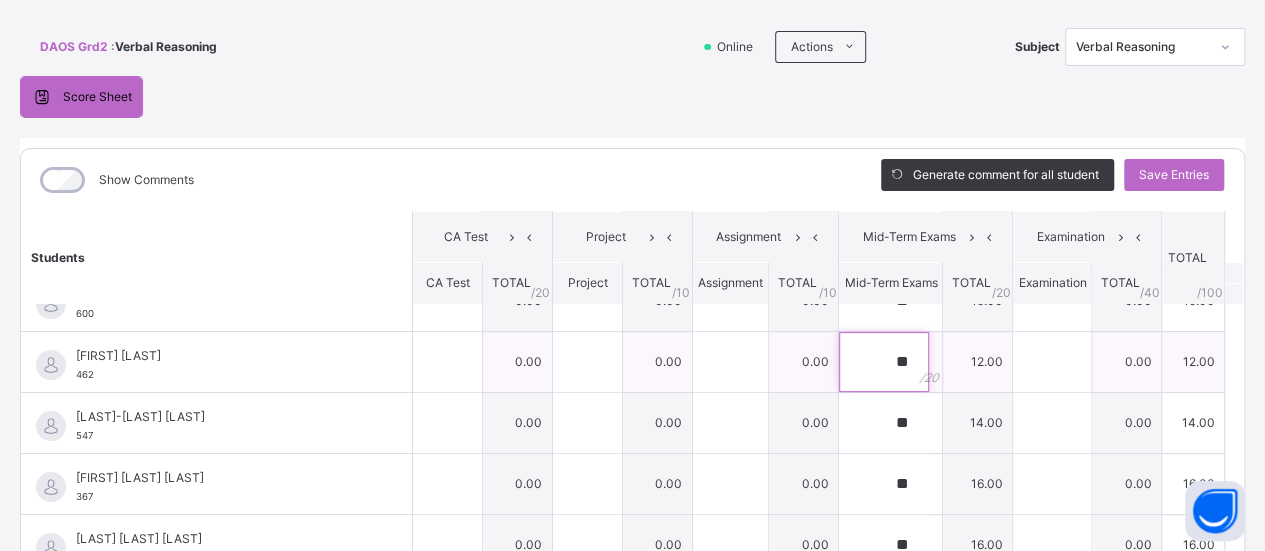 click on "**" at bounding box center [884, 362] 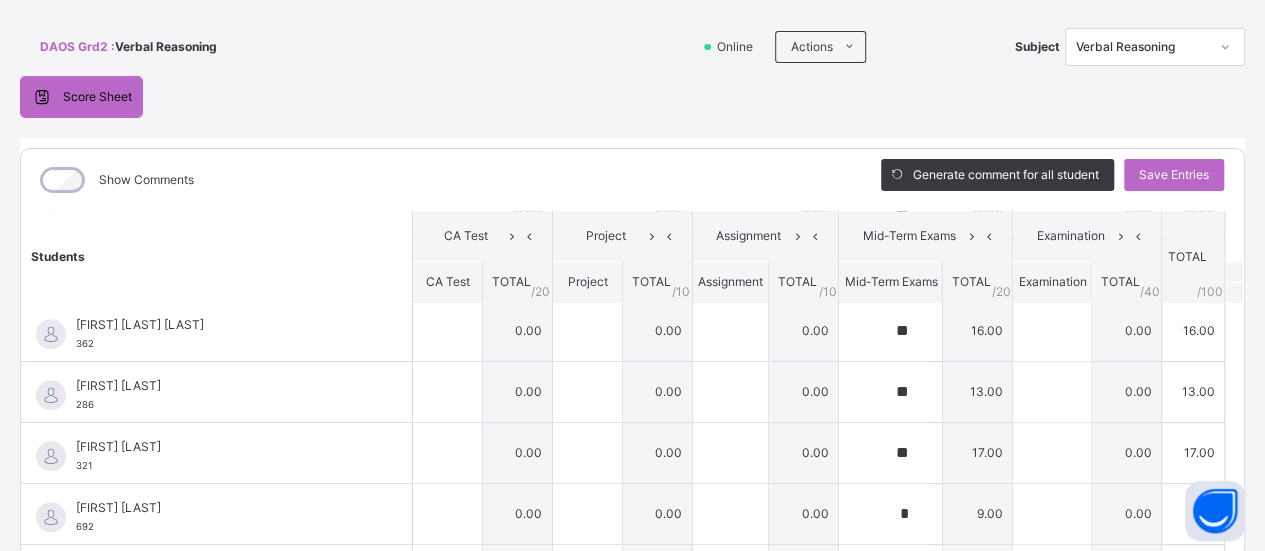 scroll, scrollTop: 1048, scrollLeft: 0, axis: vertical 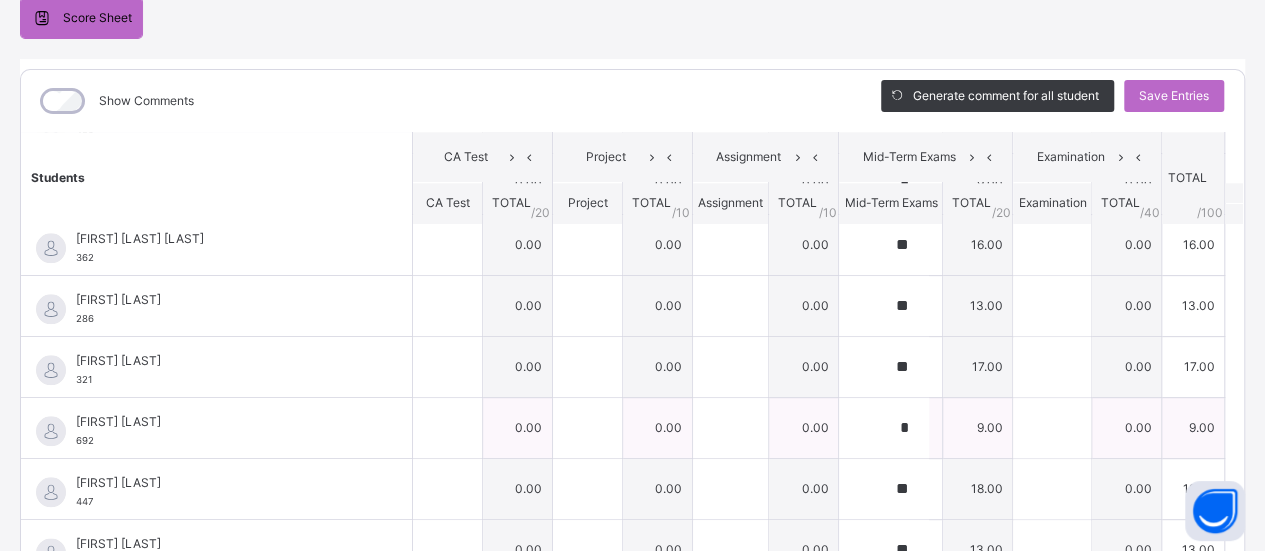 type on "**" 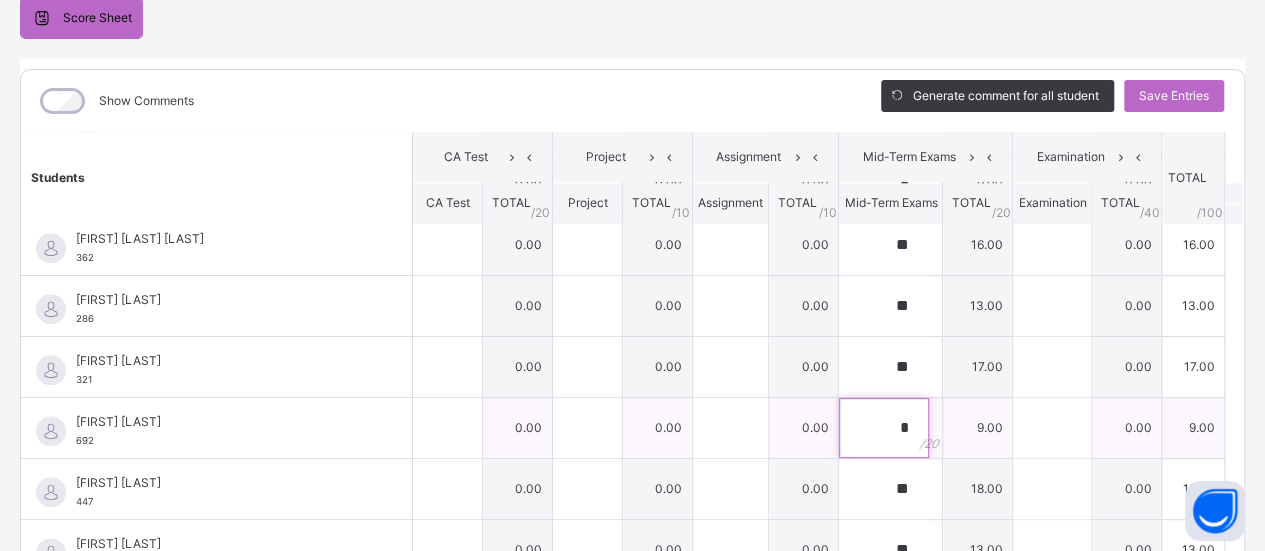 click on "*" at bounding box center (884, 428) 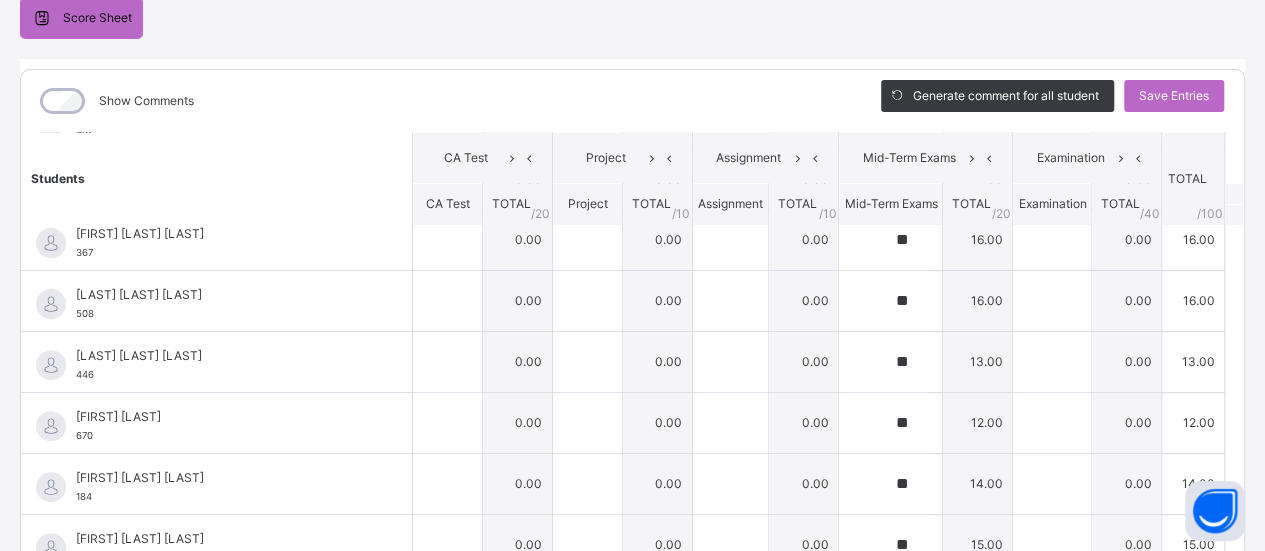 scroll, scrollTop: 260, scrollLeft: 0, axis: vertical 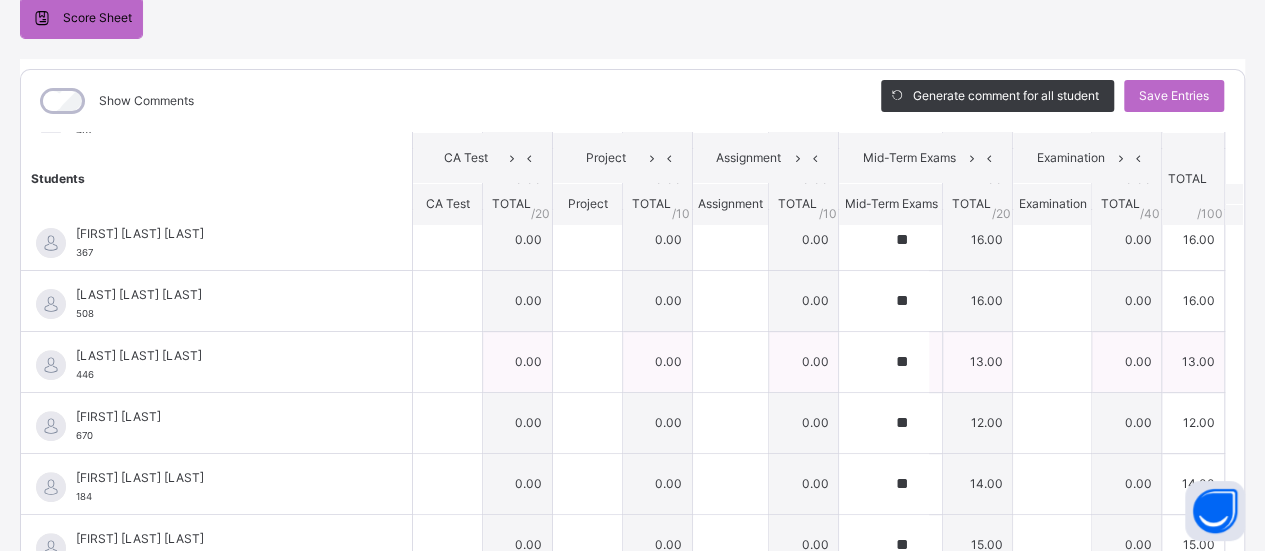 type on "**" 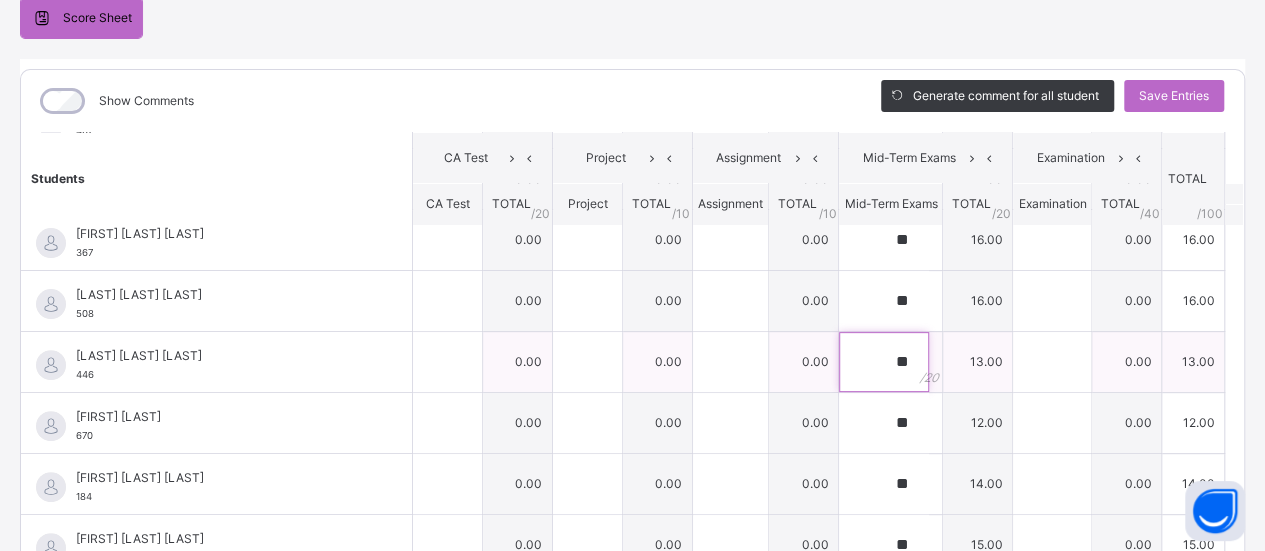 click on "**" at bounding box center [884, 362] 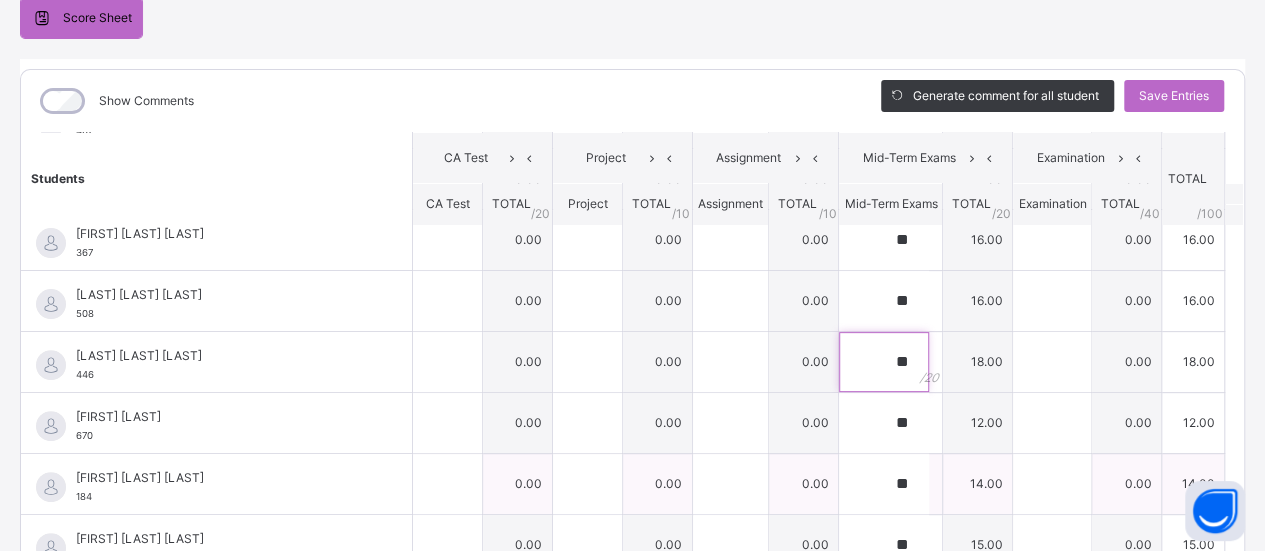 type on "**" 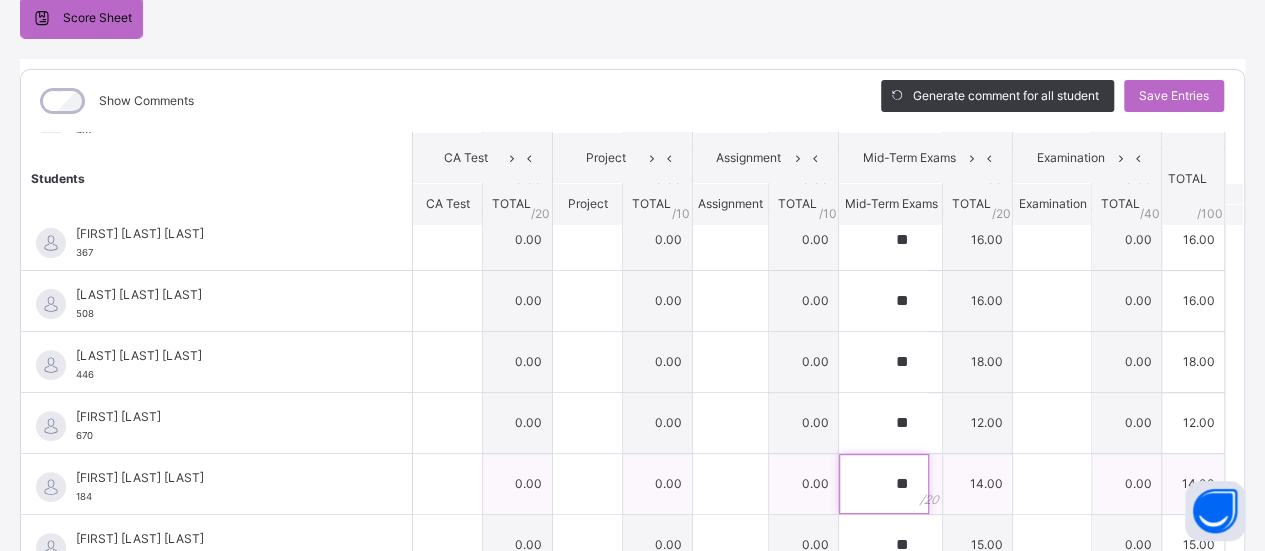 click on "**" at bounding box center (884, 484) 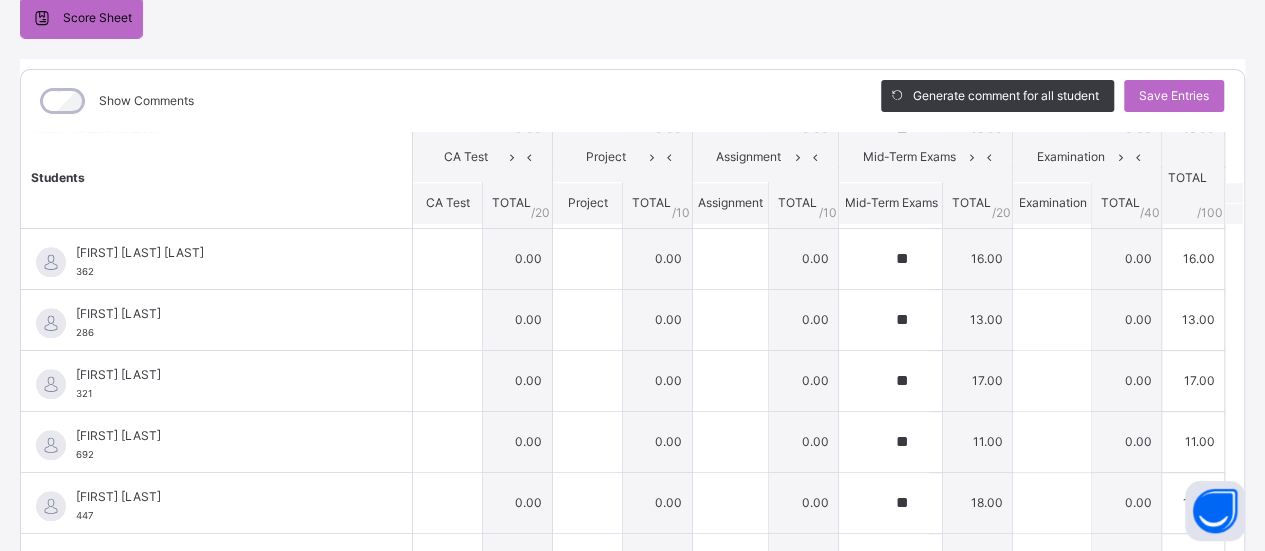 scroll, scrollTop: 1048, scrollLeft: 0, axis: vertical 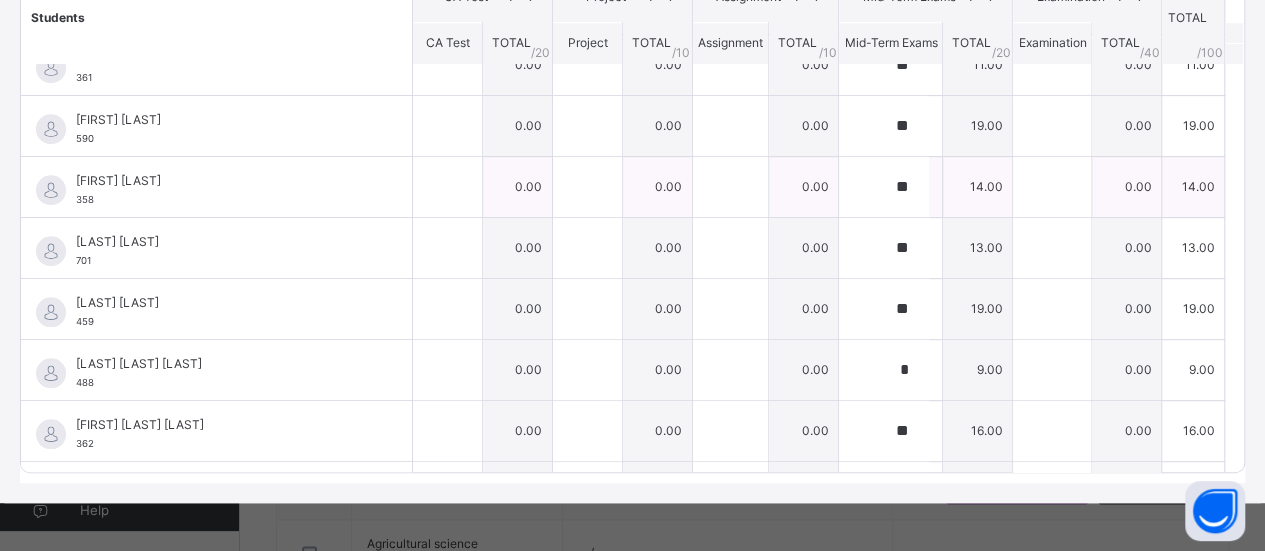 type on "**" 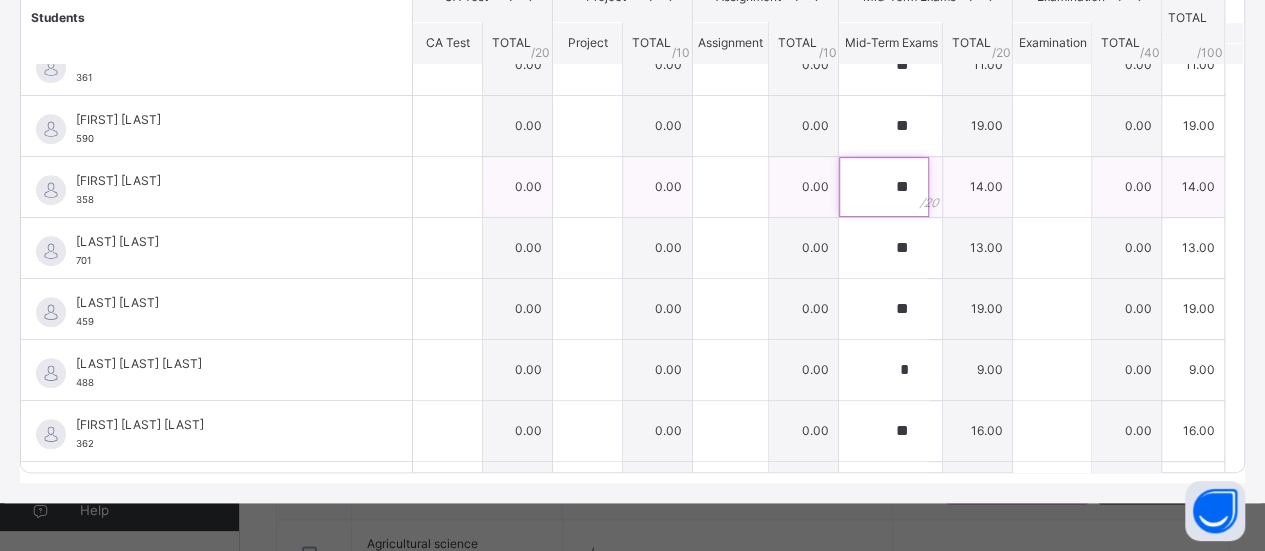 click on "**" at bounding box center [884, 187] 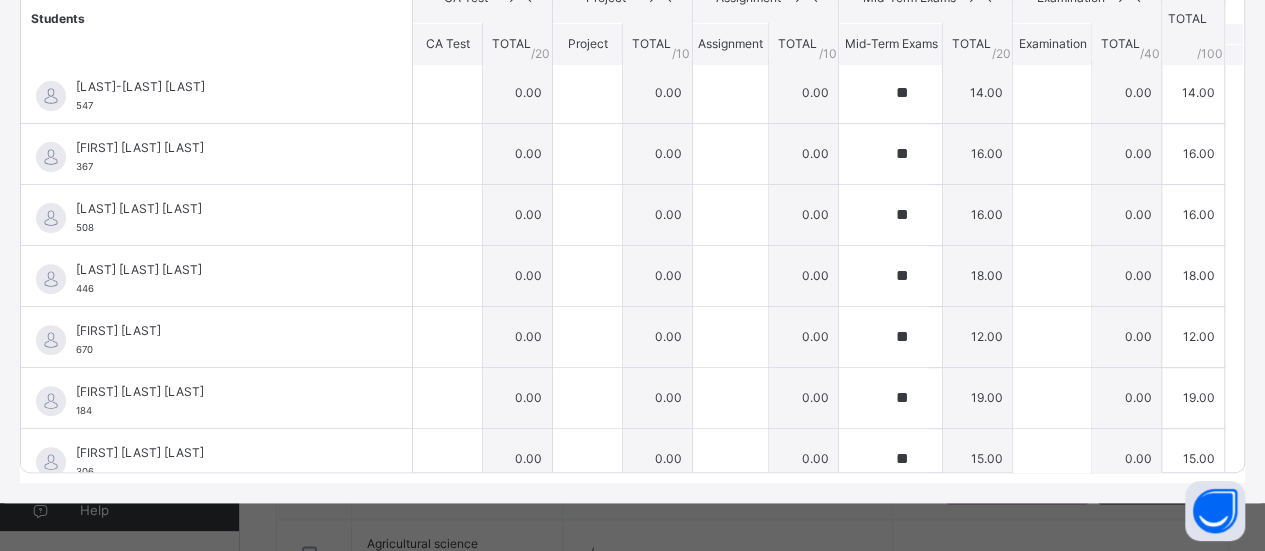 scroll, scrollTop: 0, scrollLeft: 0, axis: both 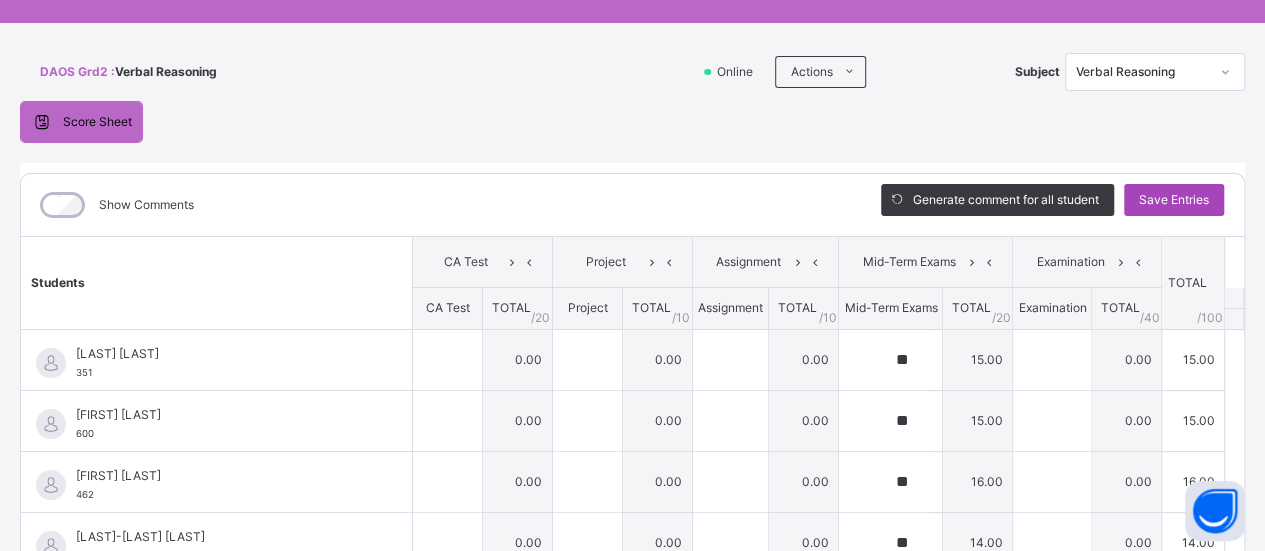 type on "**" 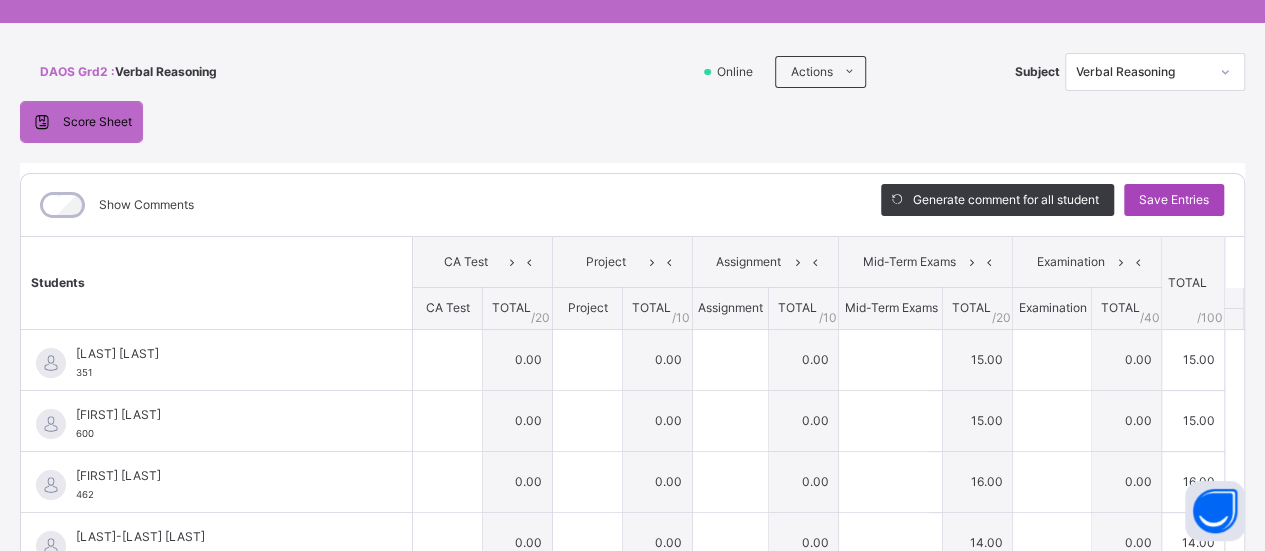 type on "**" 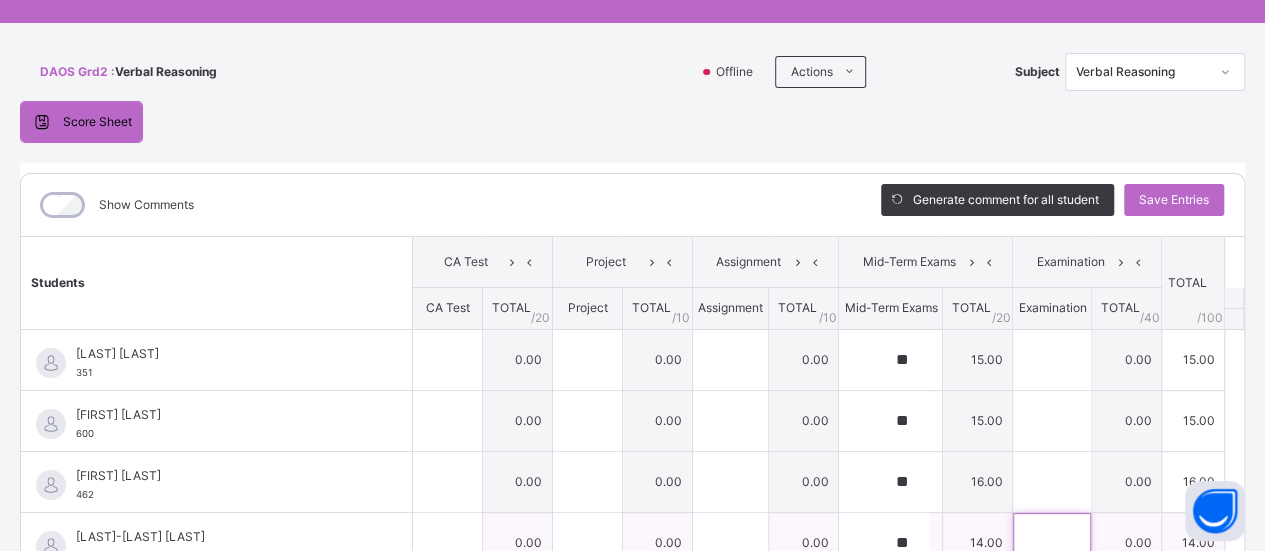 click at bounding box center (1052, 543) 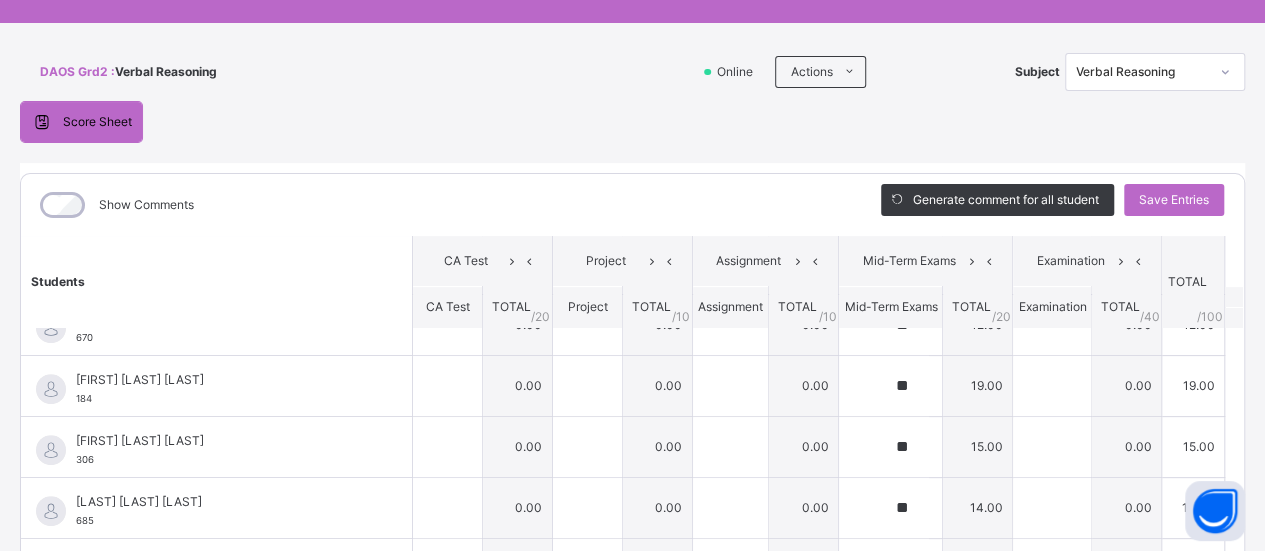 scroll, scrollTop: 468, scrollLeft: 0, axis: vertical 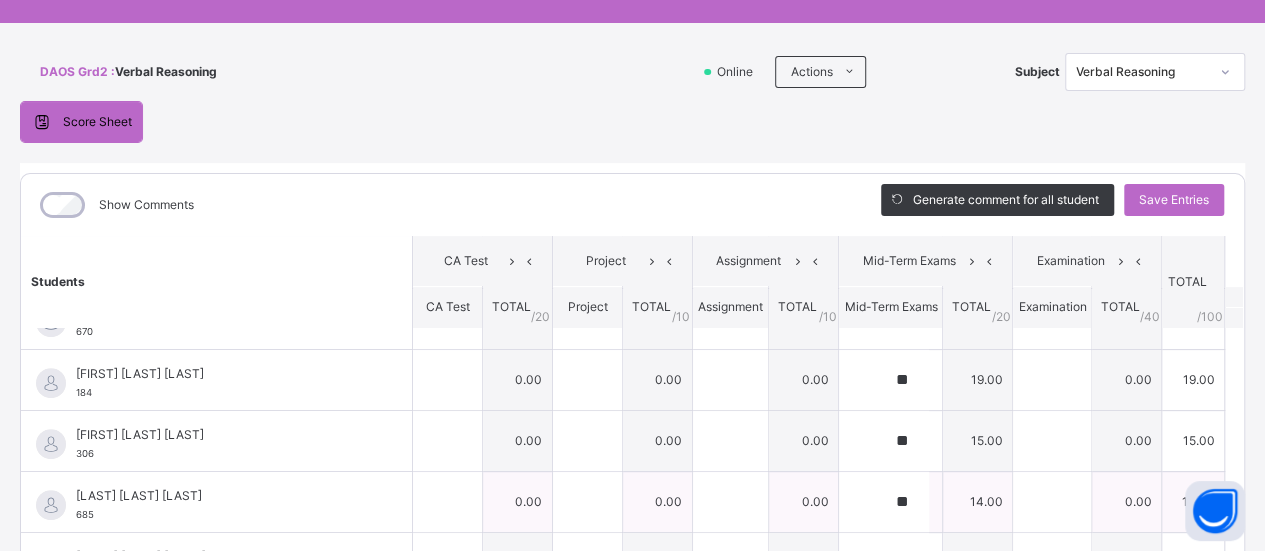 type on "**" 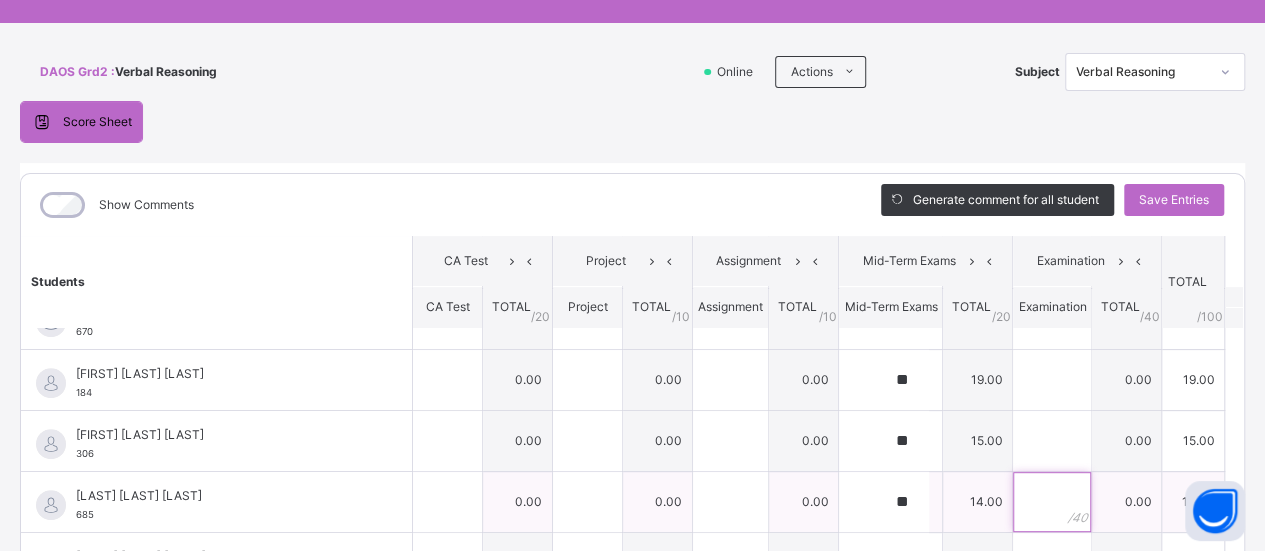 click at bounding box center (1052, 502) 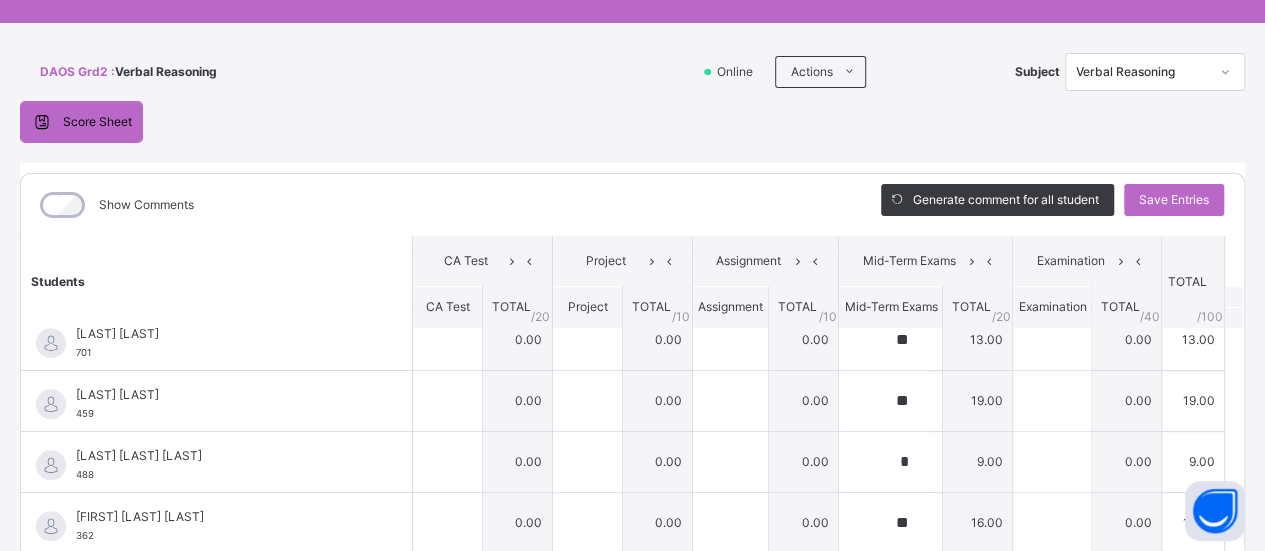 scroll, scrollTop: 880, scrollLeft: 0, axis: vertical 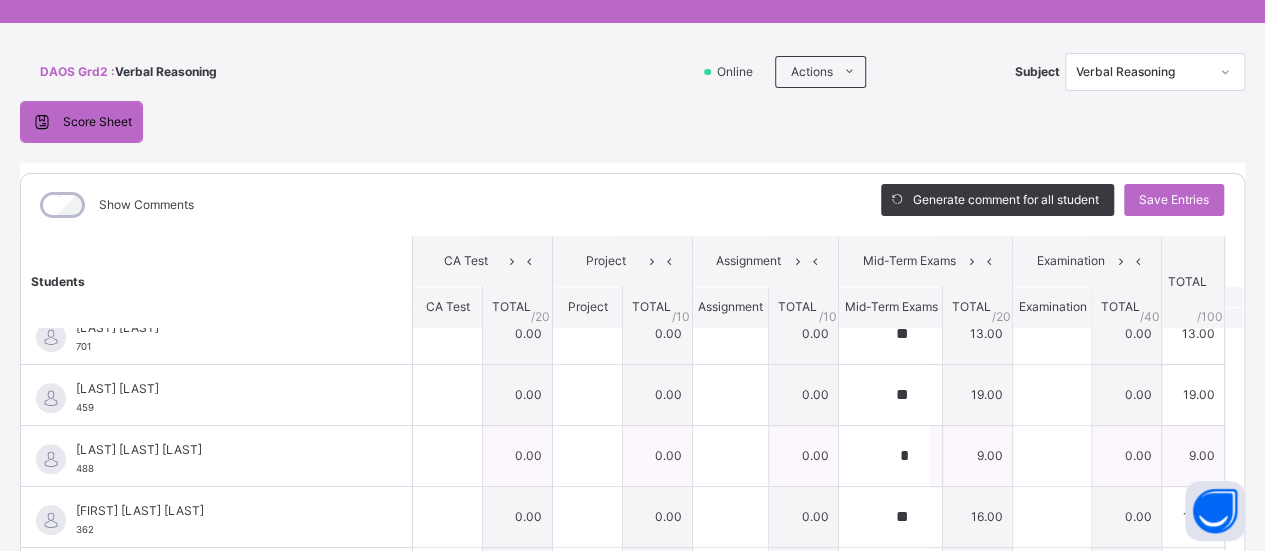 type on "**" 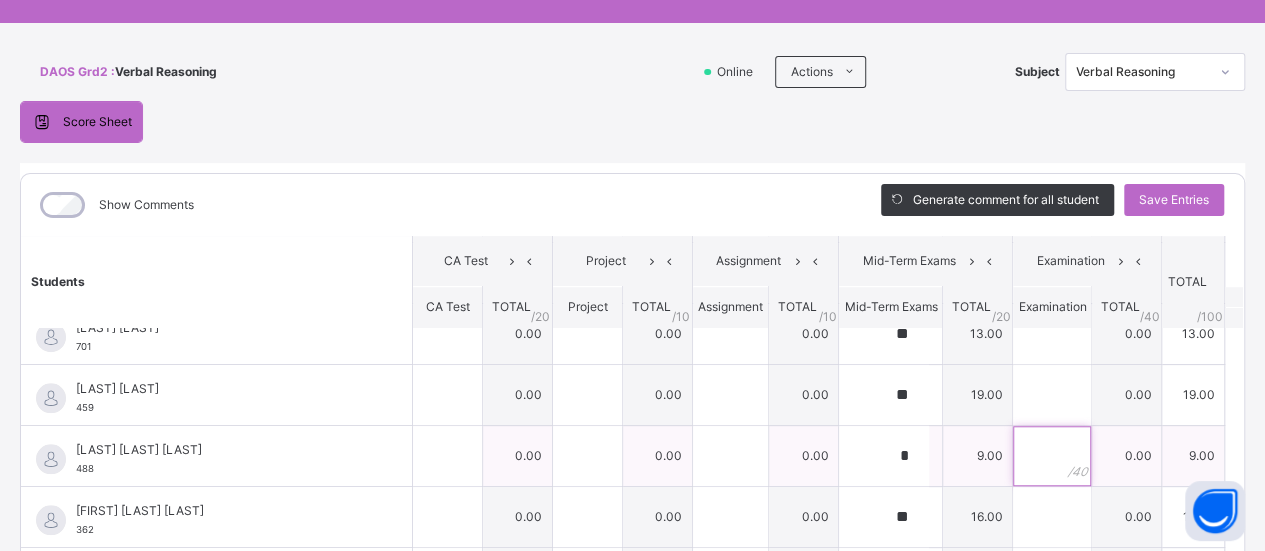 click at bounding box center (1052, 456) 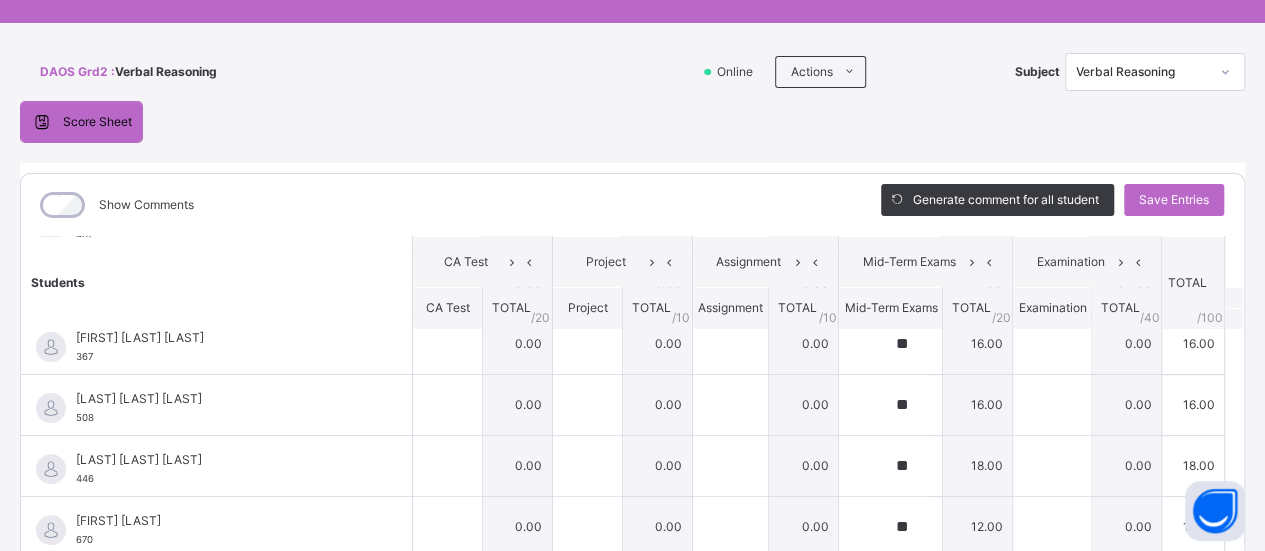 scroll, scrollTop: 0, scrollLeft: 0, axis: both 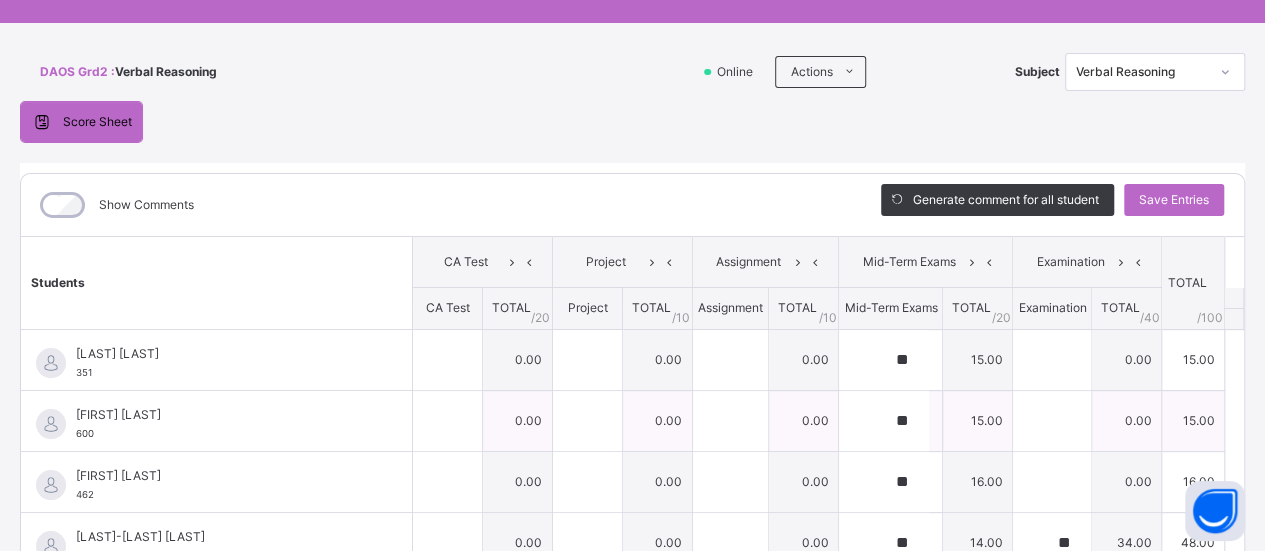 type on "**" 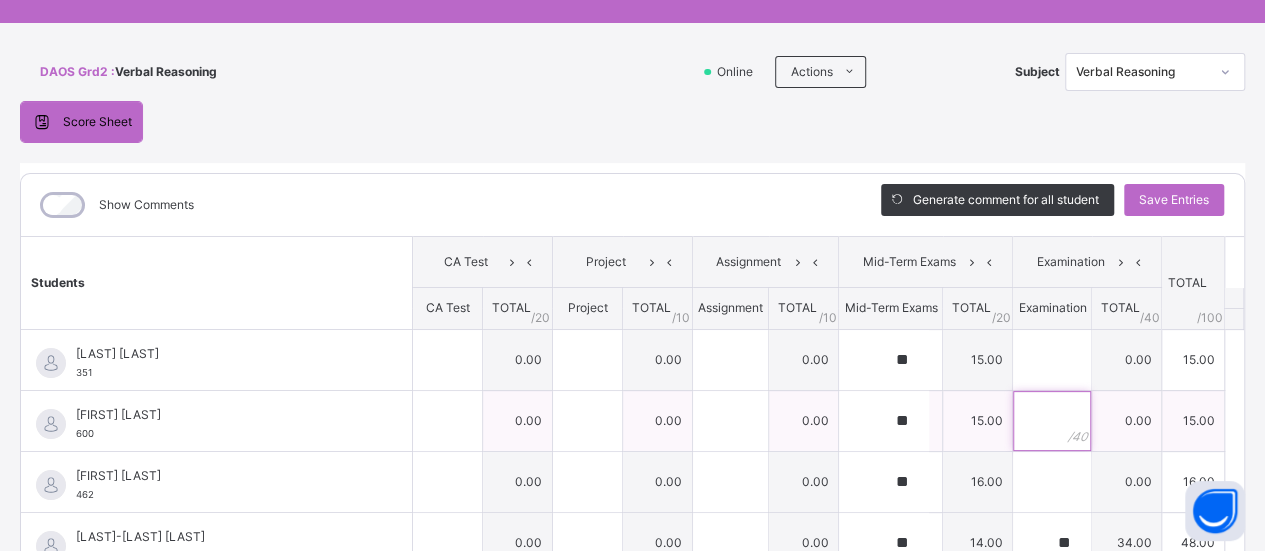 click at bounding box center (1052, 421) 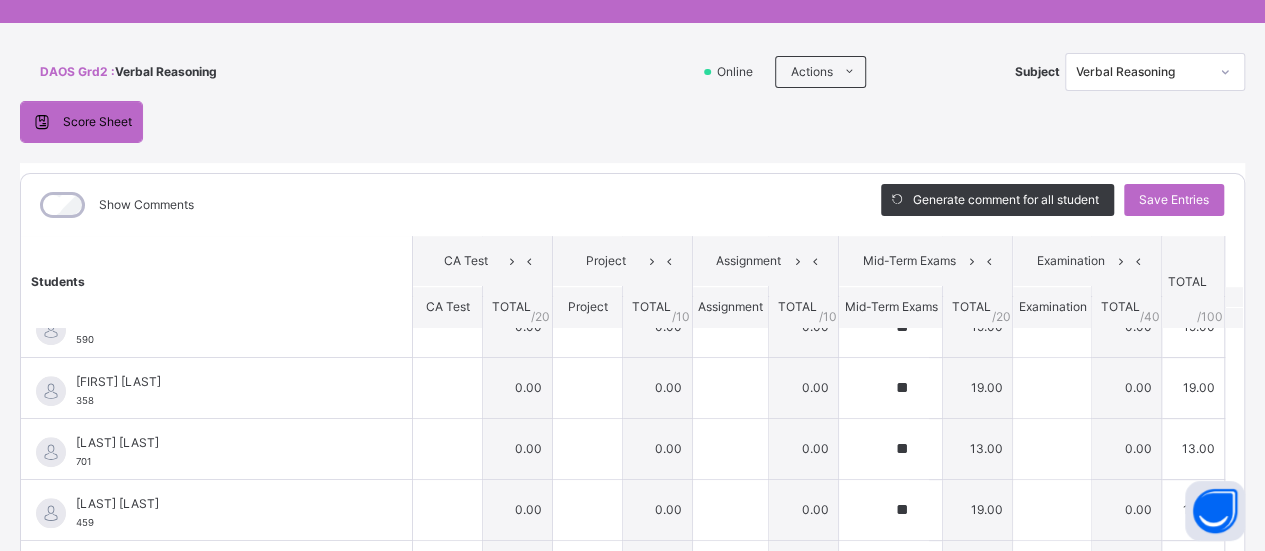 scroll, scrollTop: 766, scrollLeft: 0, axis: vertical 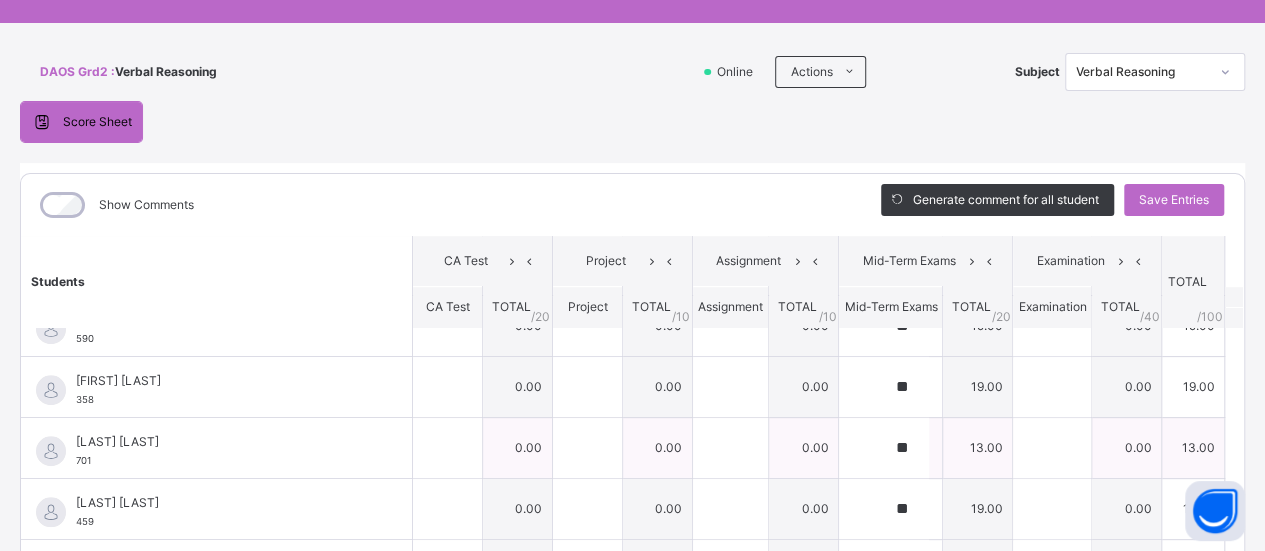 type on "**" 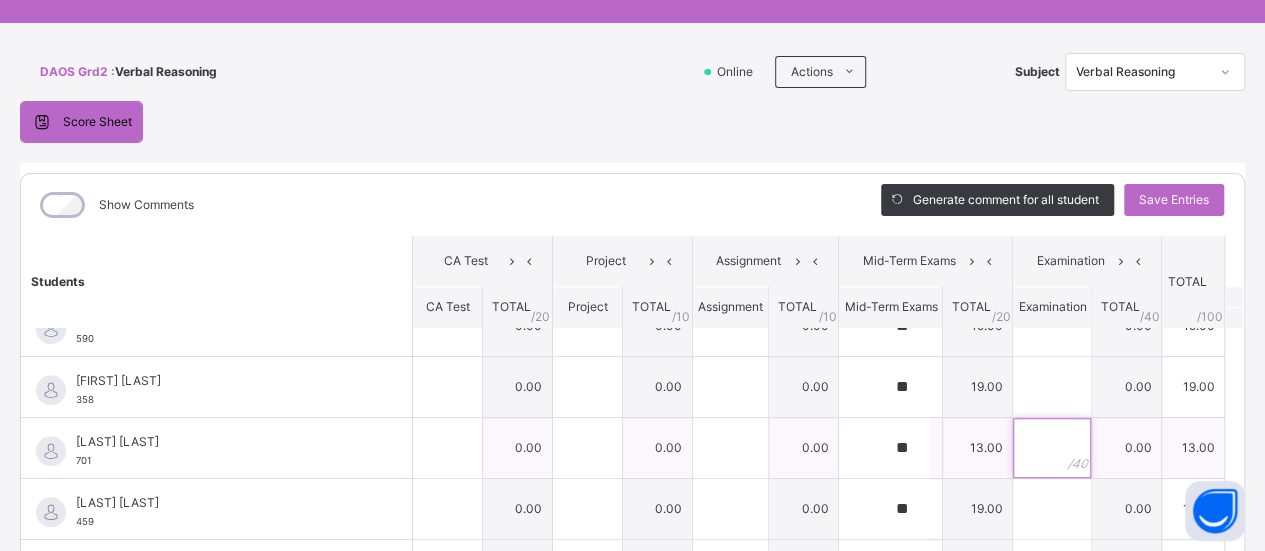 click at bounding box center [1052, 448] 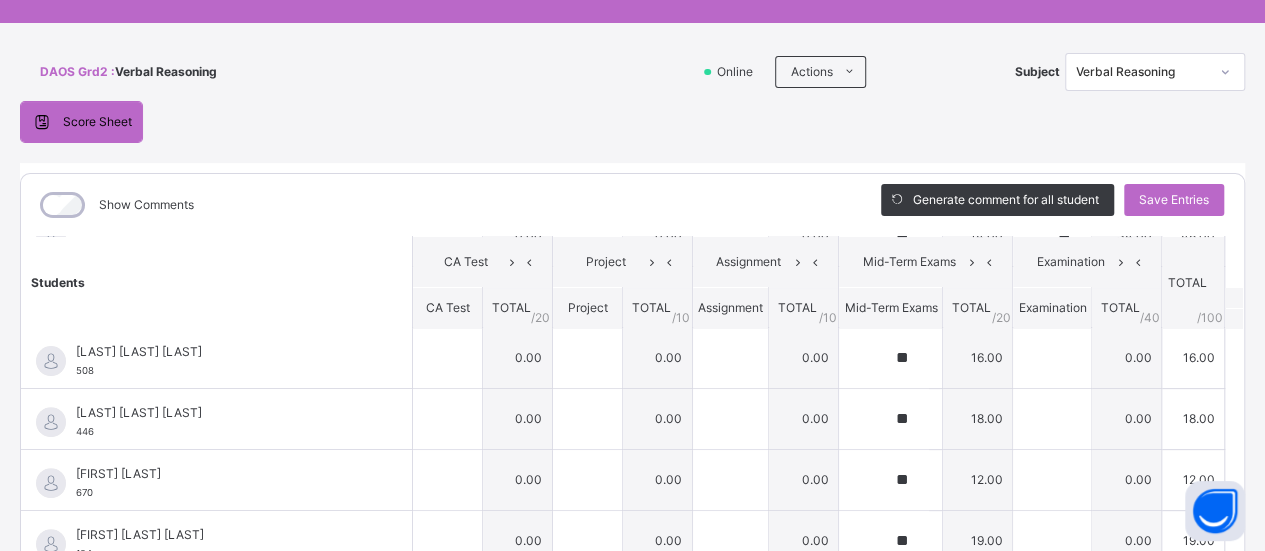 scroll, scrollTop: 304, scrollLeft: 0, axis: vertical 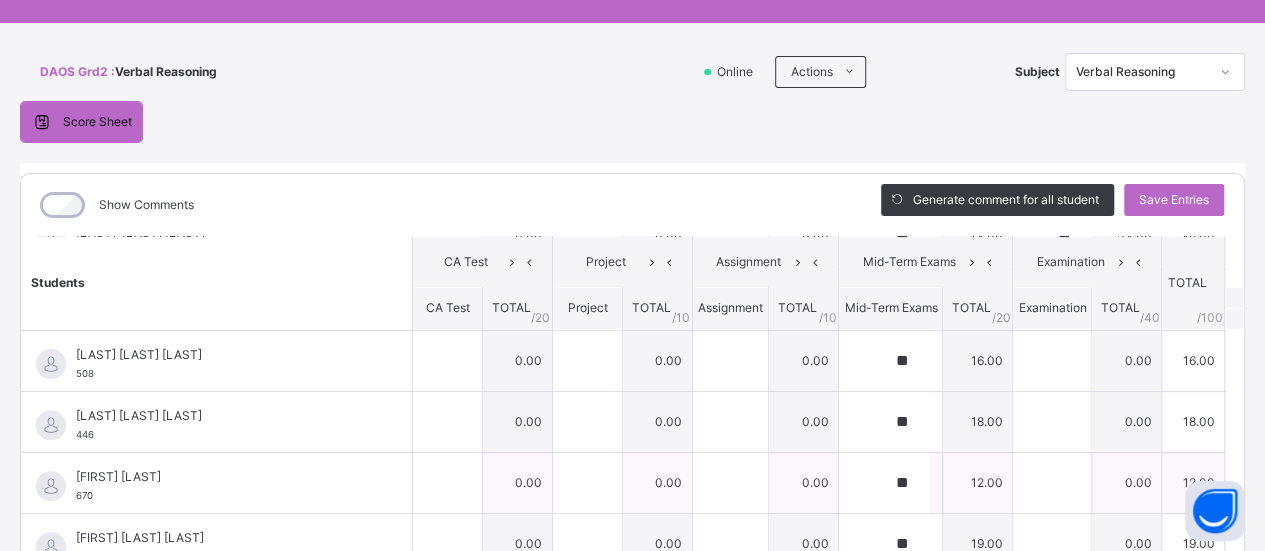 type on "**" 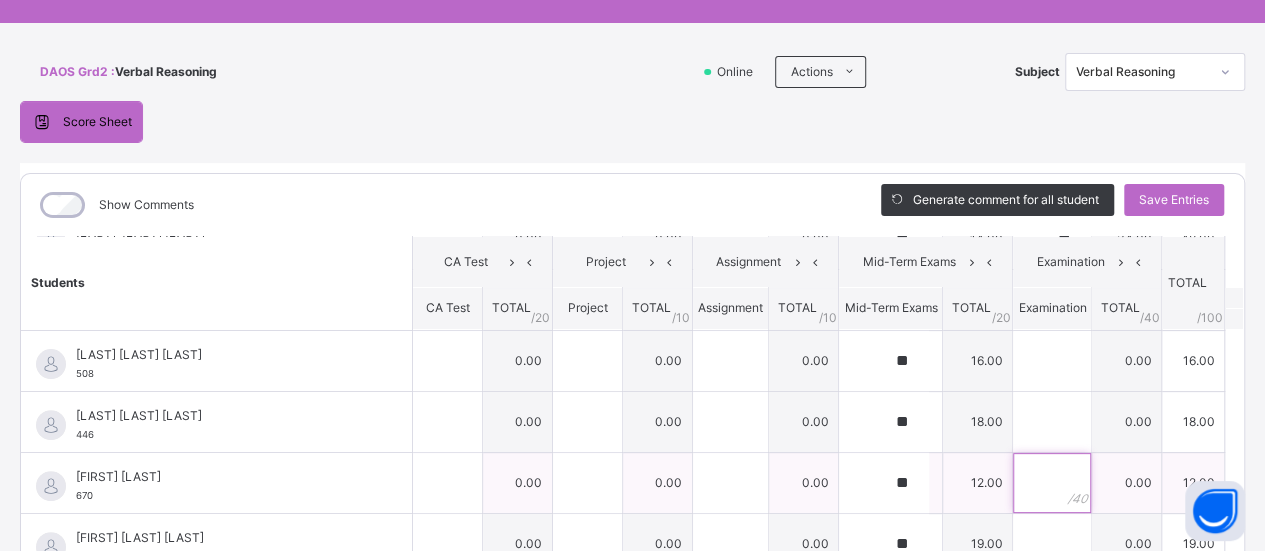 click at bounding box center (1052, 483) 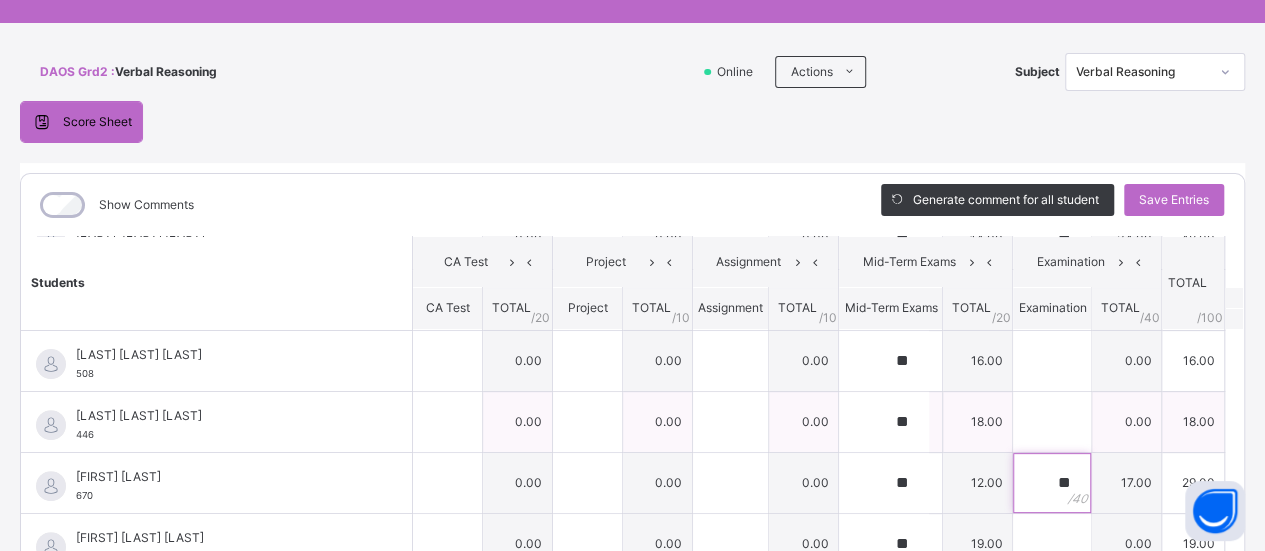 type on "**" 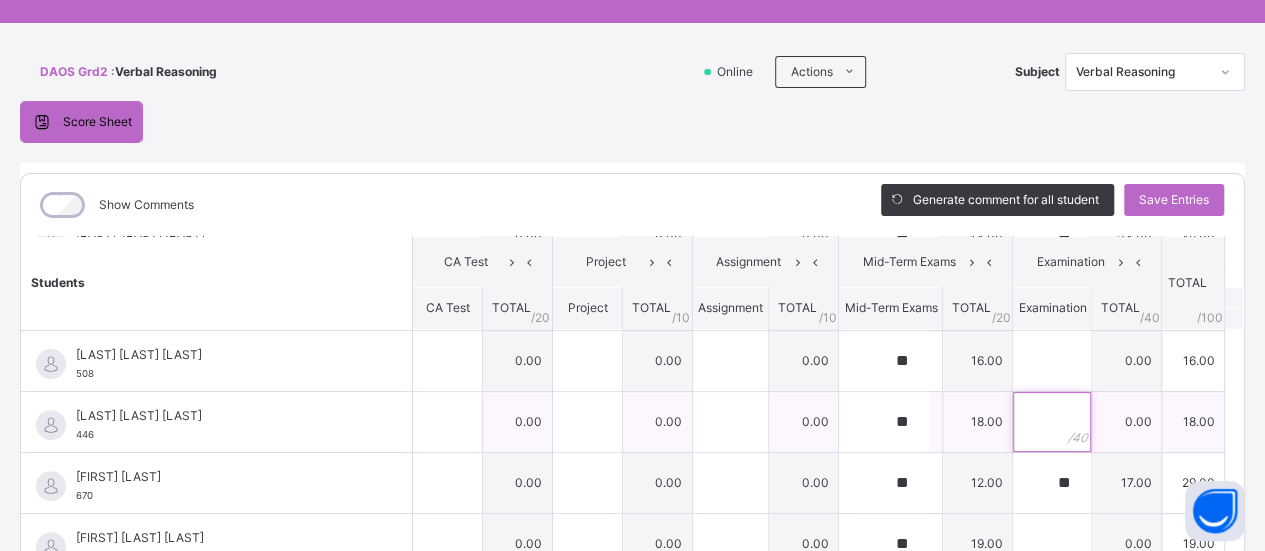 click at bounding box center (1052, 422) 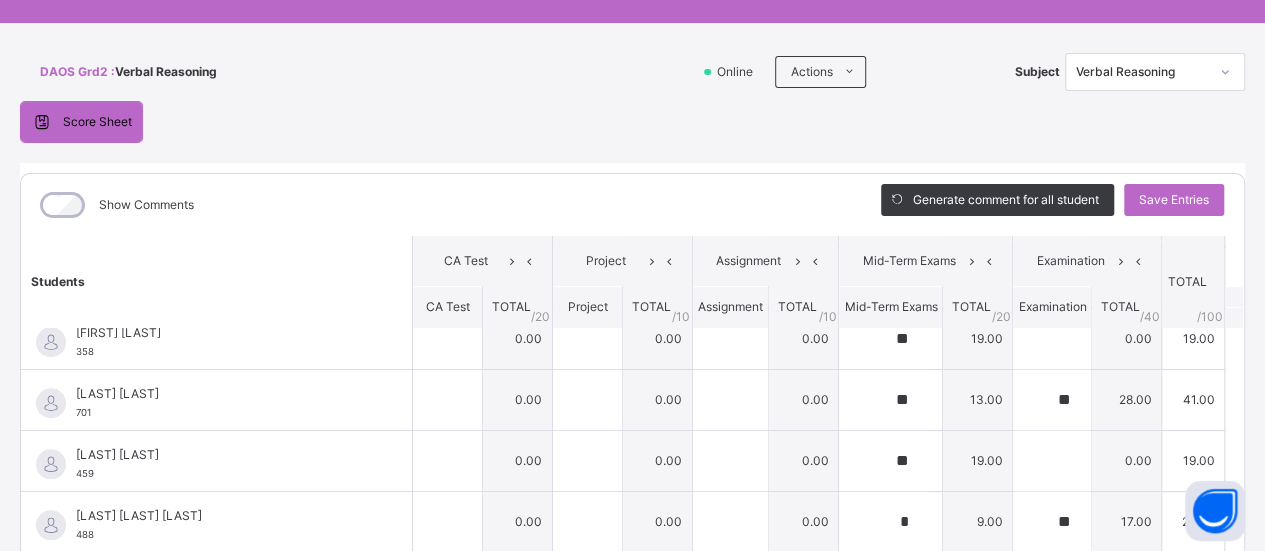 scroll, scrollTop: 824, scrollLeft: 0, axis: vertical 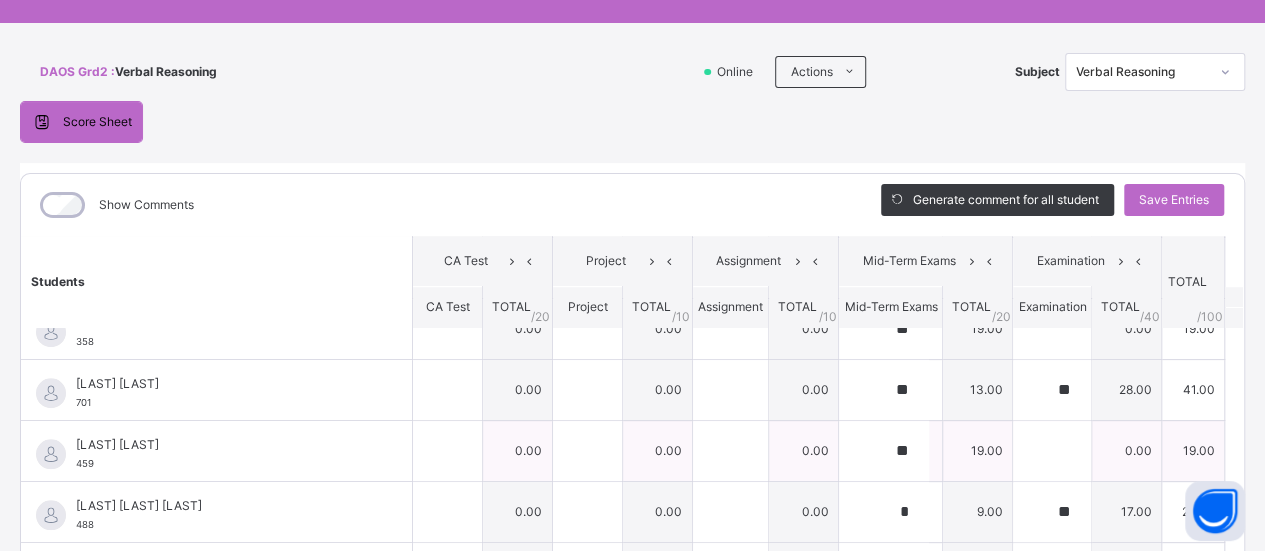 type on "**" 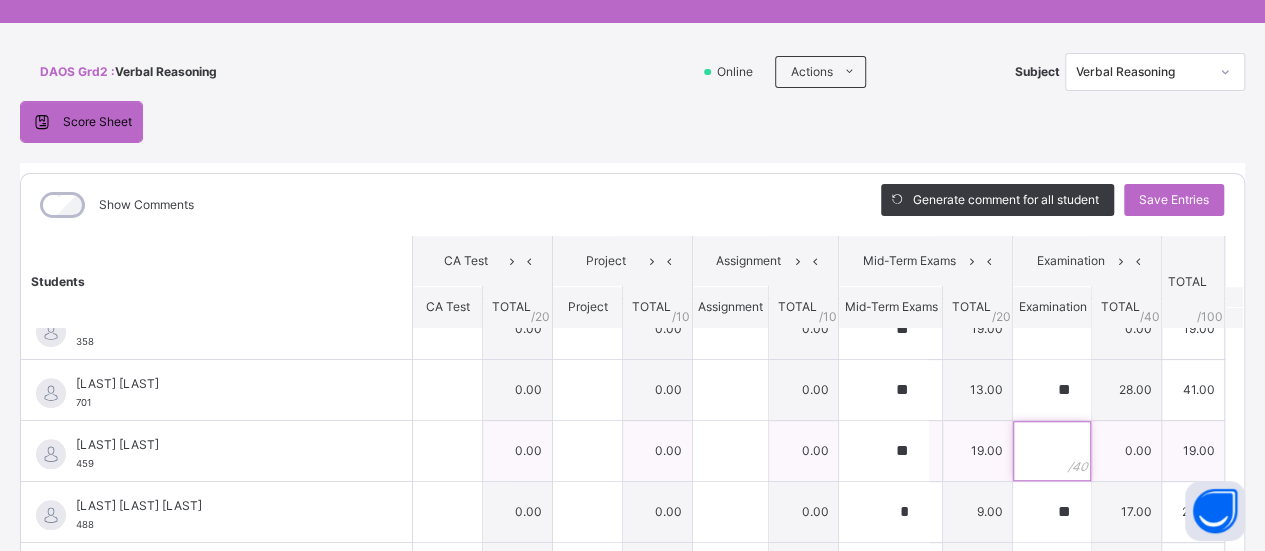 click at bounding box center [1052, 451] 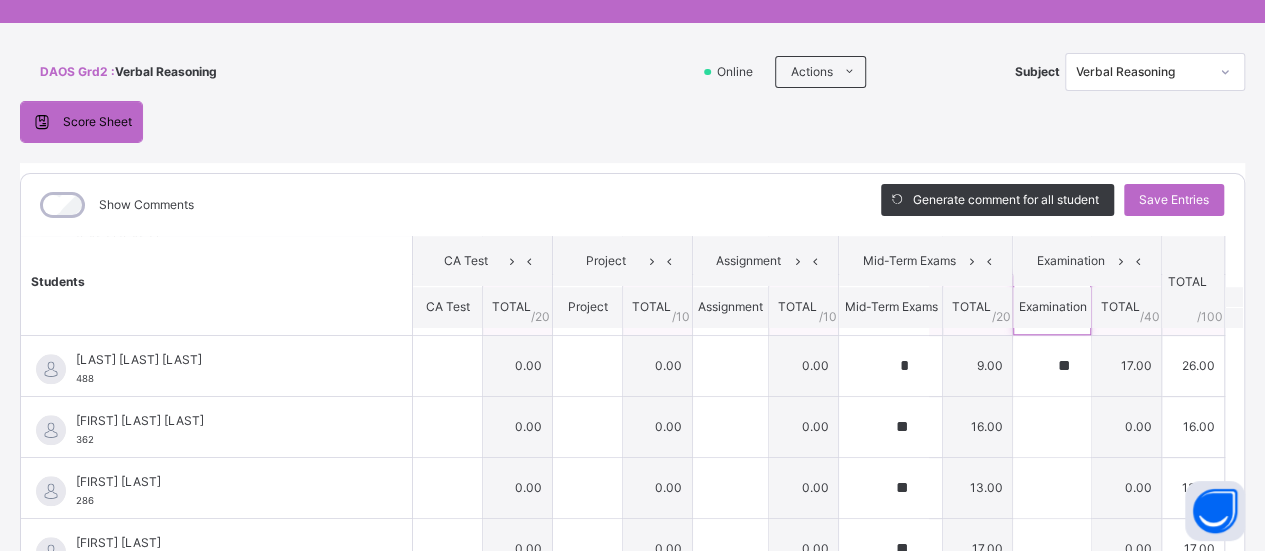 scroll, scrollTop: 1048, scrollLeft: 0, axis: vertical 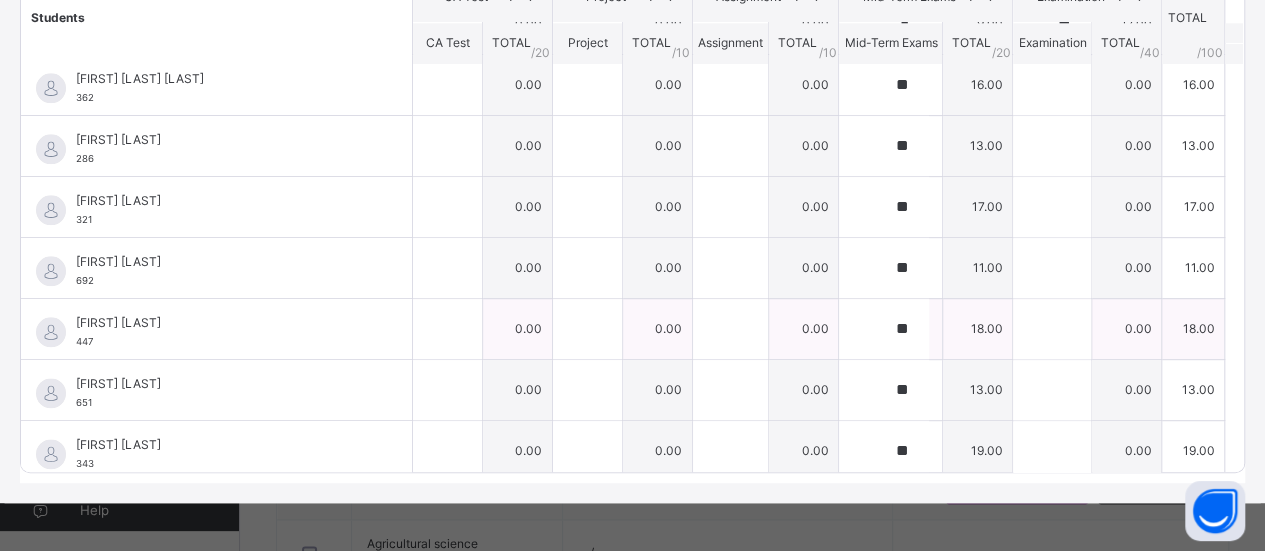 type on "**" 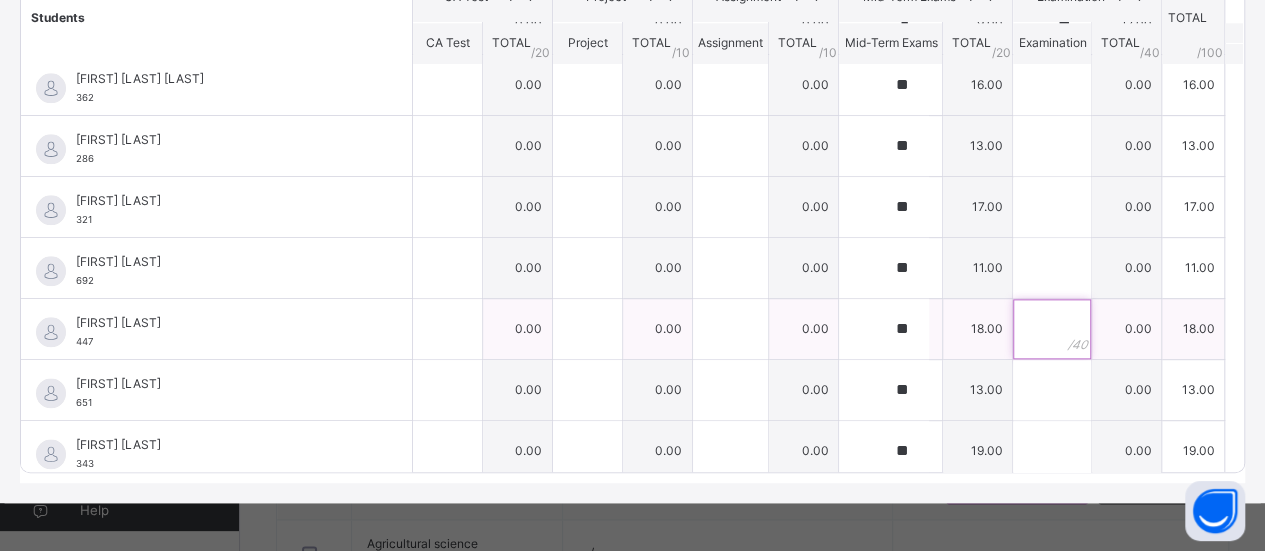 click at bounding box center [1052, 329] 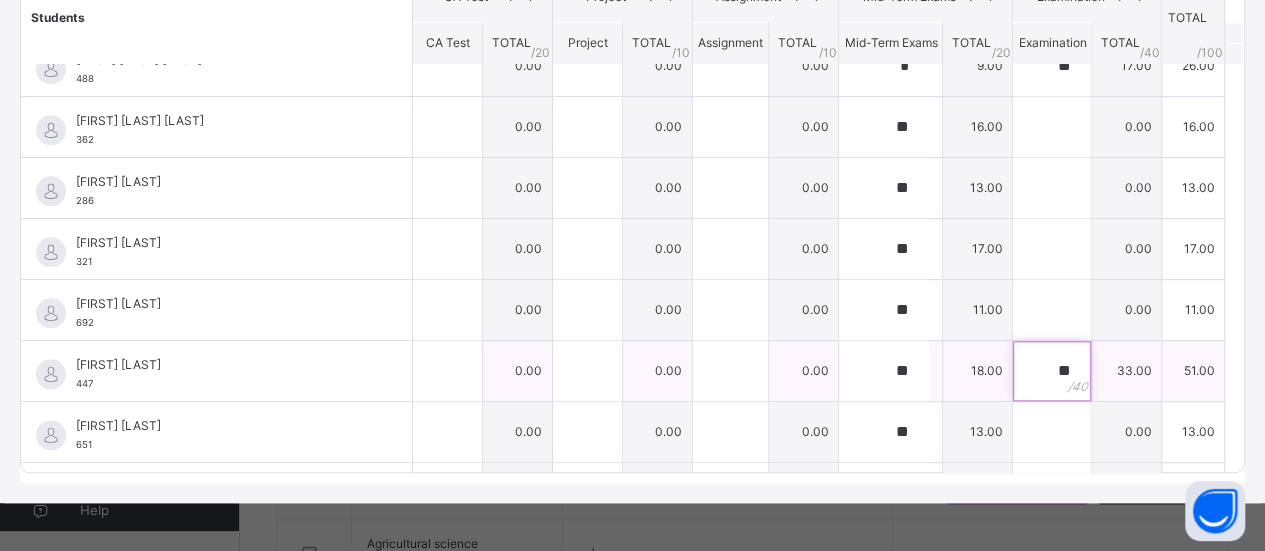 scroll, scrollTop: 966, scrollLeft: 0, axis: vertical 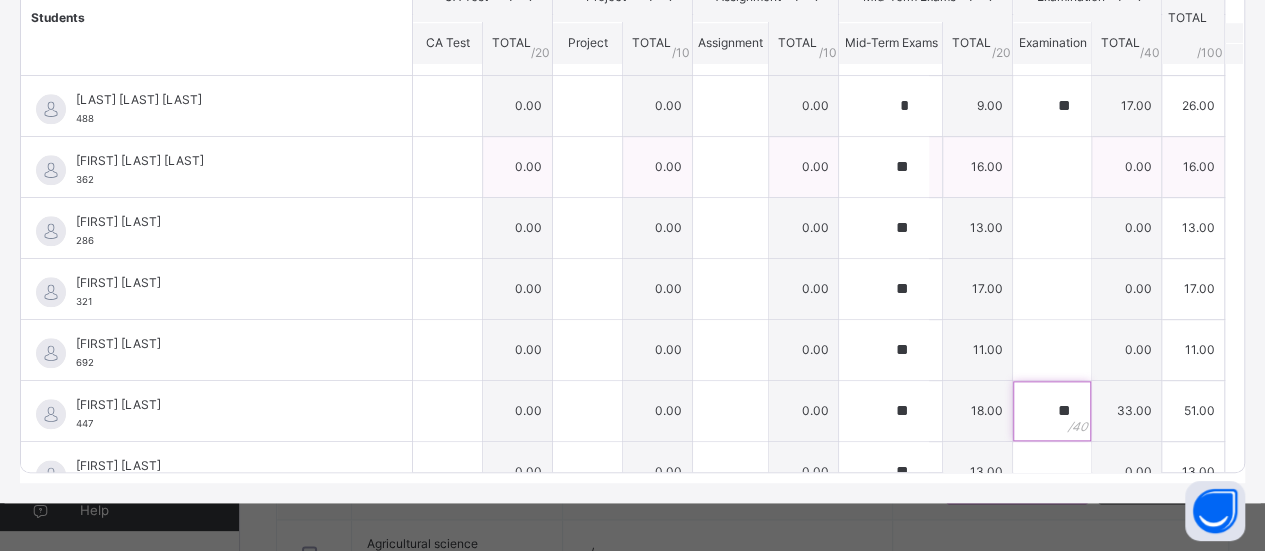 type on "**" 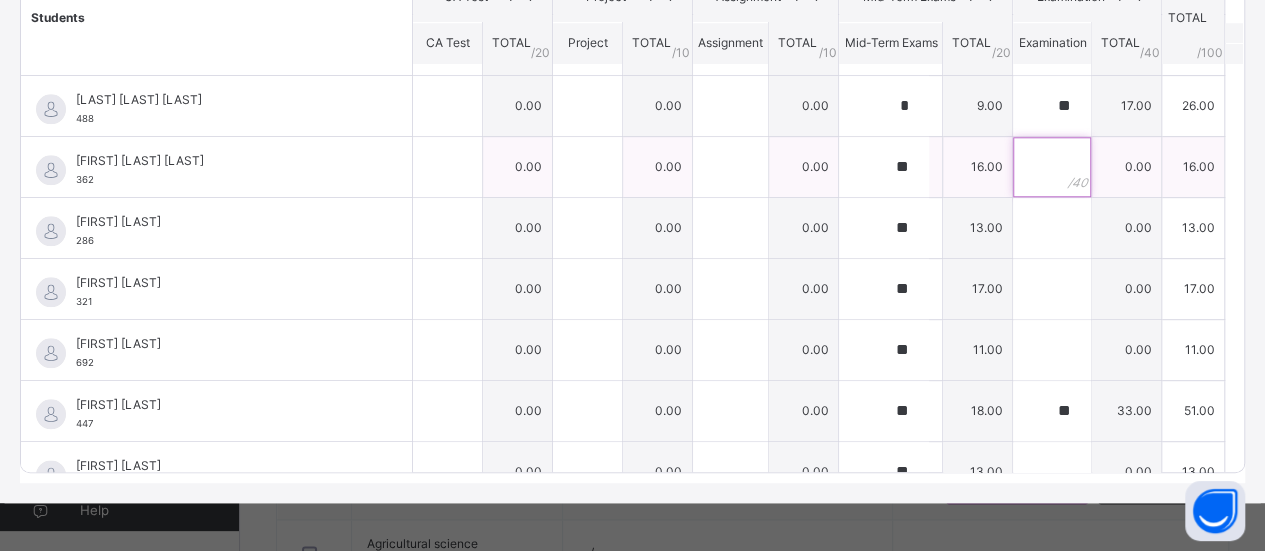 click at bounding box center [1052, 167] 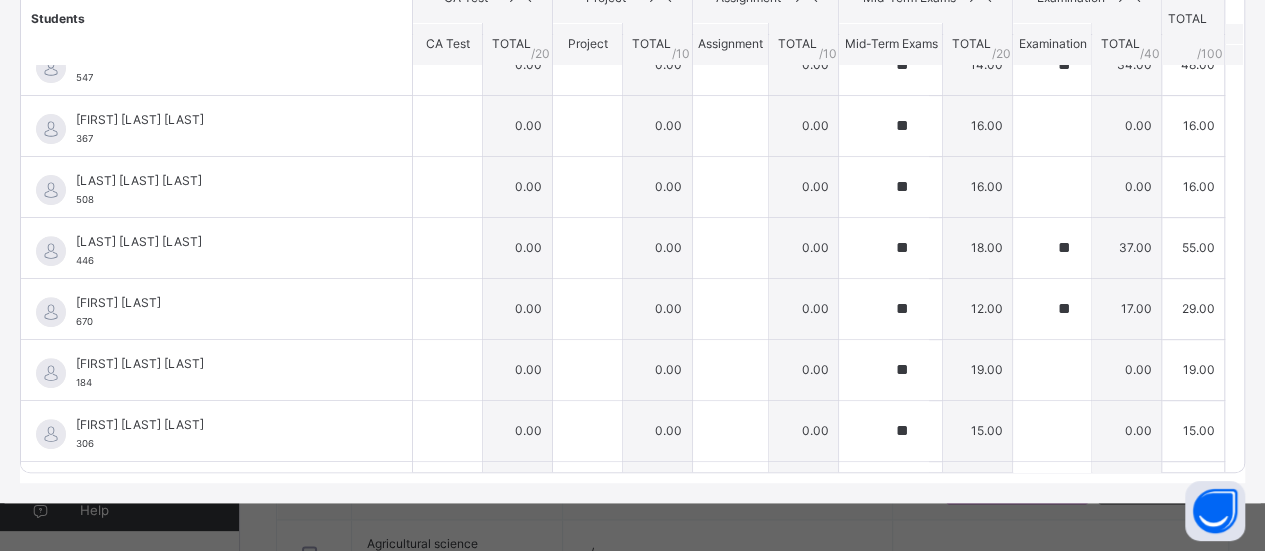 scroll, scrollTop: 210, scrollLeft: 0, axis: vertical 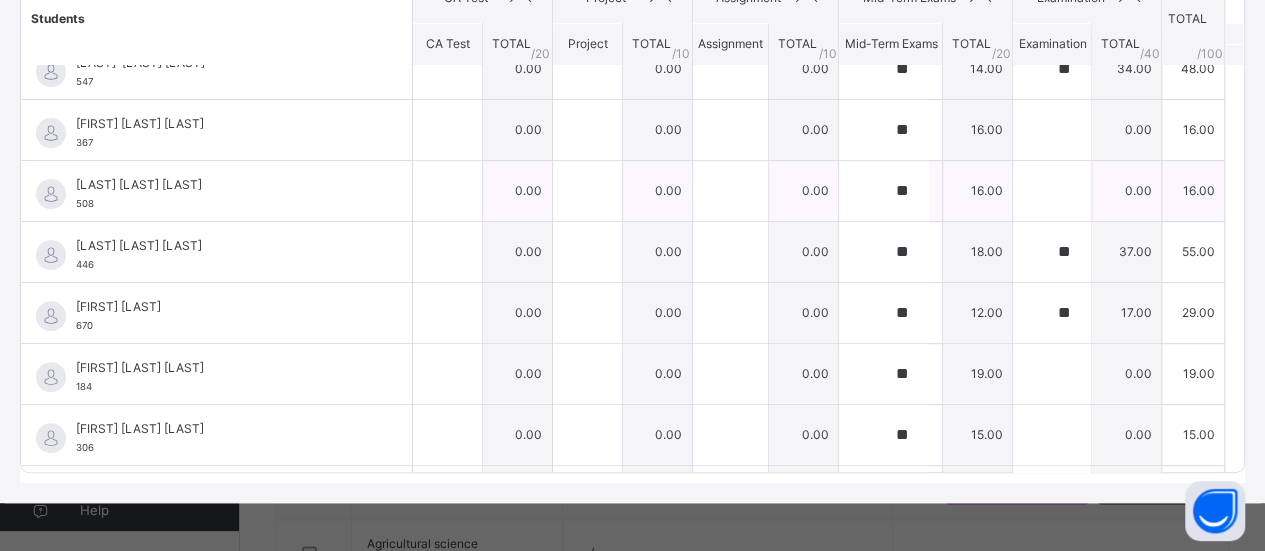 type on "**" 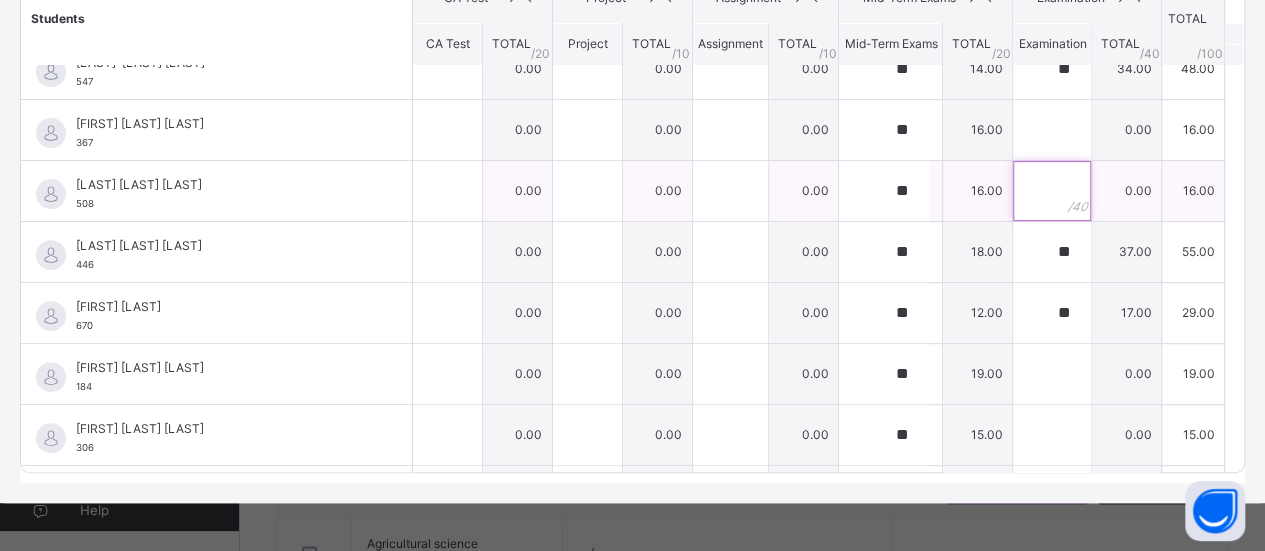 click at bounding box center (1052, 191) 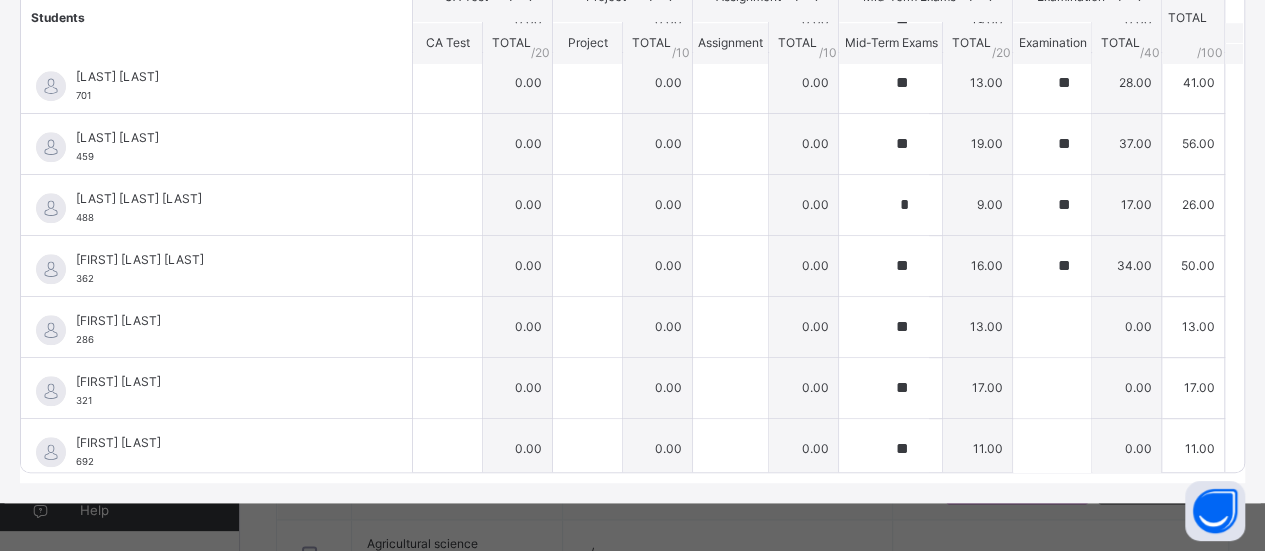 scroll, scrollTop: 898, scrollLeft: 0, axis: vertical 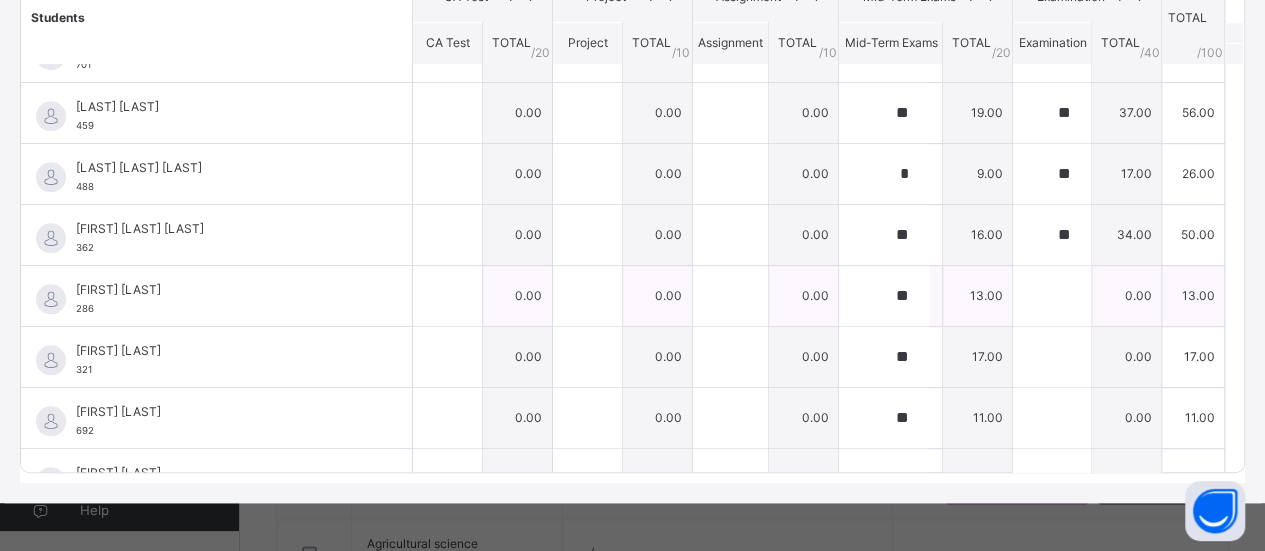 type on "**" 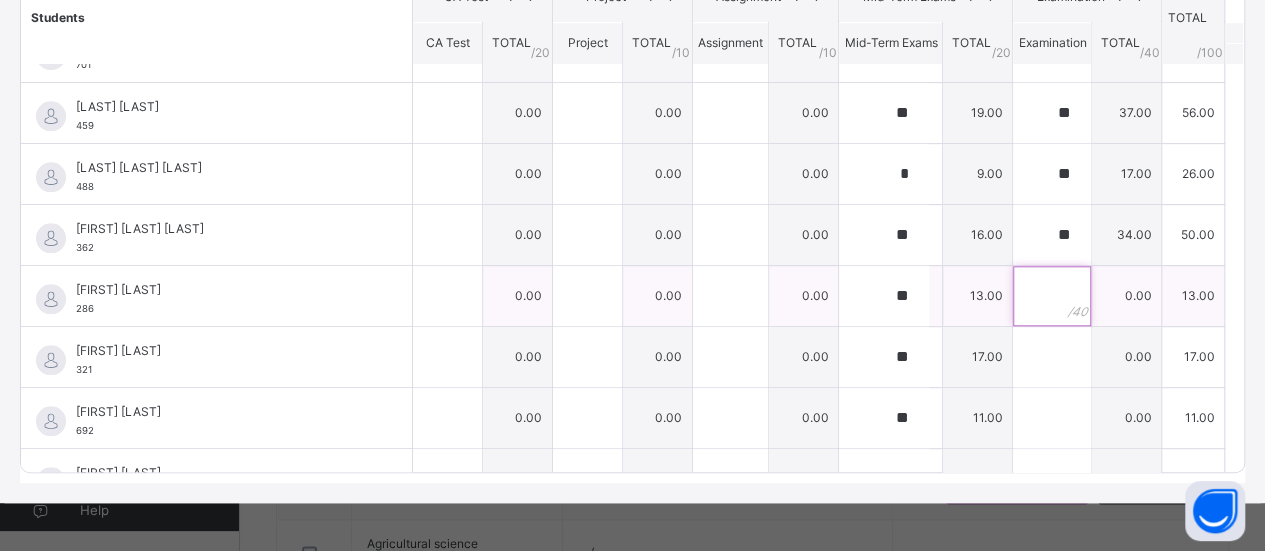 click at bounding box center (1052, 296) 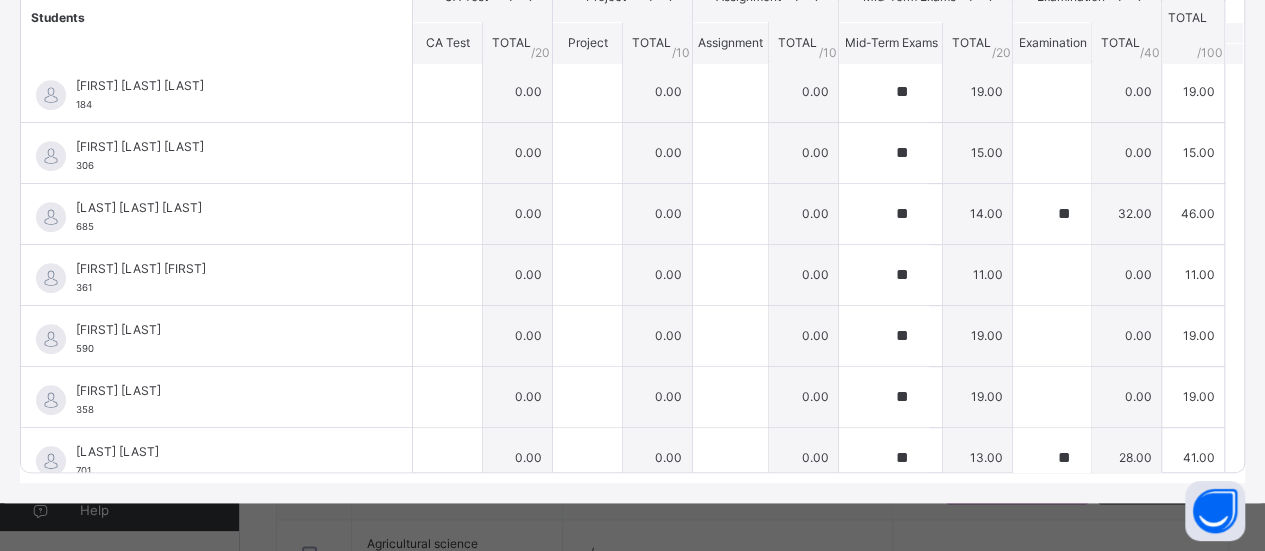 scroll, scrollTop: 495, scrollLeft: 0, axis: vertical 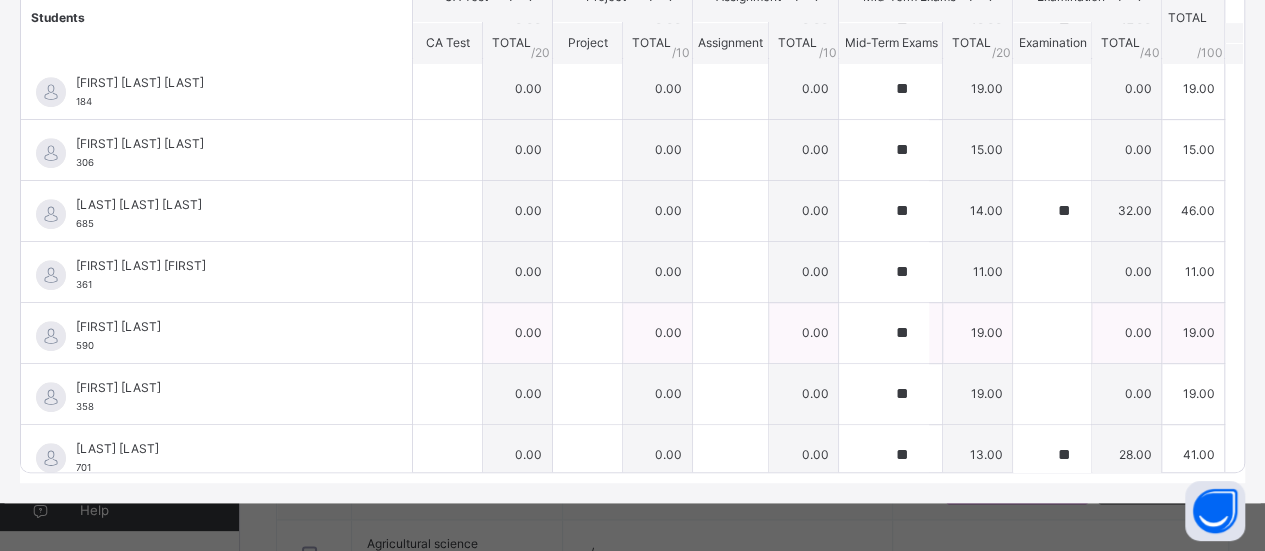 type on "**" 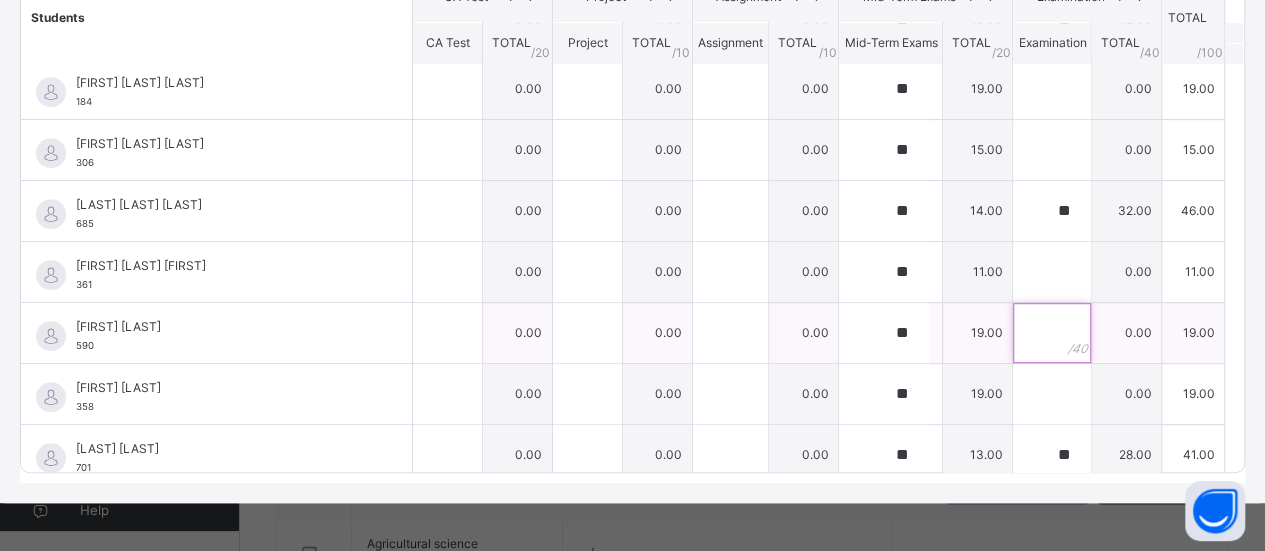 click at bounding box center [1052, 333] 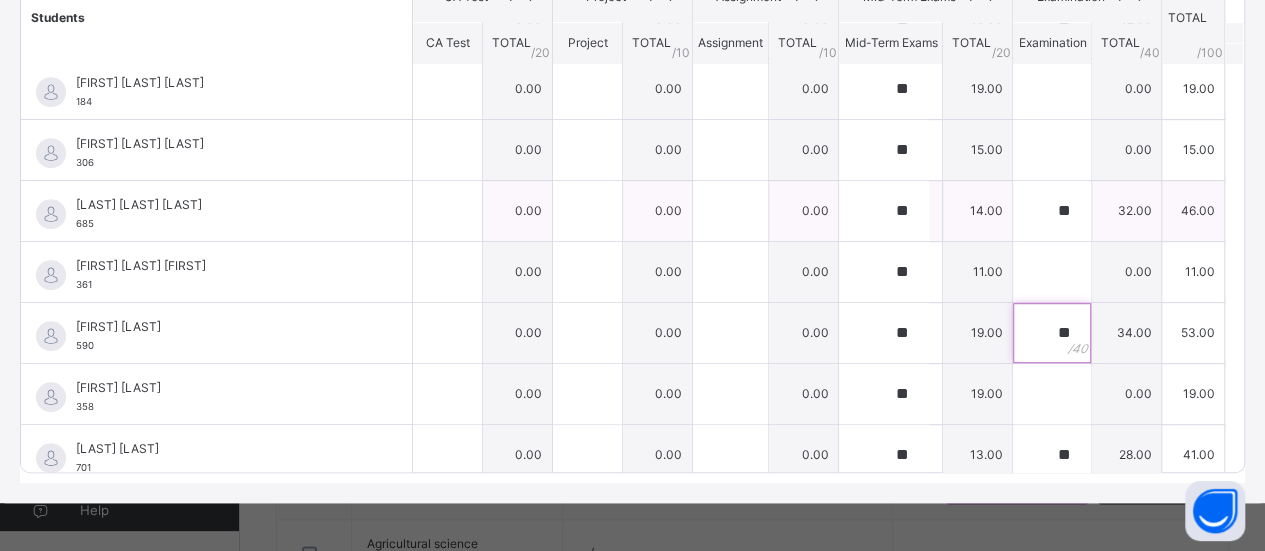 type on "**" 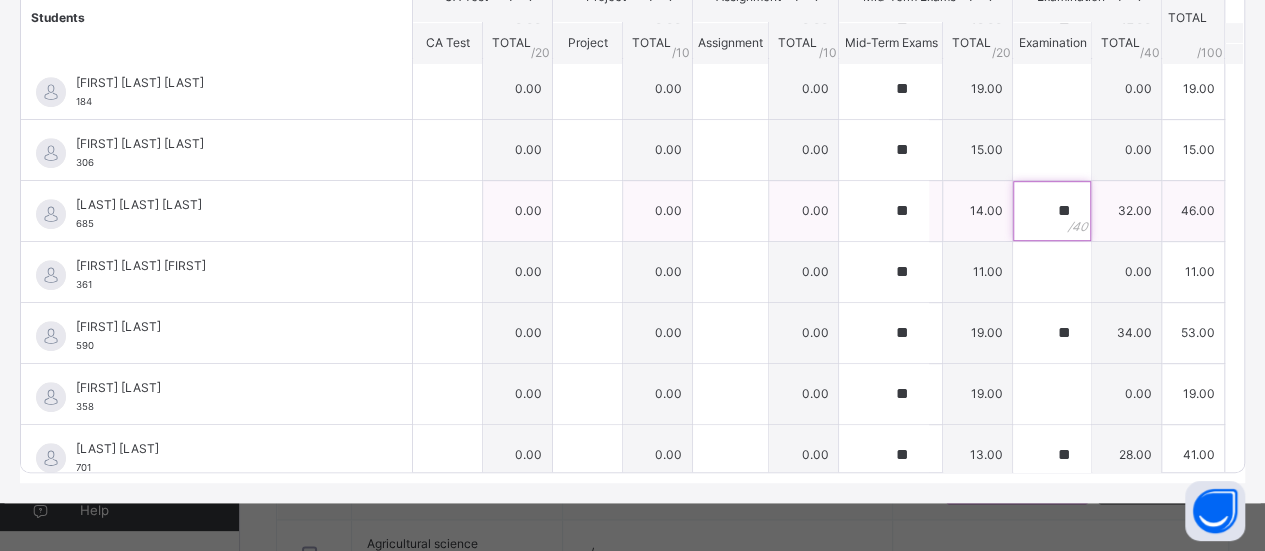 click on "**" at bounding box center [1052, 211] 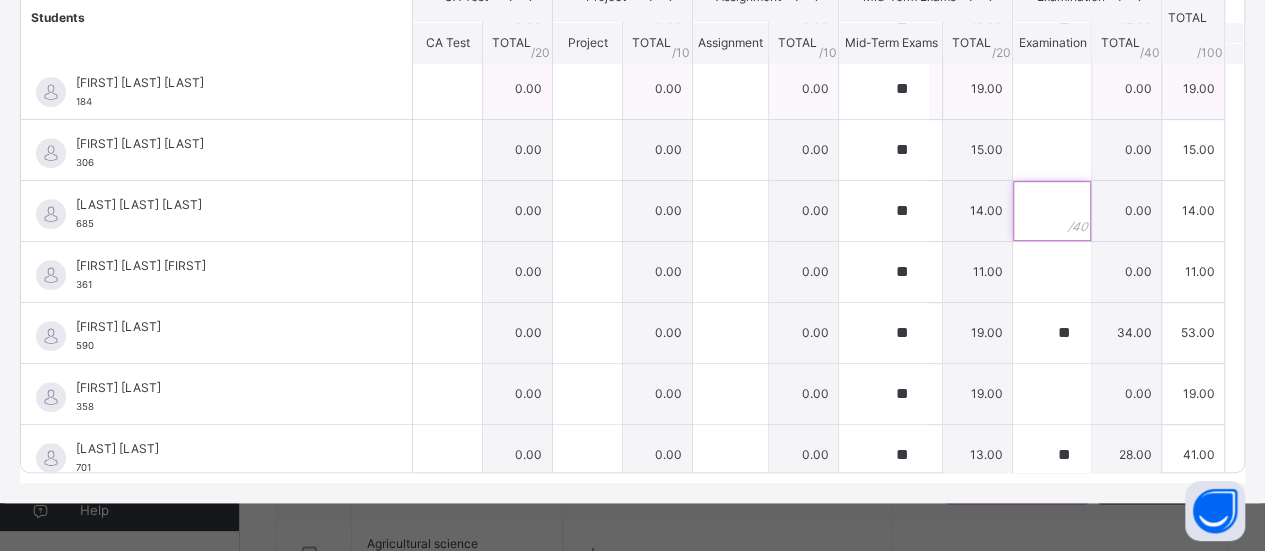 type 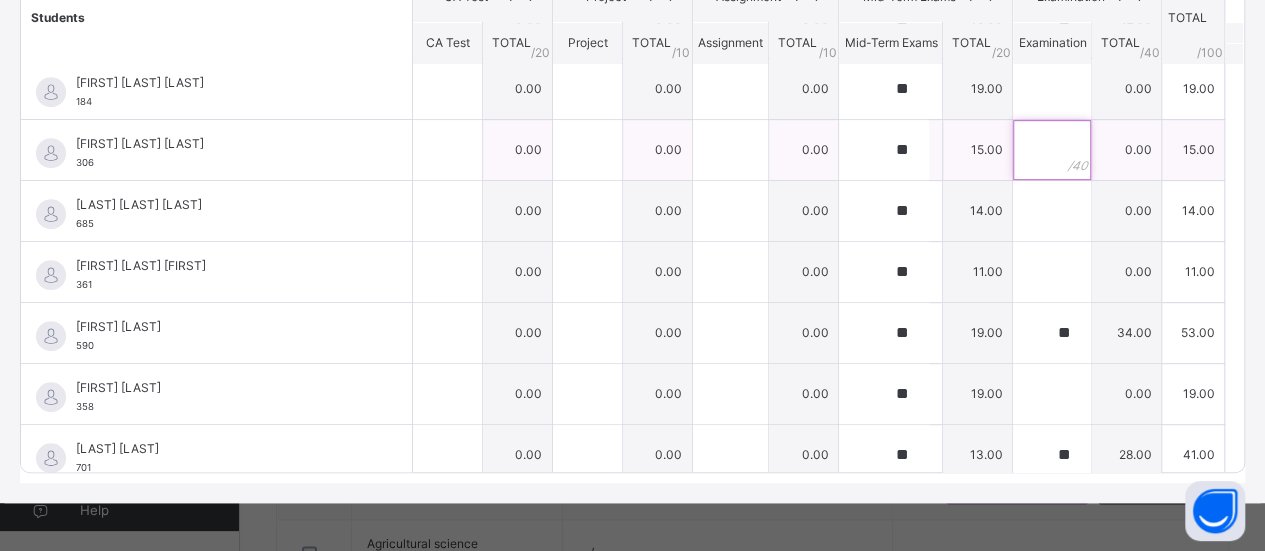 click at bounding box center (1052, 150) 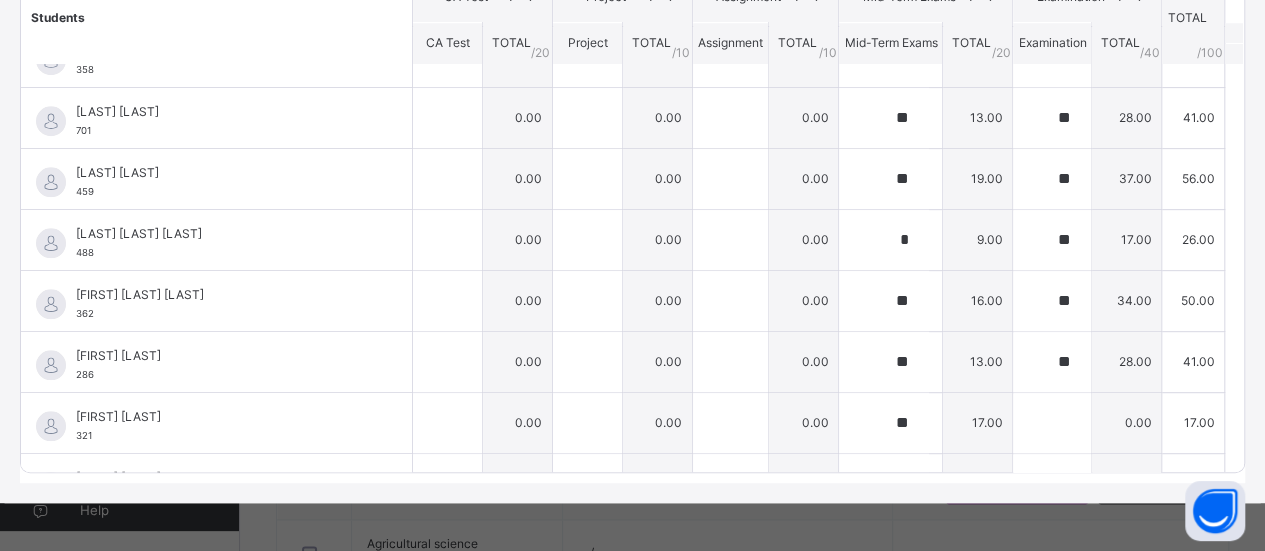scroll, scrollTop: 841, scrollLeft: 0, axis: vertical 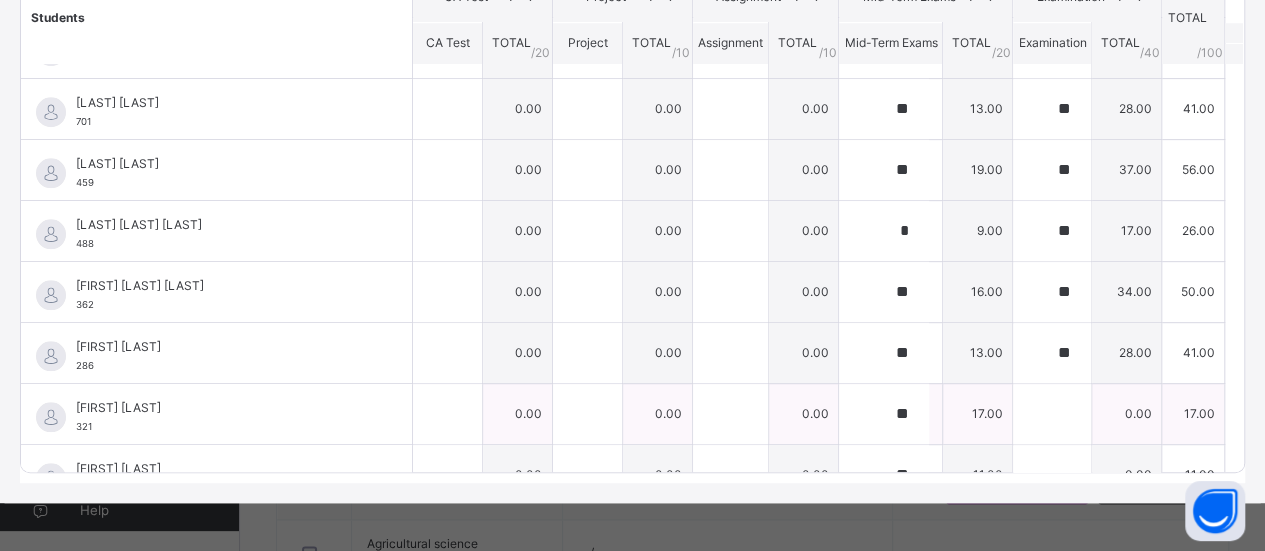 type on "**" 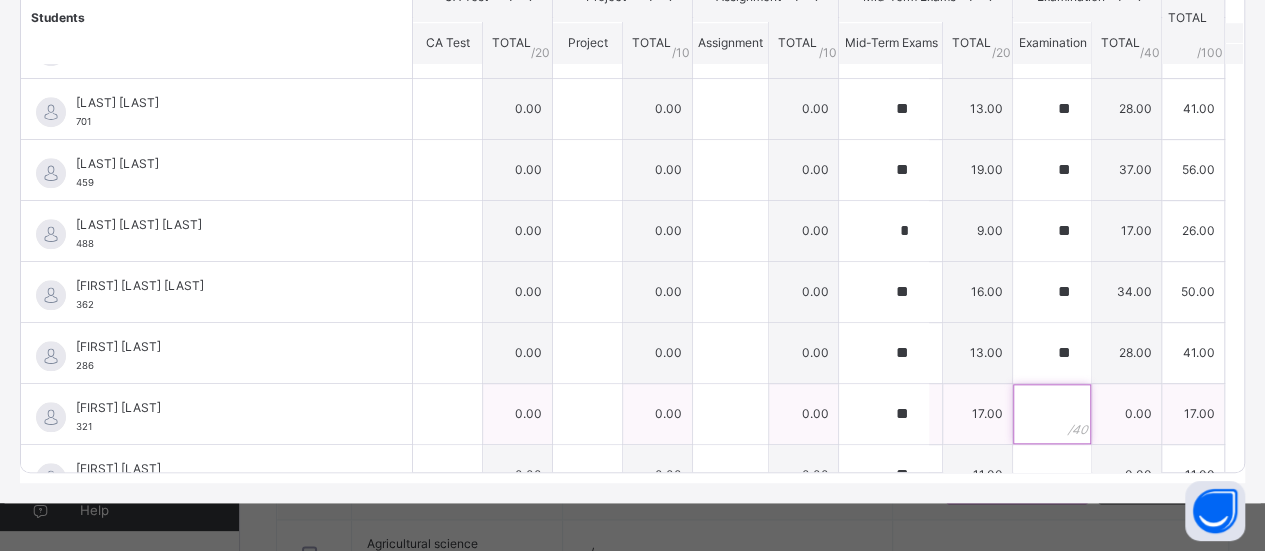 click at bounding box center [1052, 414] 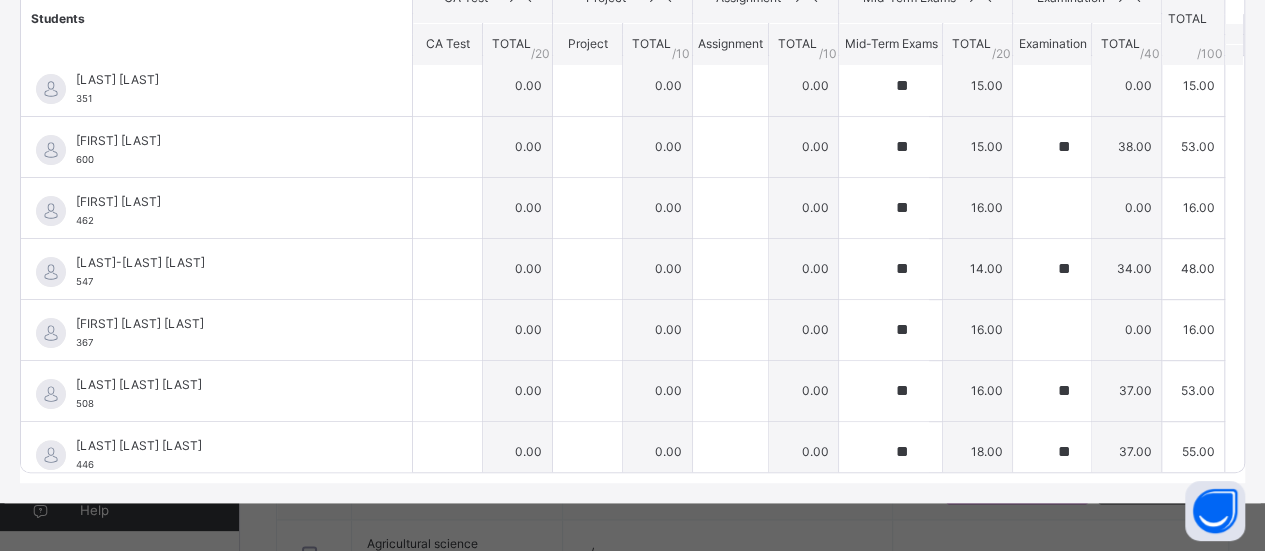 scroll, scrollTop: 0, scrollLeft: 0, axis: both 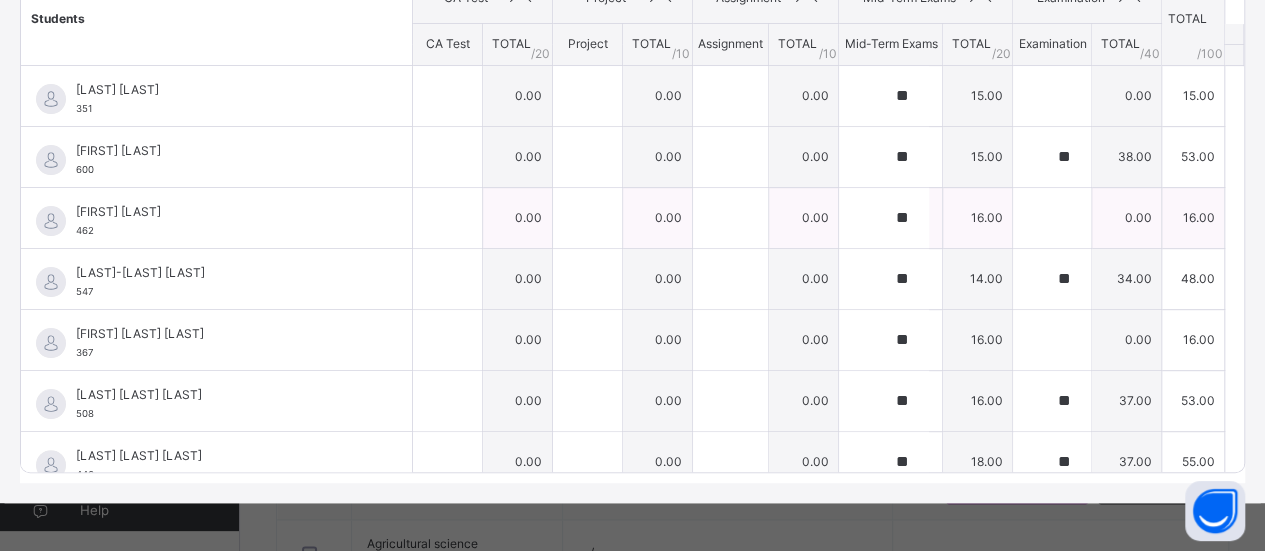 type on "**" 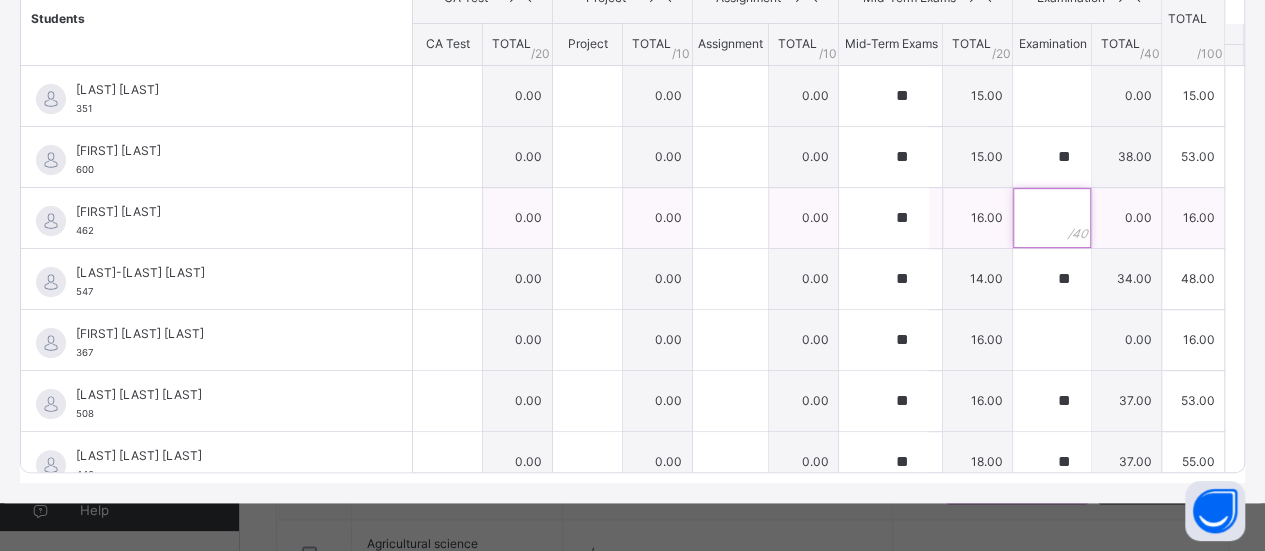 click at bounding box center [1052, 218] 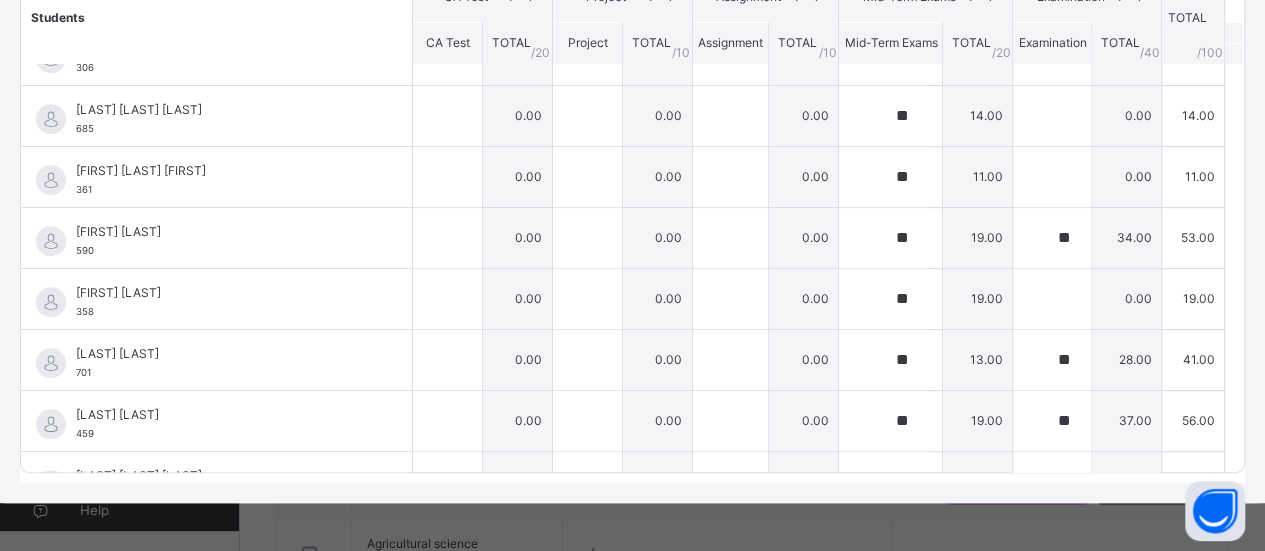 scroll, scrollTop: 592, scrollLeft: 0, axis: vertical 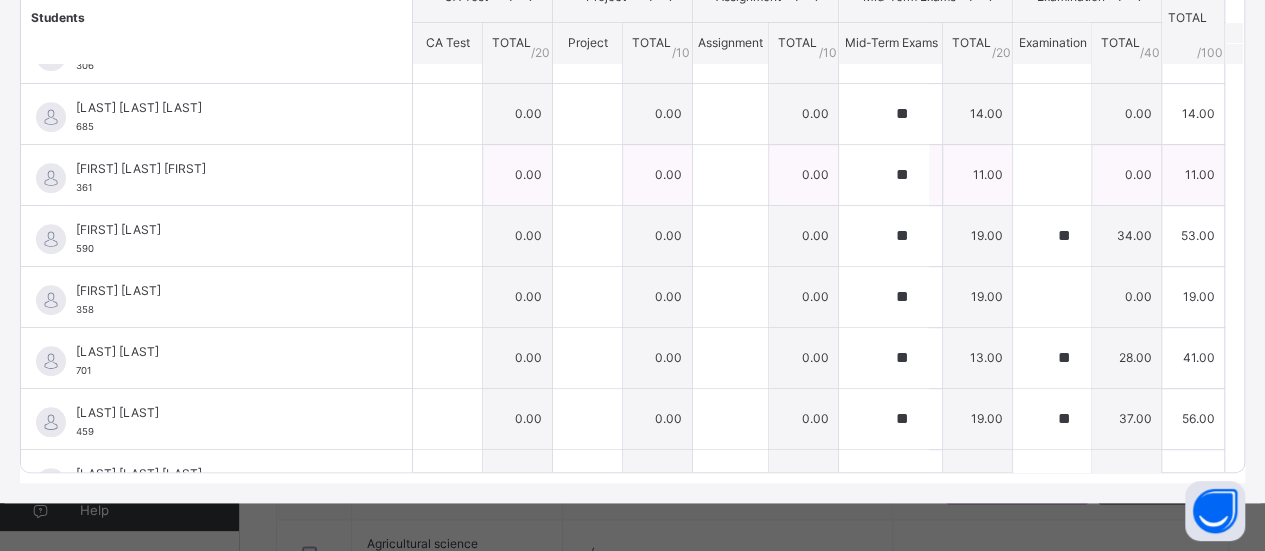 type on "**" 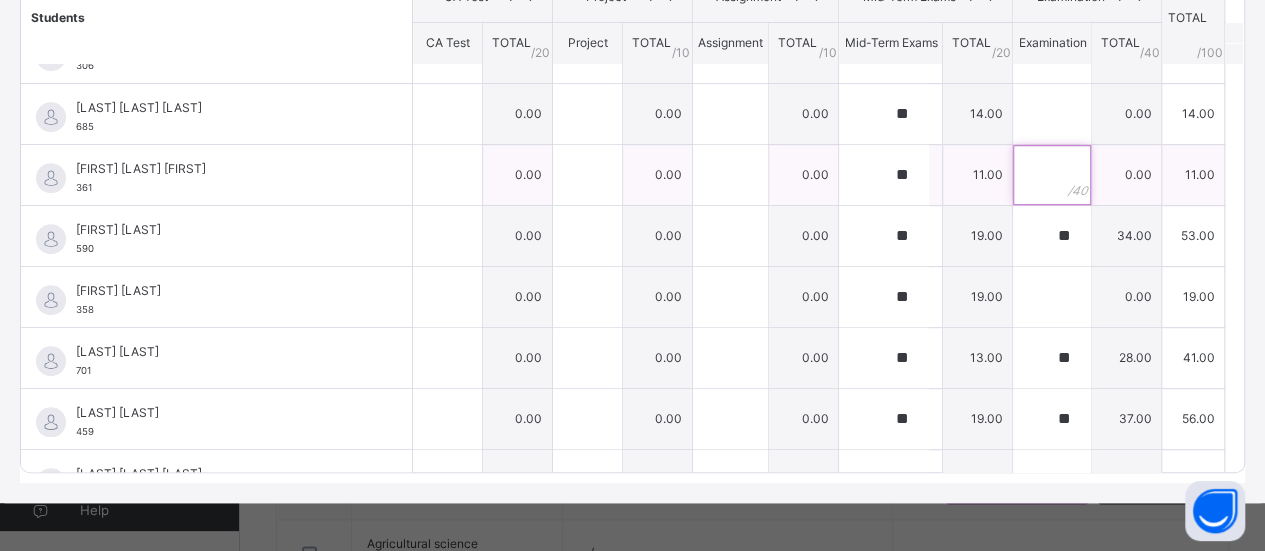 click at bounding box center [1052, 175] 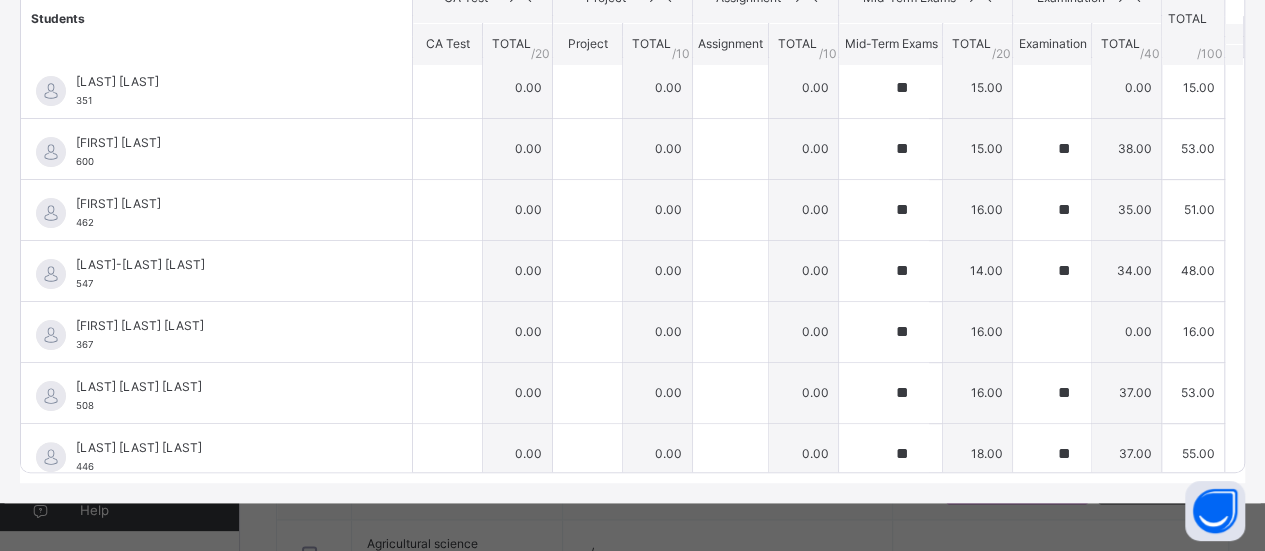 scroll, scrollTop: 0, scrollLeft: 0, axis: both 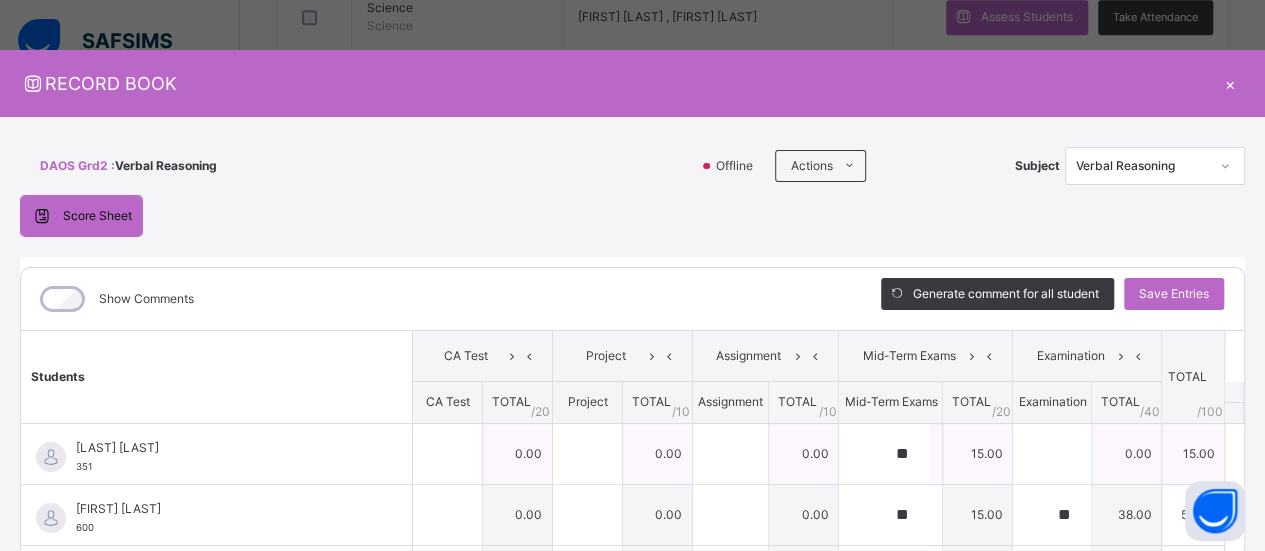 type on "**" 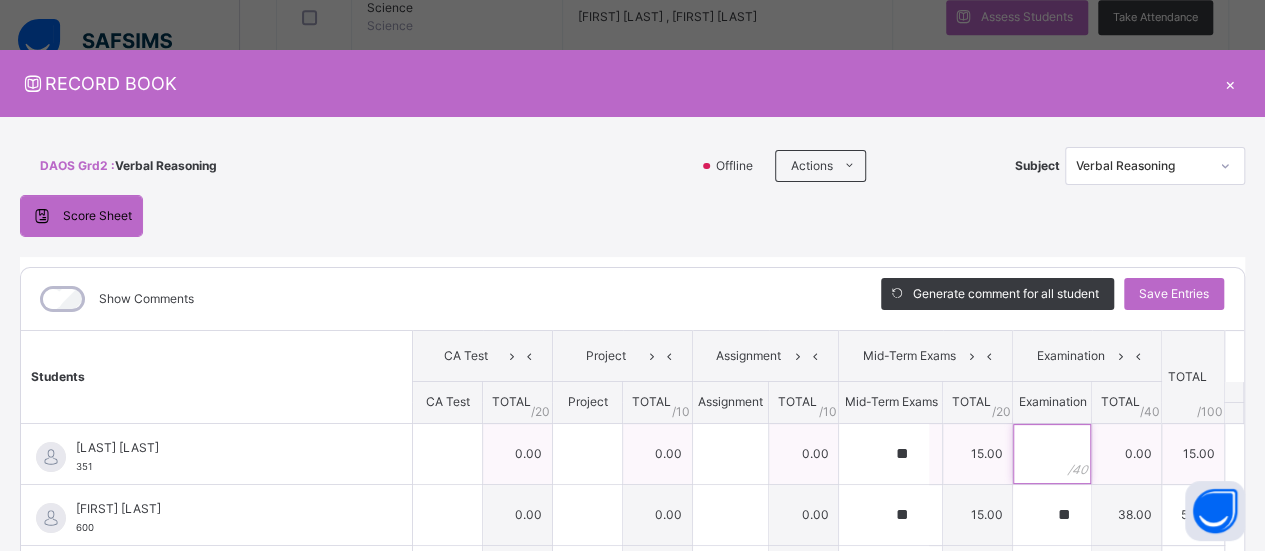 click at bounding box center (1052, 454) 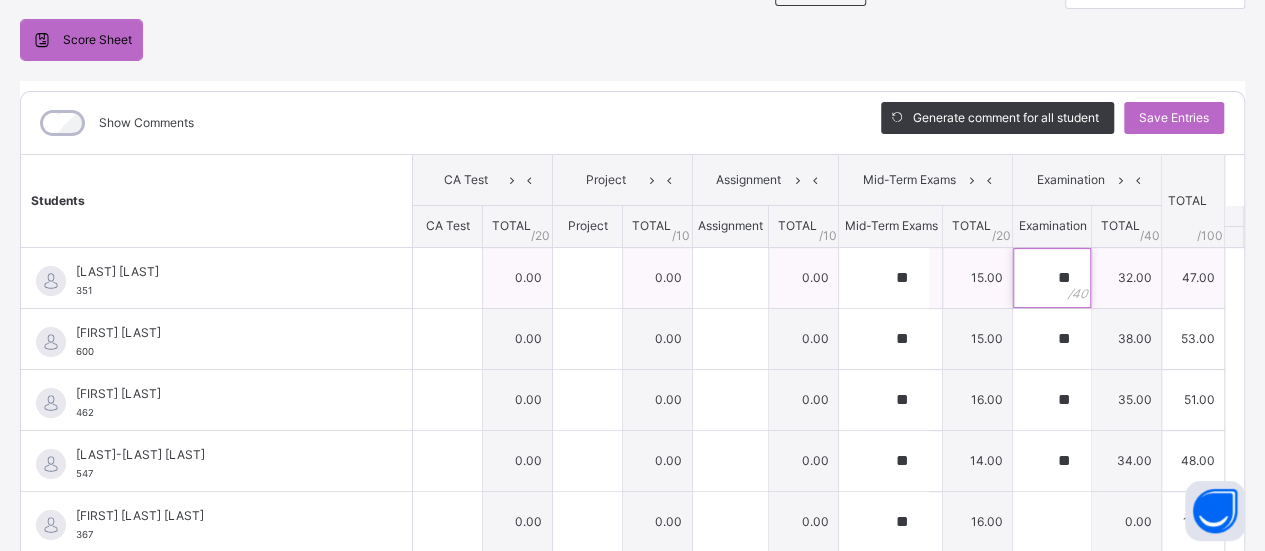 scroll, scrollTop: 194, scrollLeft: 0, axis: vertical 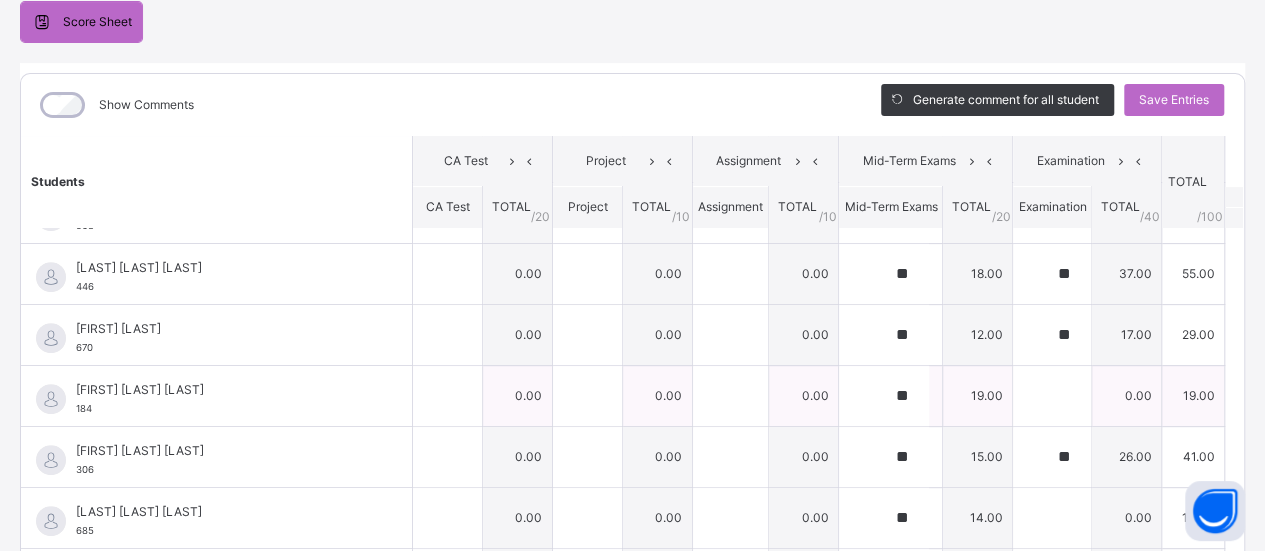 type on "**" 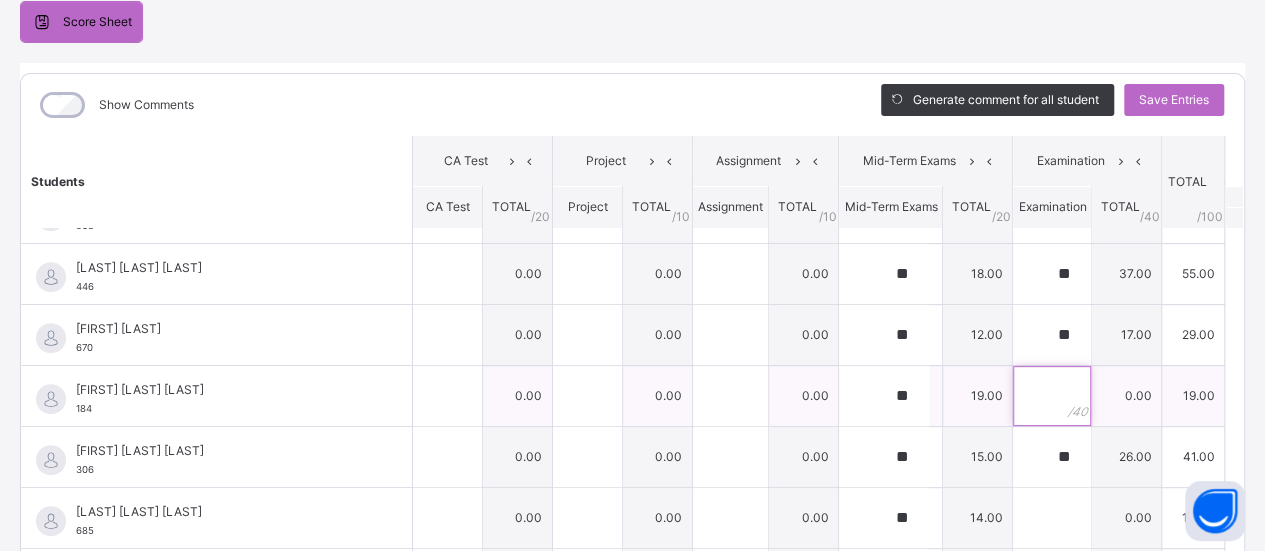 click at bounding box center (1052, 396) 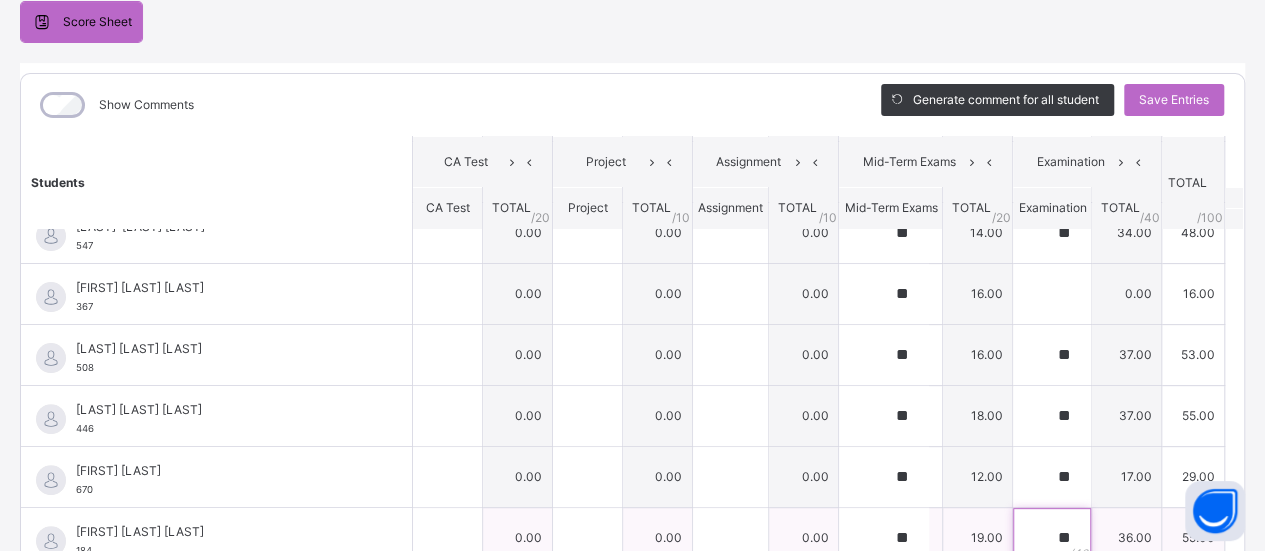scroll, scrollTop: 209, scrollLeft: 0, axis: vertical 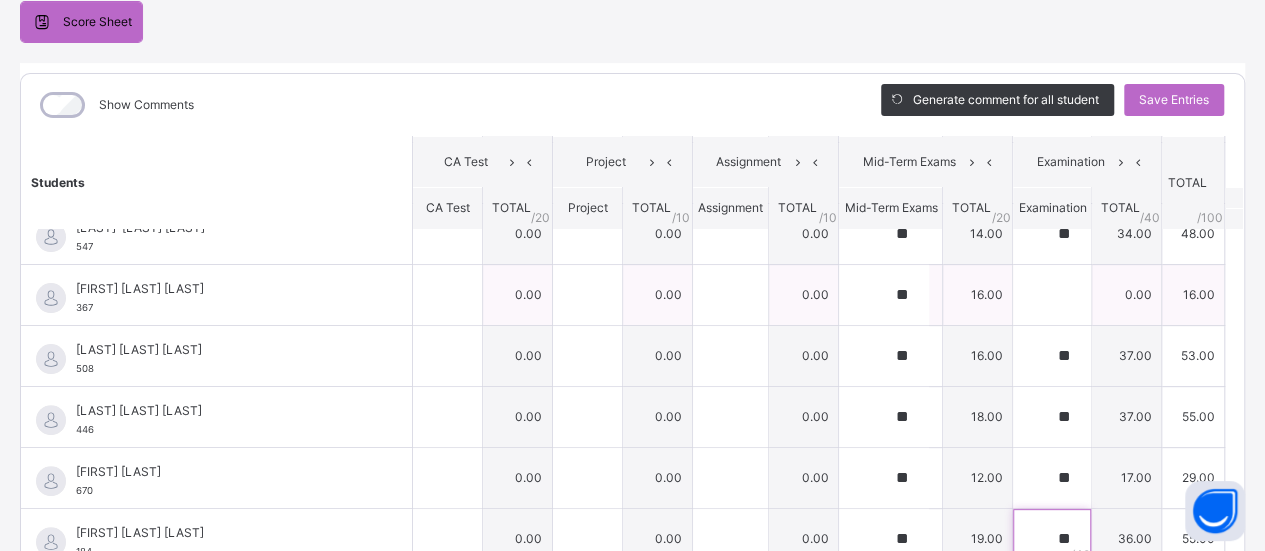 type on "**" 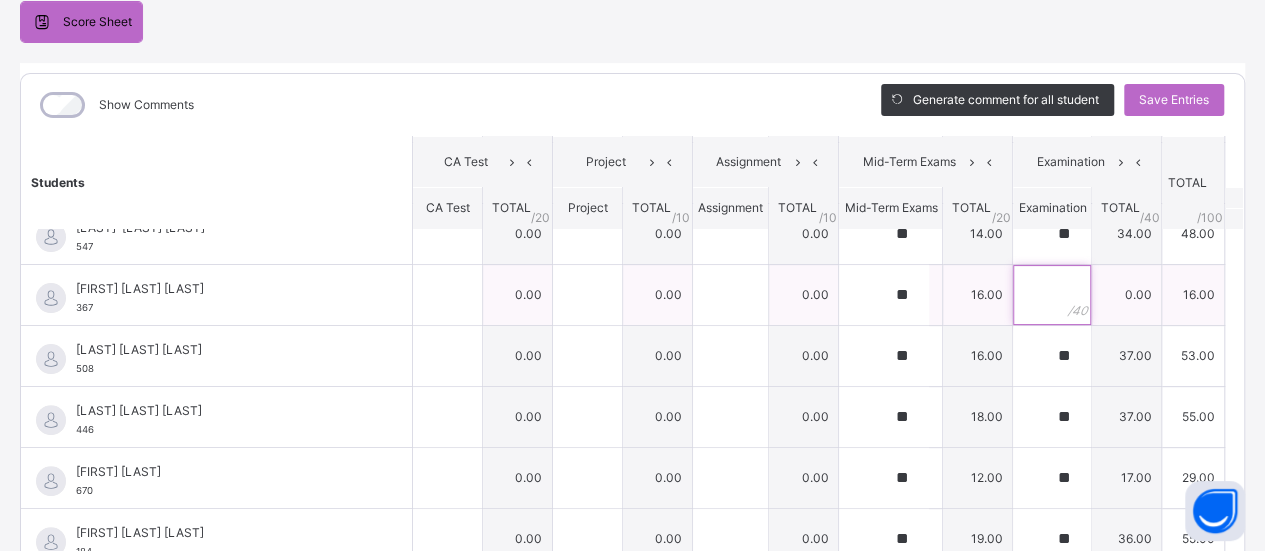 click at bounding box center (1052, 295) 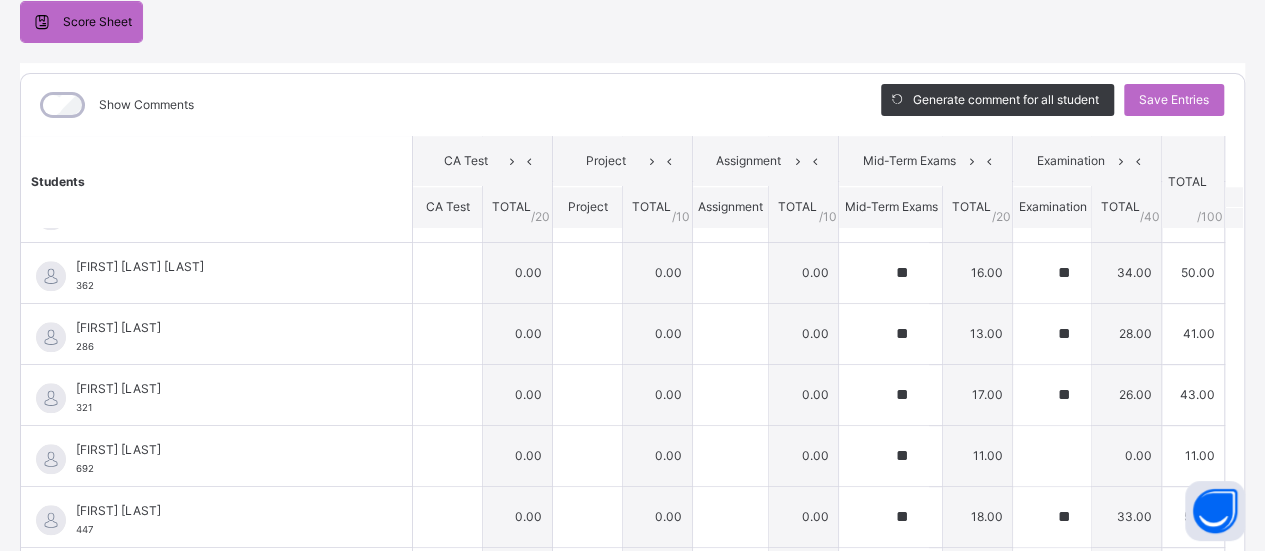 scroll, scrollTop: 1048, scrollLeft: 0, axis: vertical 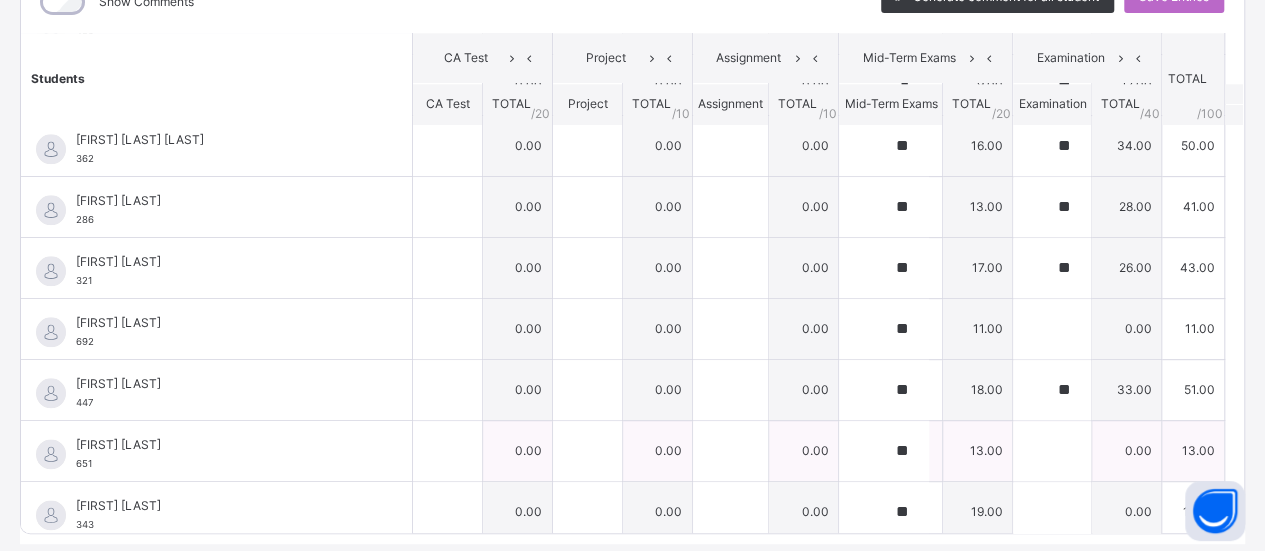 type on "**" 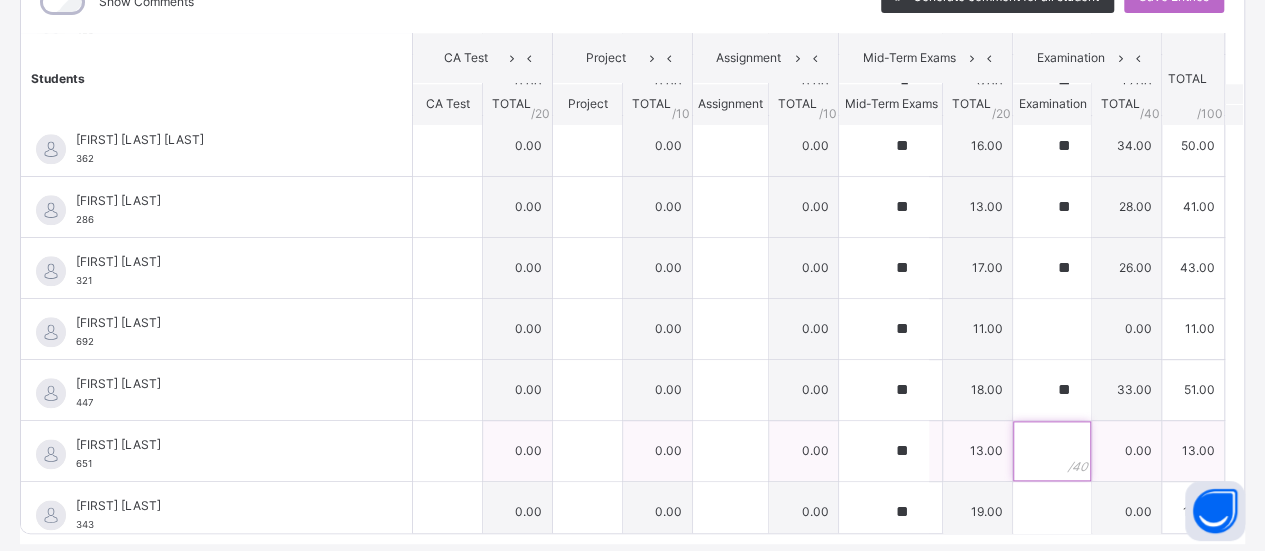 click at bounding box center [1052, 451] 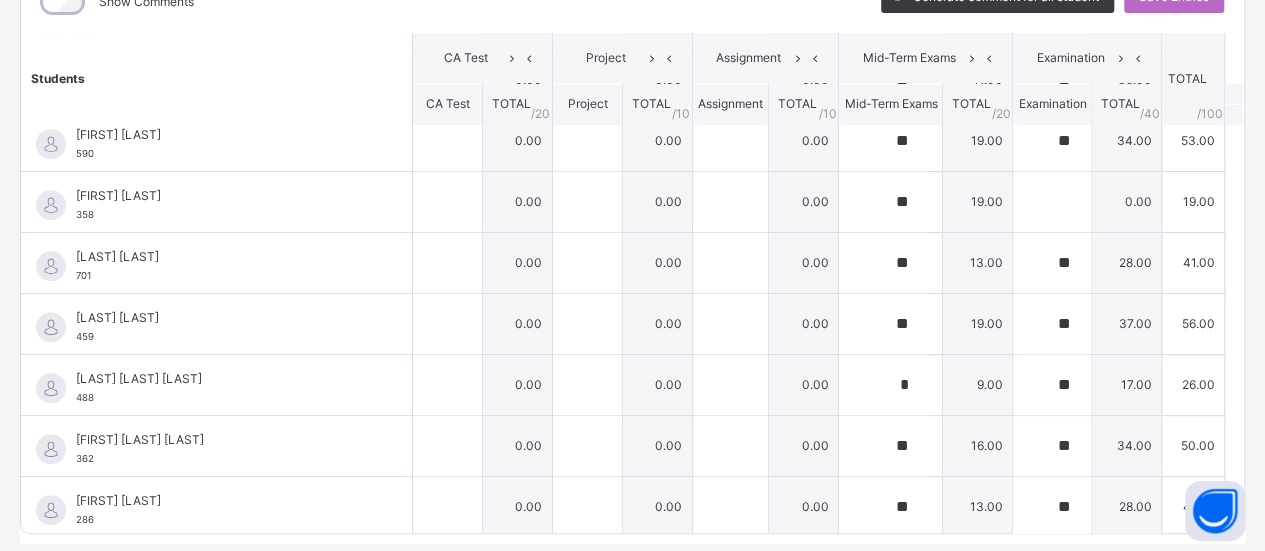 scroll, scrollTop: 733, scrollLeft: 0, axis: vertical 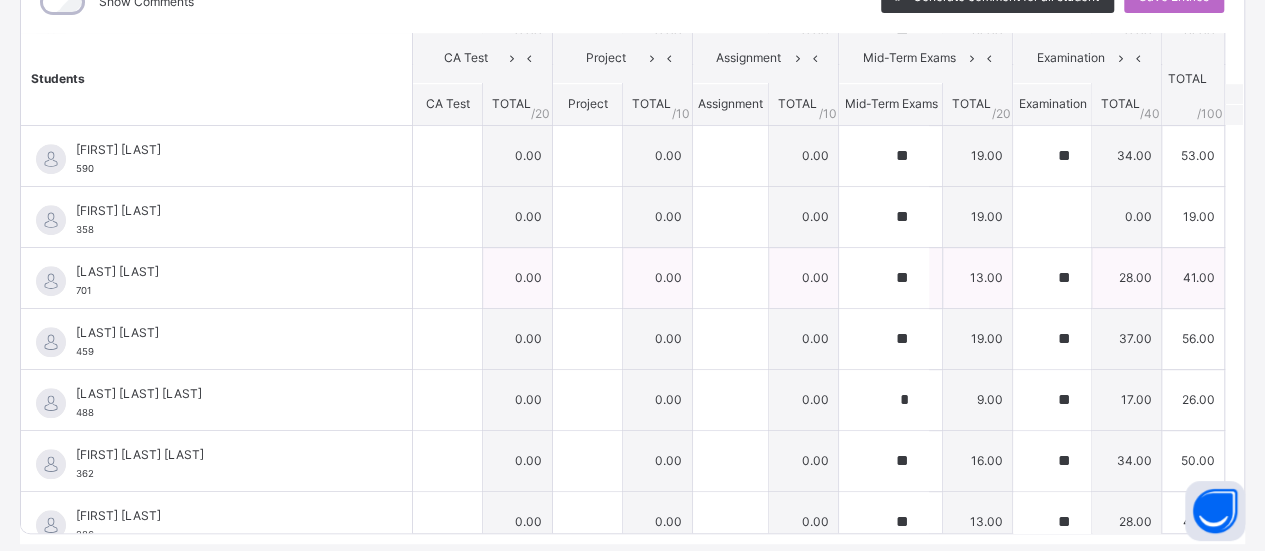 type on "**" 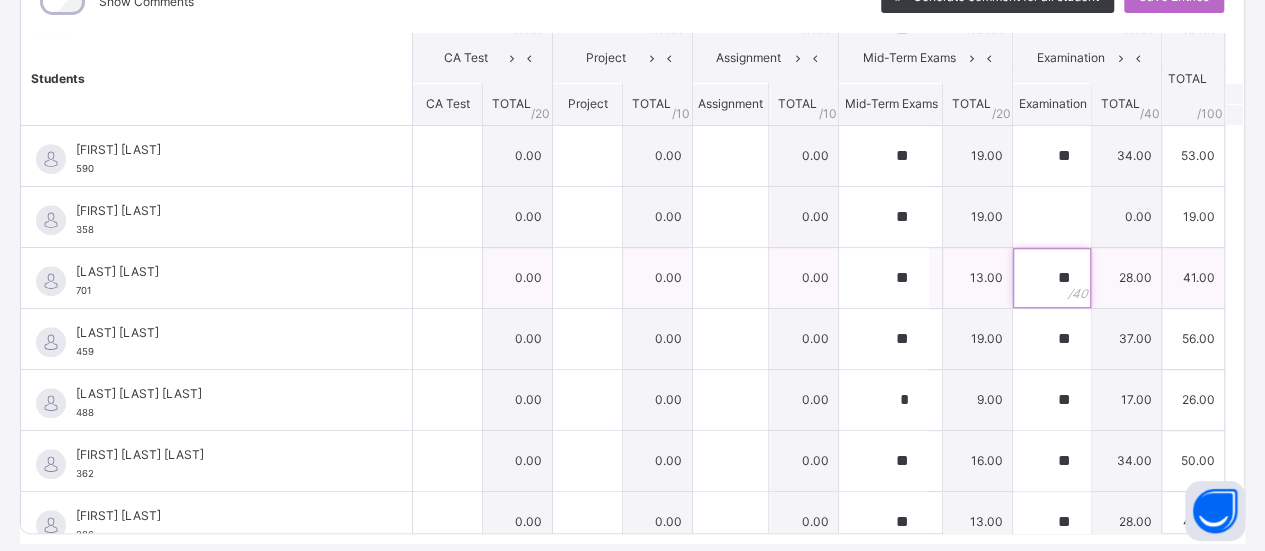 click on "**" at bounding box center [1052, 278] 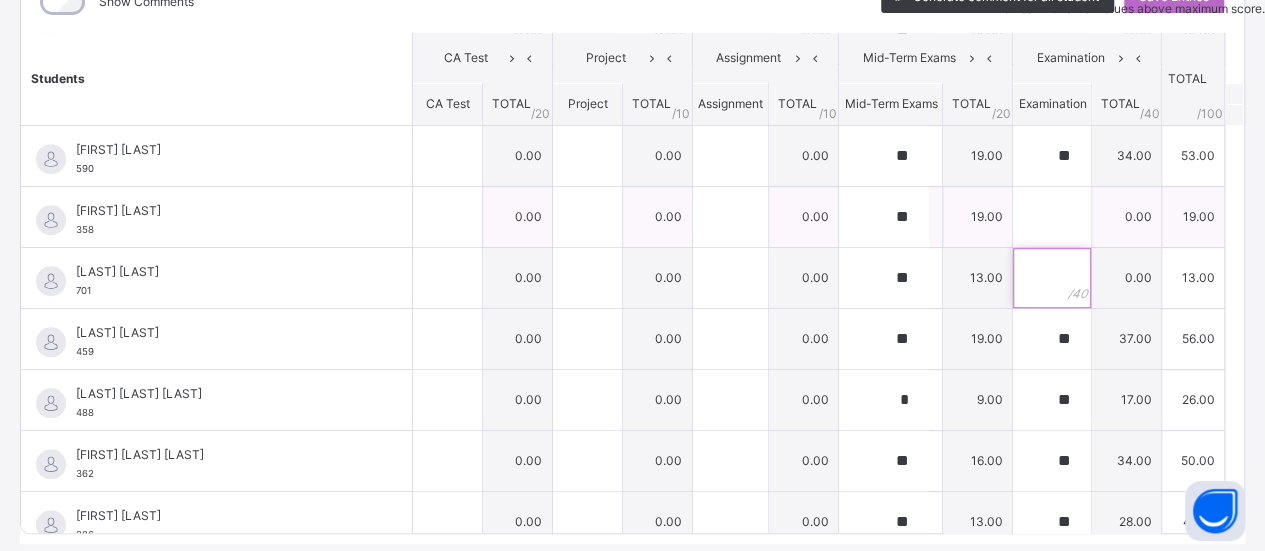 type 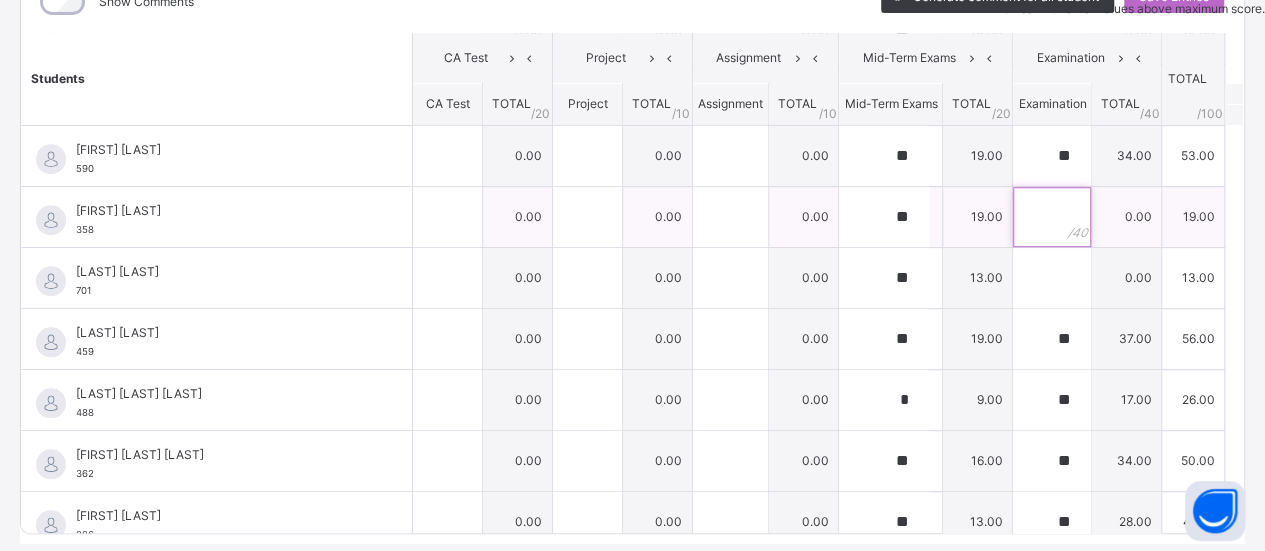 click at bounding box center (1052, 217) 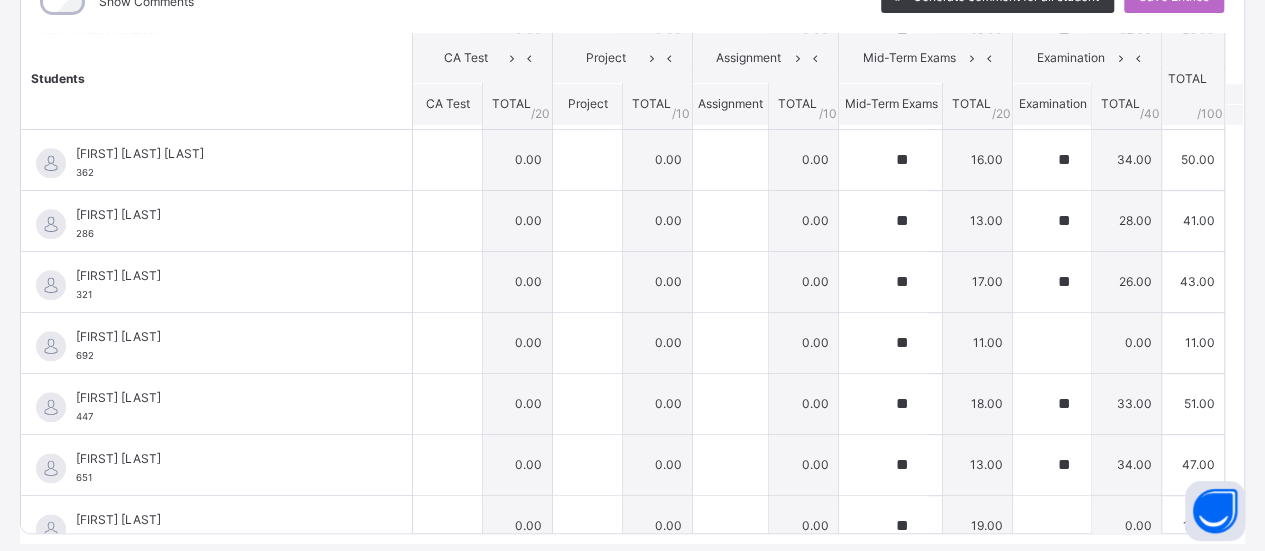 scroll, scrollTop: 1048, scrollLeft: 0, axis: vertical 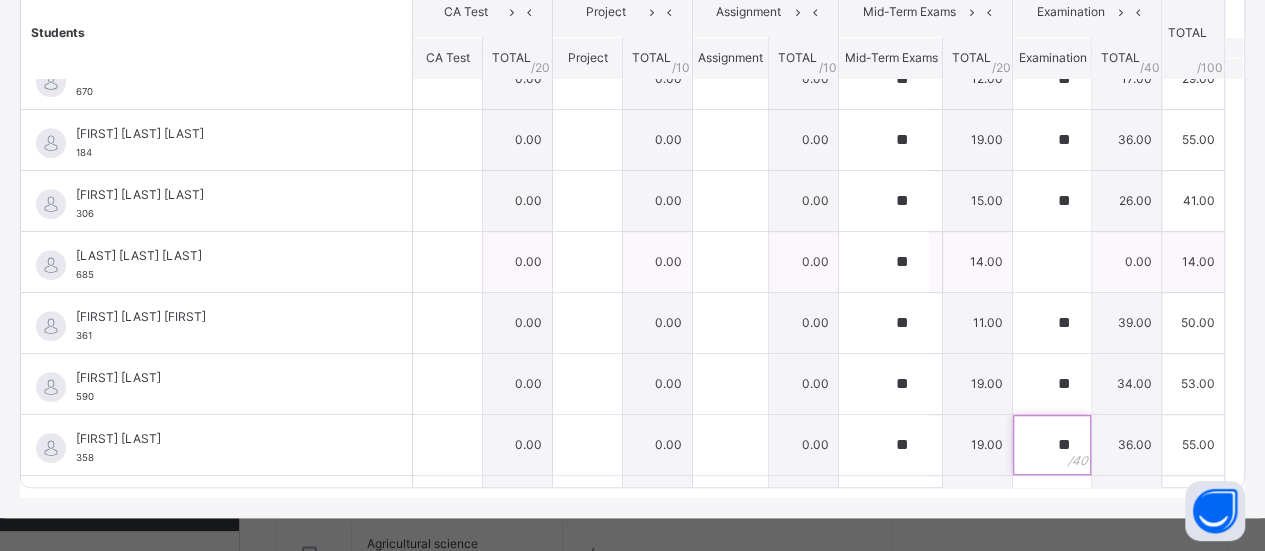 type on "**" 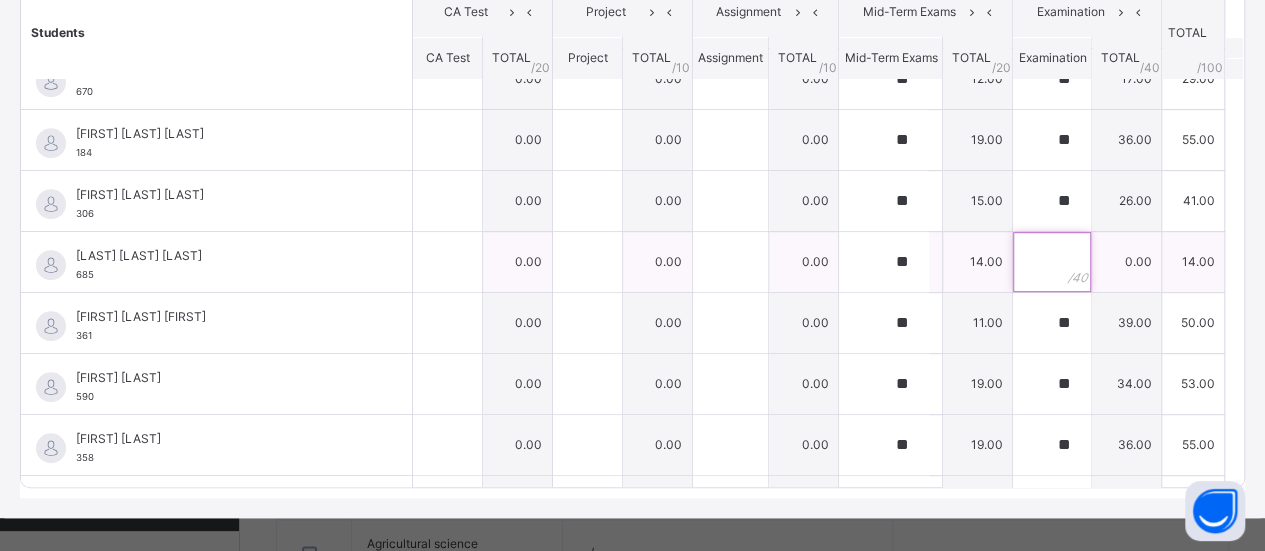 click at bounding box center [1052, 262] 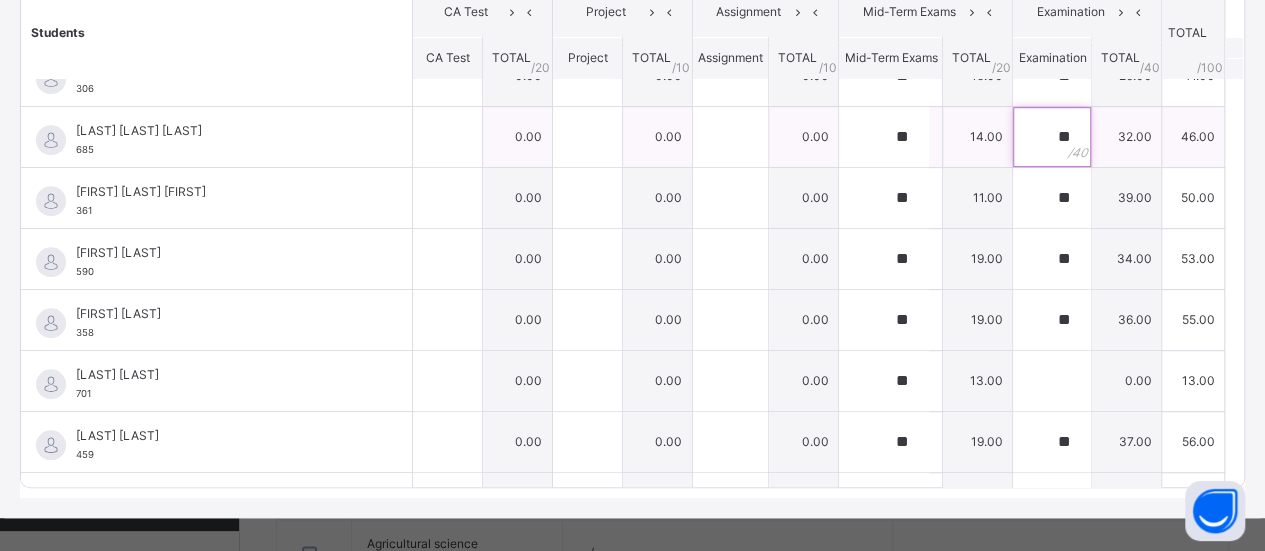 scroll, scrollTop: 588, scrollLeft: 0, axis: vertical 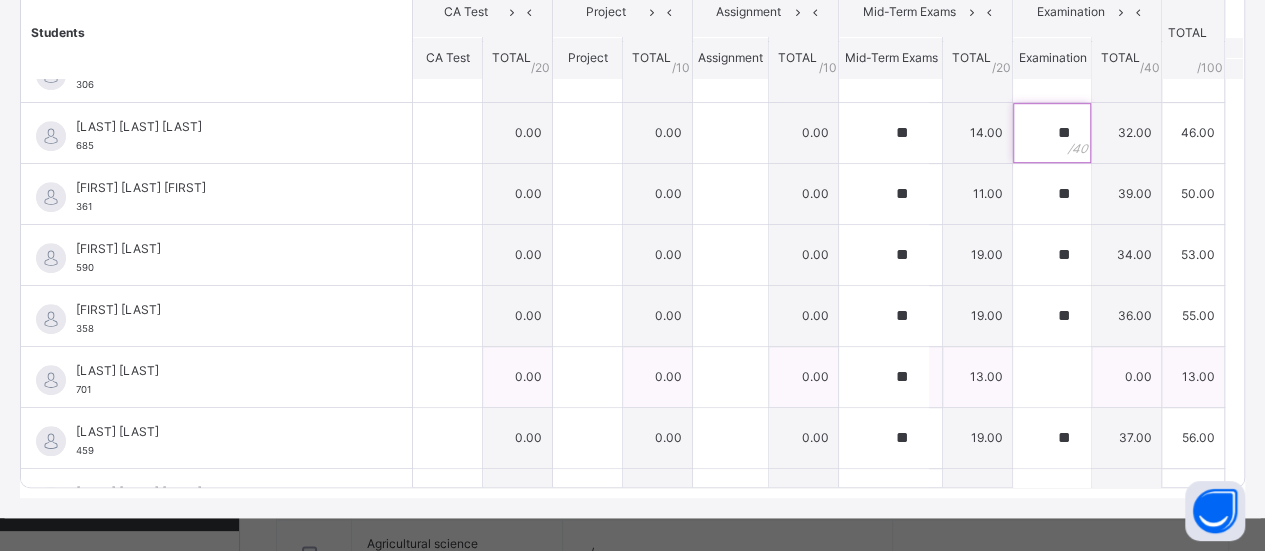type on "**" 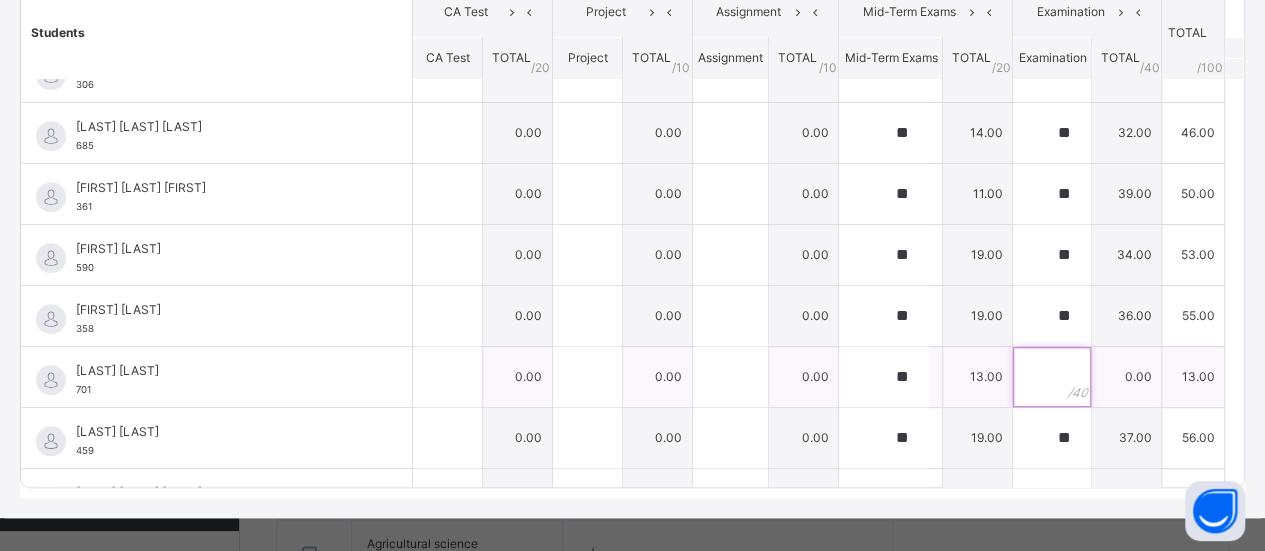 click at bounding box center (1052, 377) 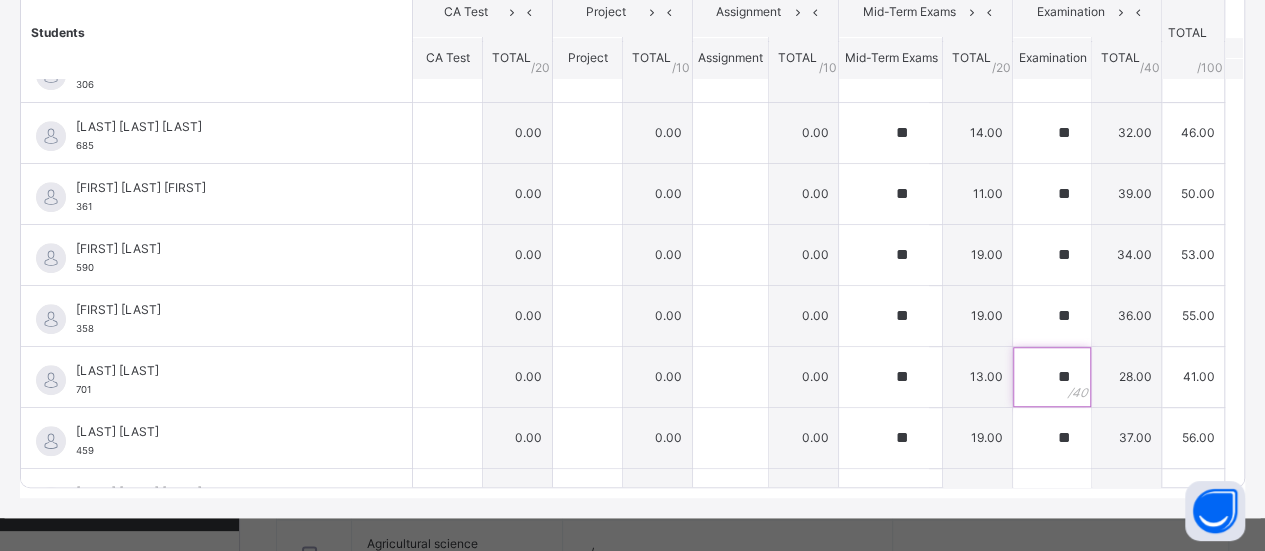 type on "**" 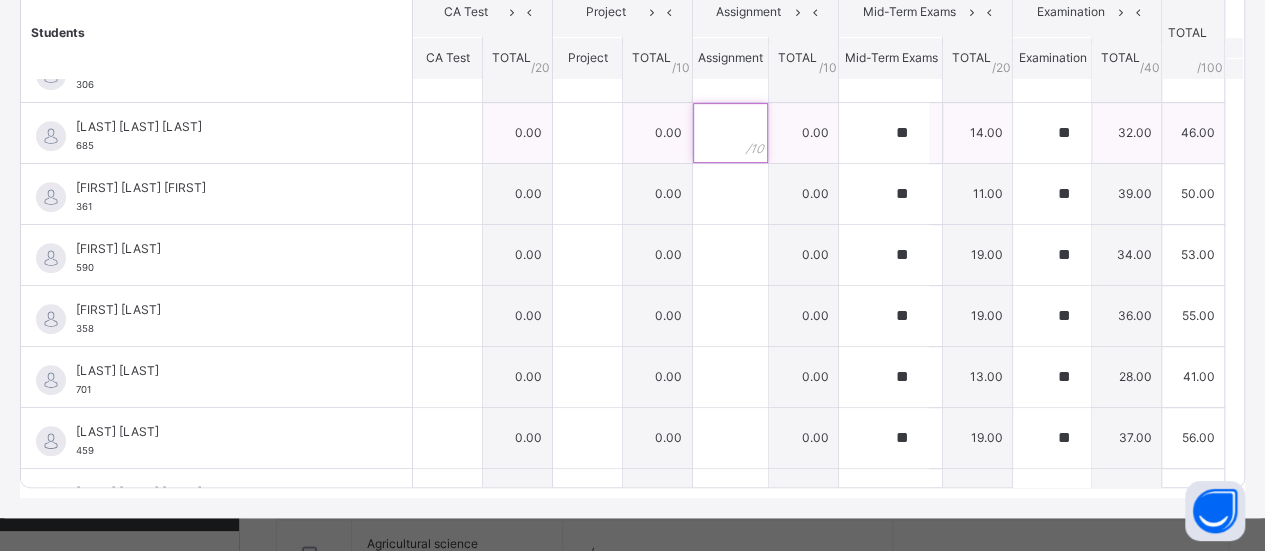 click at bounding box center [730, 133] 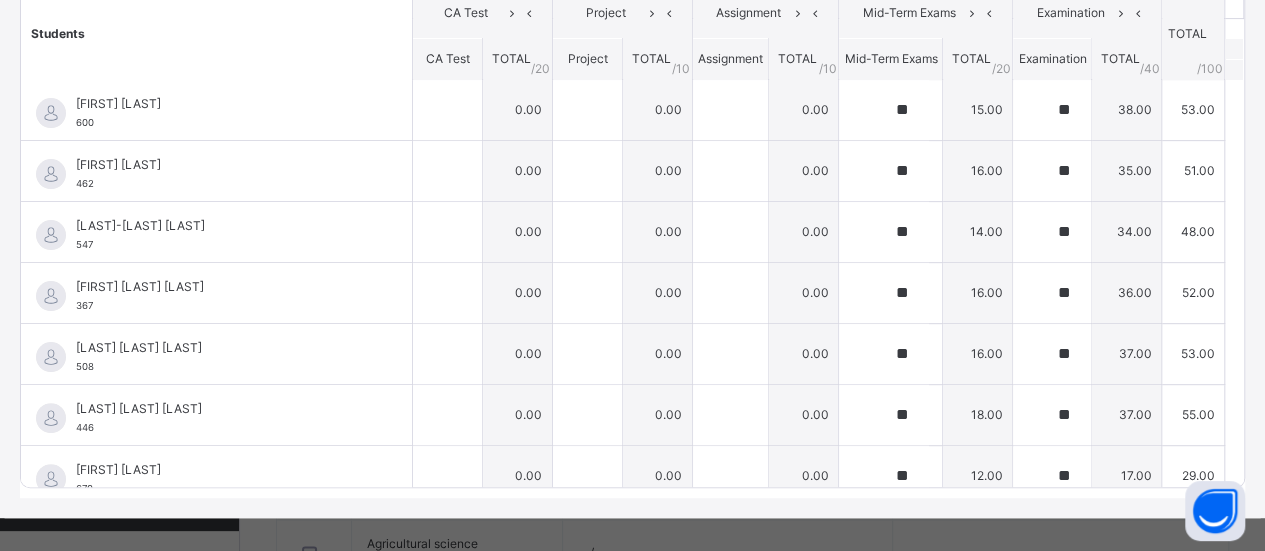 scroll, scrollTop: 0, scrollLeft: 0, axis: both 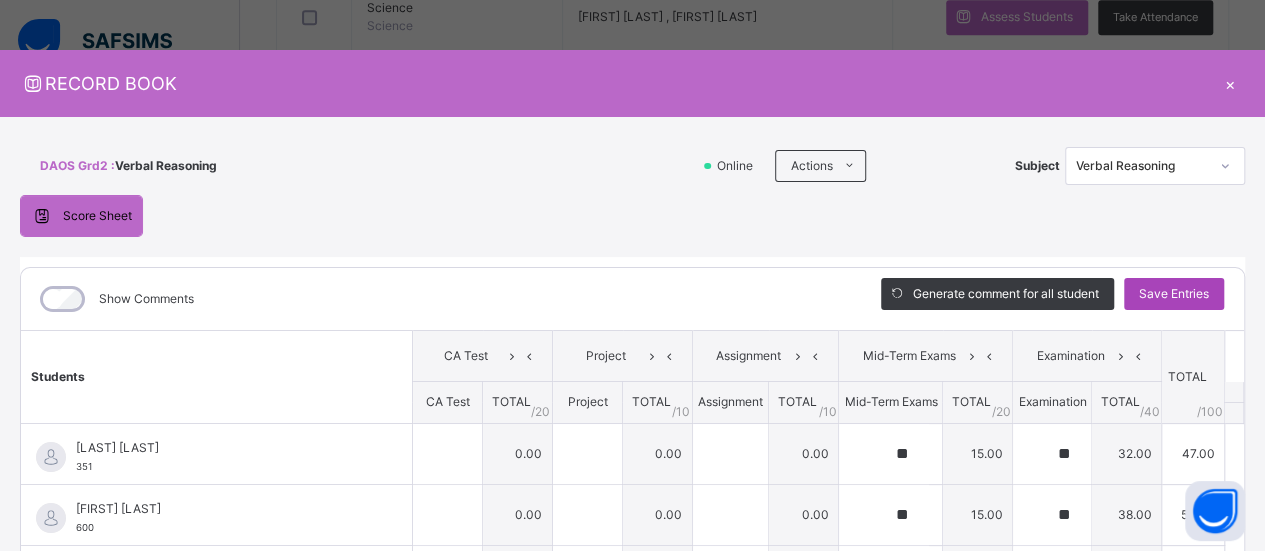 click on "Save Entries" at bounding box center (1174, 294) 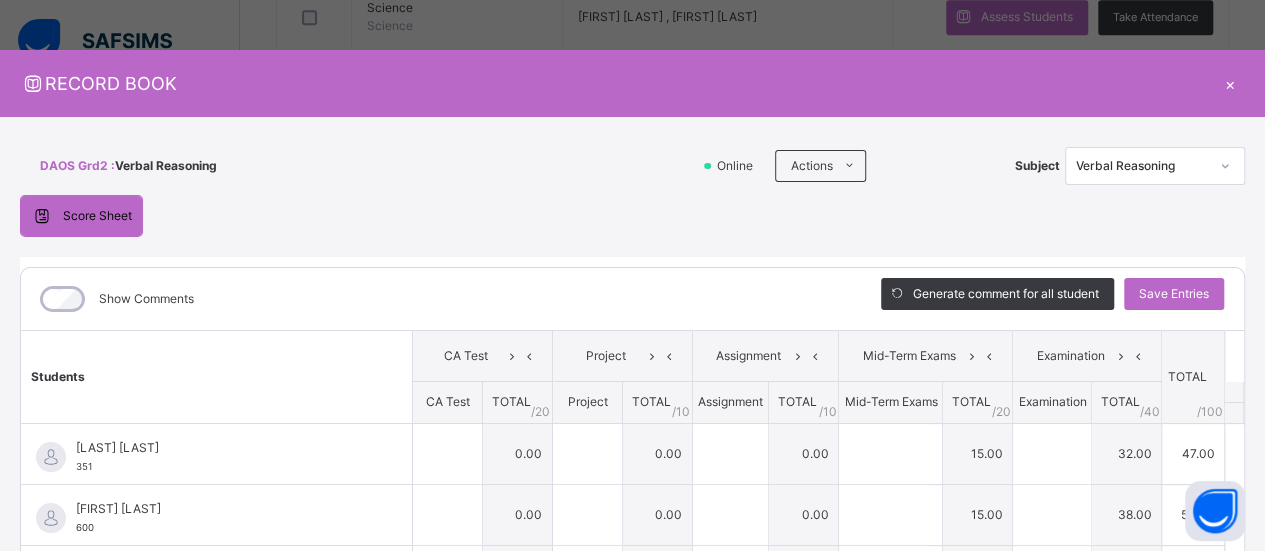 type on "**" 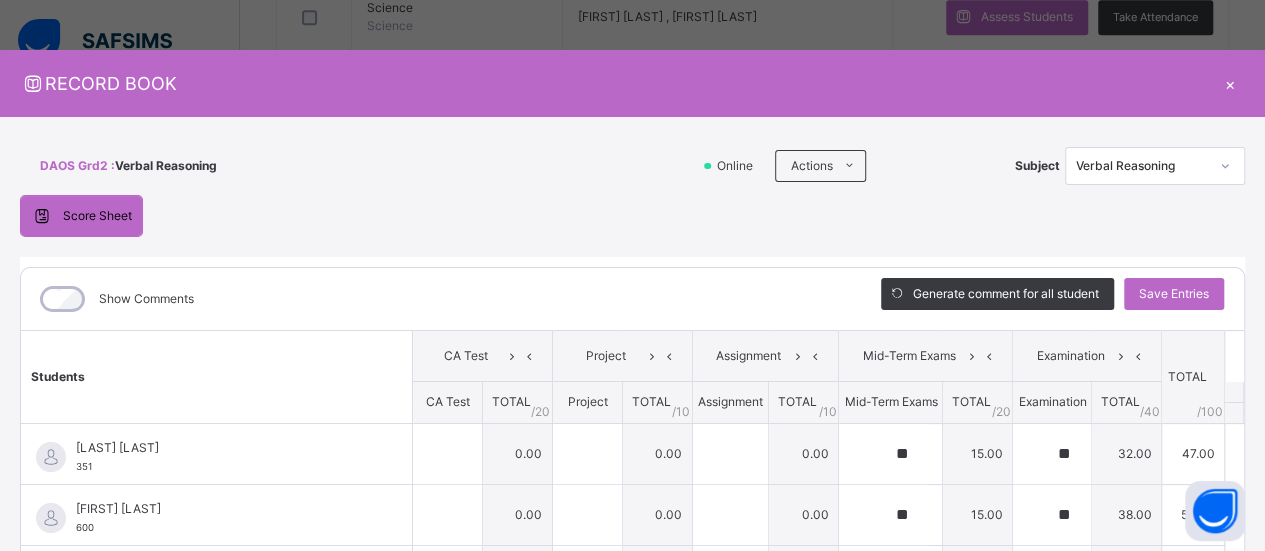 type on "**" 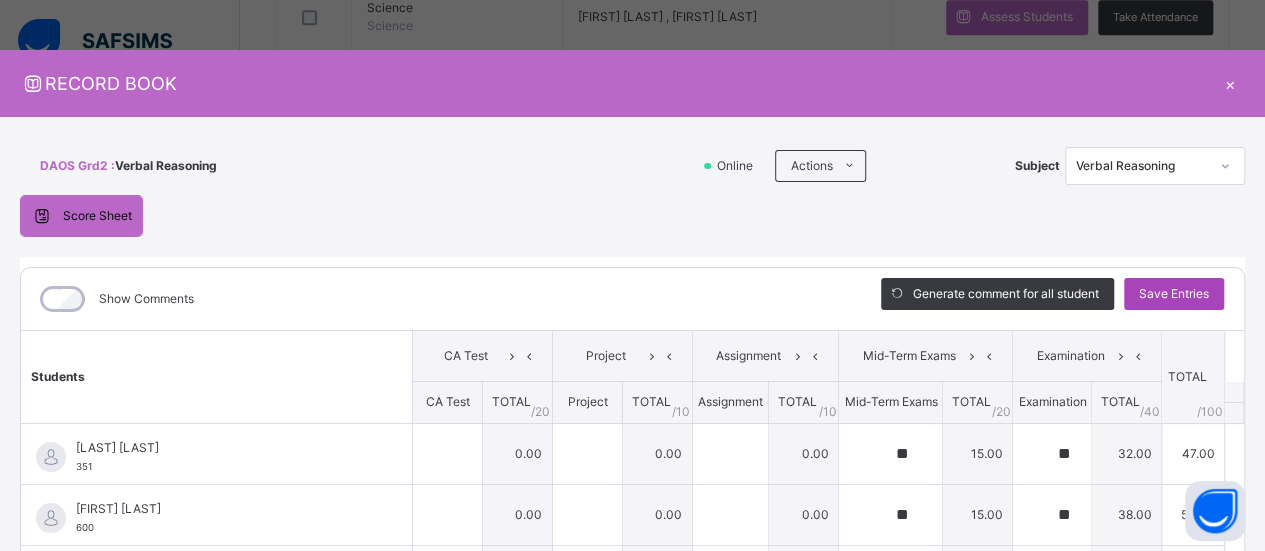 click on "Save Entries" at bounding box center (1174, 294) 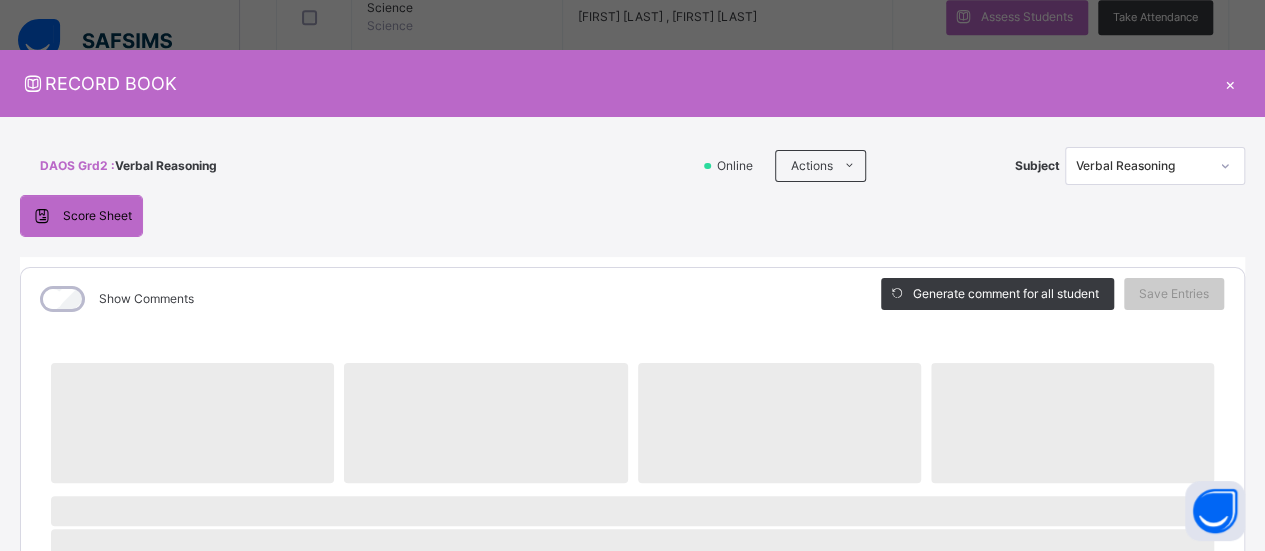 click on "×" at bounding box center (1230, 83) 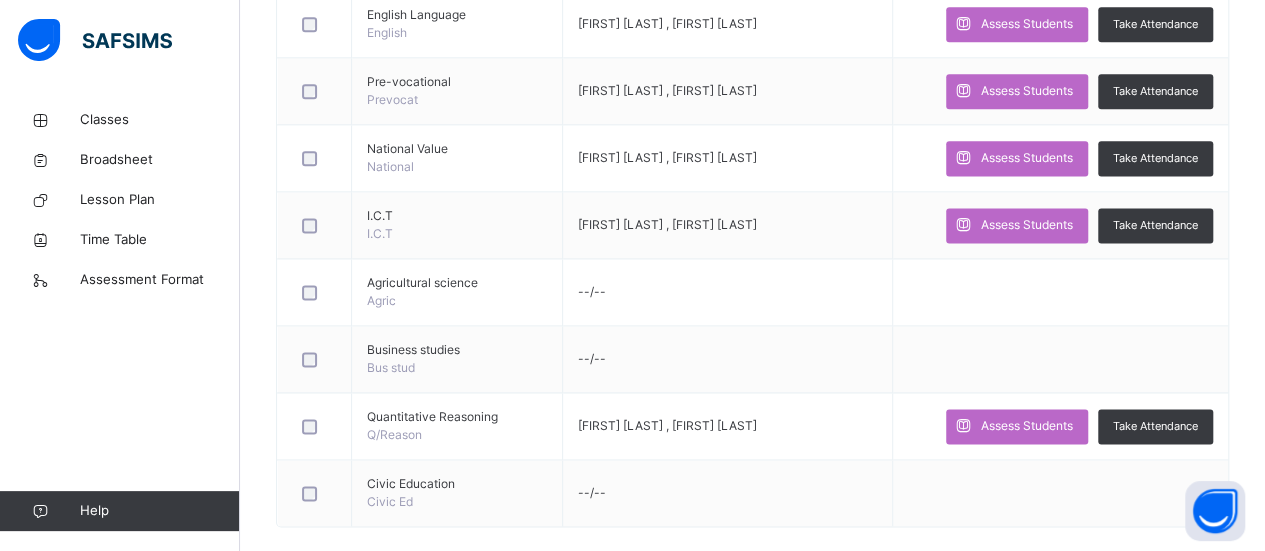 scroll, scrollTop: 1270, scrollLeft: 0, axis: vertical 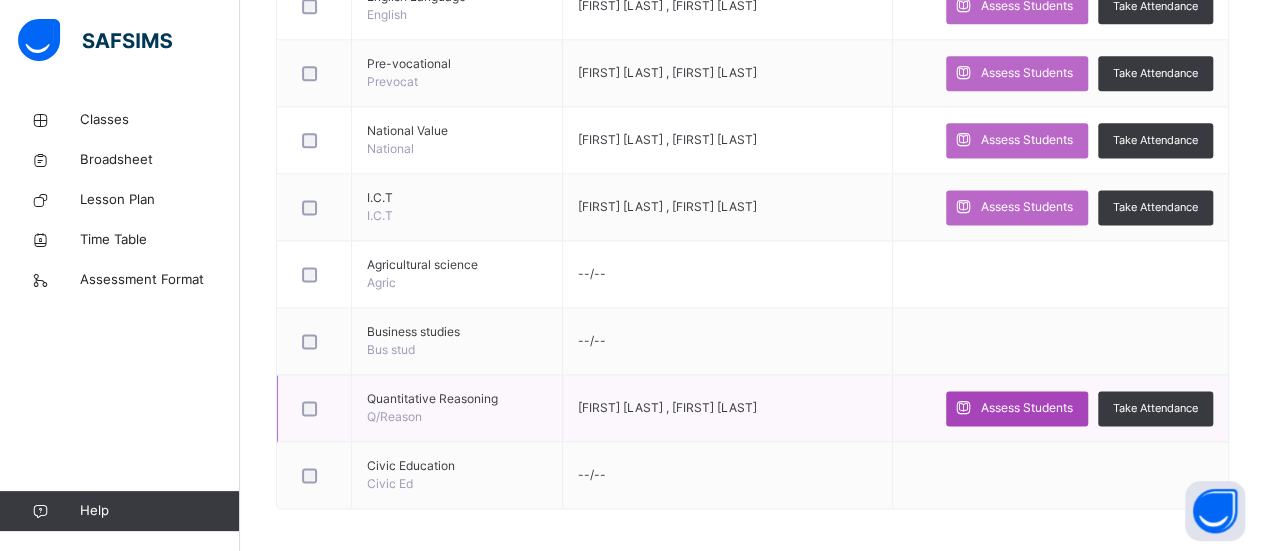 click on "Assess Students" at bounding box center [1027, 408] 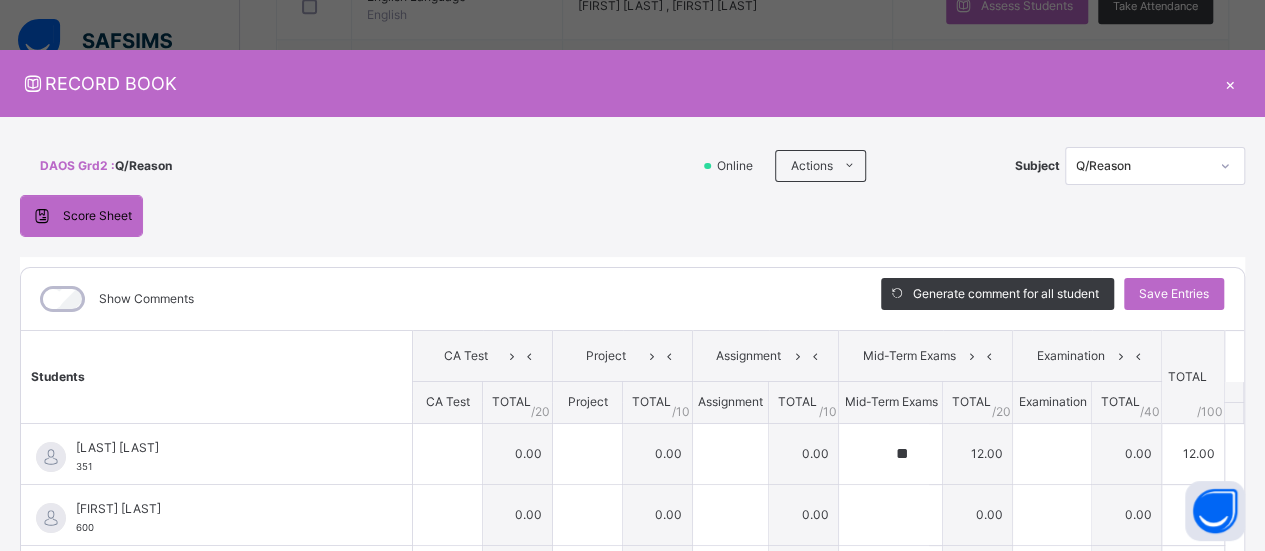 type on "**" 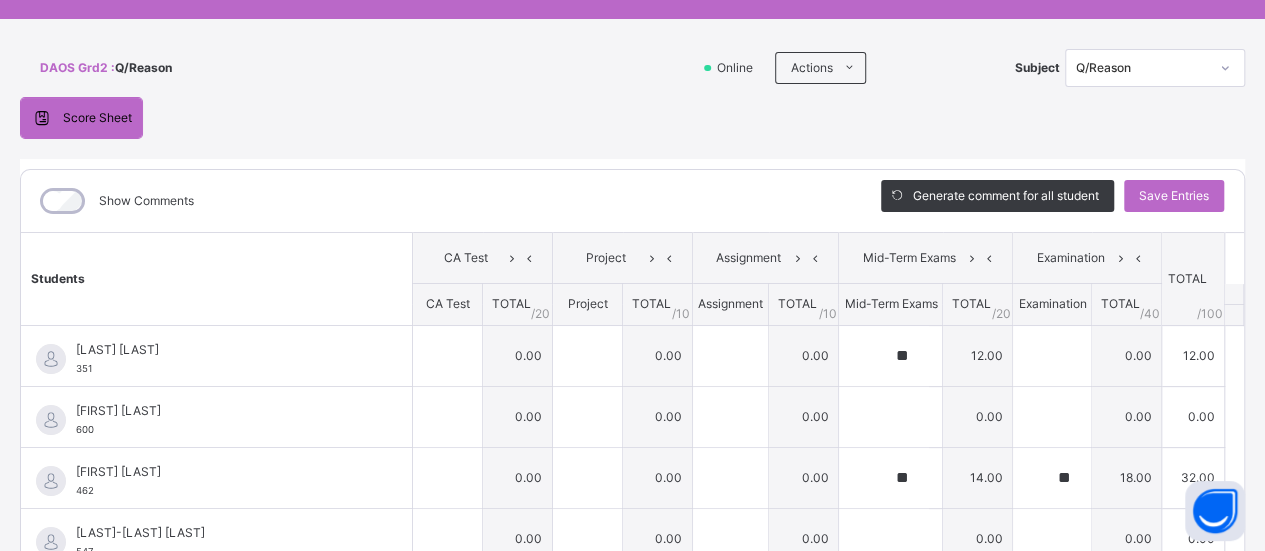 scroll, scrollTop: 102, scrollLeft: 0, axis: vertical 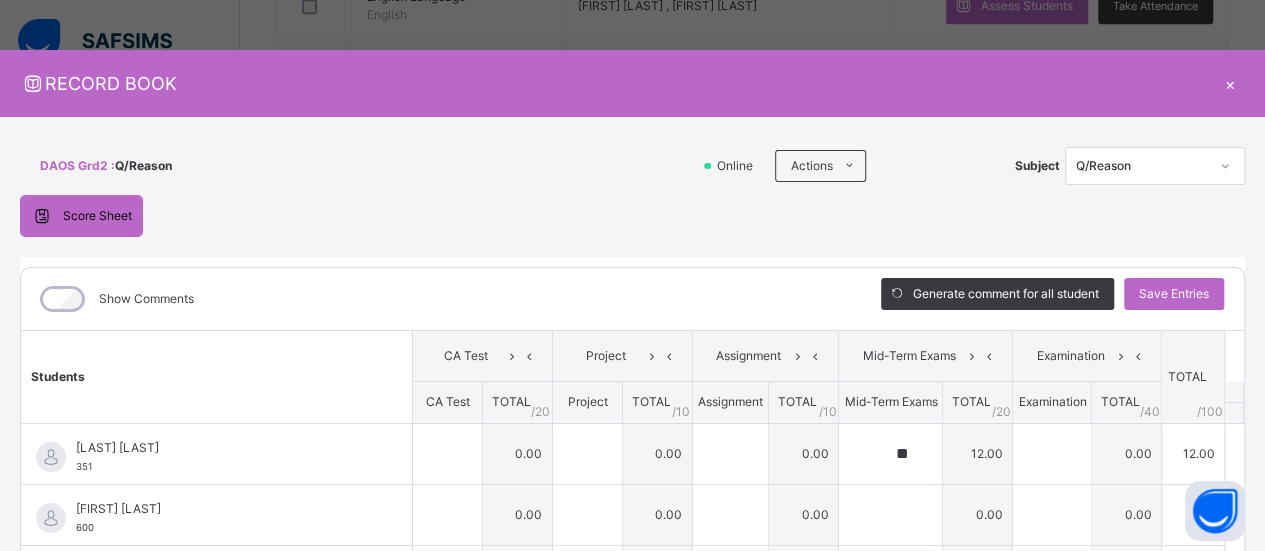 click on "RECORD BOOK ×" at bounding box center [632, 83] 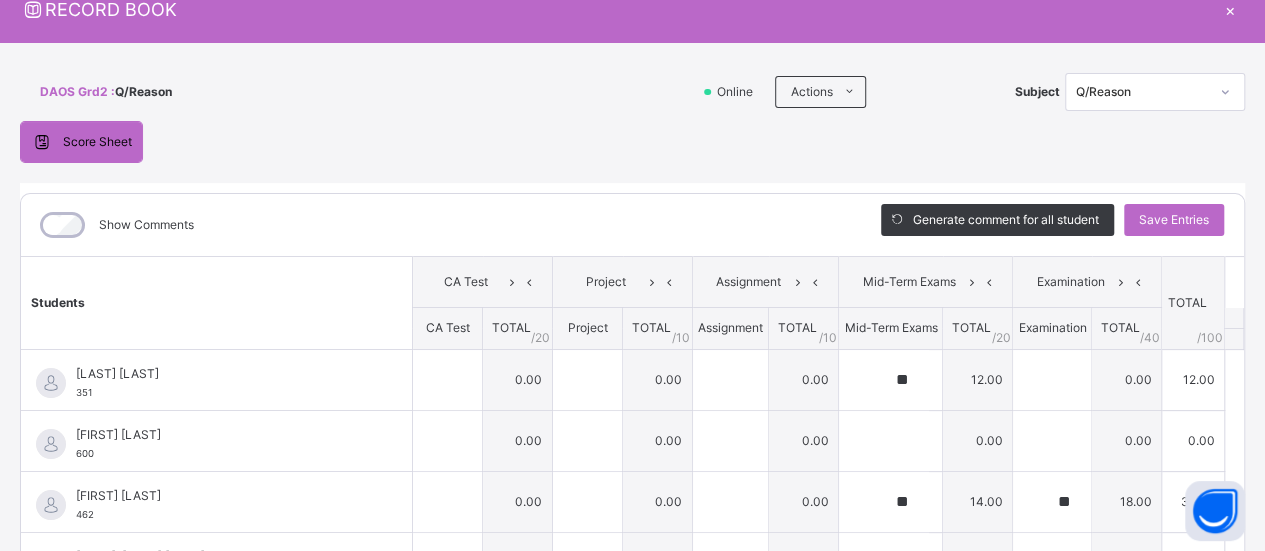 scroll, scrollTop: 93, scrollLeft: 0, axis: vertical 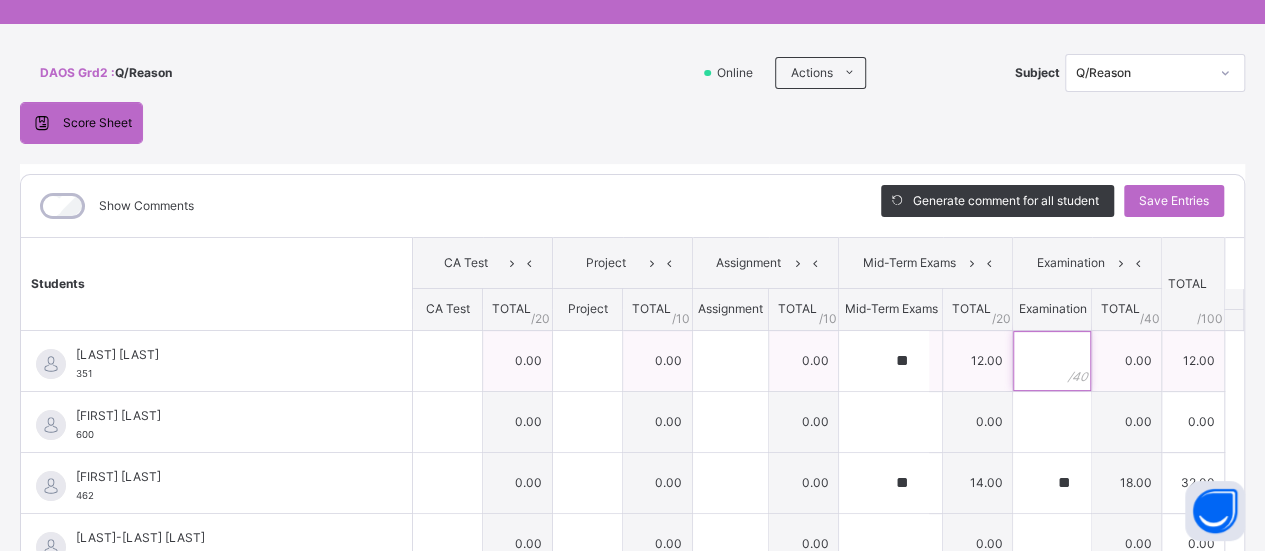 click at bounding box center [1052, 361] 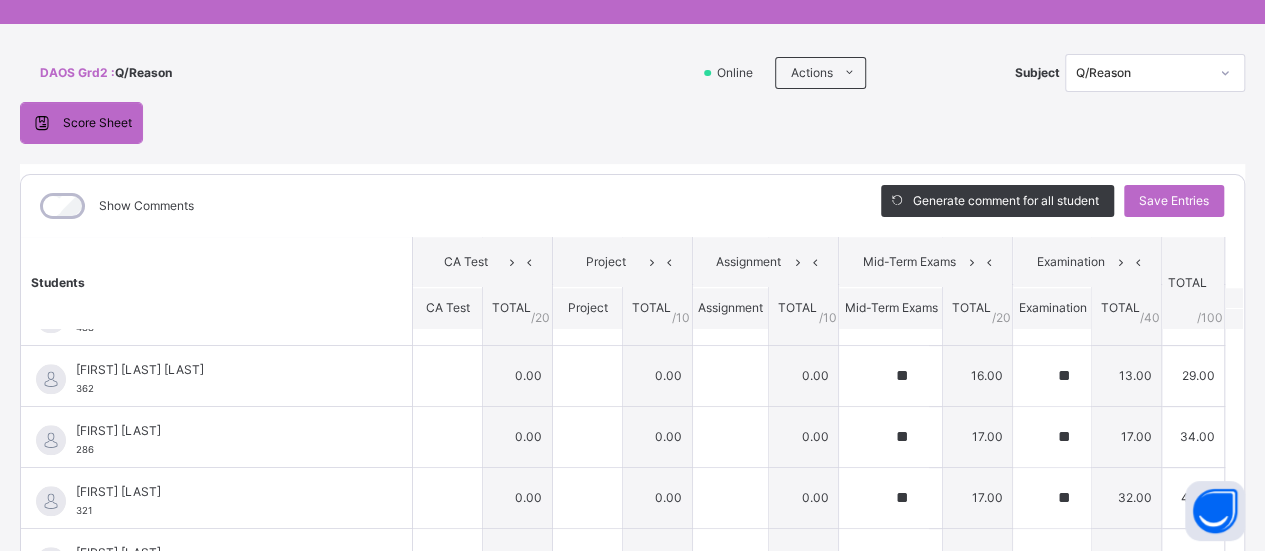 scroll, scrollTop: 1048, scrollLeft: 0, axis: vertical 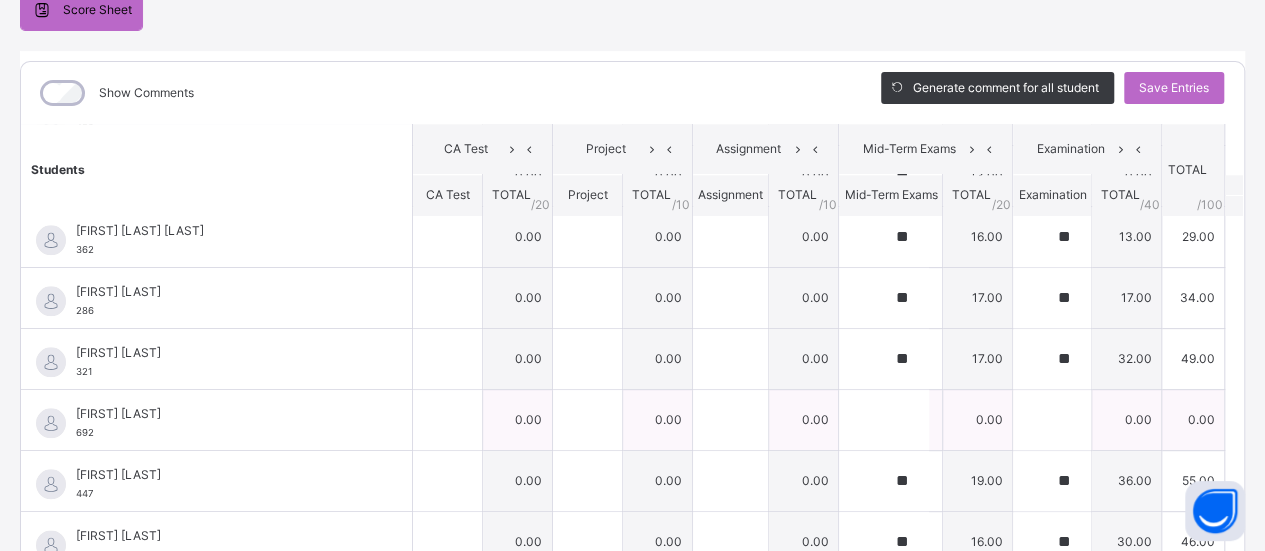 type on "**" 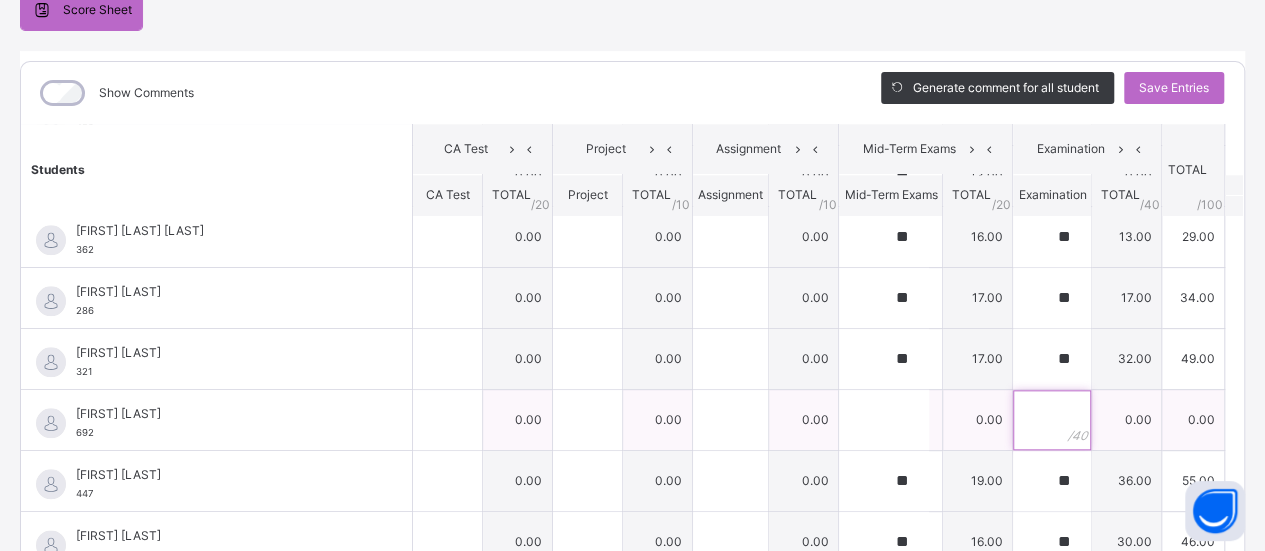 click at bounding box center (1052, 420) 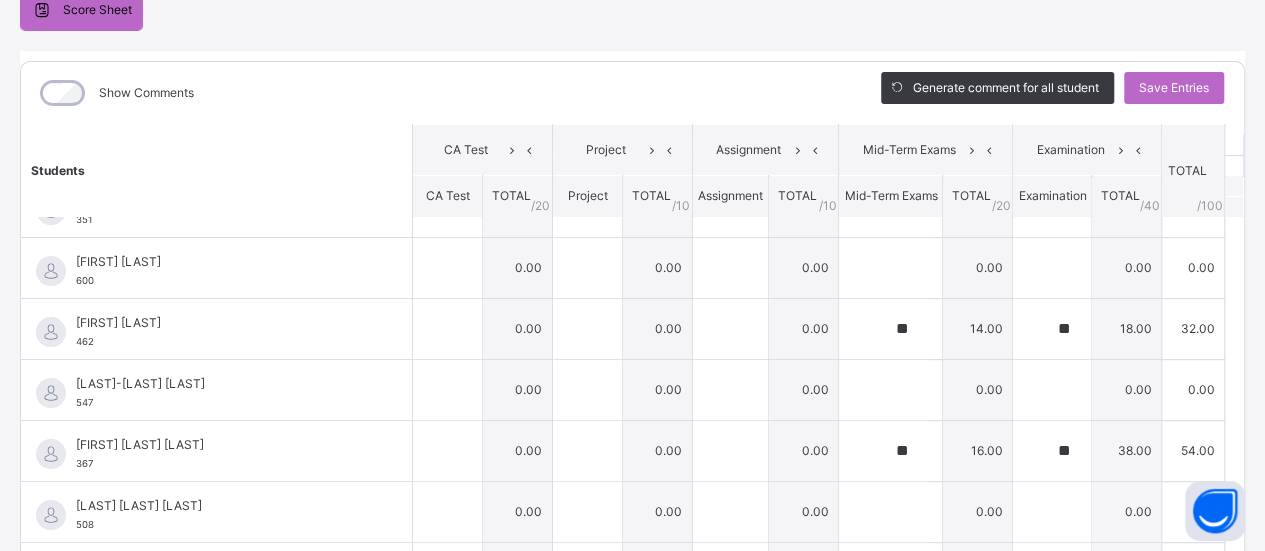 scroll, scrollTop: 0, scrollLeft: 0, axis: both 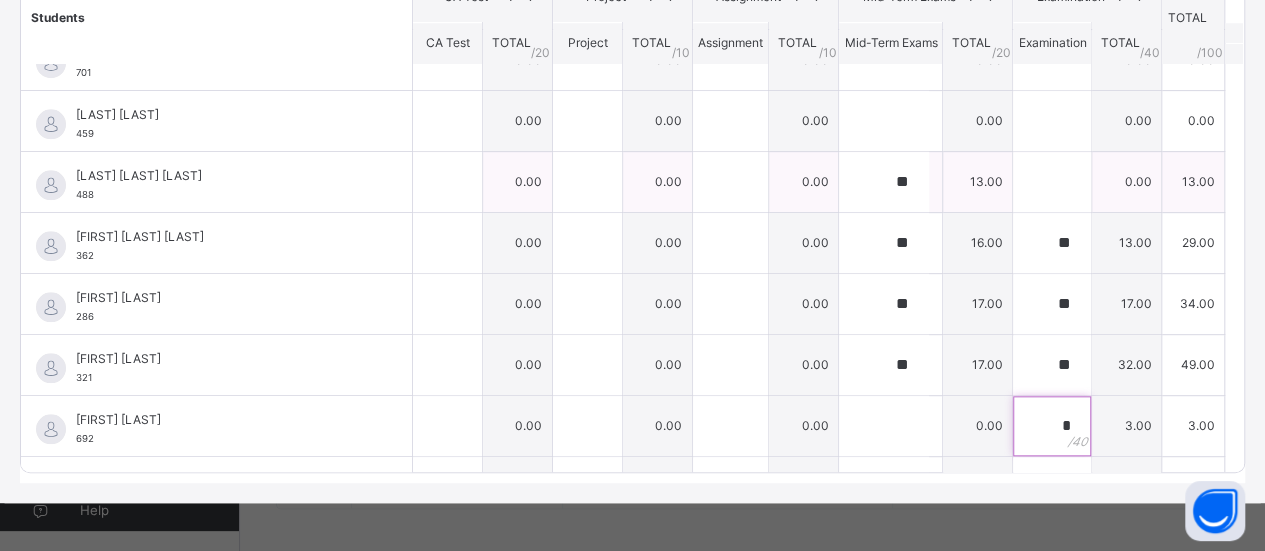 type on "*" 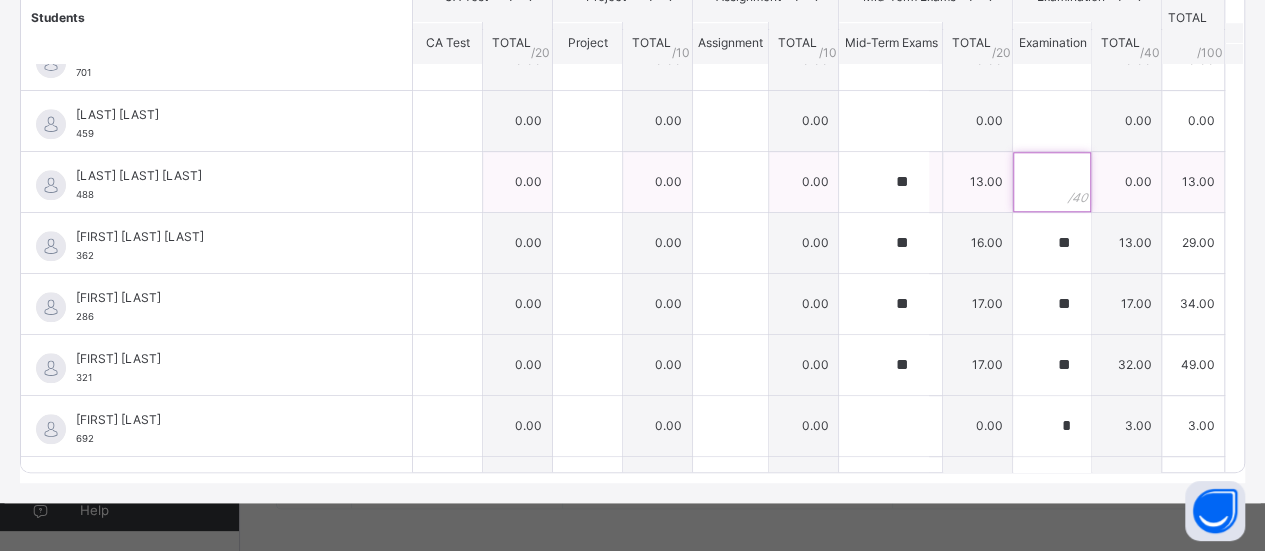 click at bounding box center [1052, 182] 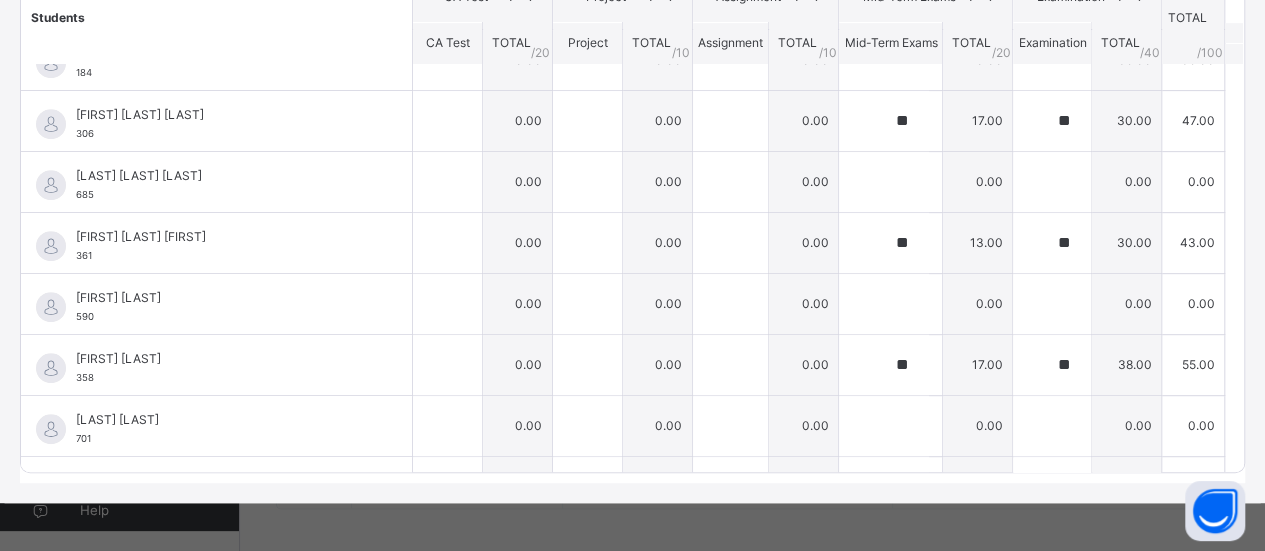scroll, scrollTop: 523, scrollLeft: 0, axis: vertical 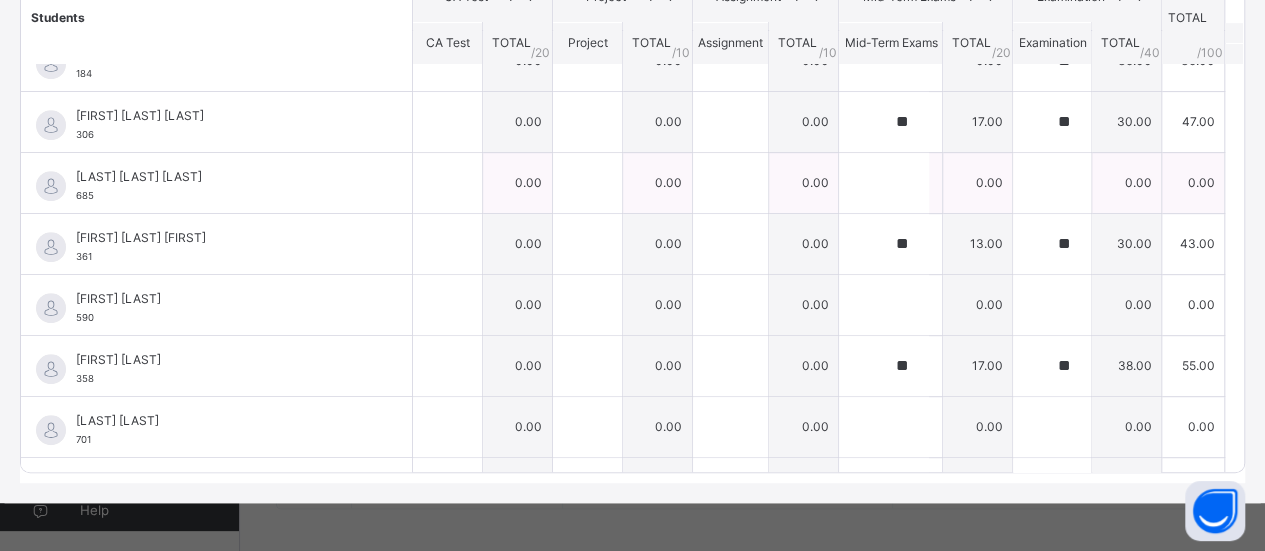 type on "**" 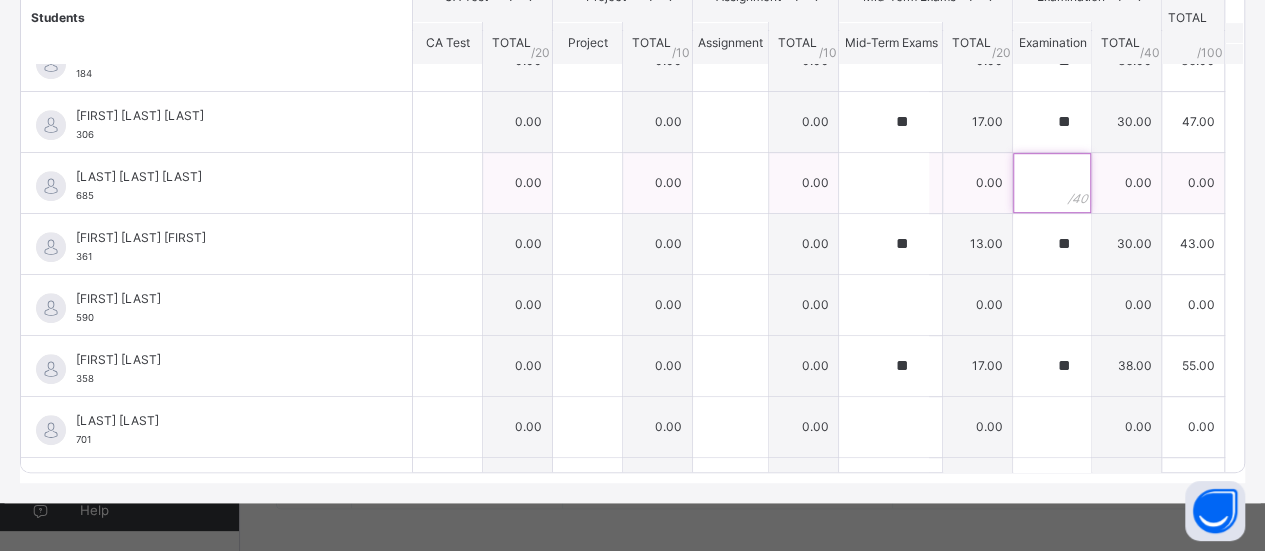 click at bounding box center [1052, 183] 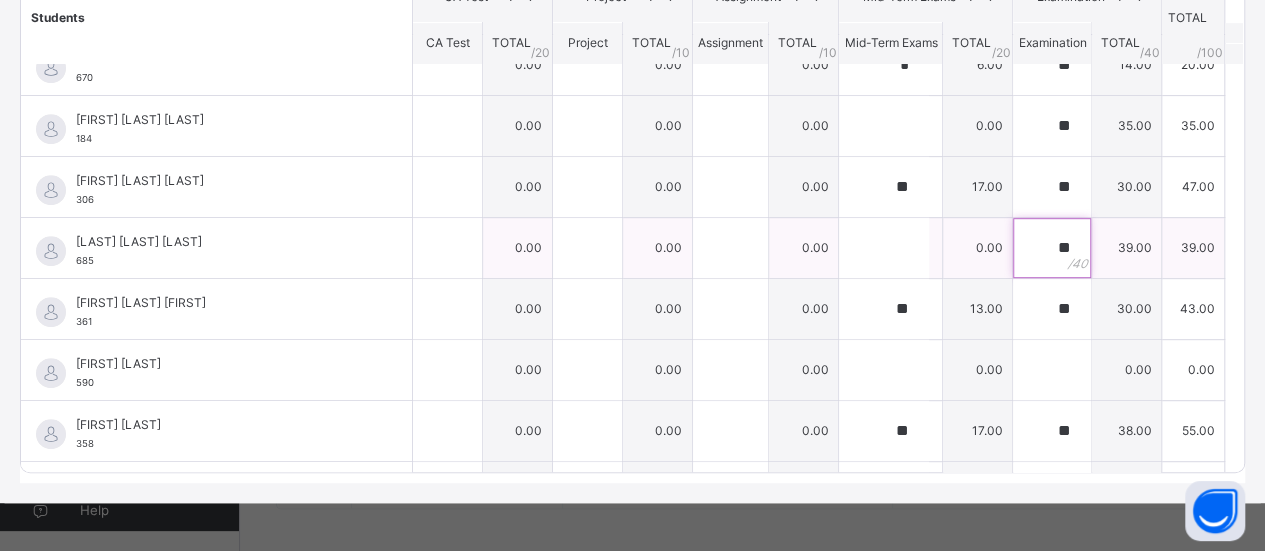 scroll, scrollTop: 476, scrollLeft: 0, axis: vertical 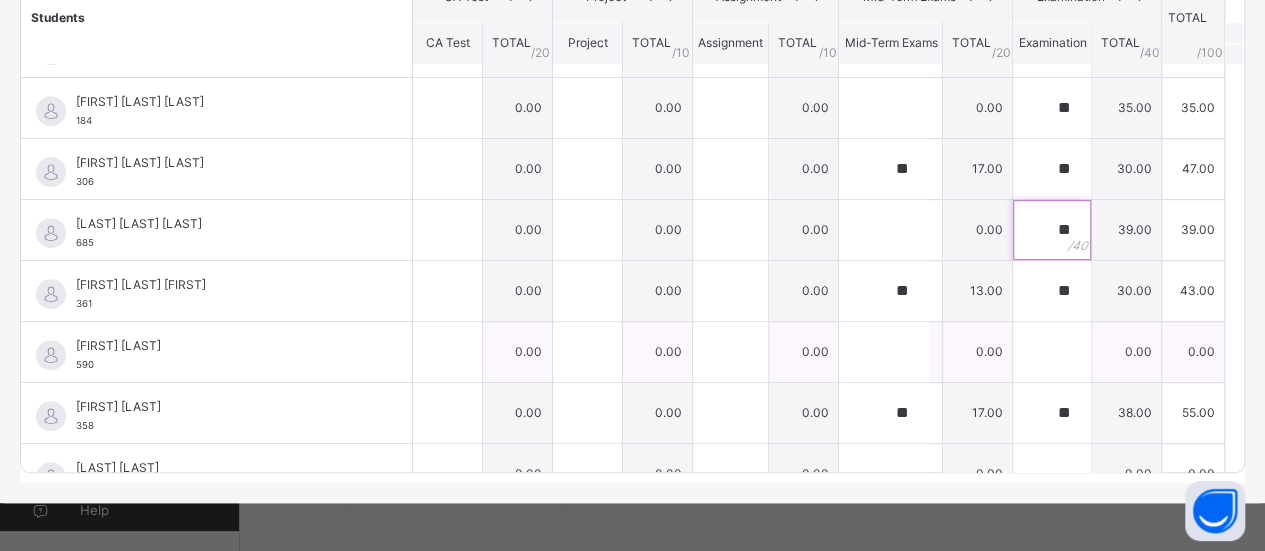 type on "**" 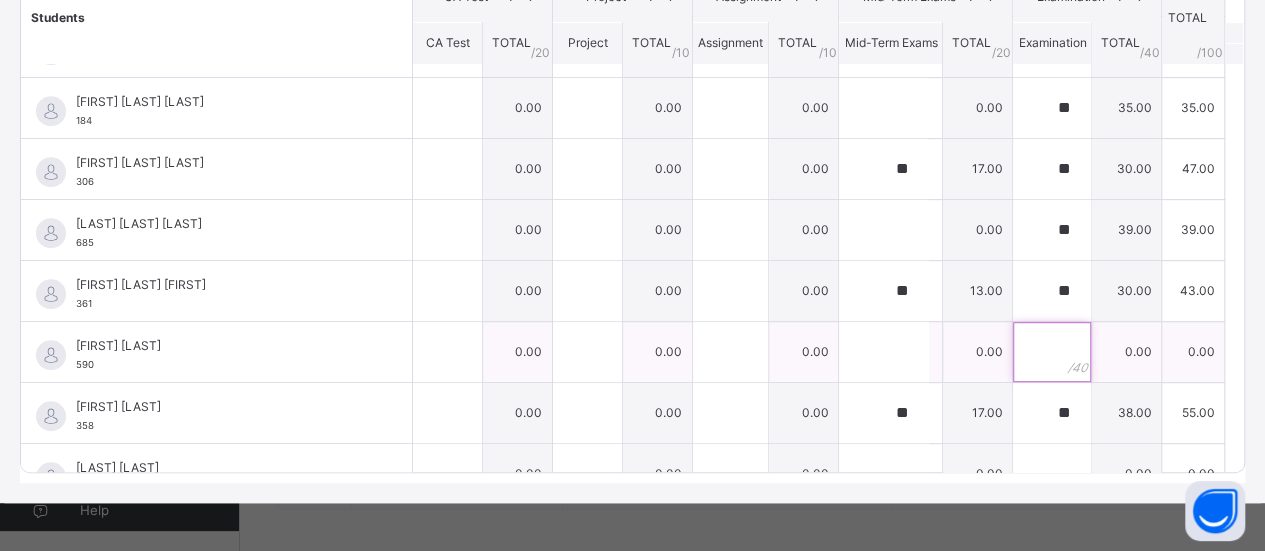 click at bounding box center [1052, 352] 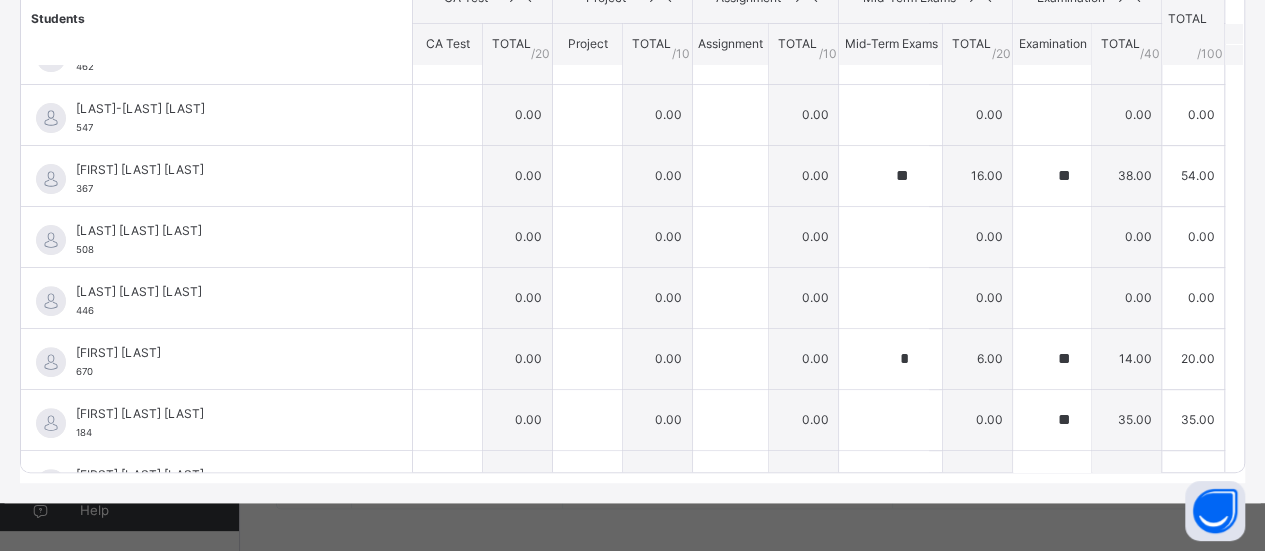 scroll, scrollTop: 157, scrollLeft: 0, axis: vertical 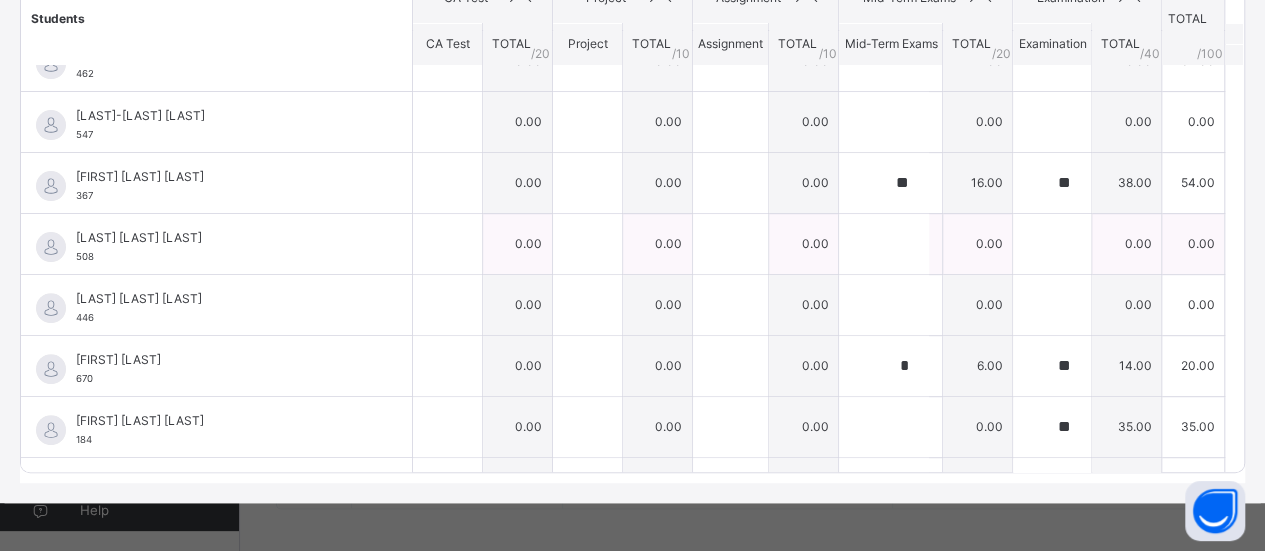 type on "**" 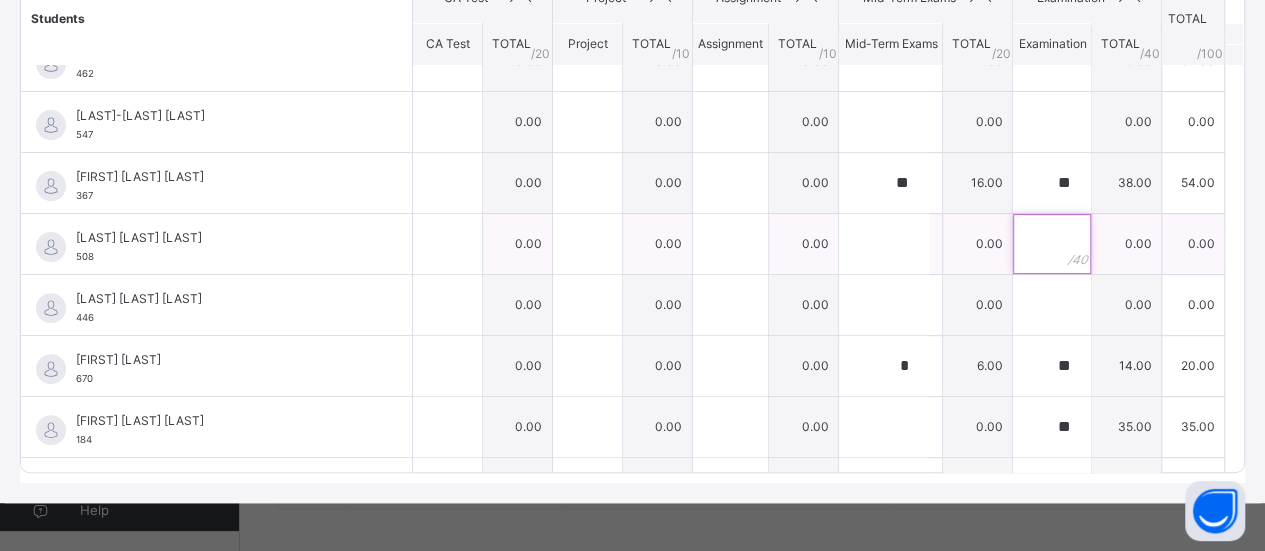 click at bounding box center [1052, 244] 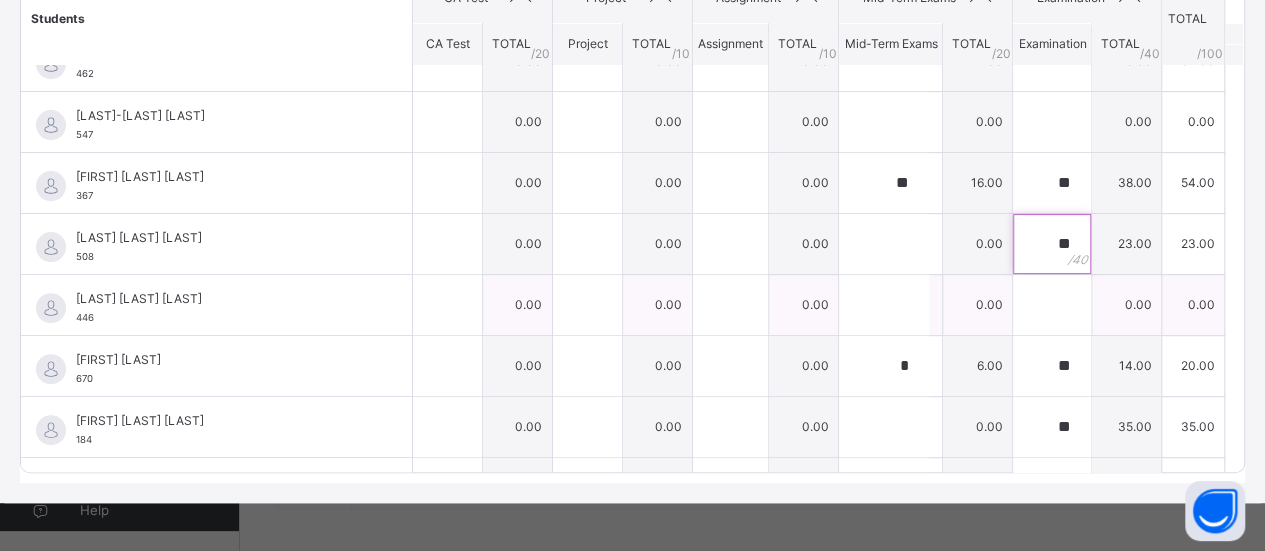 type on "**" 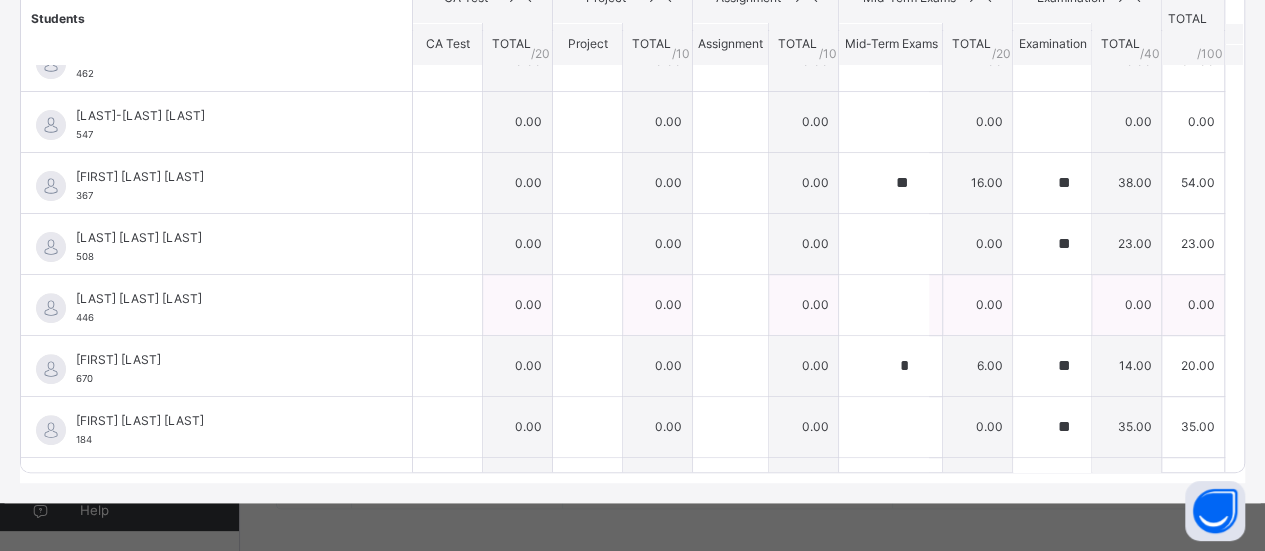 click on "[FIRST] [LAST] [NUMBER]" at bounding box center [216, 305] 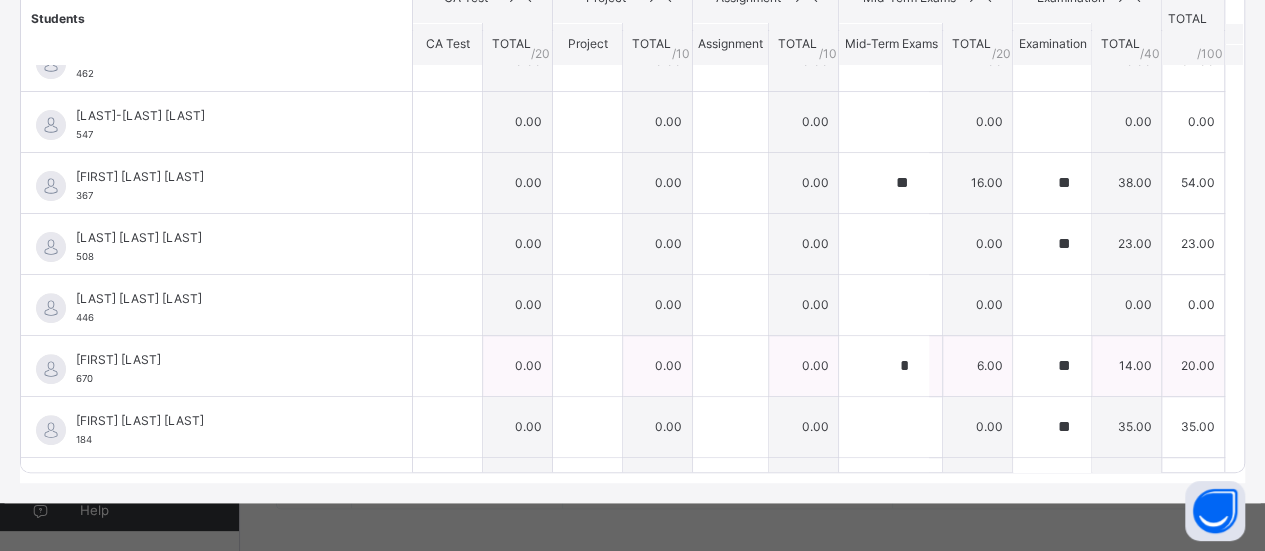 click on "[FIRST] [LAST]" at bounding box center (221, 360) 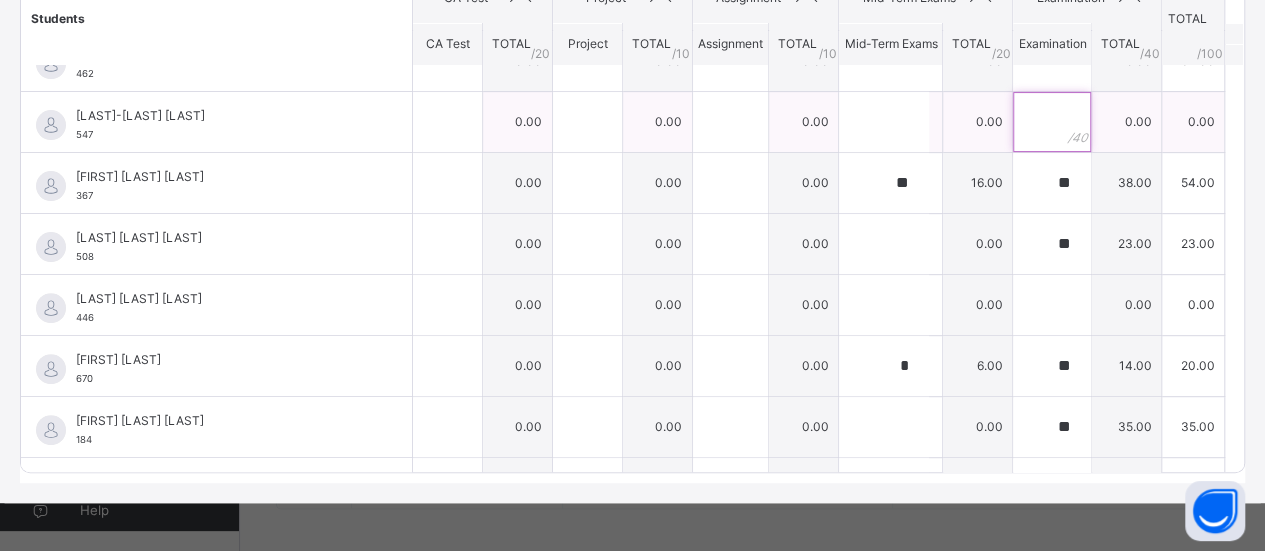 click at bounding box center (1052, 122) 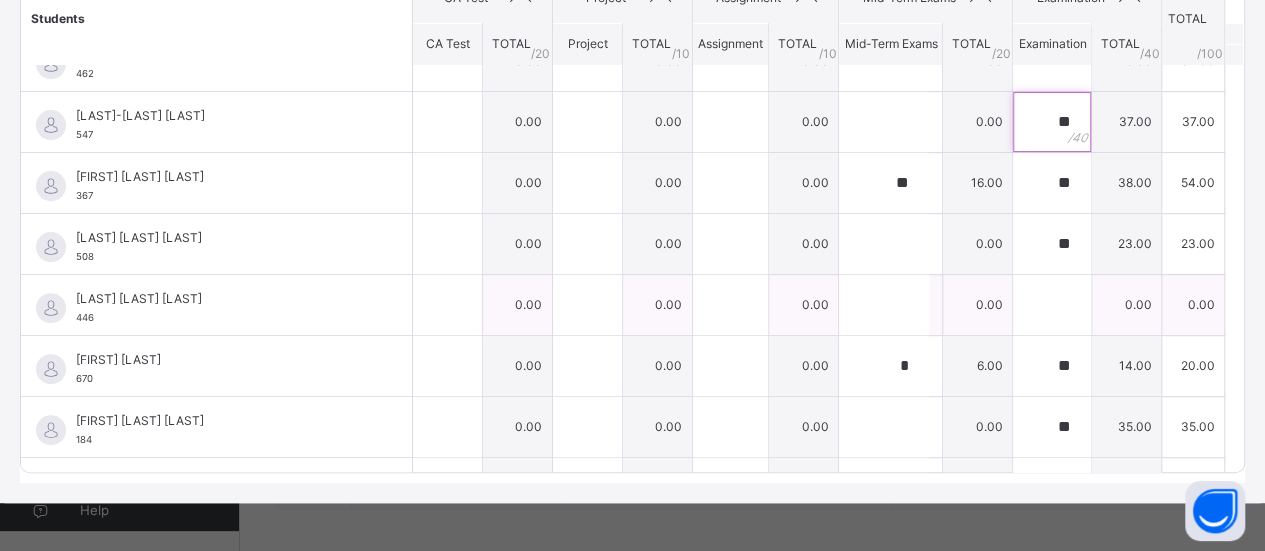 type on "**" 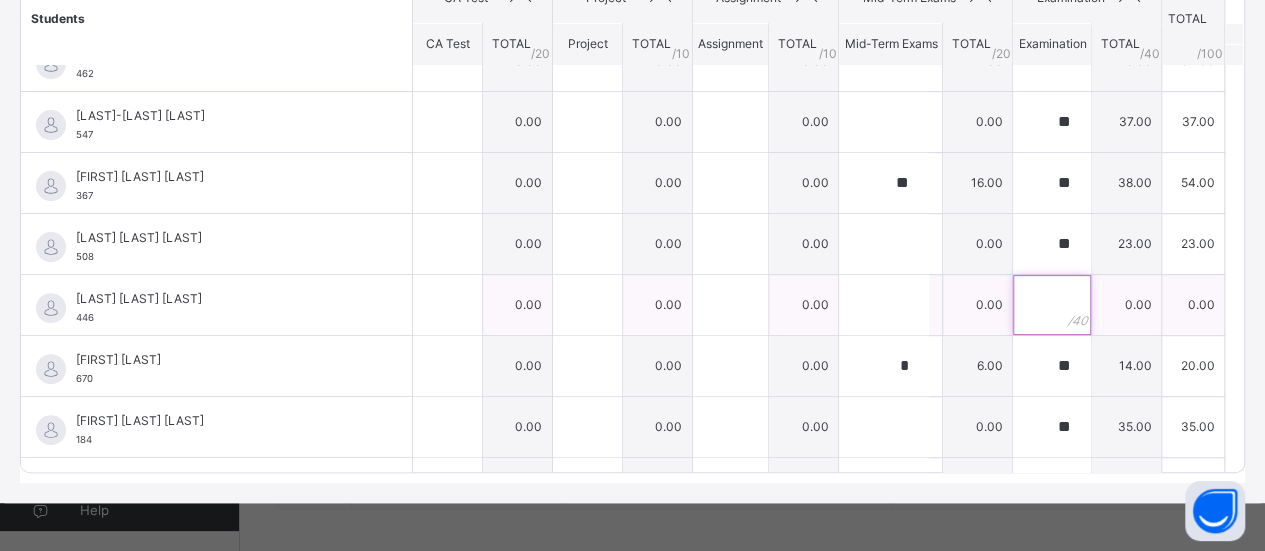 click at bounding box center [1052, 305] 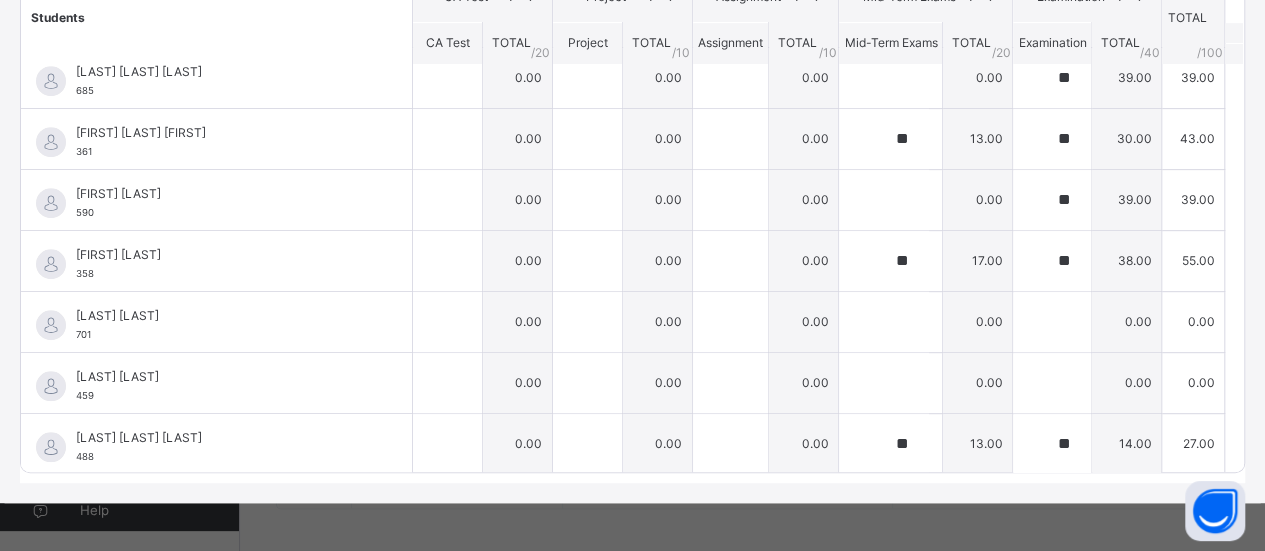 scroll, scrollTop: 629, scrollLeft: 0, axis: vertical 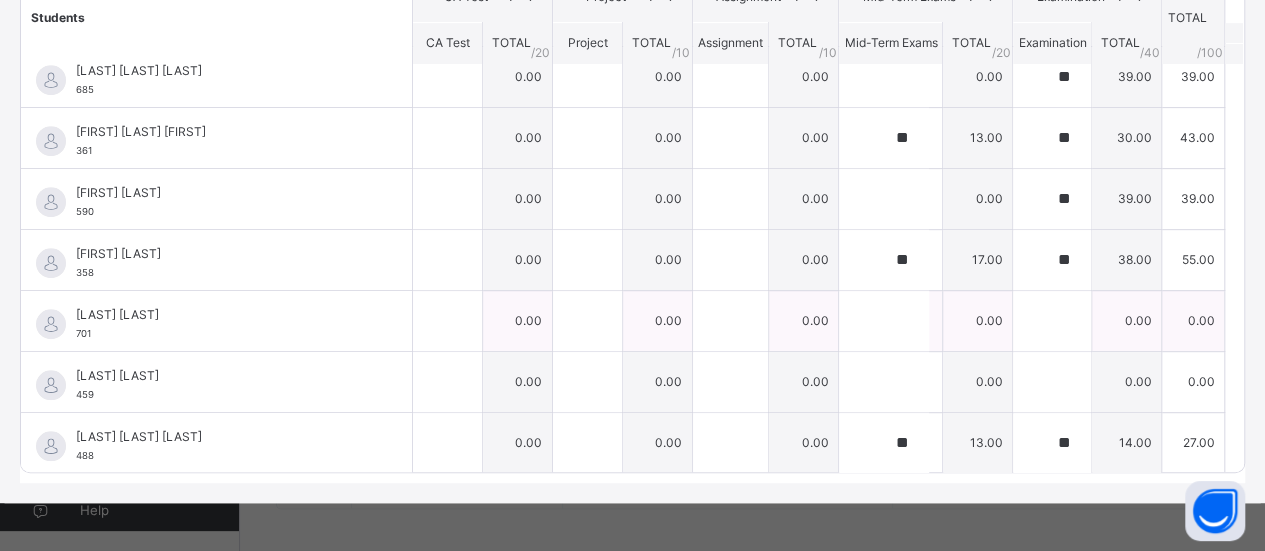 type 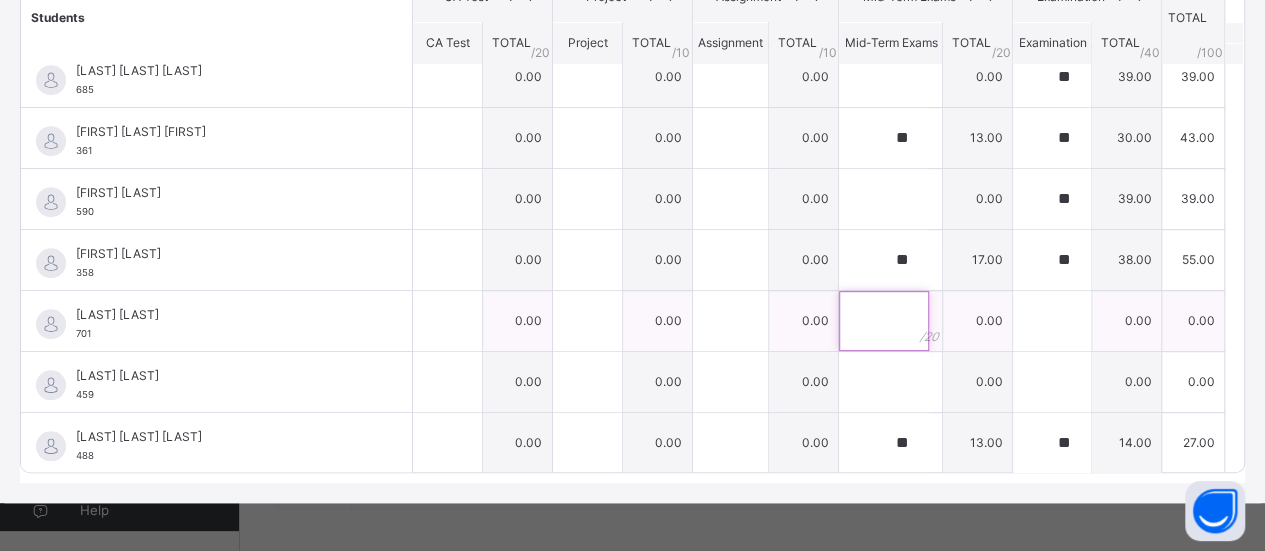 click at bounding box center [884, 321] 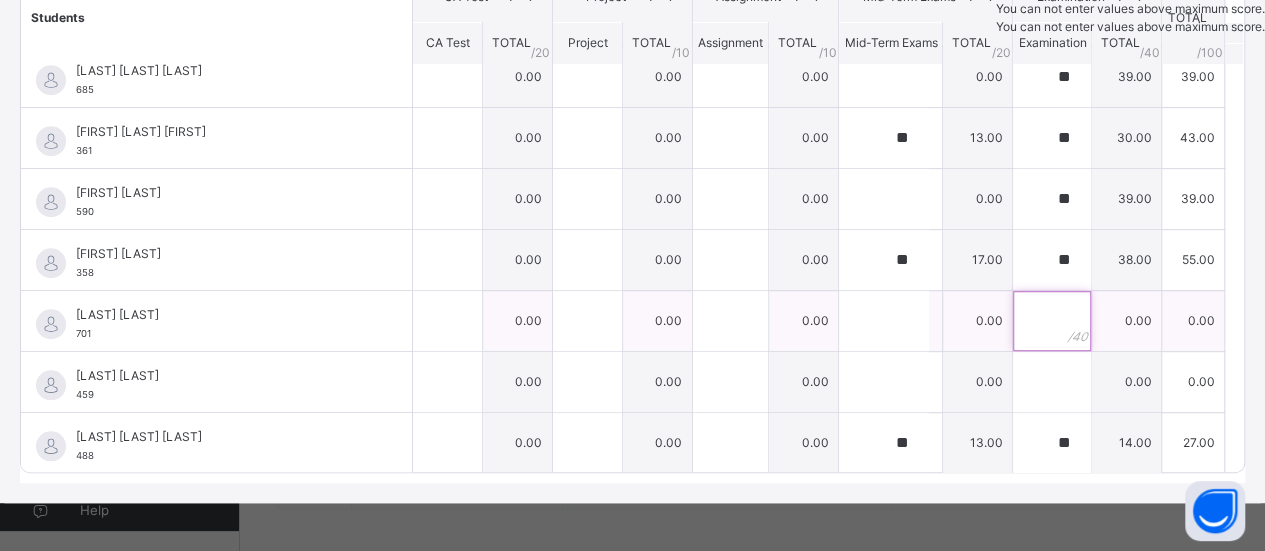 click at bounding box center (1052, 321) 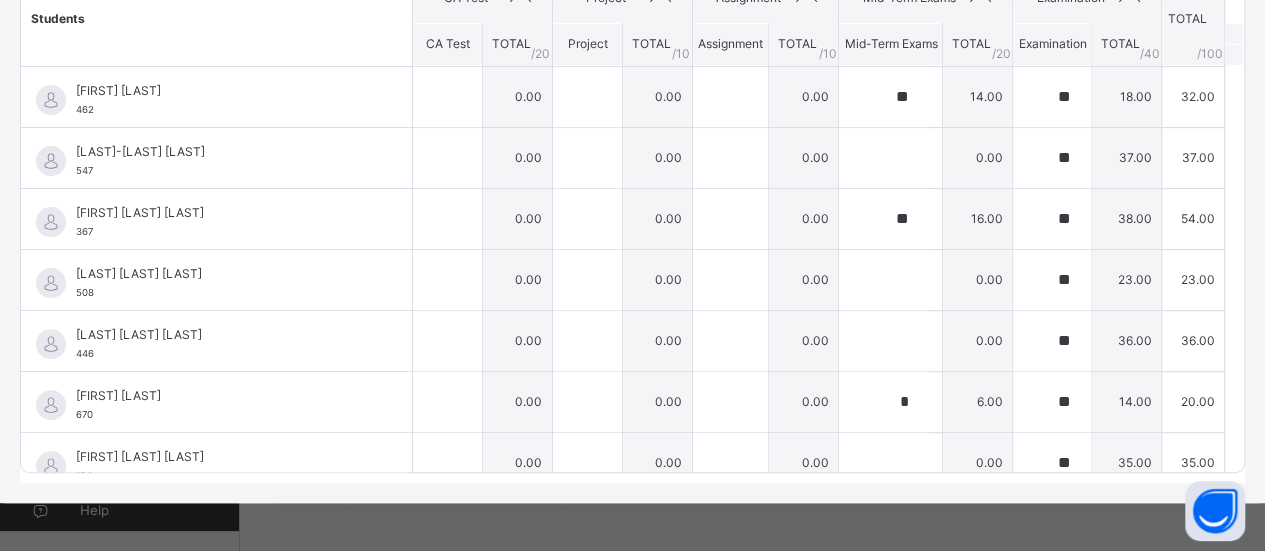 scroll, scrollTop: 0, scrollLeft: 0, axis: both 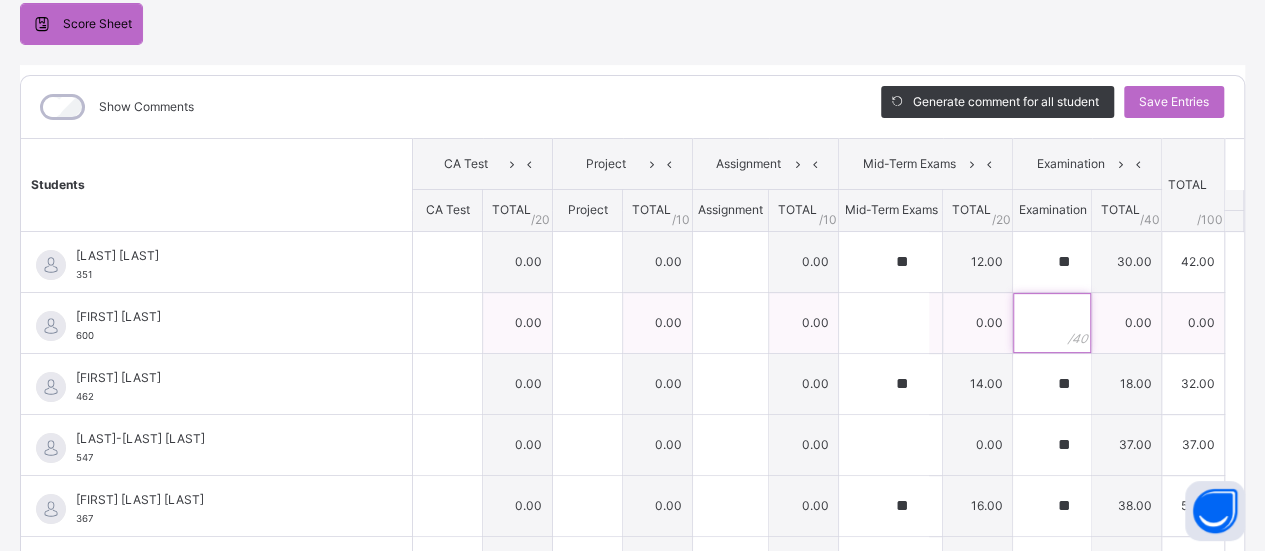 click at bounding box center [1052, 323] 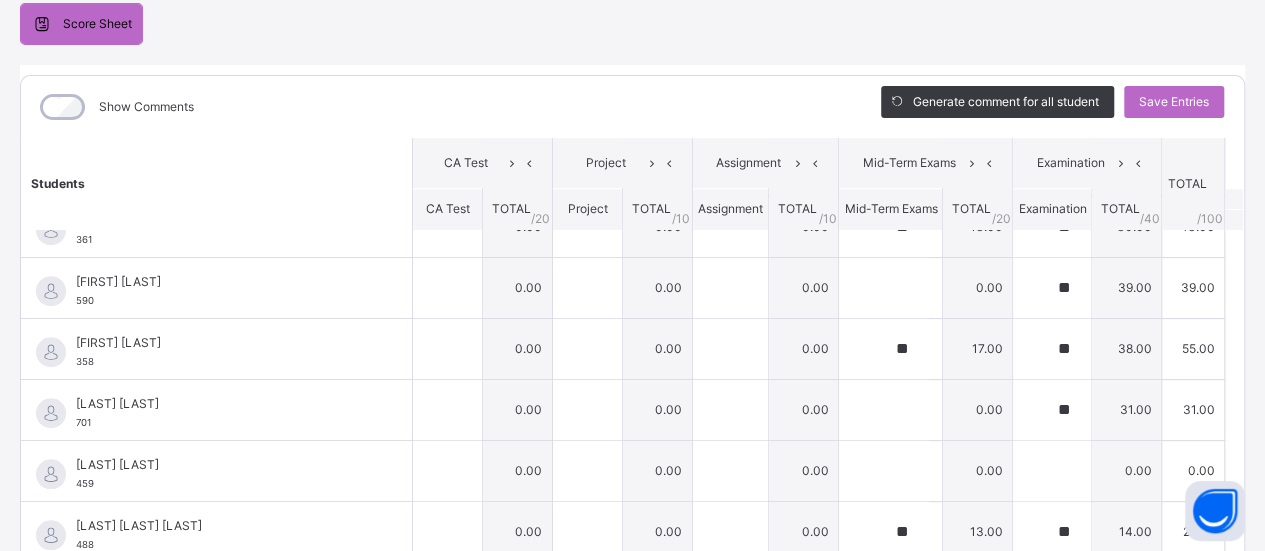 scroll, scrollTop: 707, scrollLeft: 0, axis: vertical 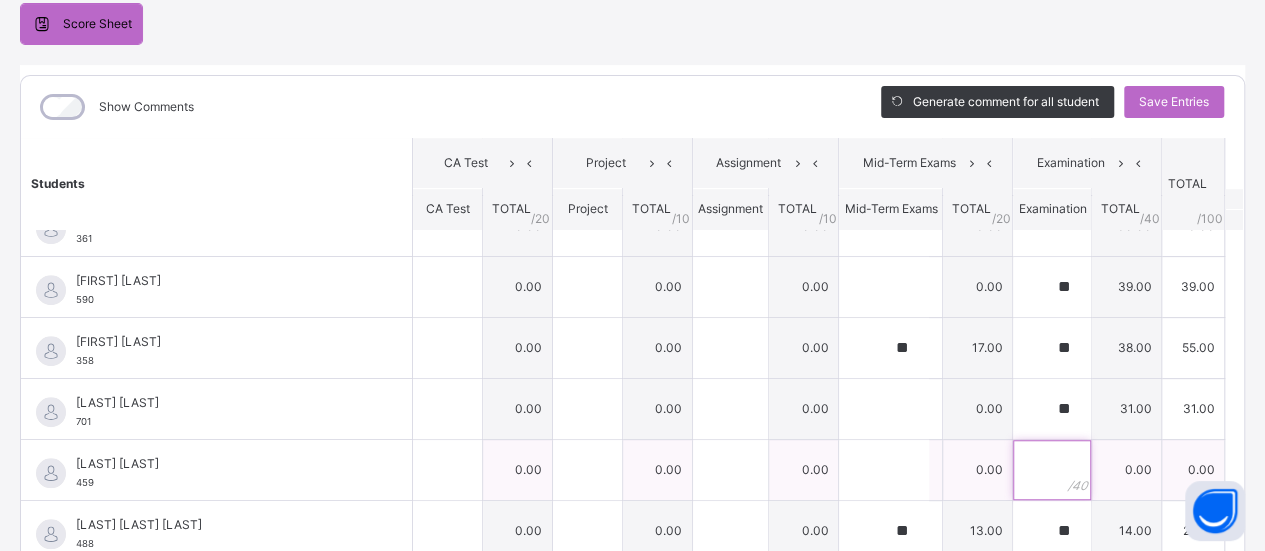 click at bounding box center (1052, 470) 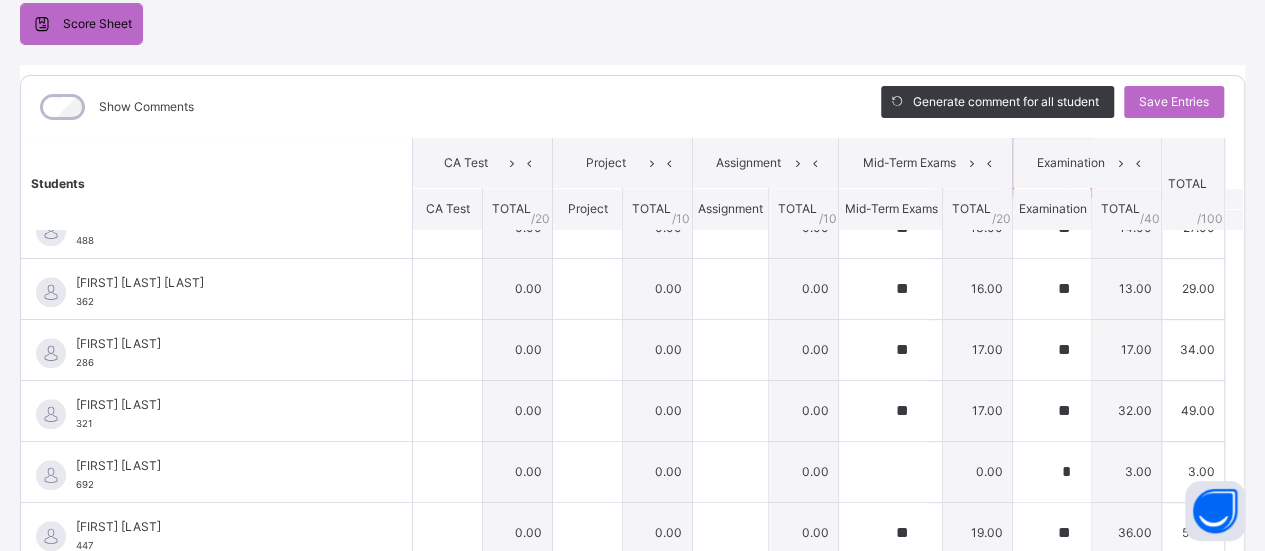 scroll, scrollTop: 1048, scrollLeft: 0, axis: vertical 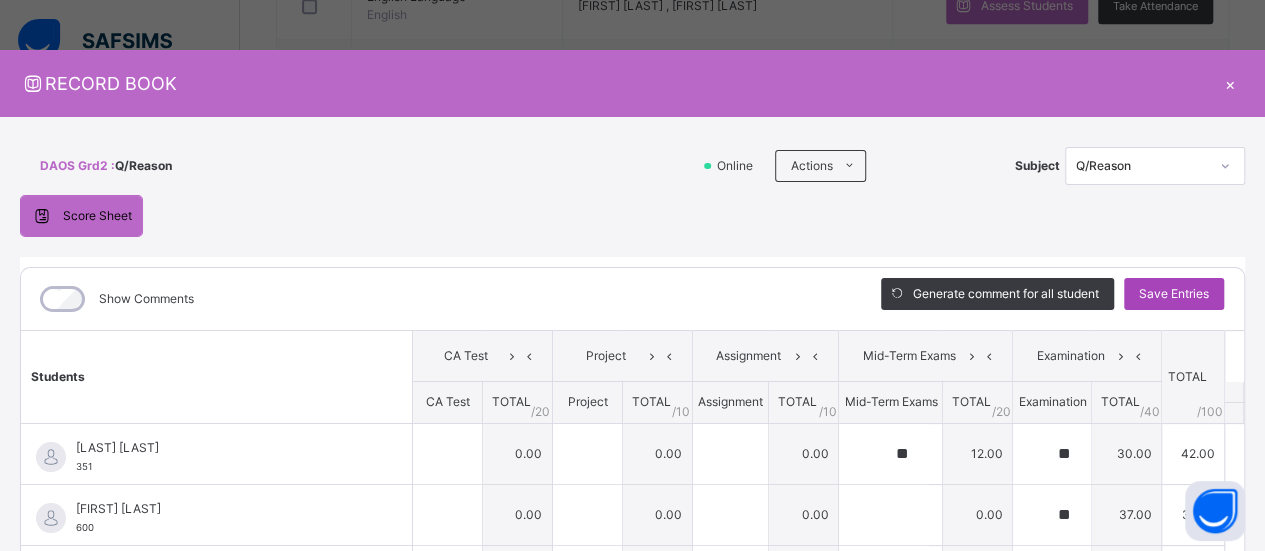 click on "Save Entries" at bounding box center [1174, 294] 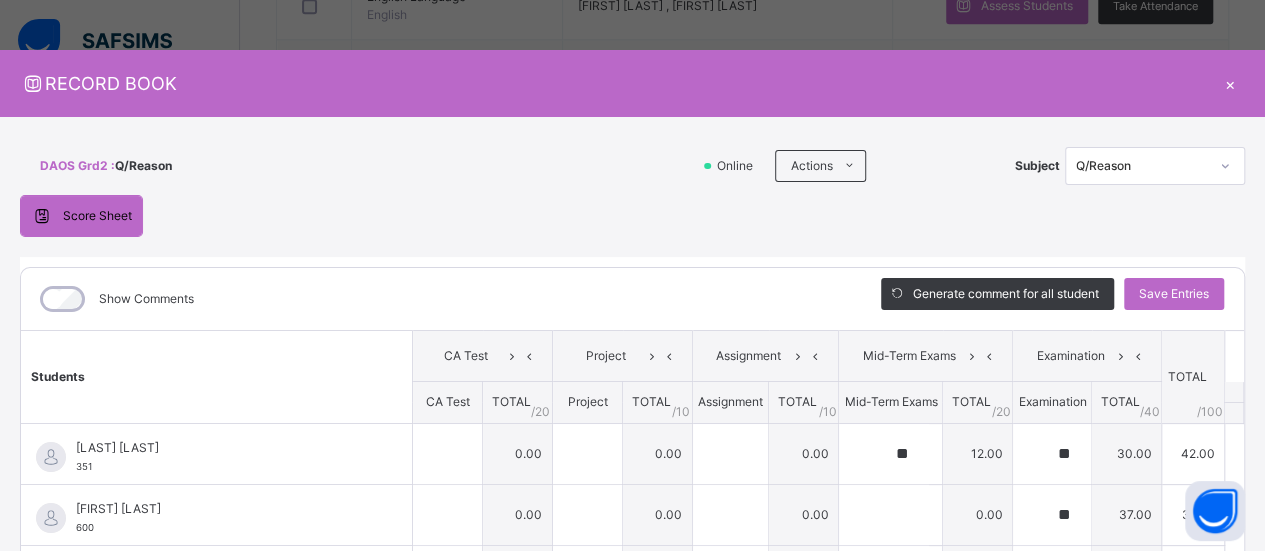 click on "DAOS Grd2   :   Q/Reason" at bounding box center (354, 166) 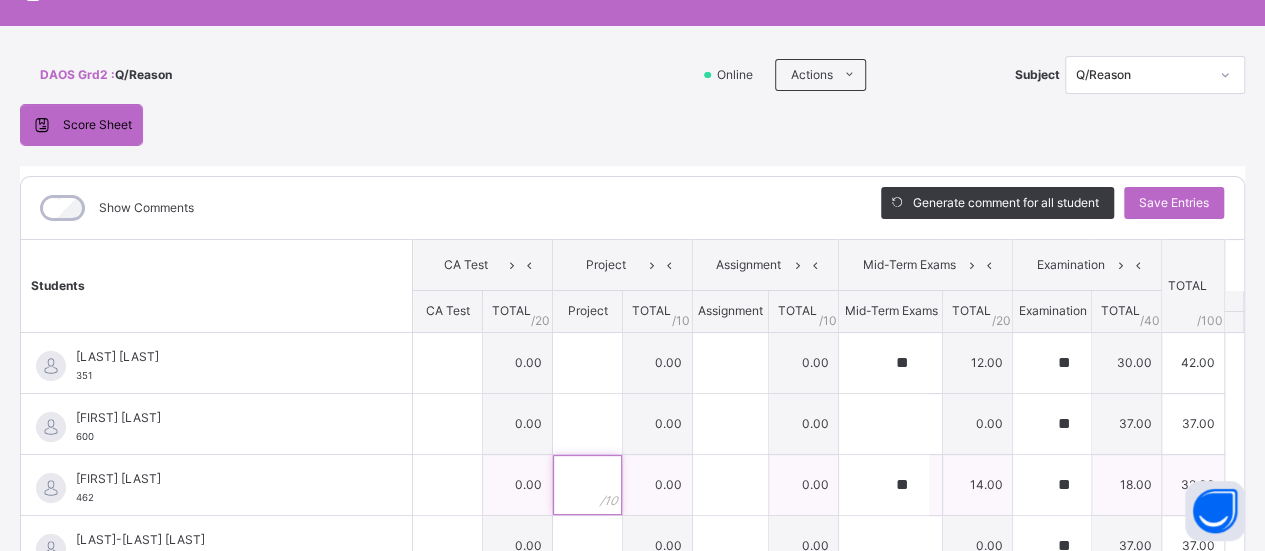 click at bounding box center (587, 485) 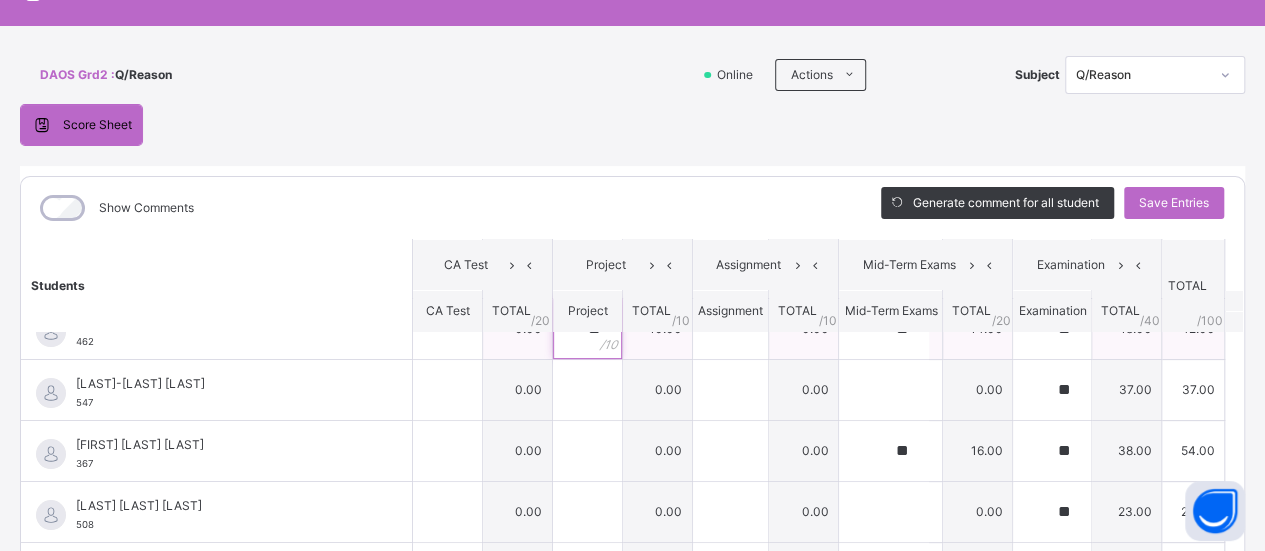 scroll, scrollTop: 156, scrollLeft: 0, axis: vertical 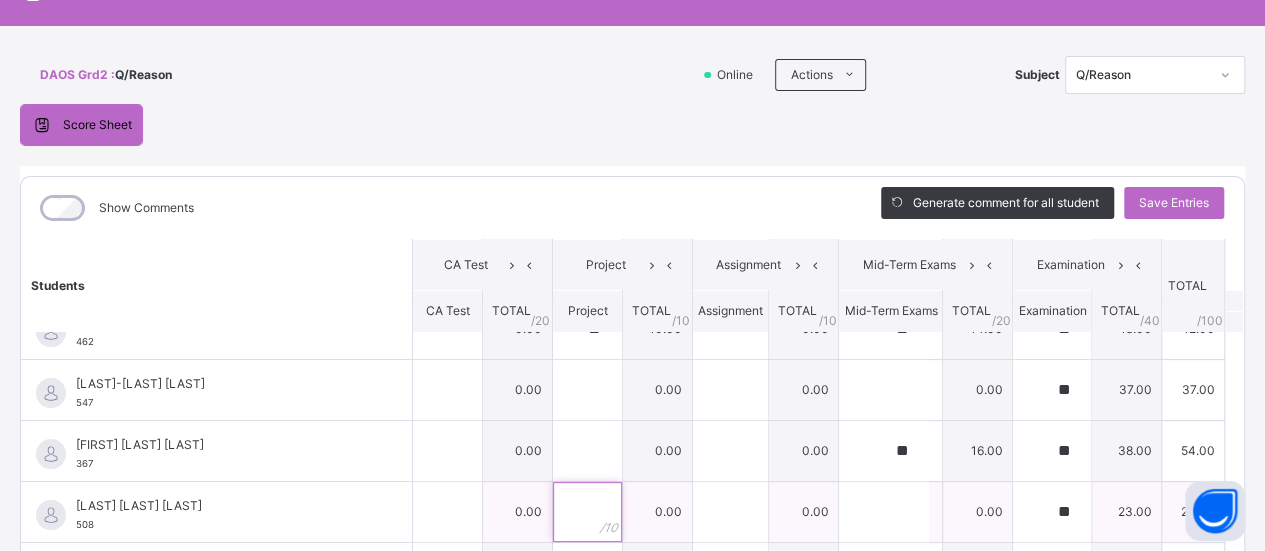 click at bounding box center [587, 512] 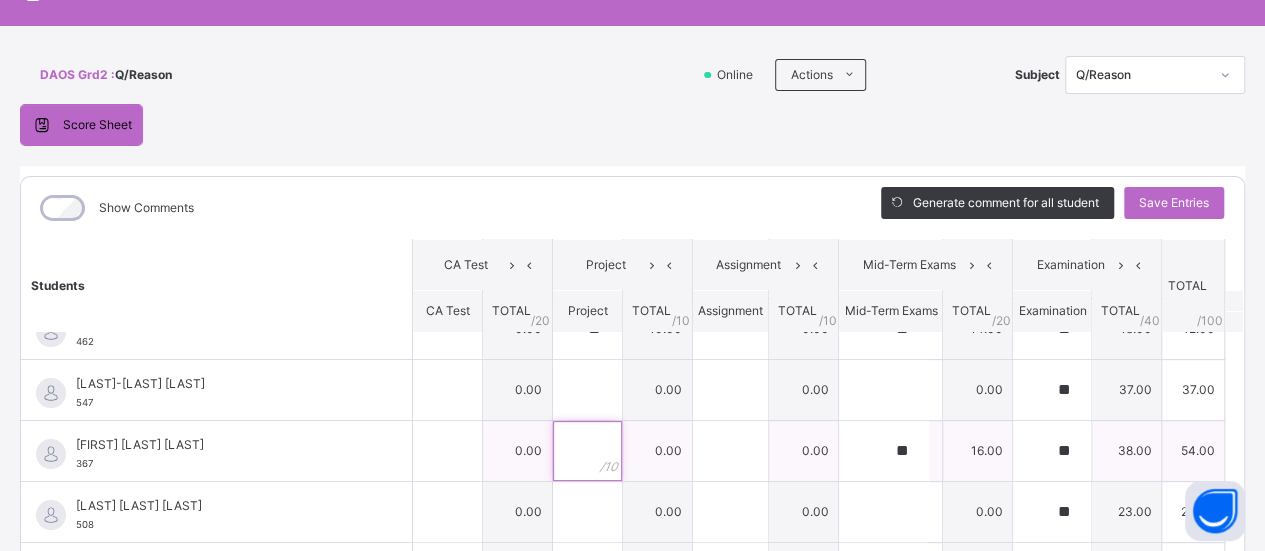 click at bounding box center (587, 451) 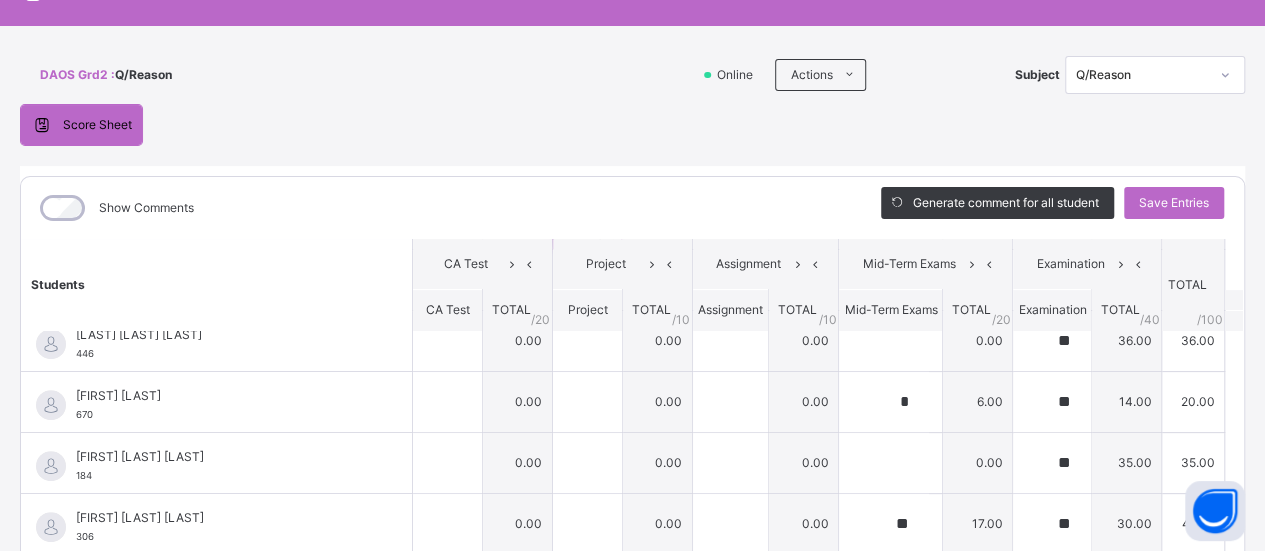 scroll, scrollTop: 398, scrollLeft: 0, axis: vertical 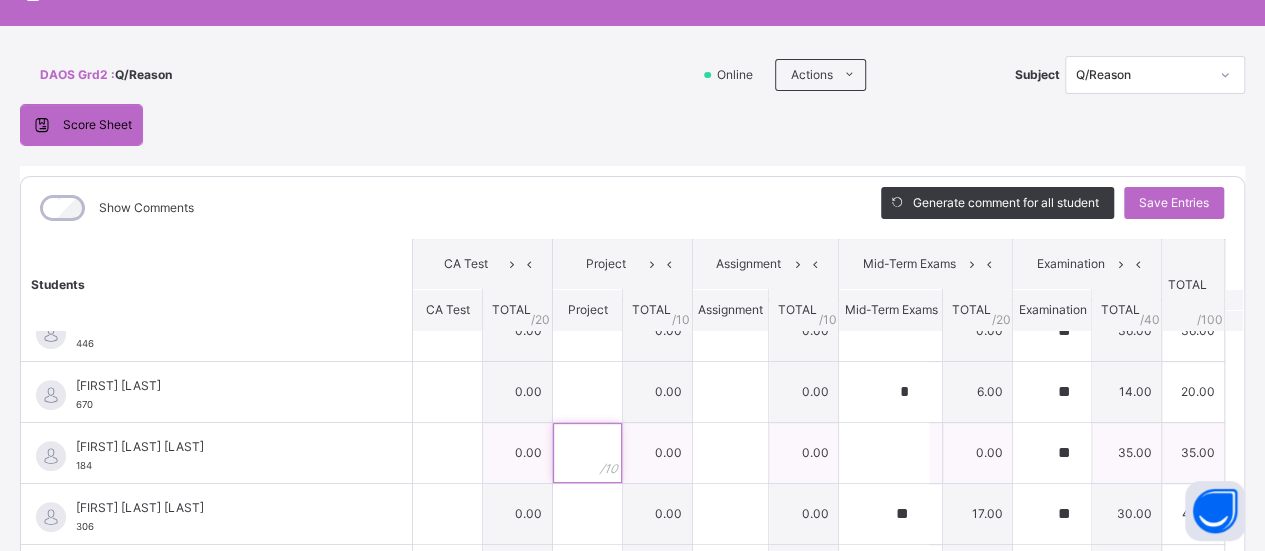 click at bounding box center (587, 453) 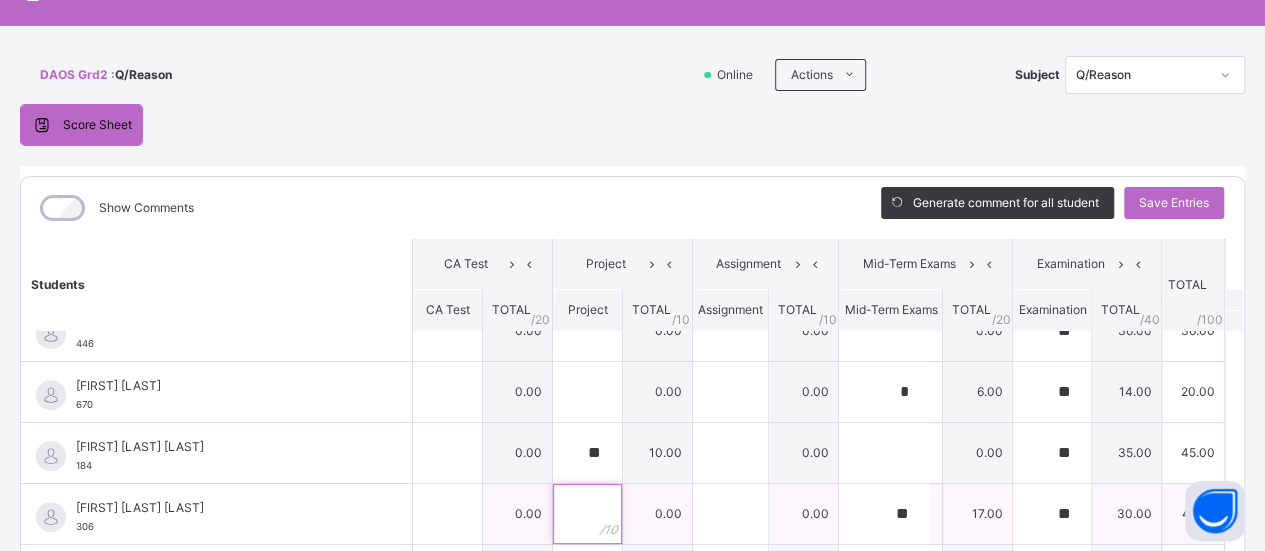 click at bounding box center [587, 514] 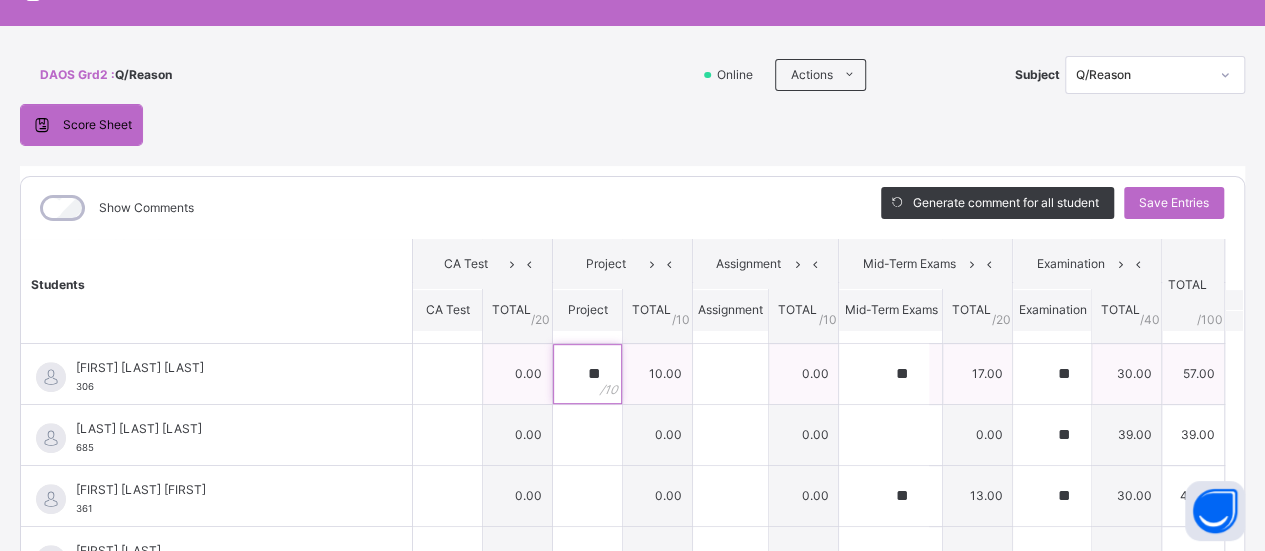 scroll, scrollTop: 556, scrollLeft: 0, axis: vertical 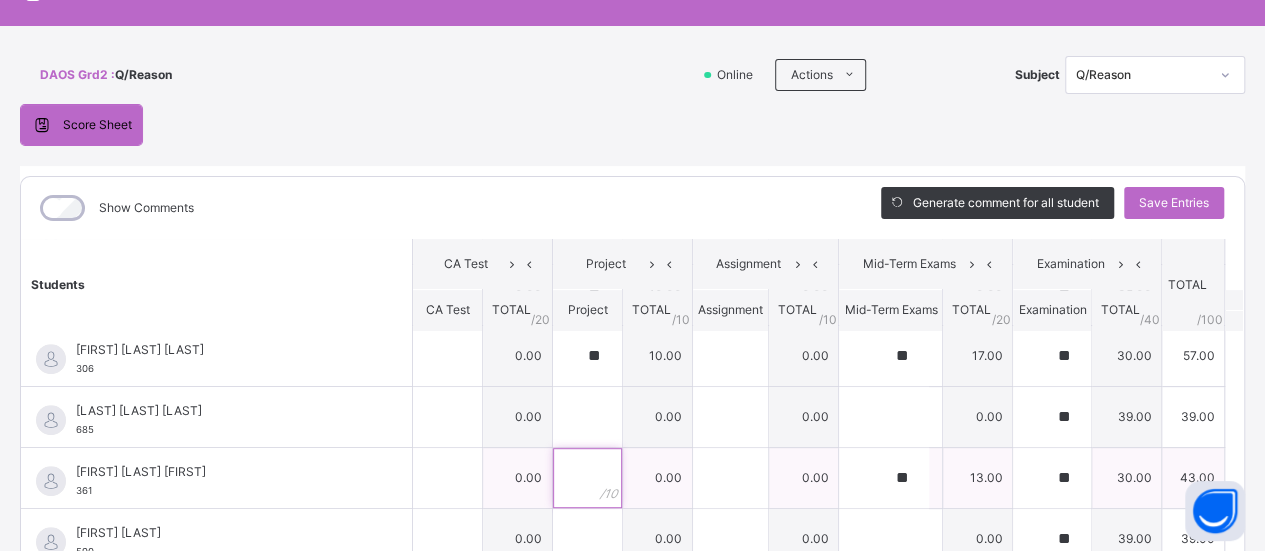 click at bounding box center (587, 478) 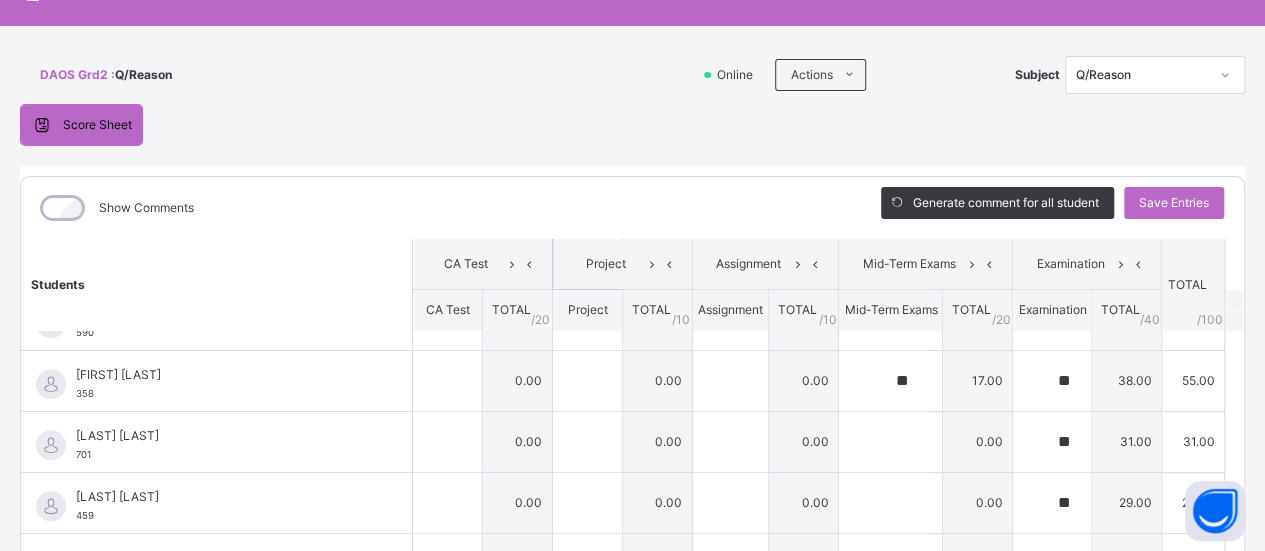 scroll, scrollTop: 776, scrollLeft: 0, axis: vertical 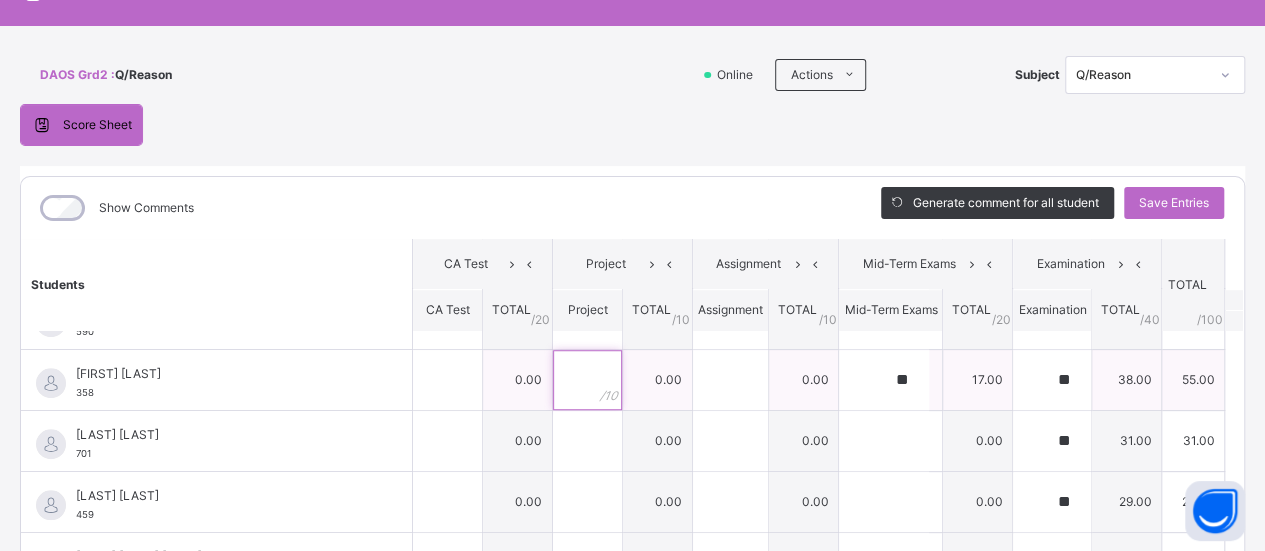 click at bounding box center (587, 380) 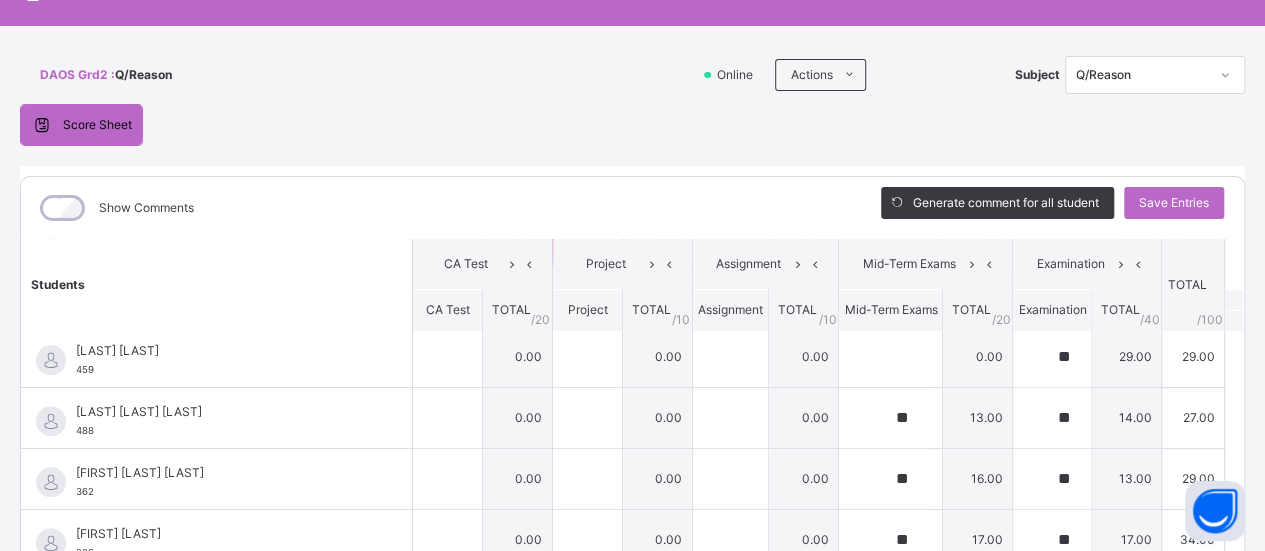 scroll, scrollTop: 954, scrollLeft: 0, axis: vertical 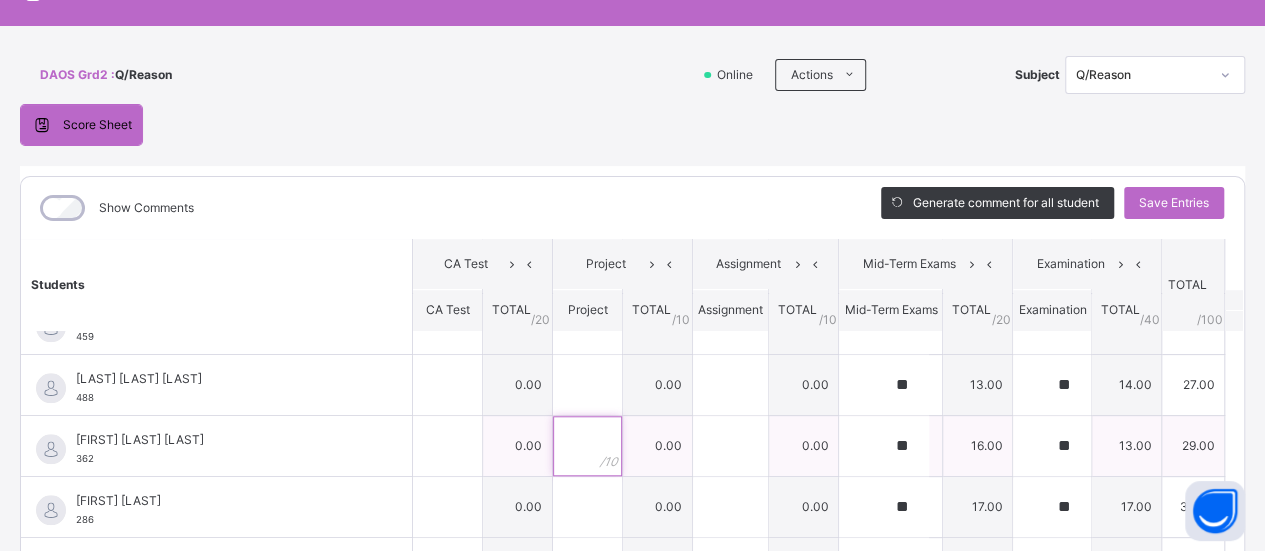click at bounding box center [587, 446] 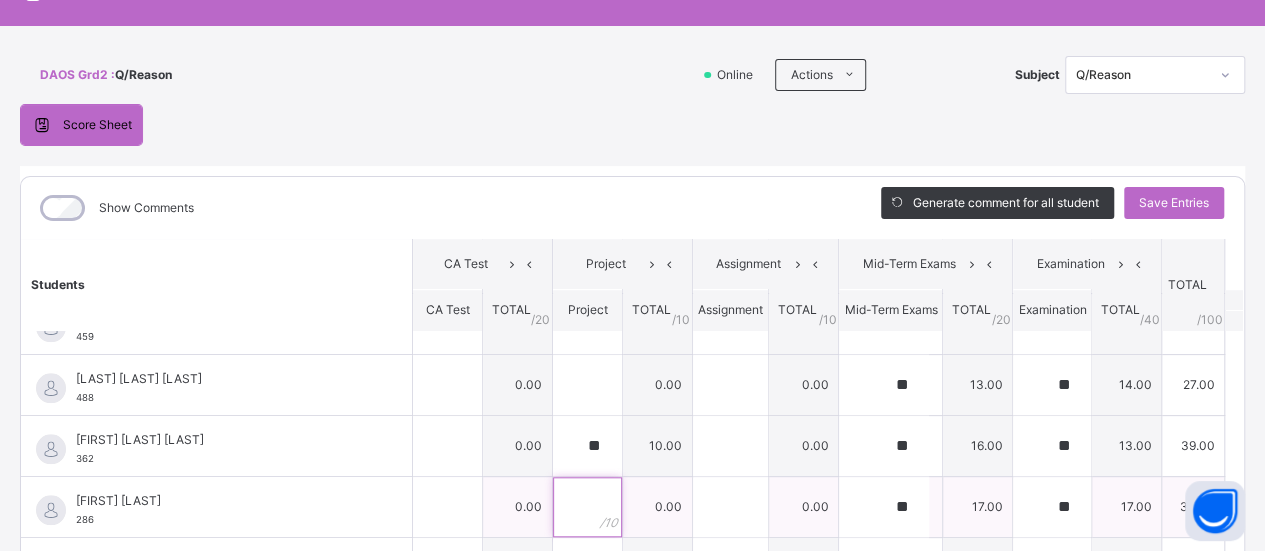 click at bounding box center (587, 507) 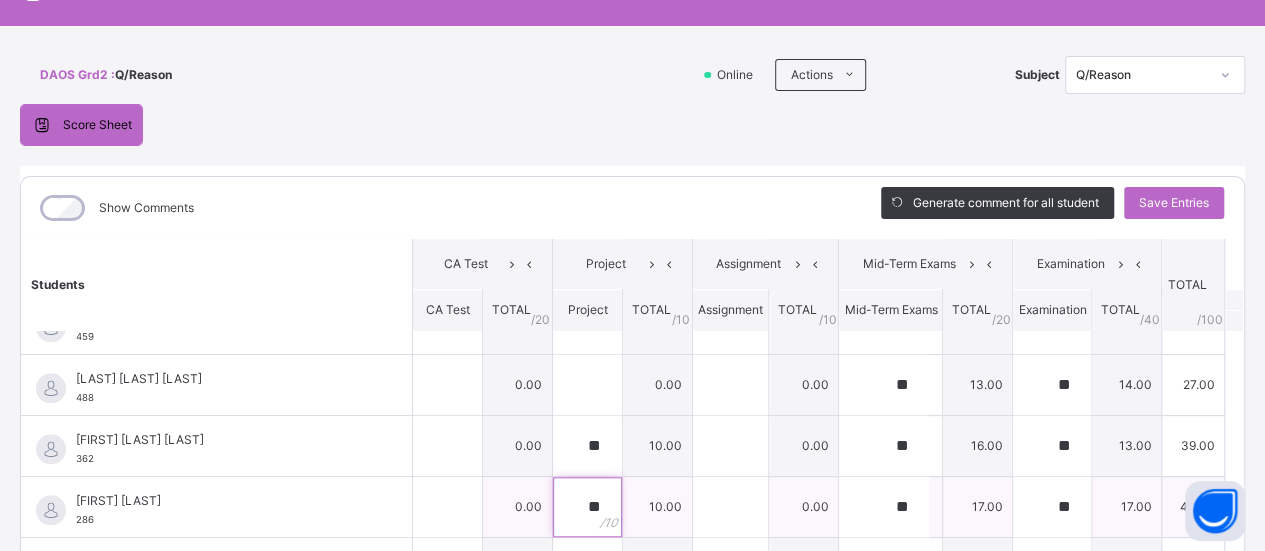 scroll, scrollTop: 1048, scrollLeft: 0, axis: vertical 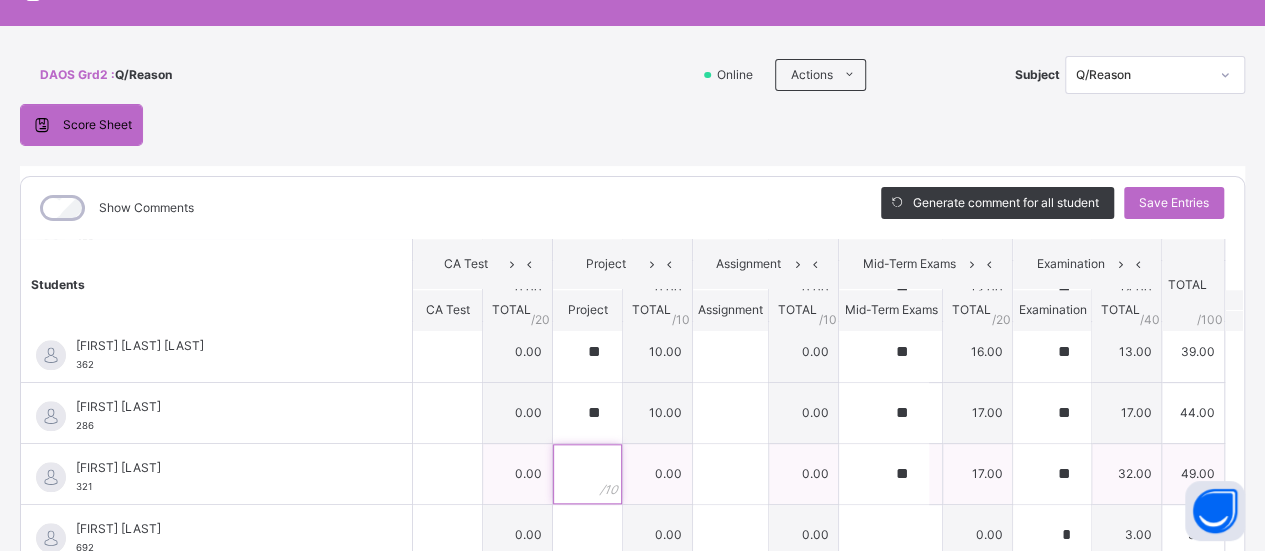 click at bounding box center [587, 474] 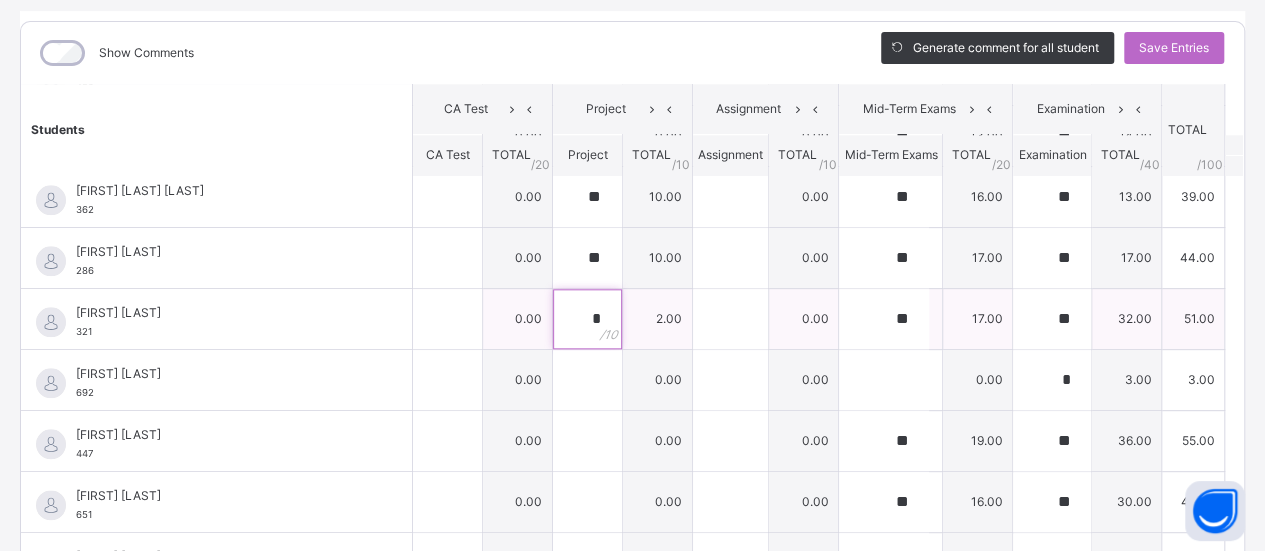 scroll, scrollTop: 252, scrollLeft: 0, axis: vertical 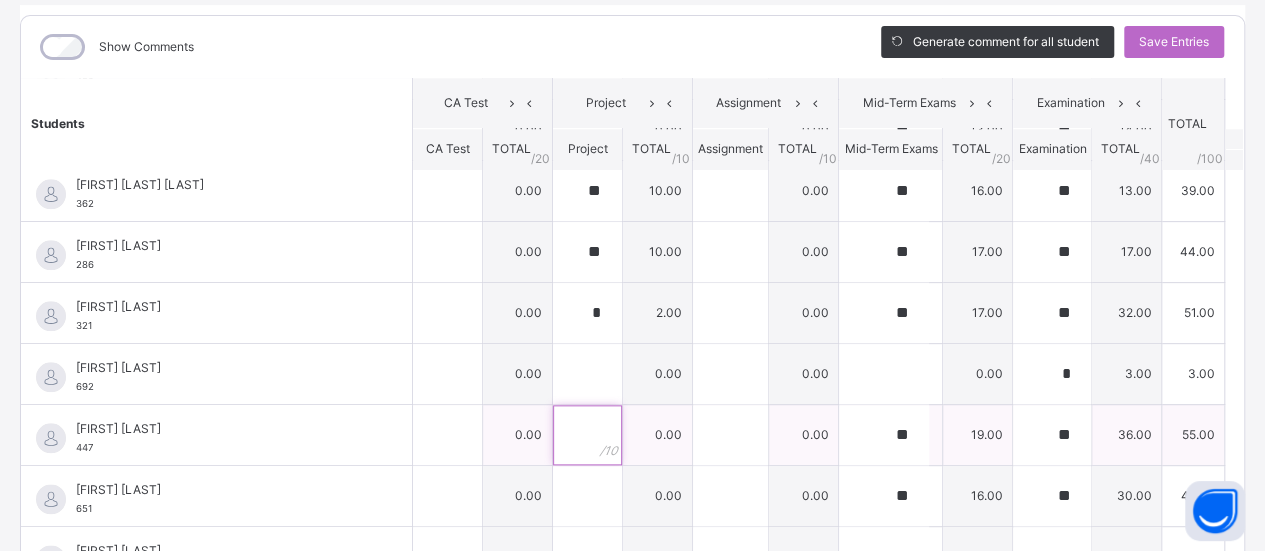 click at bounding box center [587, 435] 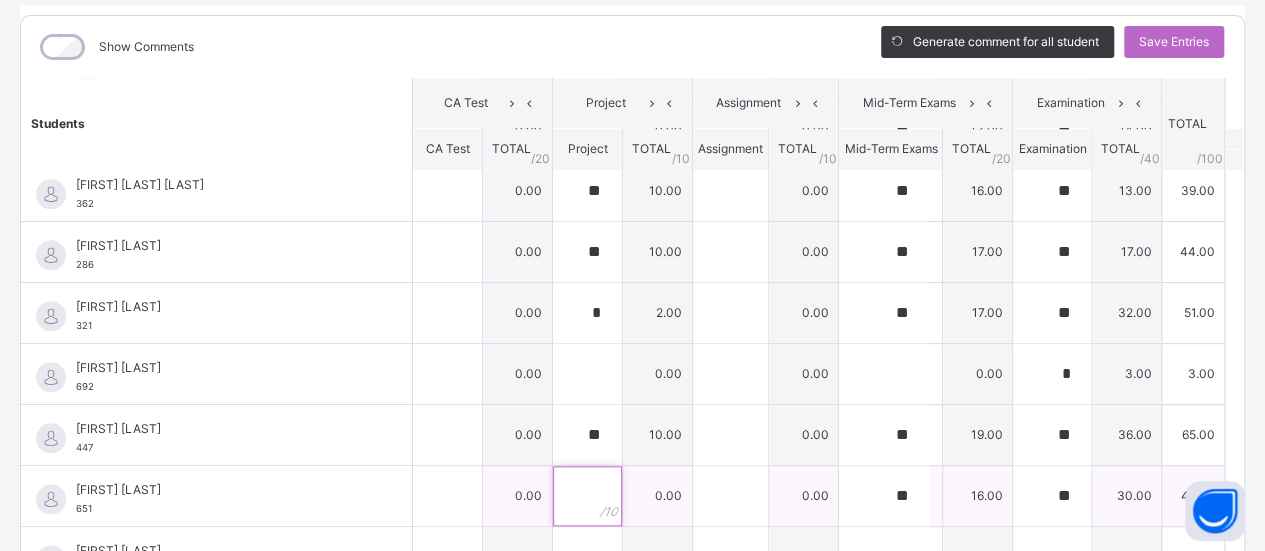 click at bounding box center (587, 496) 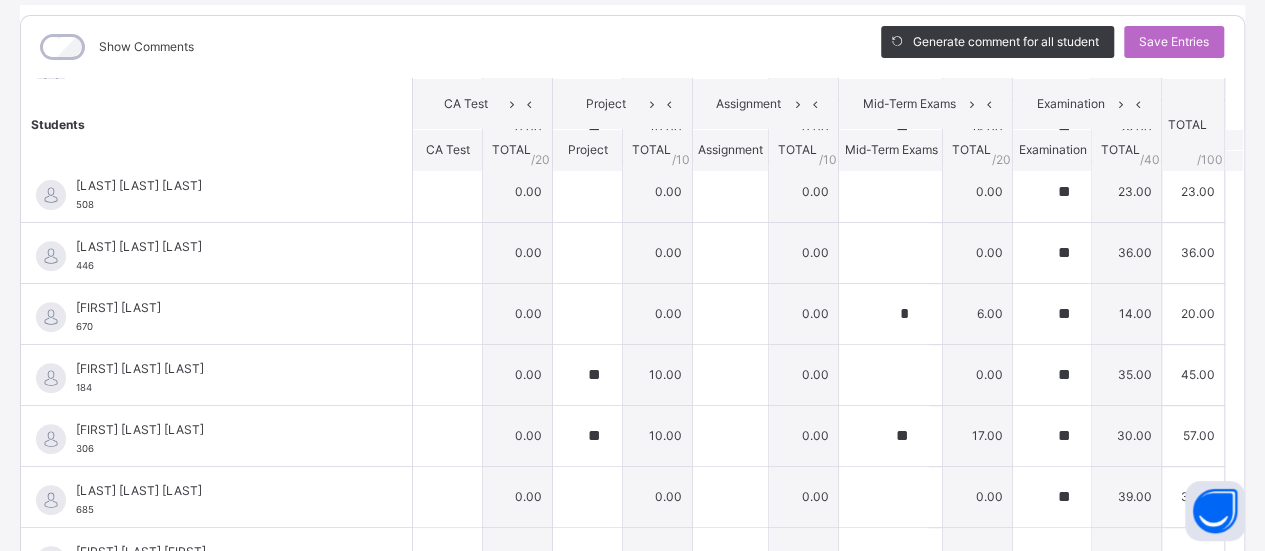 scroll, scrollTop: 0, scrollLeft: 0, axis: both 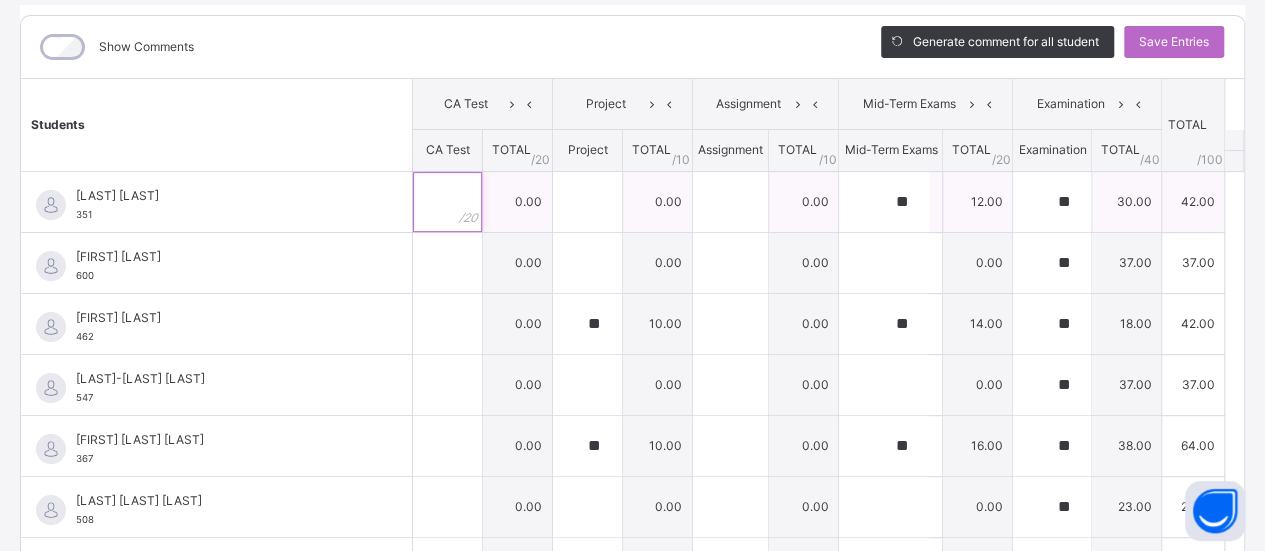 click at bounding box center [447, 202] 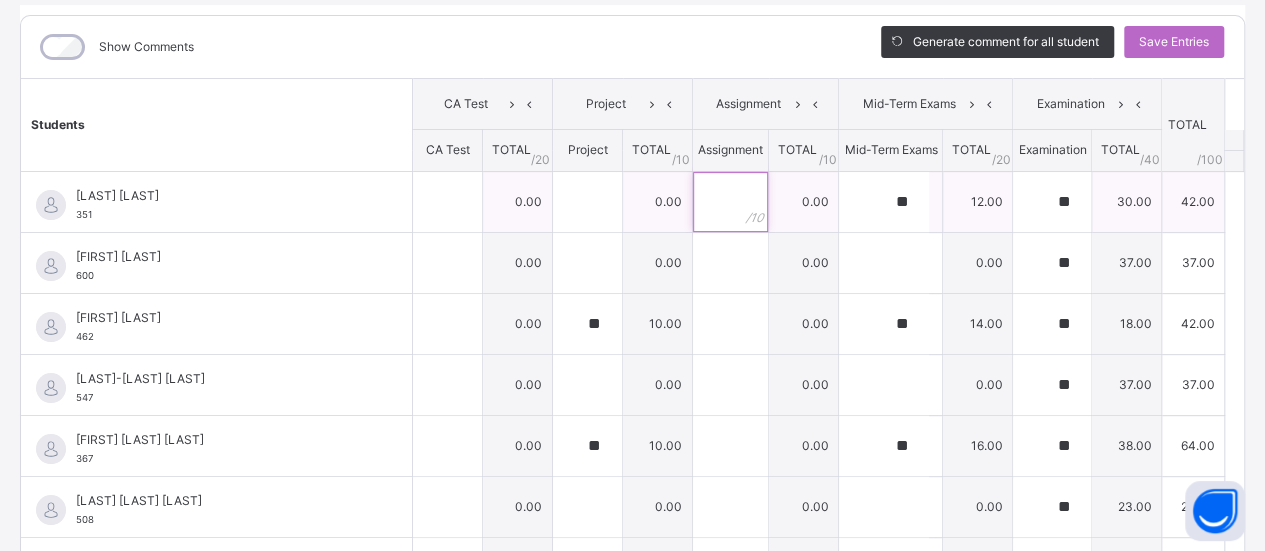 click at bounding box center (730, 202) 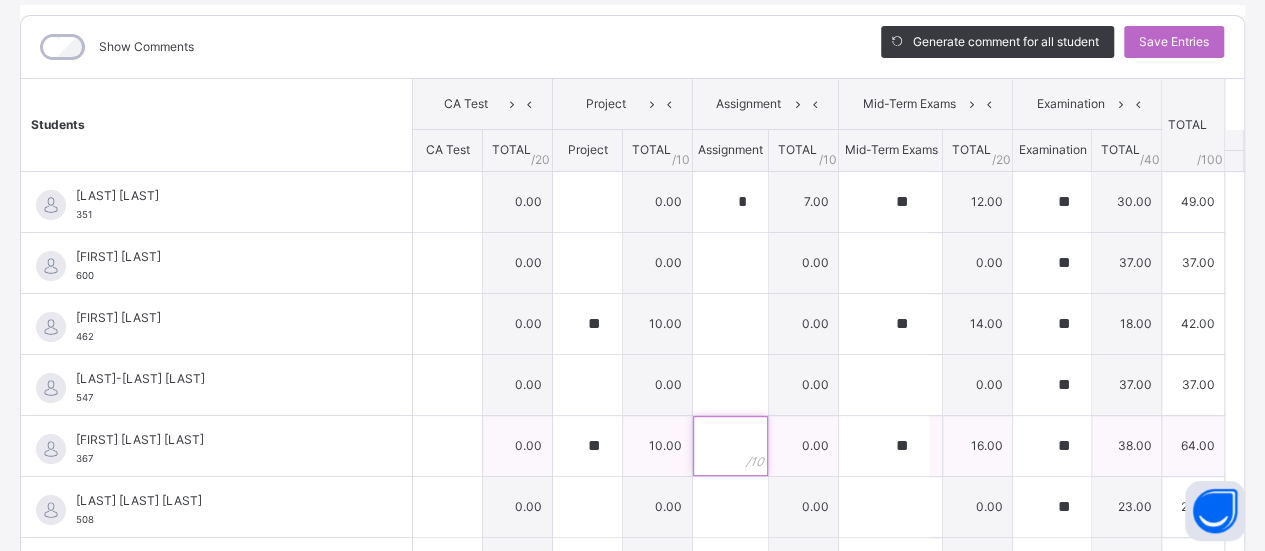click at bounding box center [730, 446] 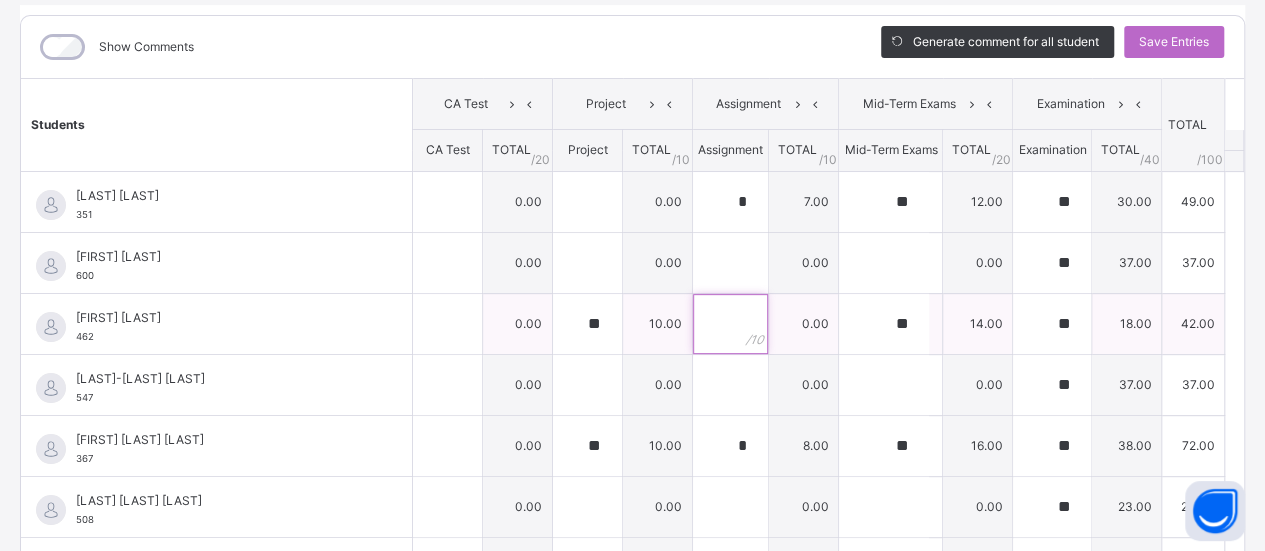 click at bounding box center [730, 324] 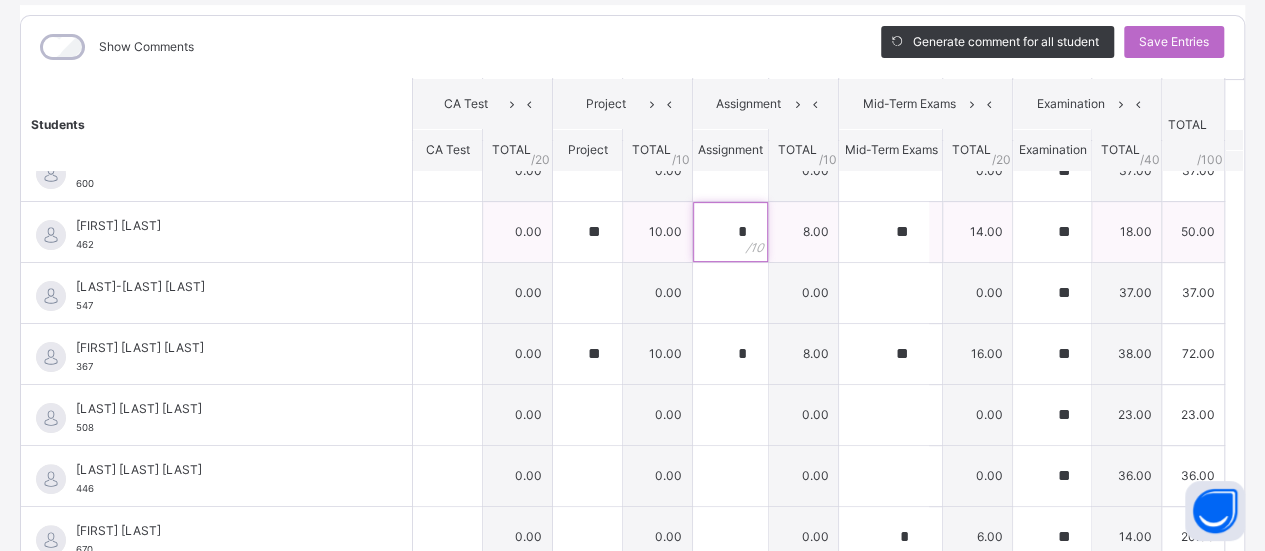 scroll, scrollTop: 181, scrollLeft: 0, axis: vertical 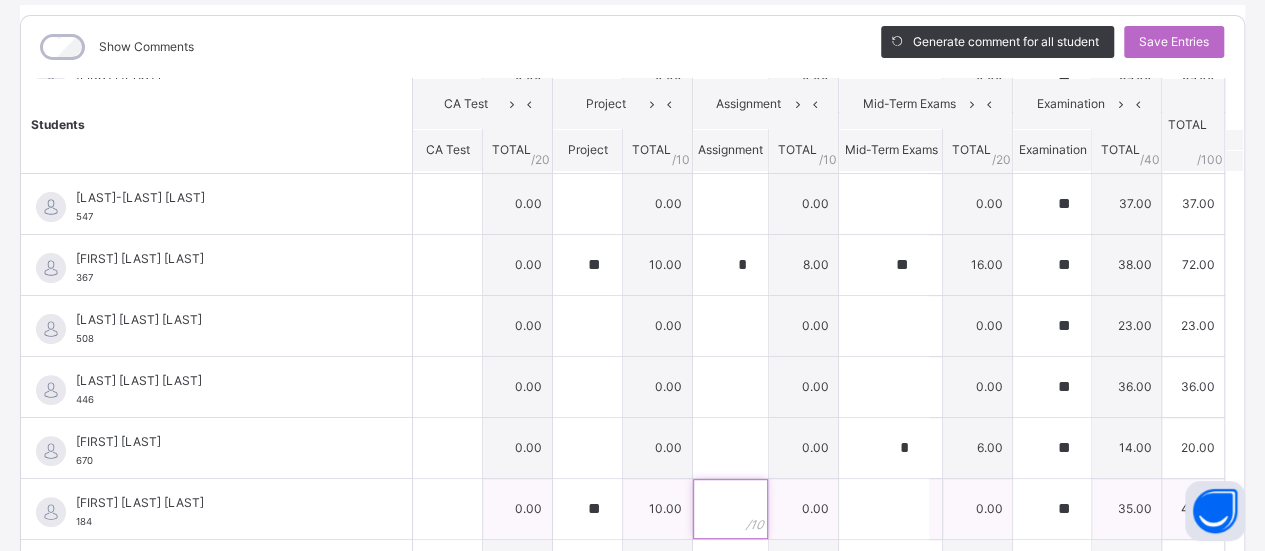 click at bounding box center [730, 509] 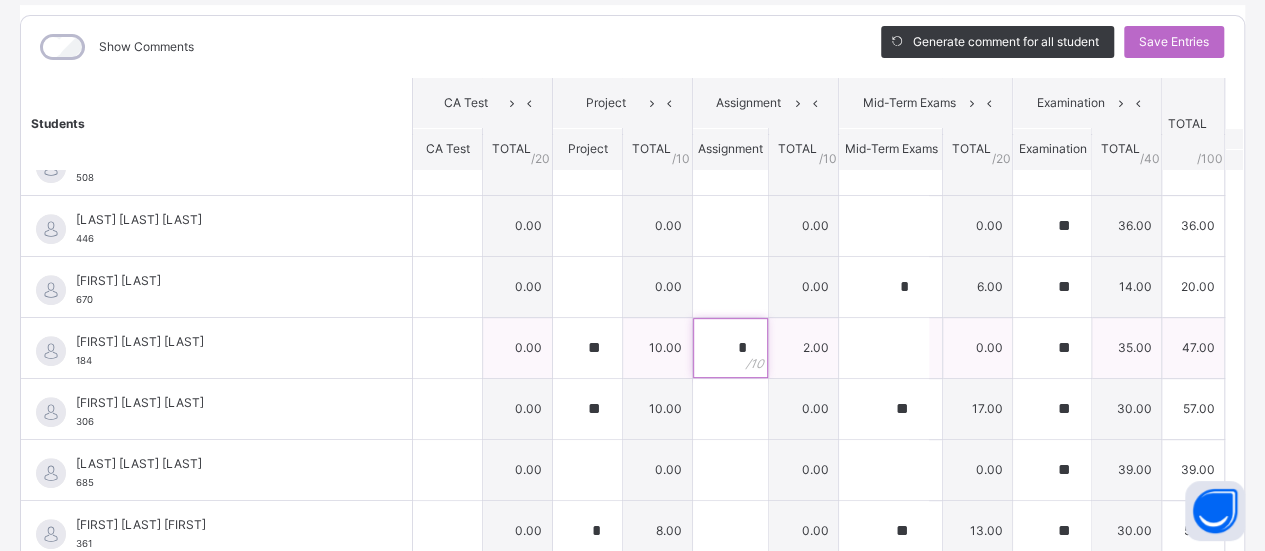 scroll, scrollTop: 343, scrollLeft: 0, axis: vertical 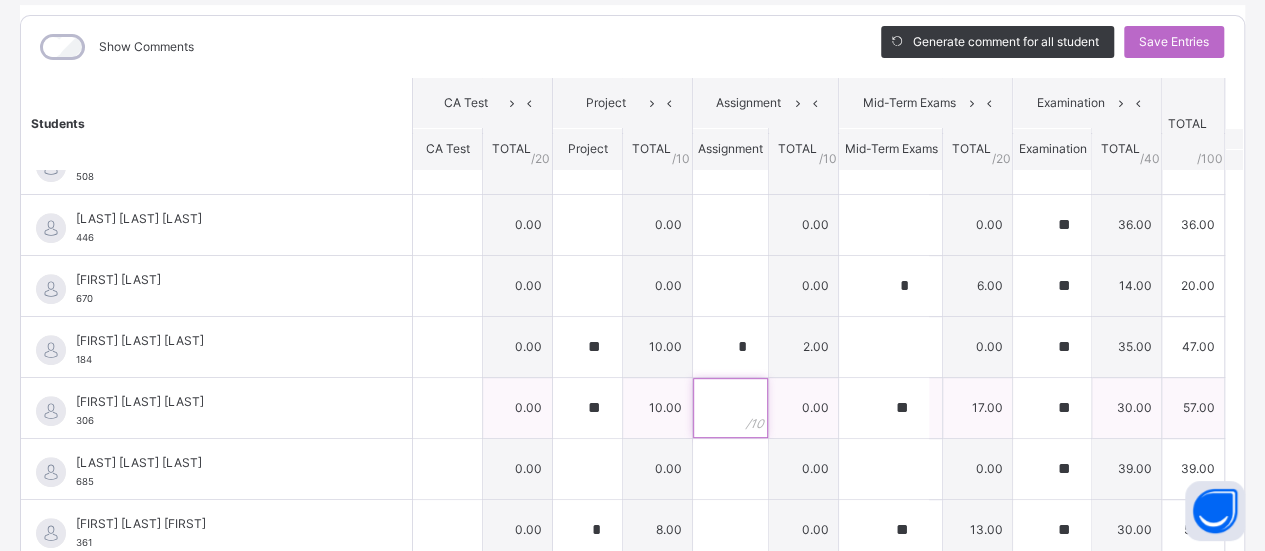 click at bounding box center [730, 408] 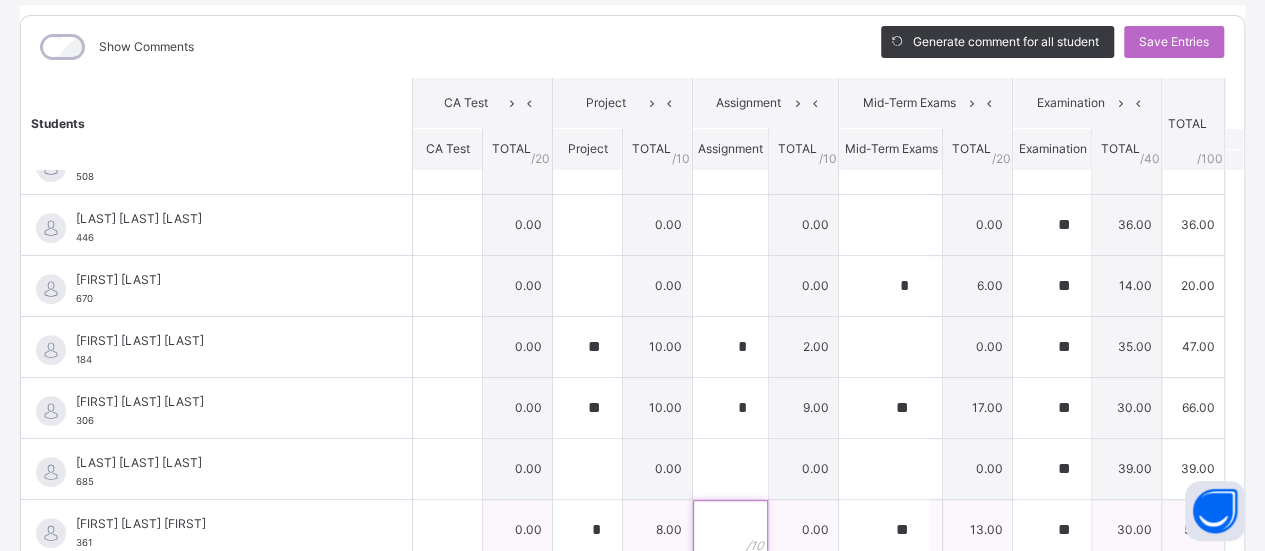 click at bounding box center [730, 530] 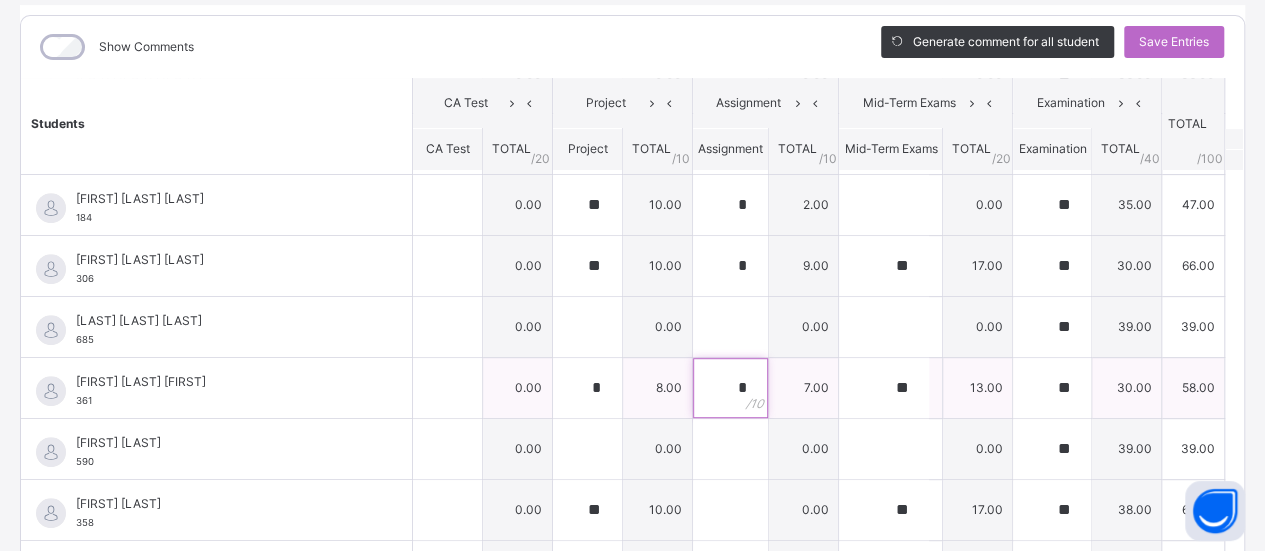 scroll, scrollTop: 494, scrollLeft: 0, axis: vertical 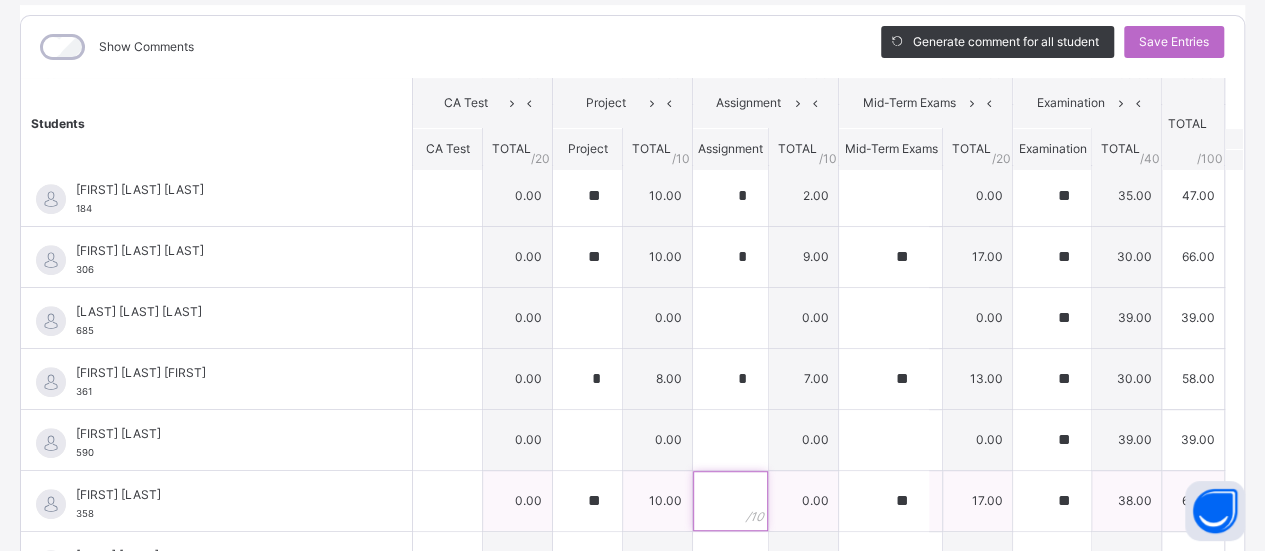click at bounding box center [730, 501] 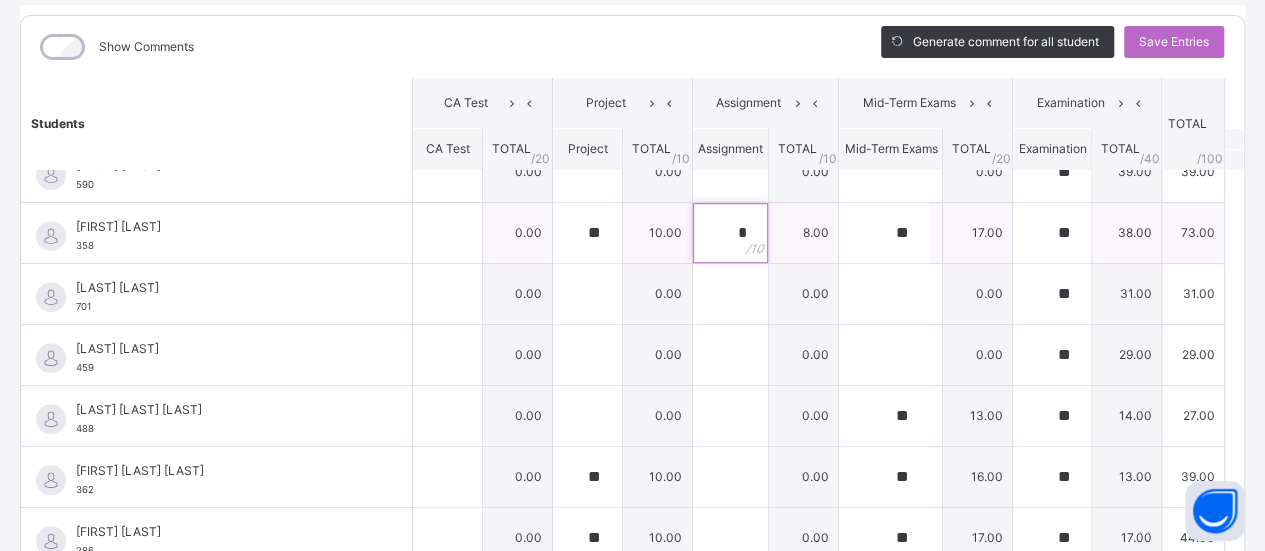 scroll, scrollTop: 808, scrollLeft: 0, axis: vertical 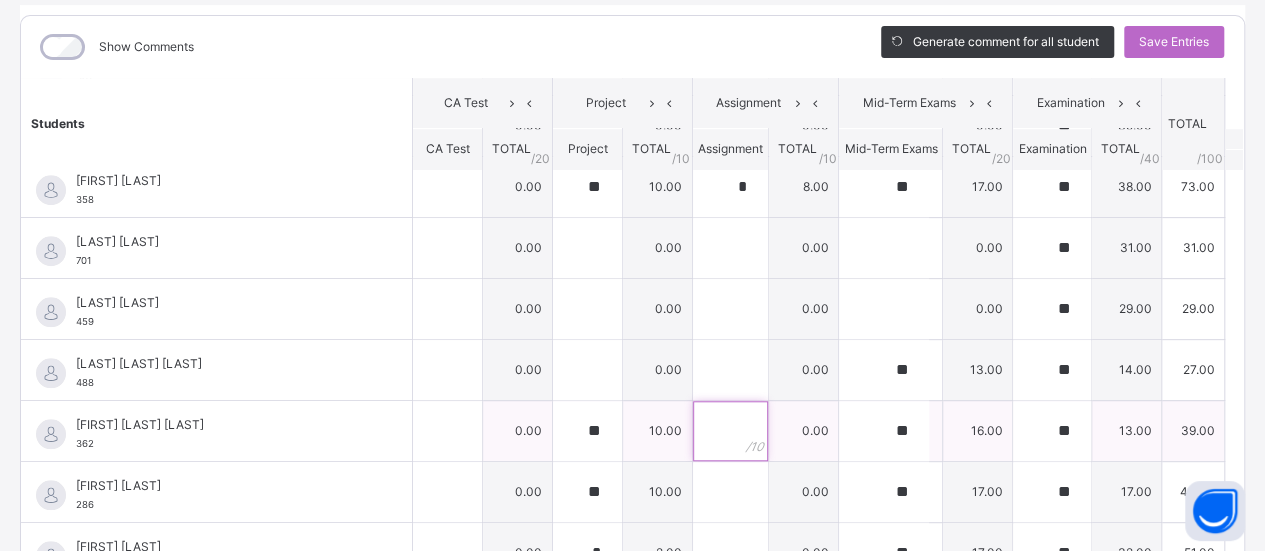 click at bounding box center (730, 431) 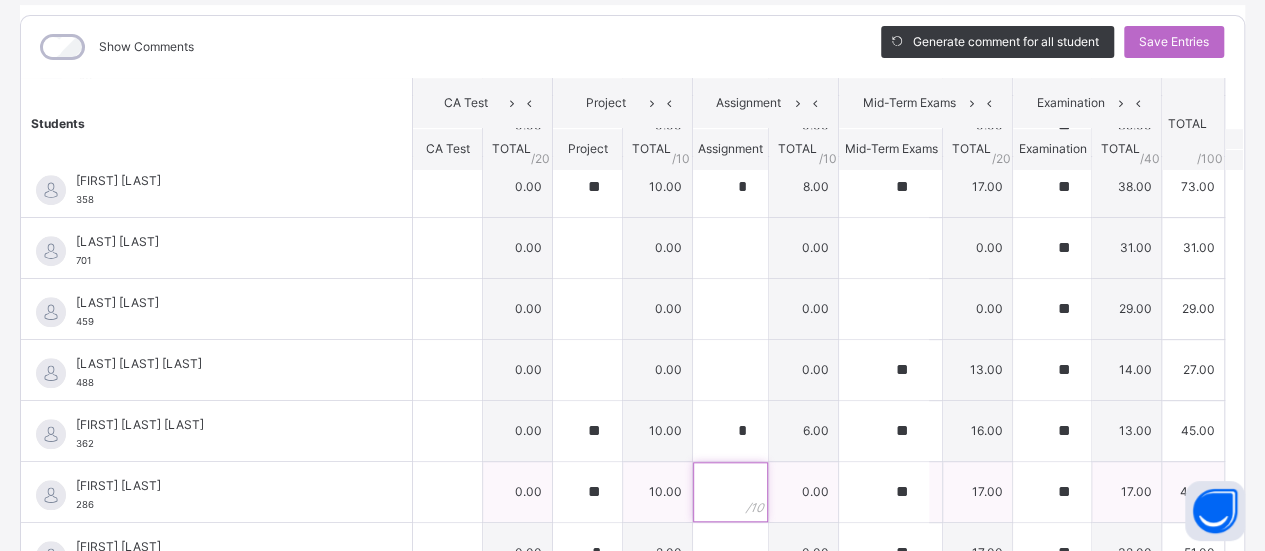 click at bounding box center [730, 492] 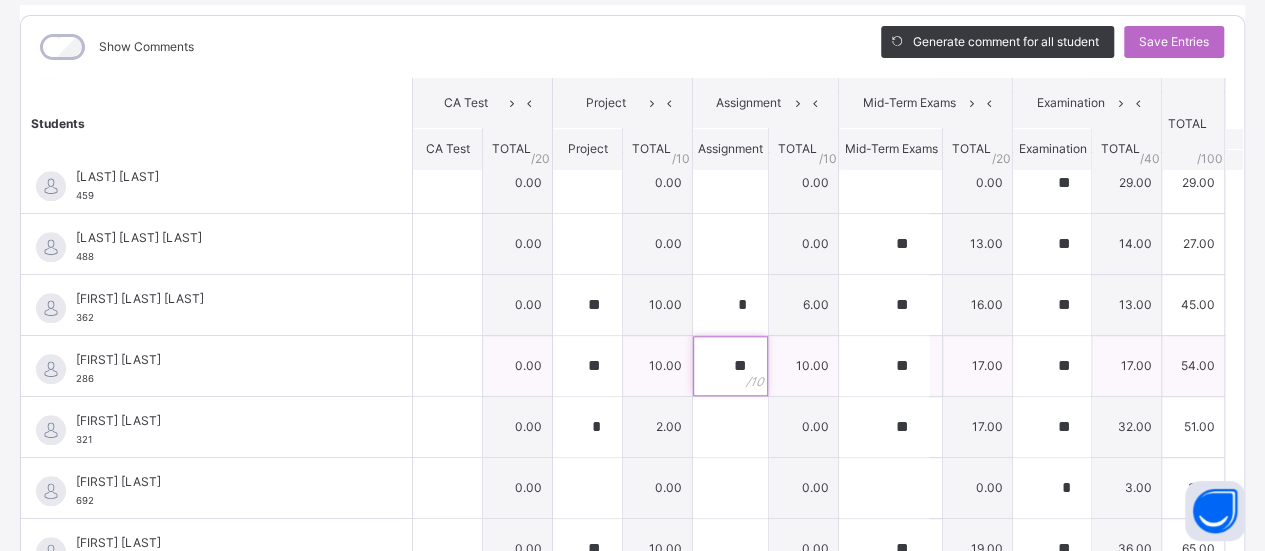 scroll, scrollTop: 944, scrollLeft: 0, axis: vertical 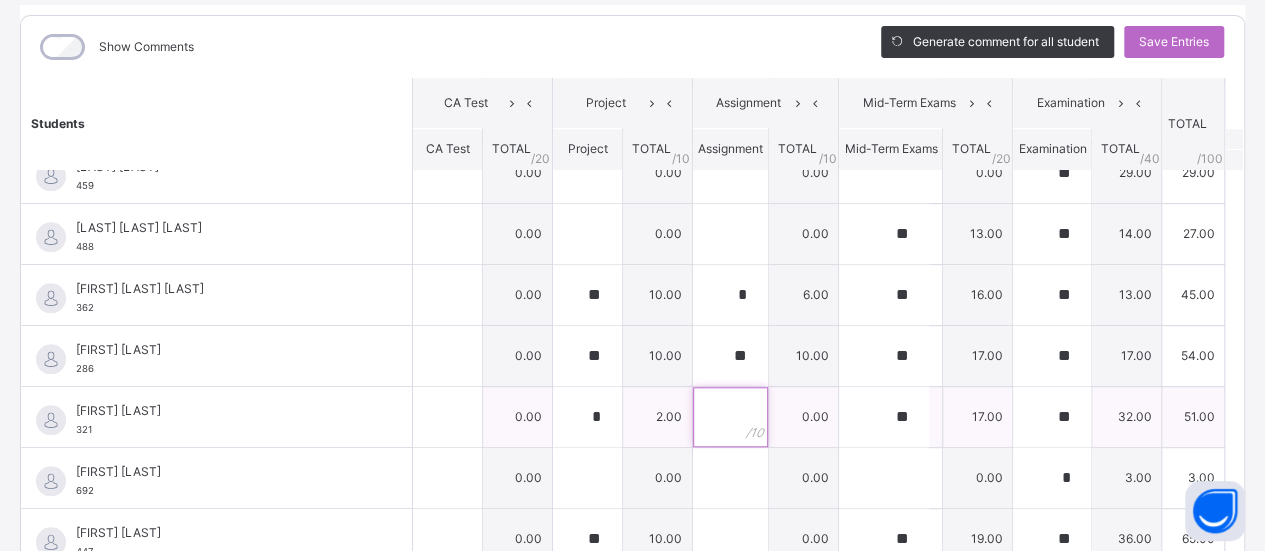 click at bounding box center (730, 417) 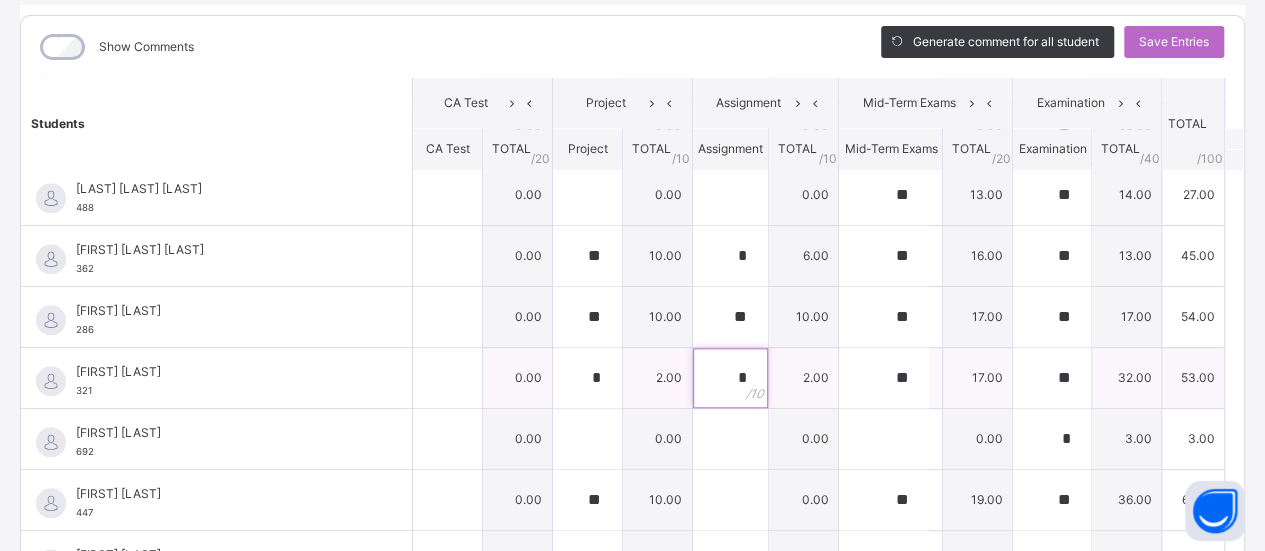 scroll, scrollTop: 1048, scrollLeft: 0, axis: vertical 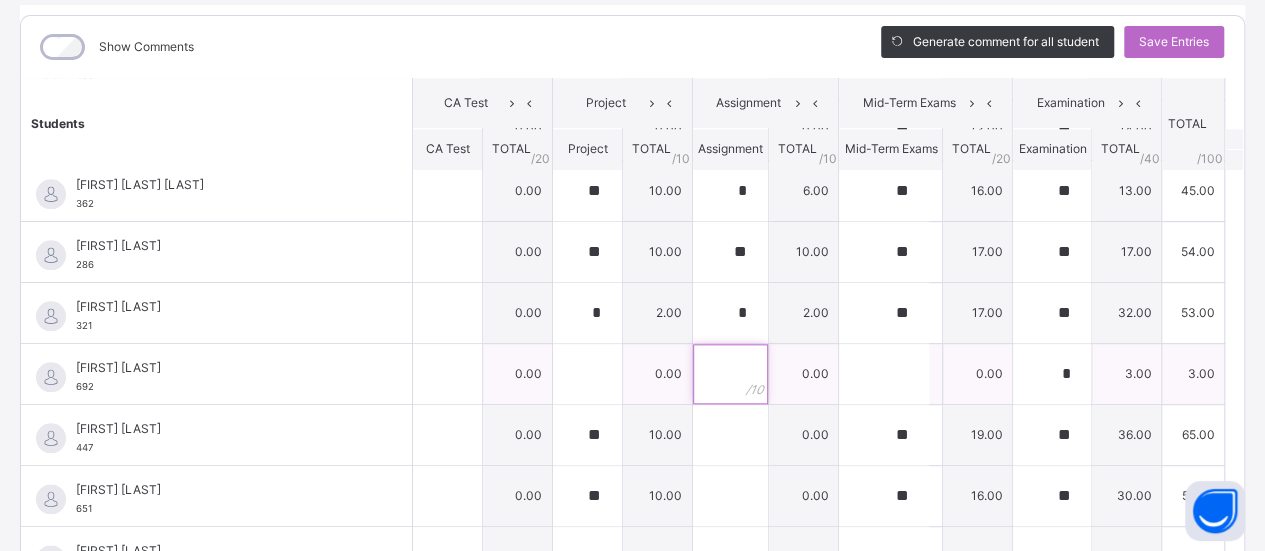 click at bounding box center [730, 374] 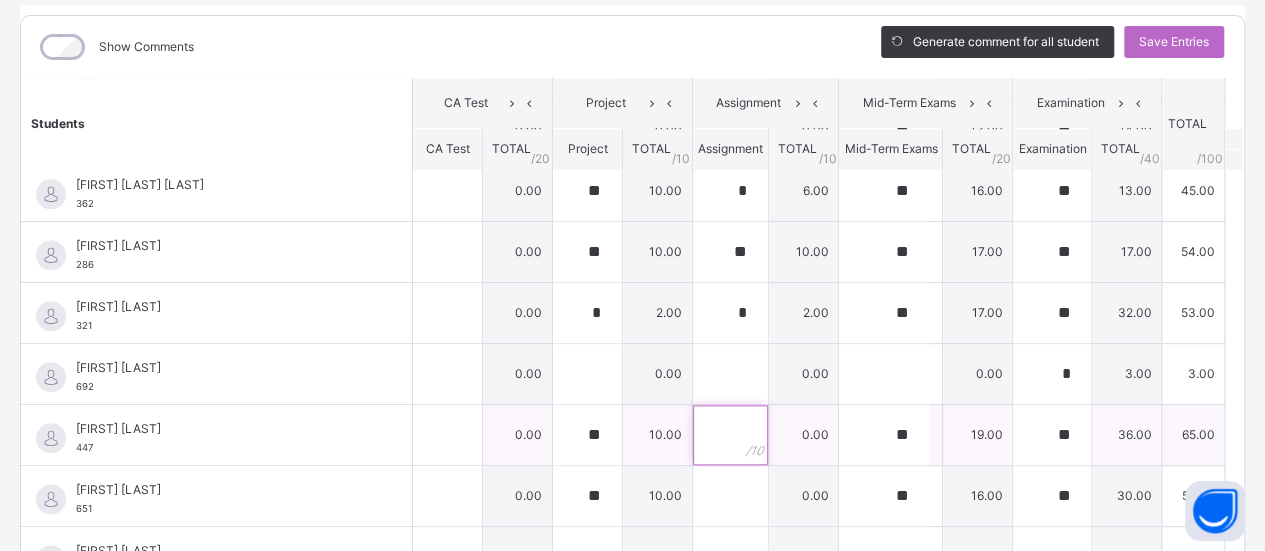 click at bounding box center [730, 435] 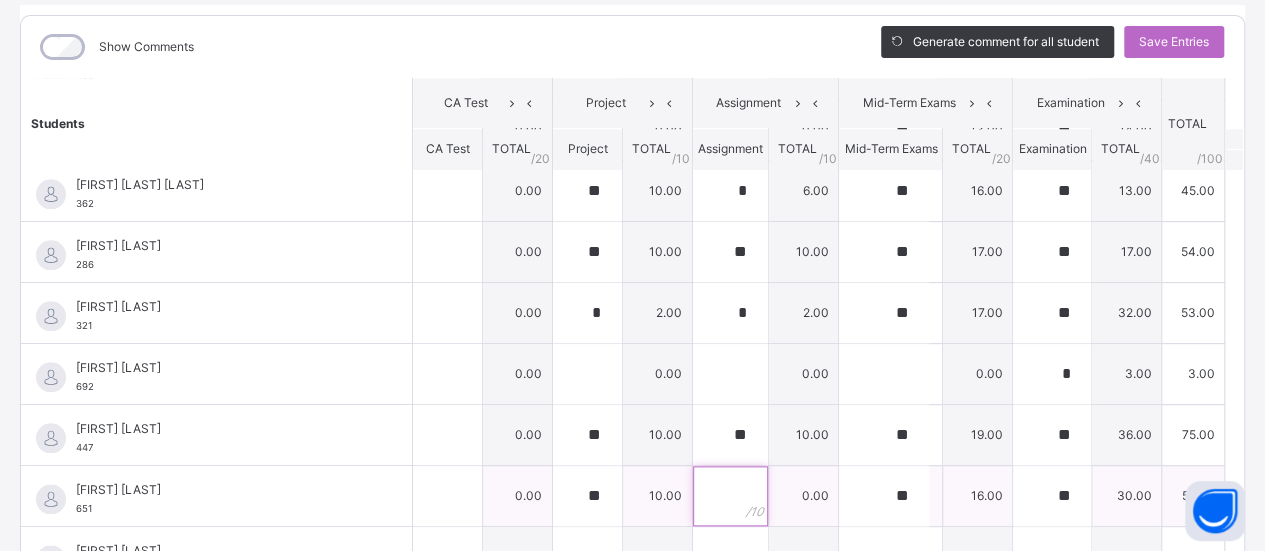 click at bounding box center (730, 496) 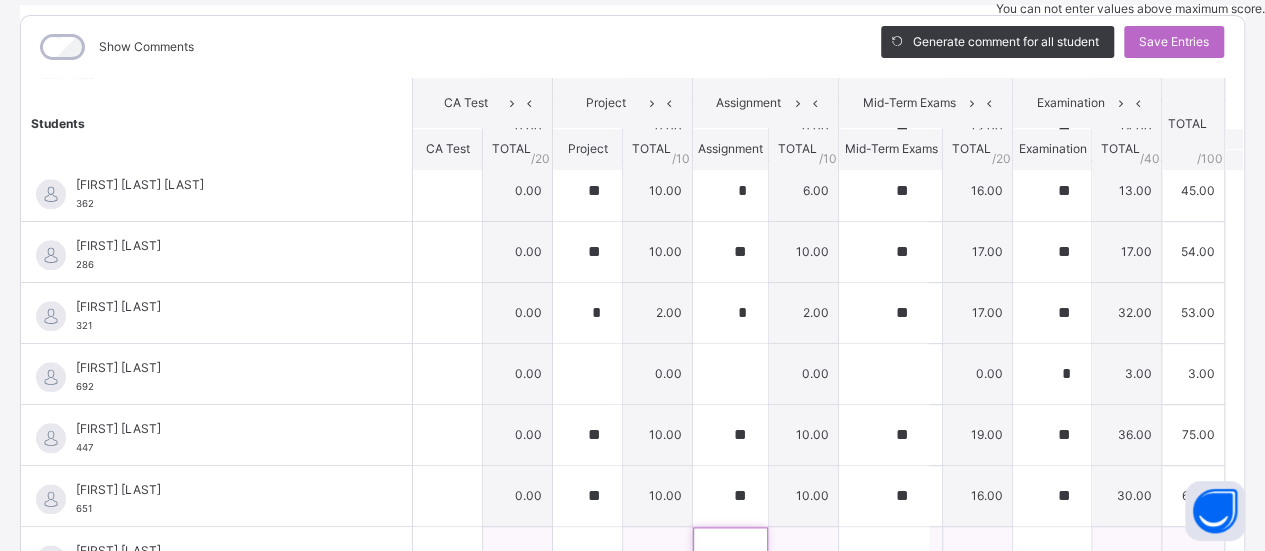click at bounding box center [730, 557] 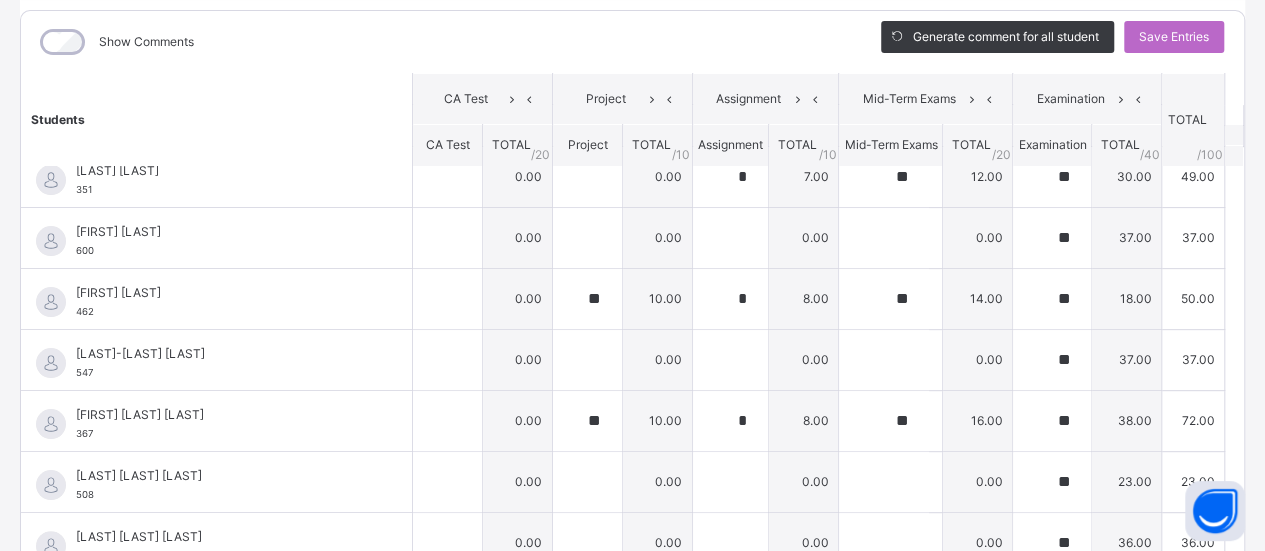 scroll, scrollTop: 0, scrollLeft: 0, axis: both 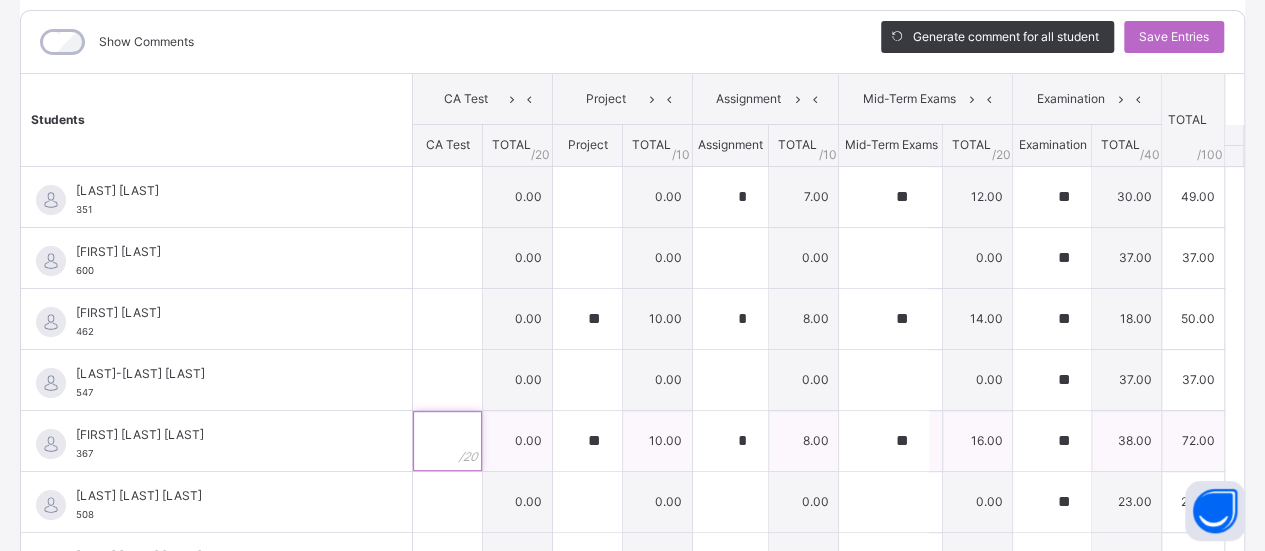 click at bounding box center [447, 441] 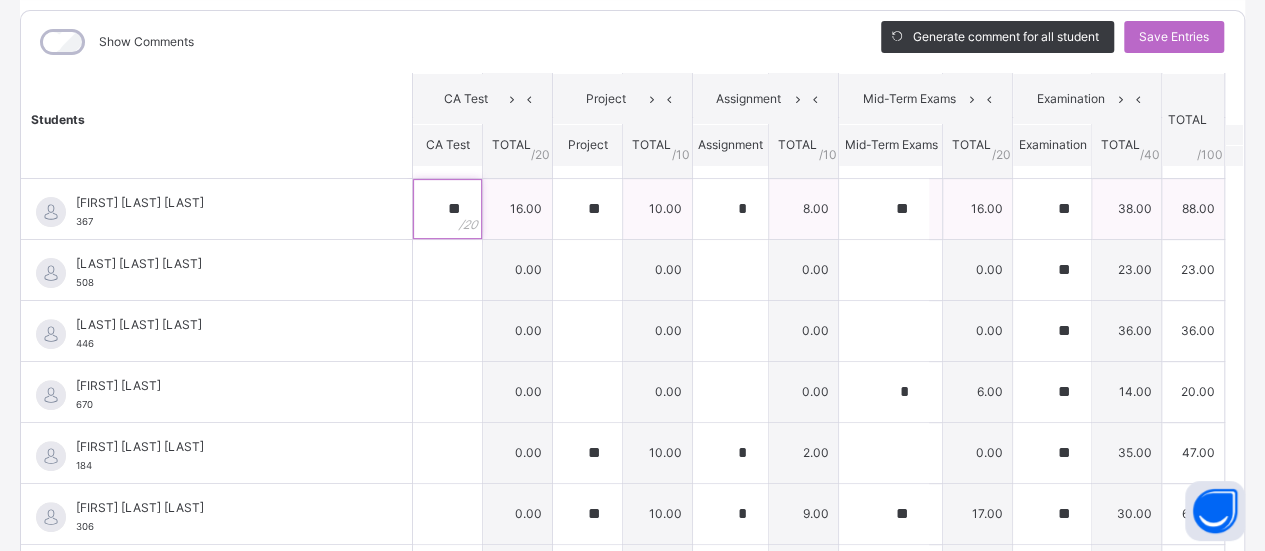 scroll, scrollTop: 241, scrollLeft: 0, axis: vertical 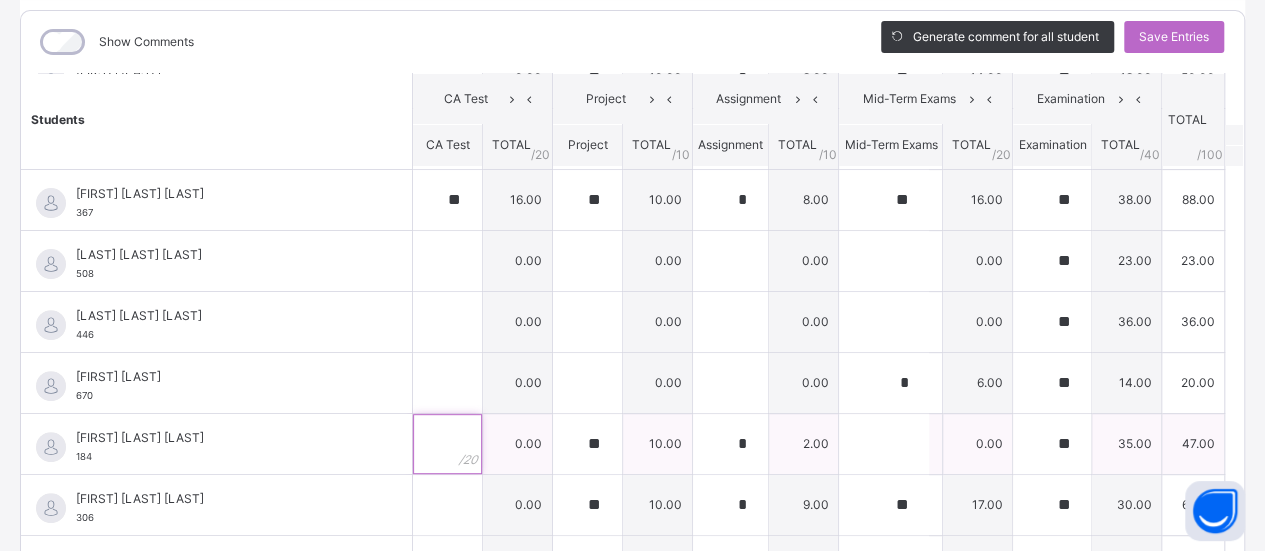 click at bounding box center [447, 444] 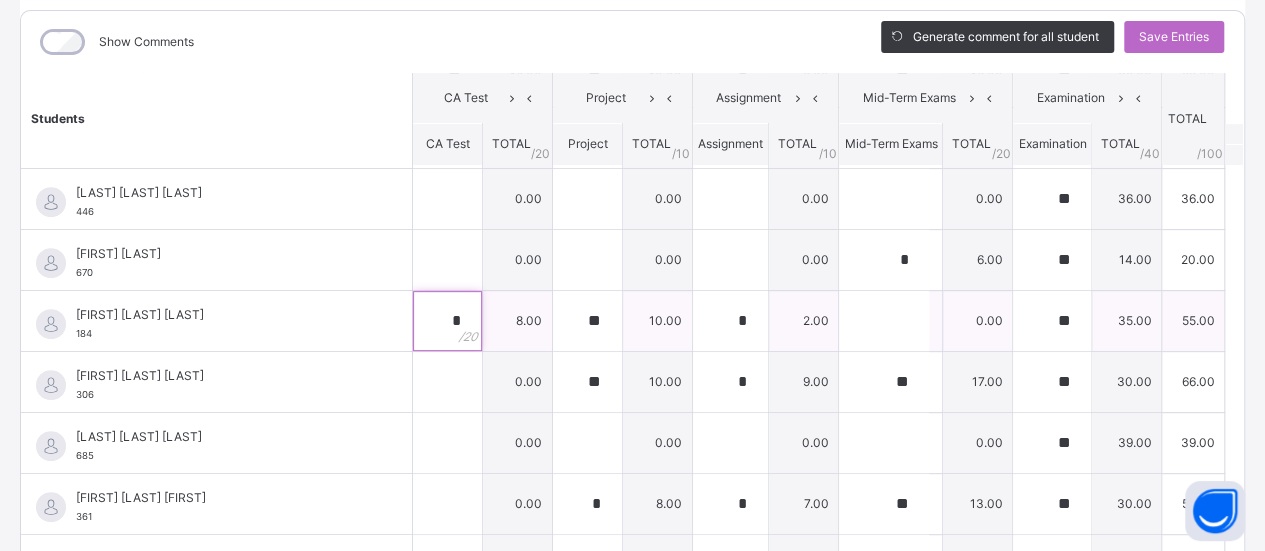 scroll, scrollTop: 368, scrollLeft: 0, axis: vertical 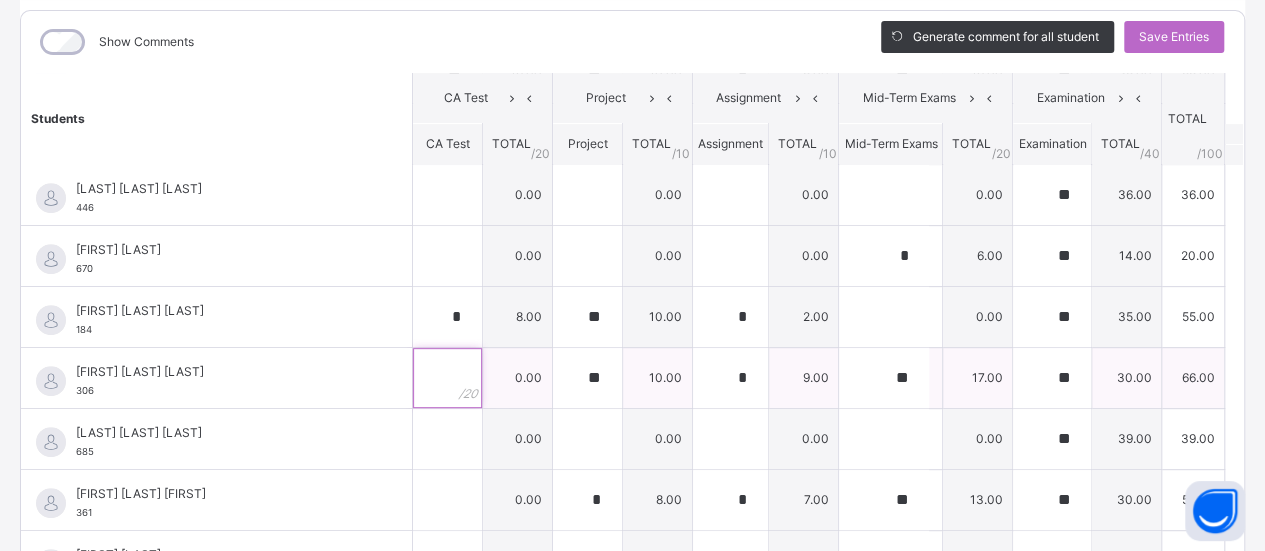 click at bounding box center (447, 378) 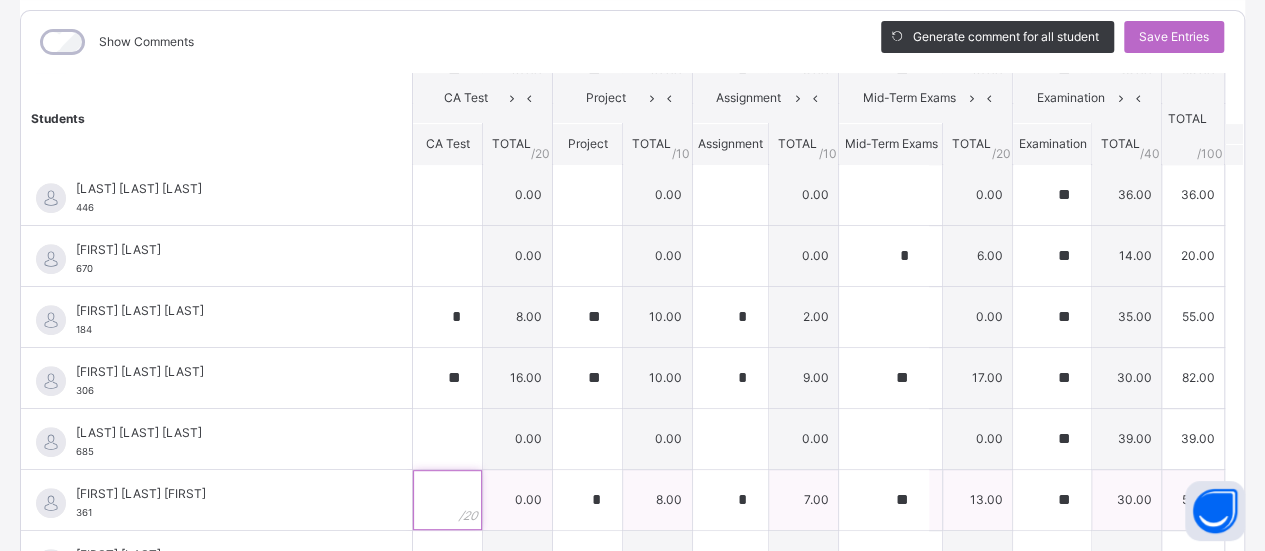 click at bounding box center (447, 500) 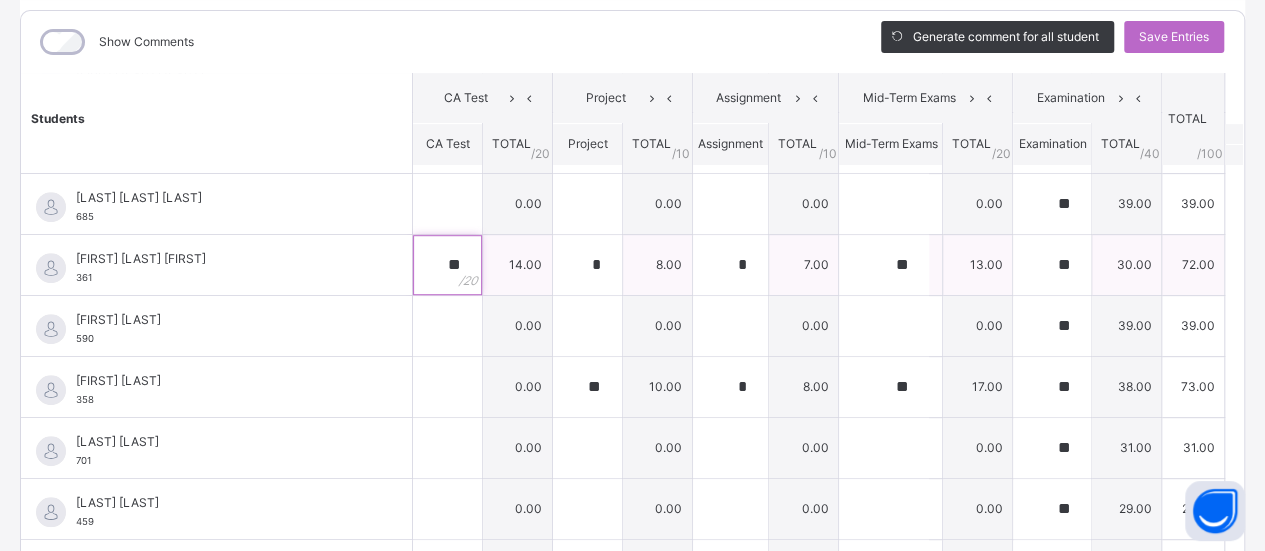 scroll, scrollTop: 613, scrollLeft: 0, axis: vertical 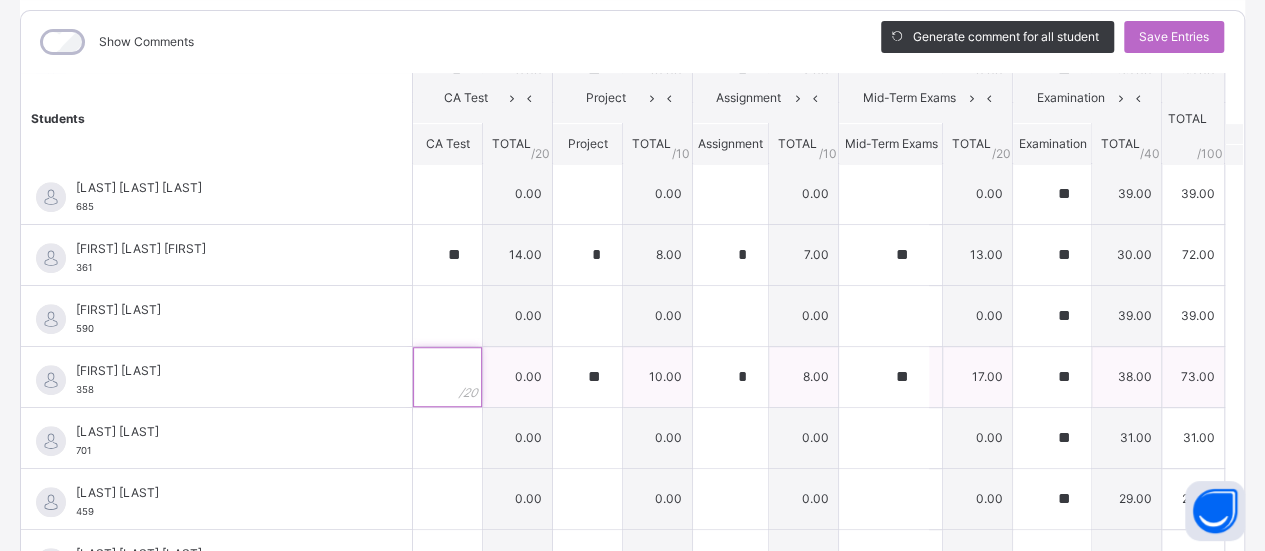 click at bounding box center (447, 377) 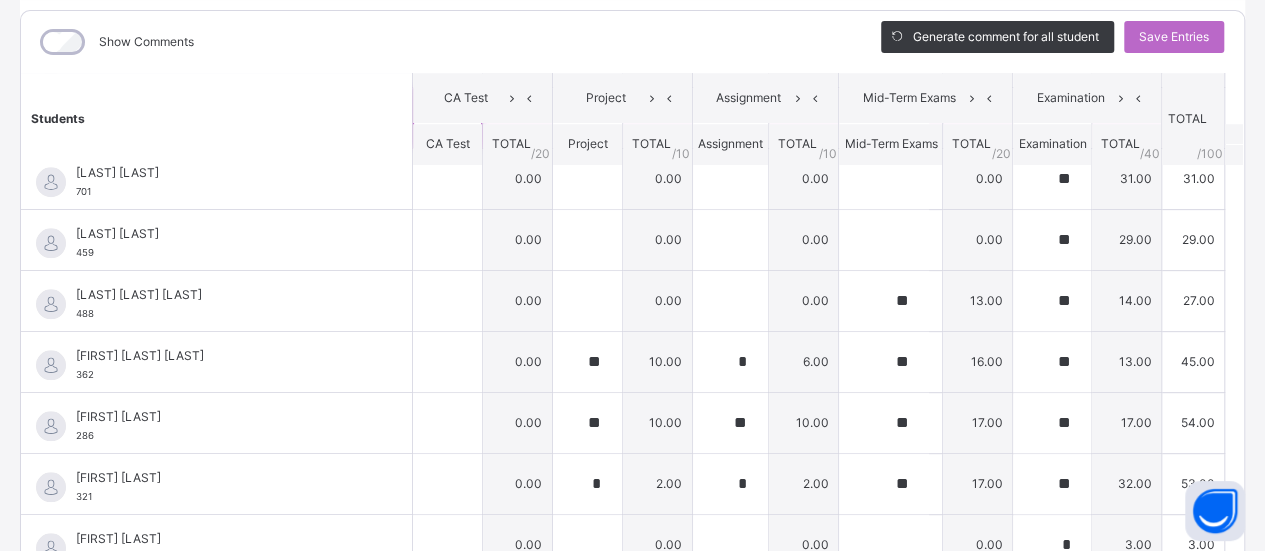 scroll, scrollTop: 873, scrollLeft: 0, axis: vertical 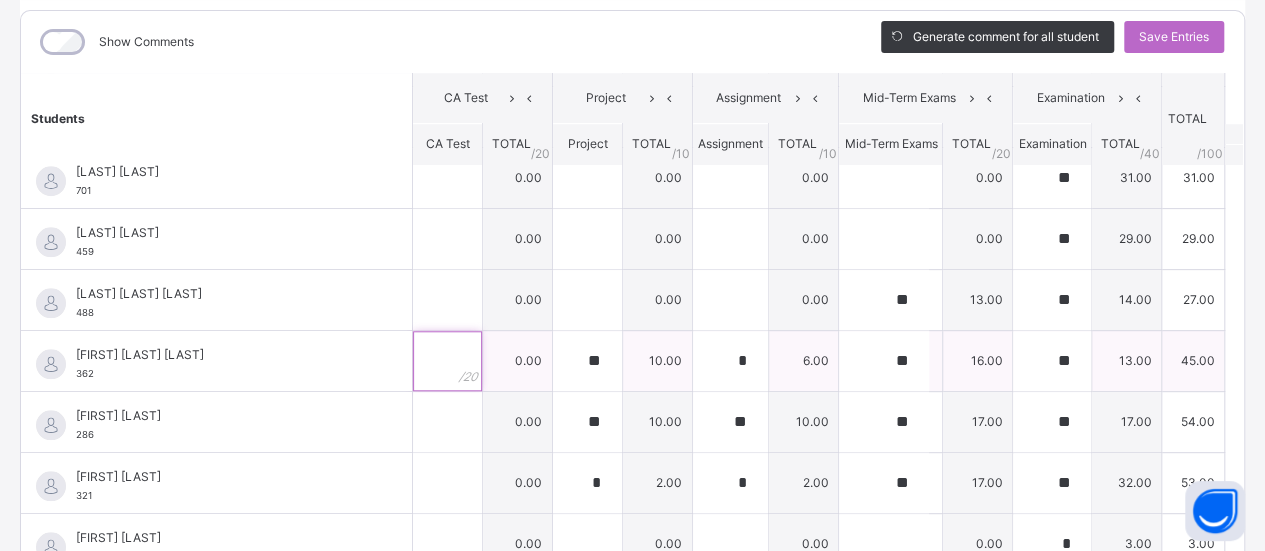 click at bounding box center (447, 361) 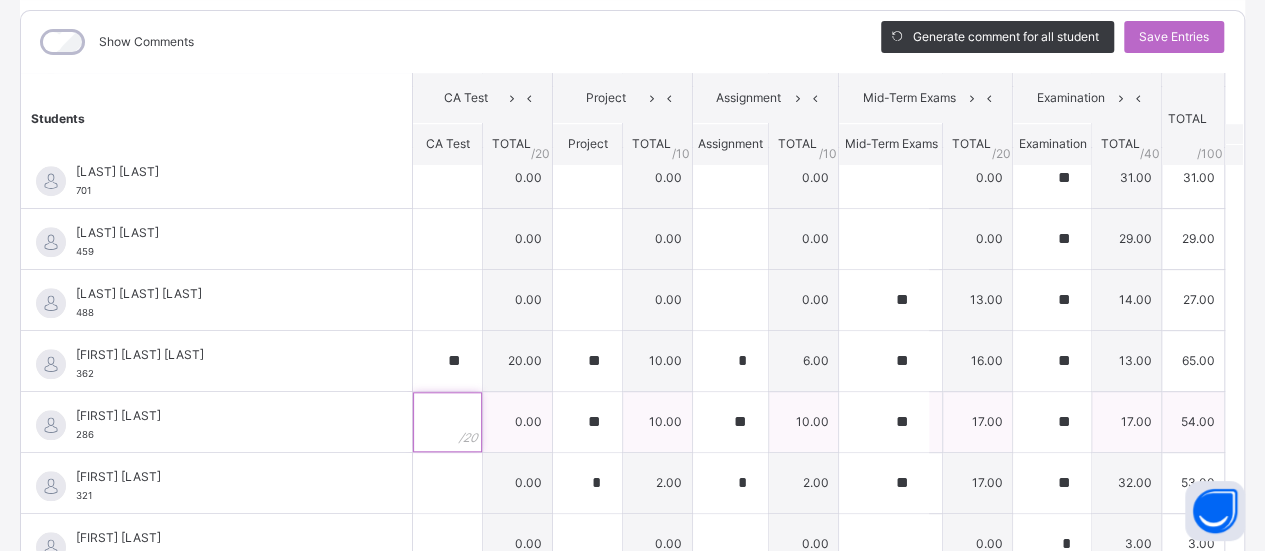 click at bounding box center [447, 422] 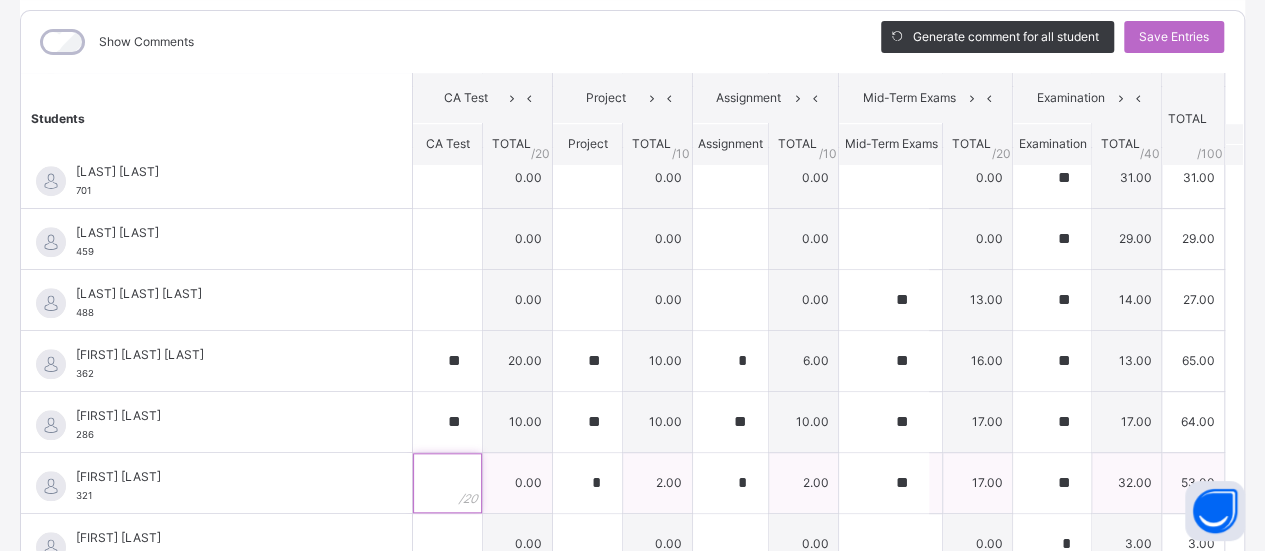 click at bounding box center [447, 483] 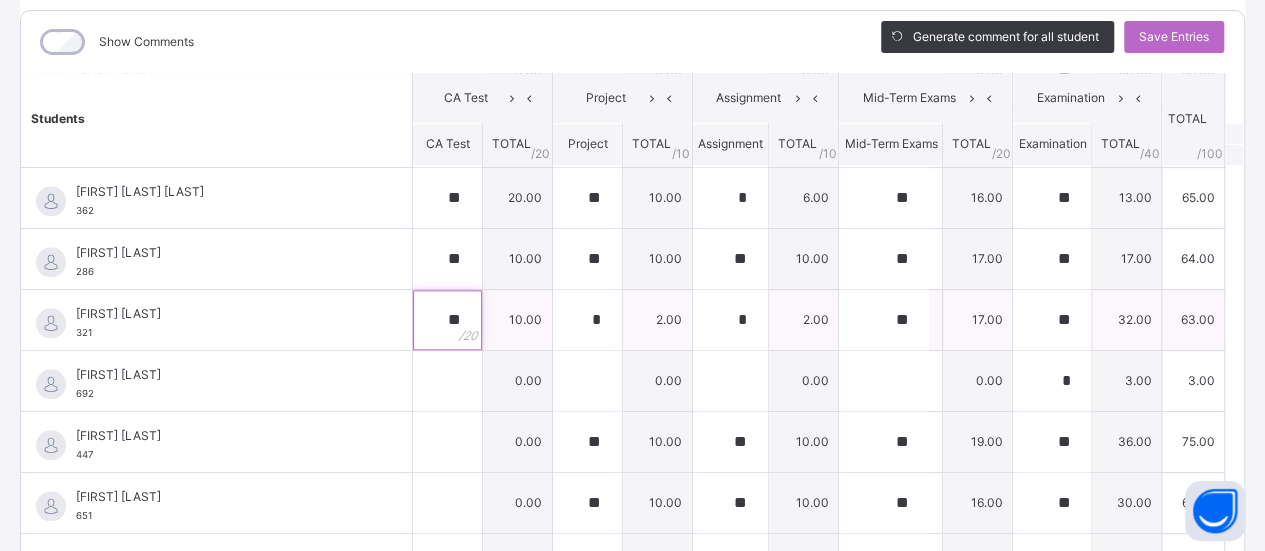 scroll, scrollTop: 1038, scrollLeft: 0, axis: vertical 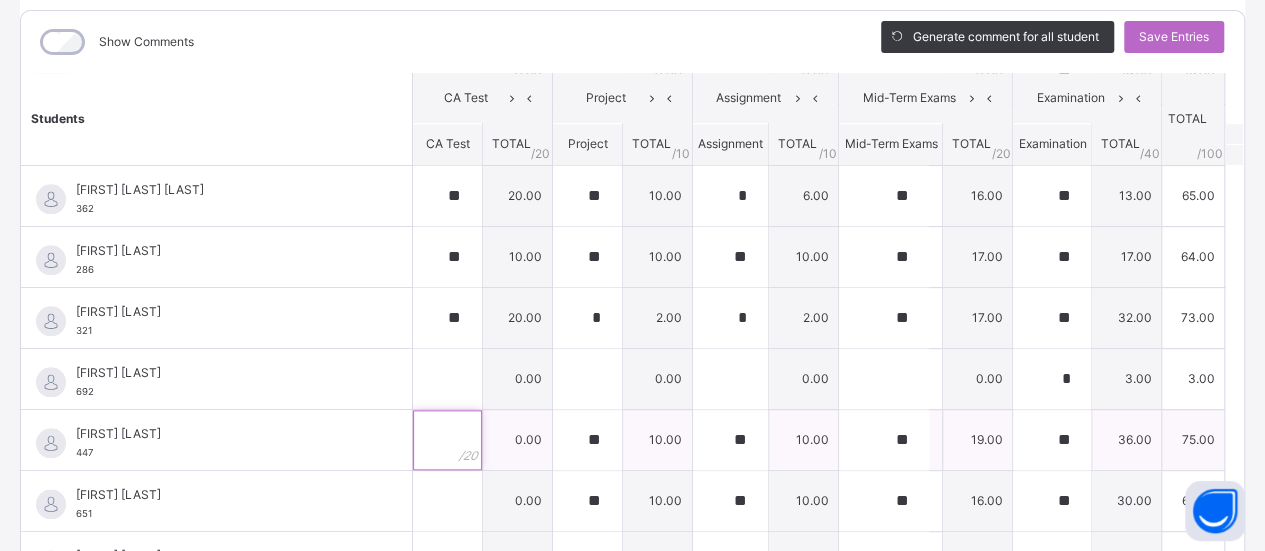 click at bounding box center (447, 440) 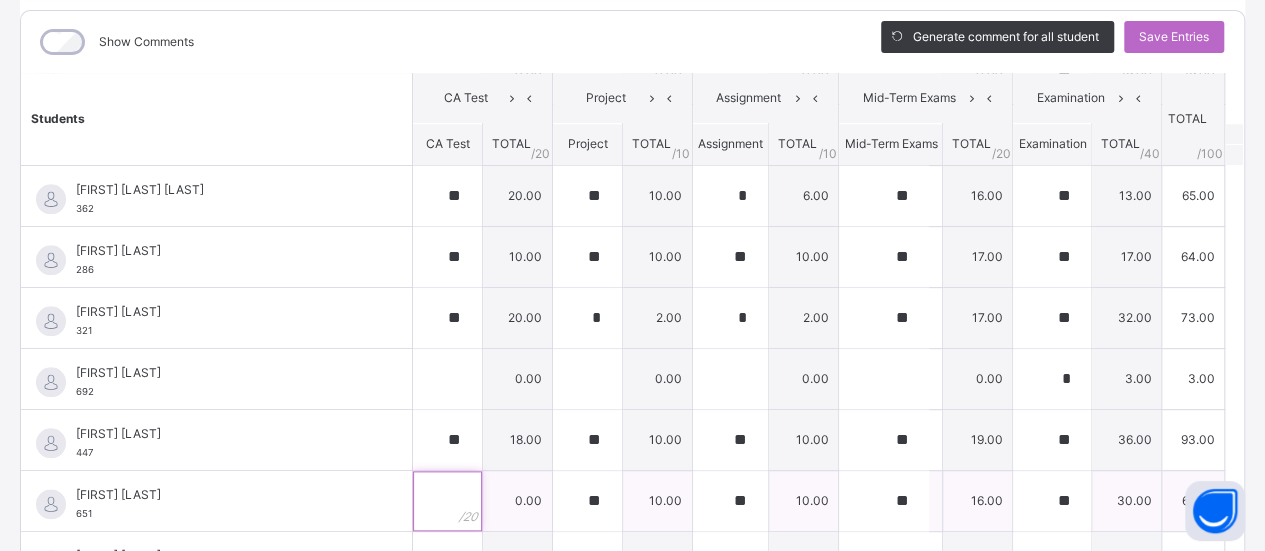 click at bounding box center (447, 501) 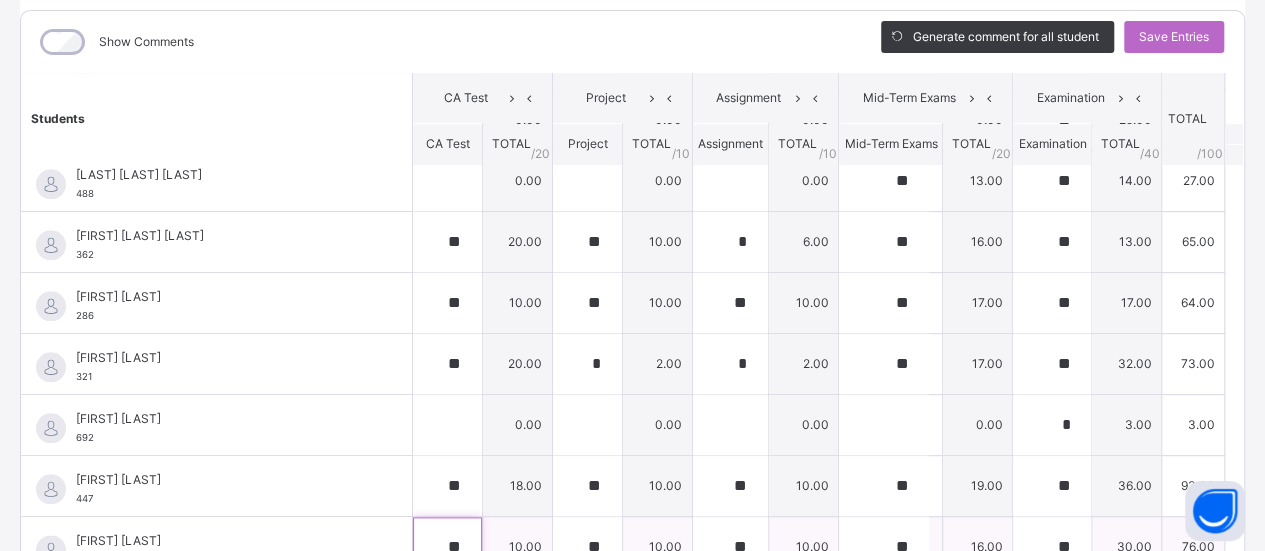 scroll, scrollTop: 1048, scrollLeft: 0, axis: vertical 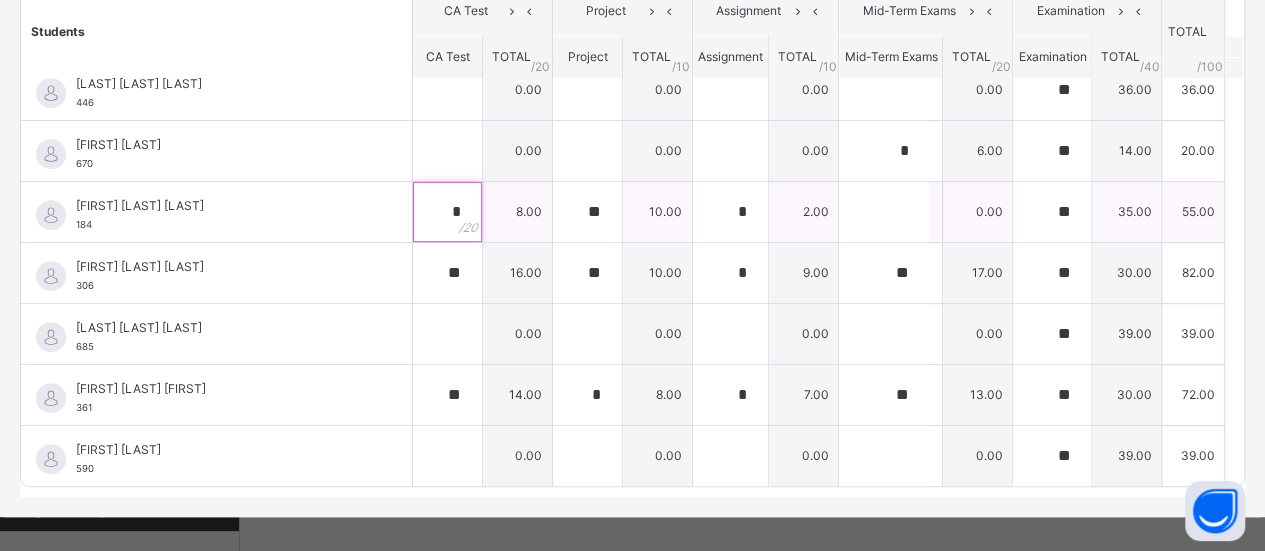 click on "*" at bounding box center [447, 212] 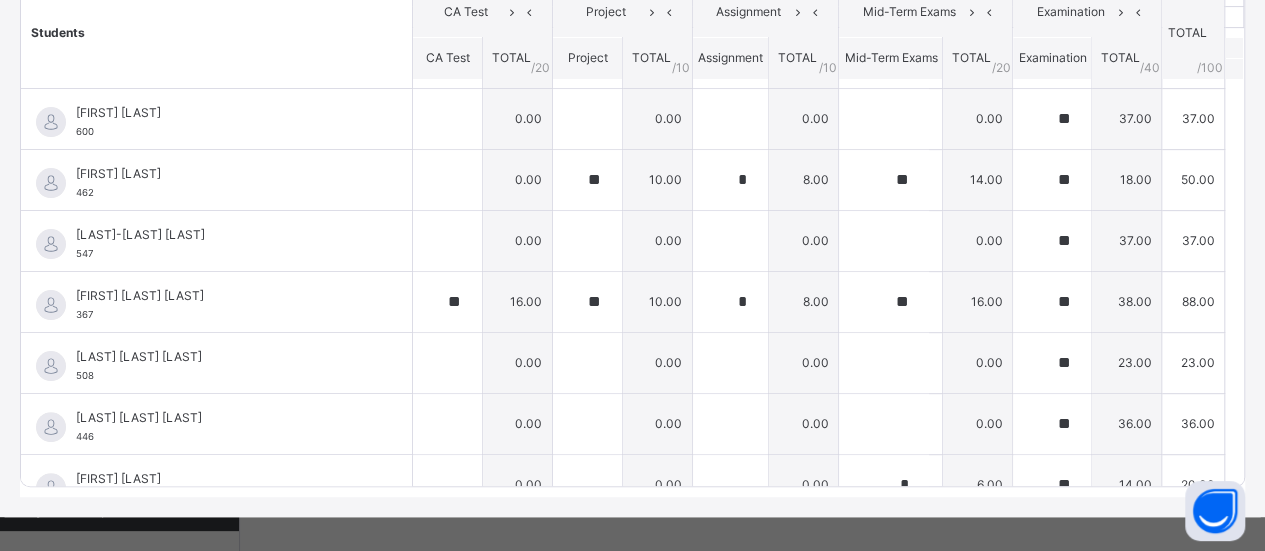 scroll, scrollTop: 0, scrollLeft: 0, axis: both 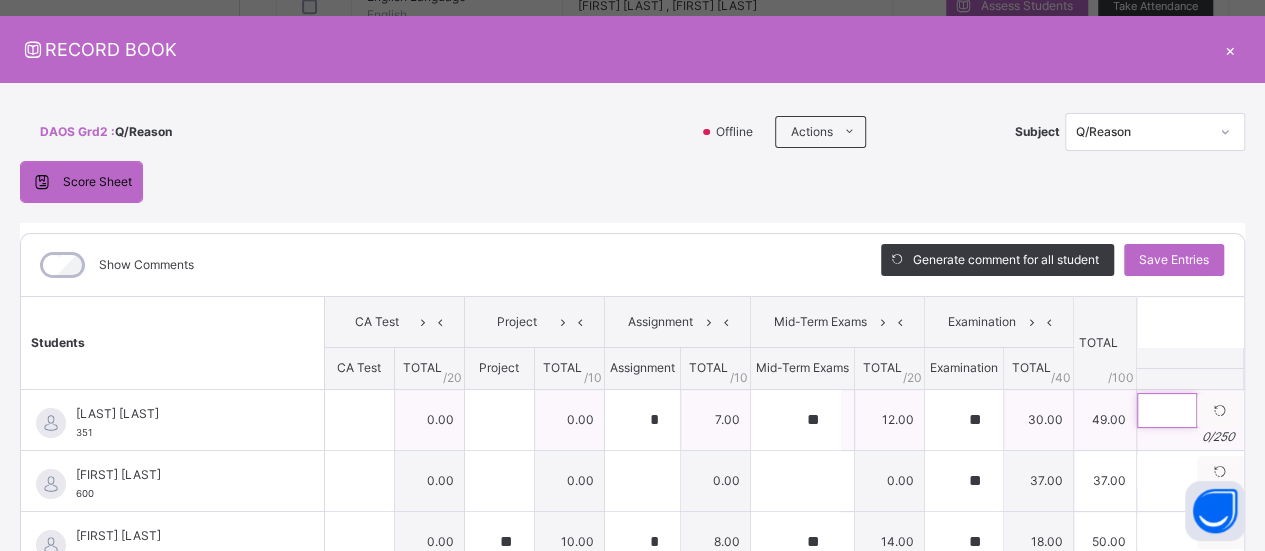 click at bounding box center (1167, 410) 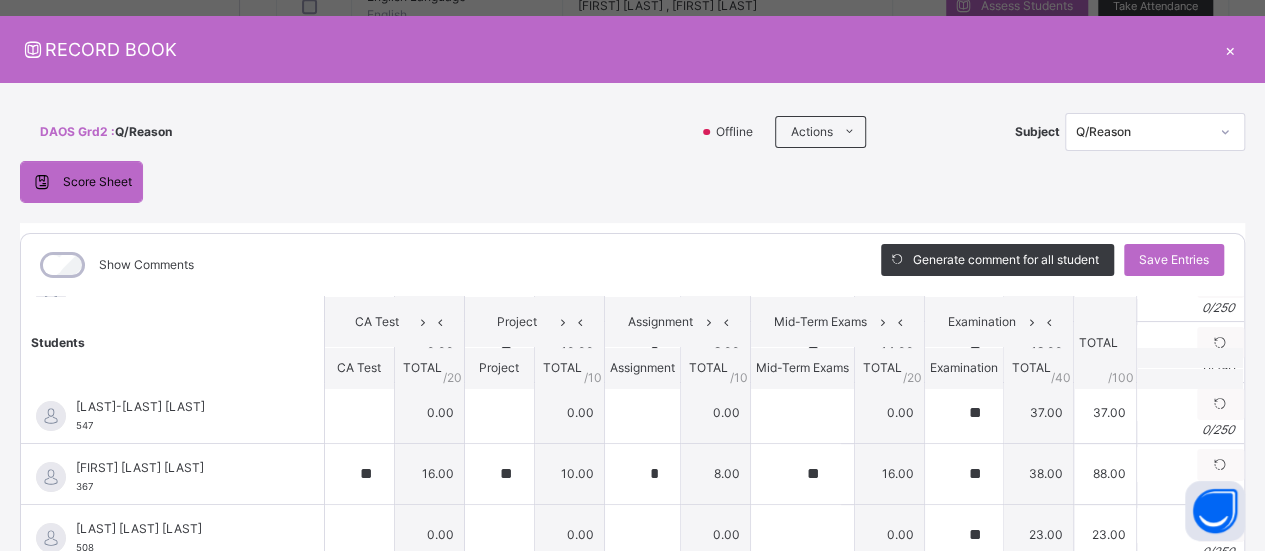scroll, scrollTop: 192, scrollLeft: 0, axis: vertical 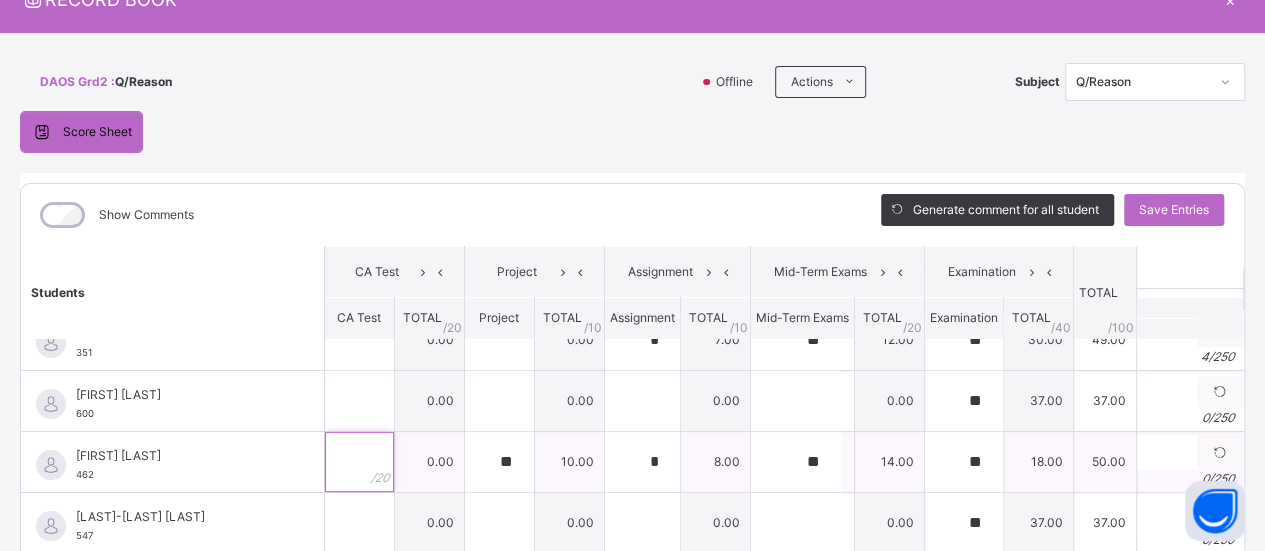 click at bounding box center (359, 462) 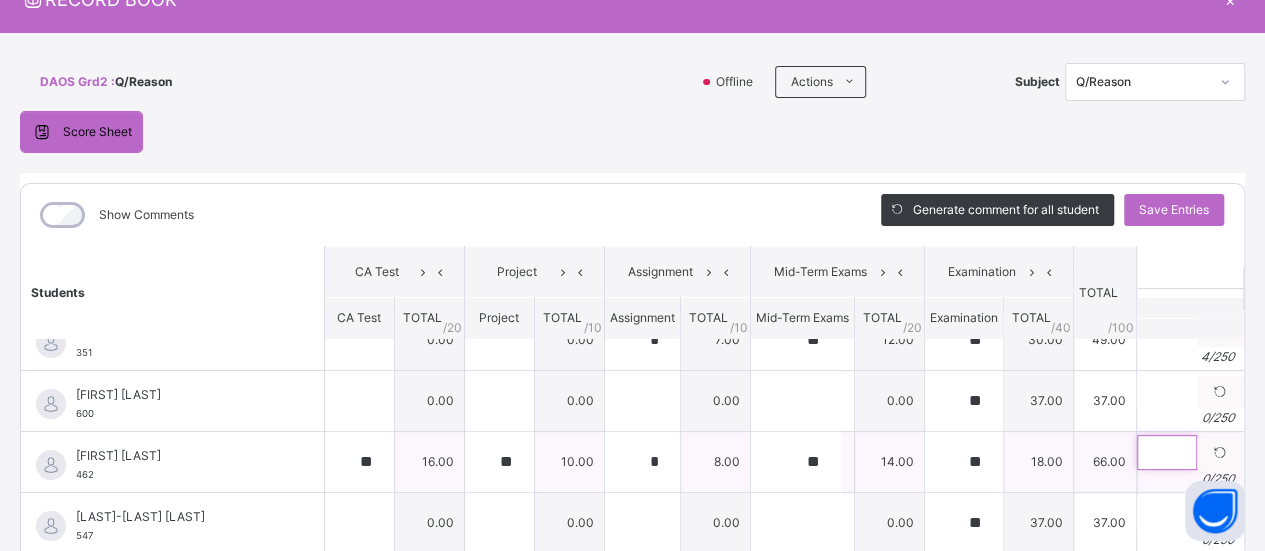 click at bounding box center [1167, 452] 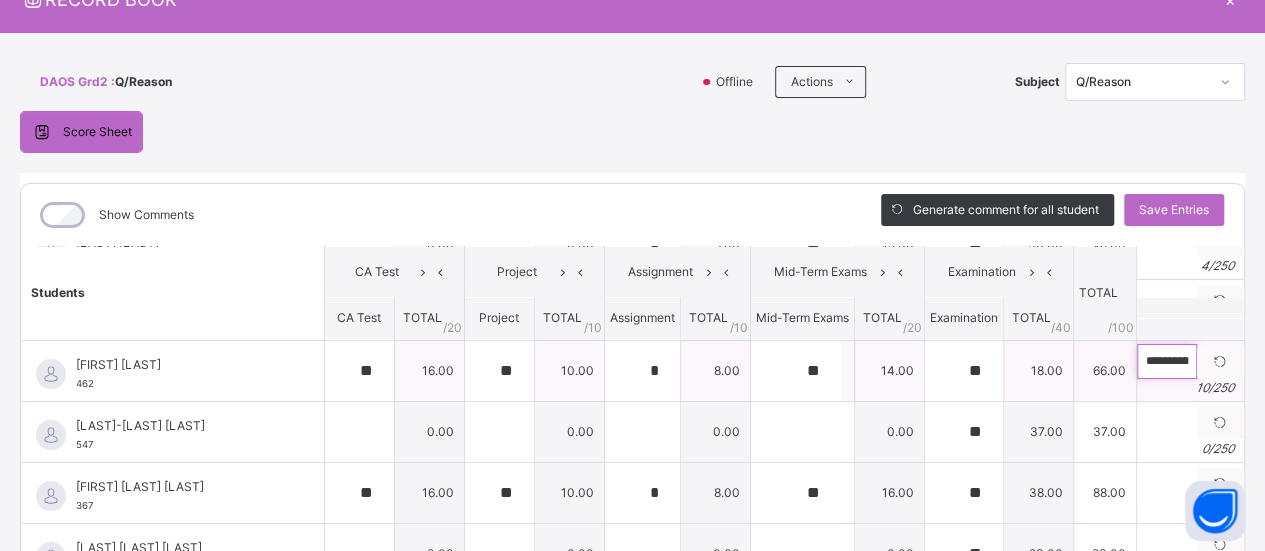 scroll, scrollTop: 133, scrollLeft: 0, axis: vertical 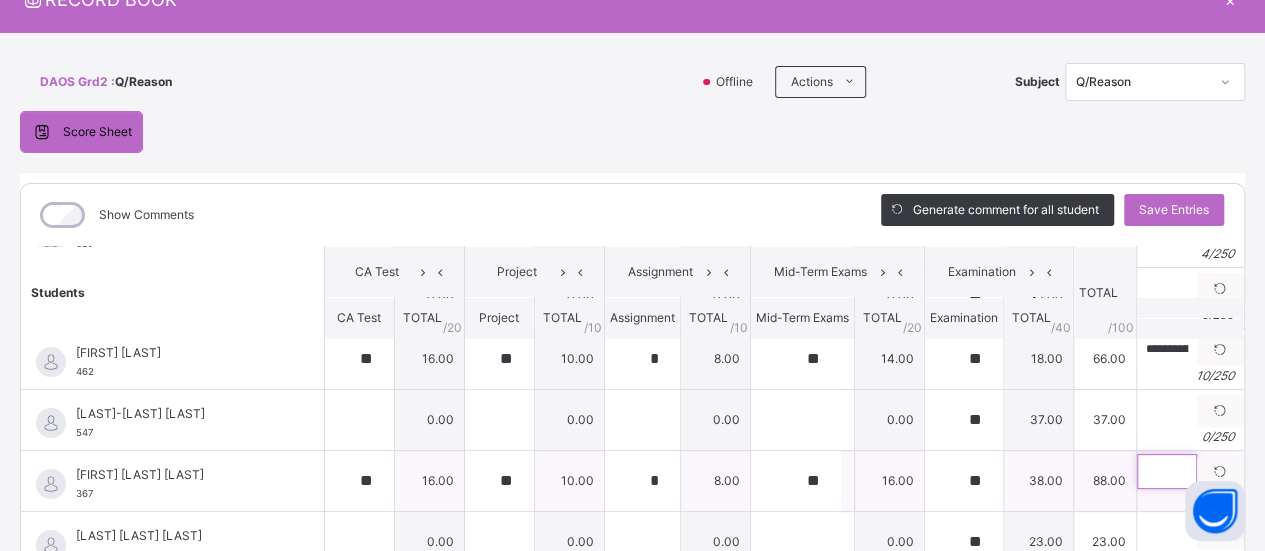 click at bounding box center [1167, 471] 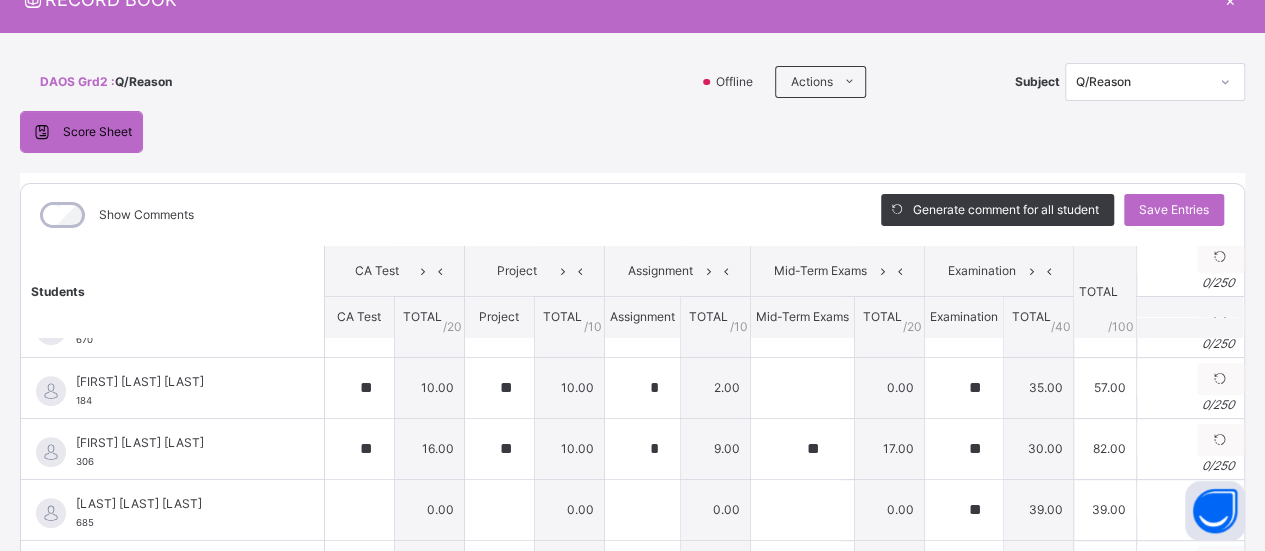 scroll, scrollTop: 475, scrollLeft: 0, axis: vertical 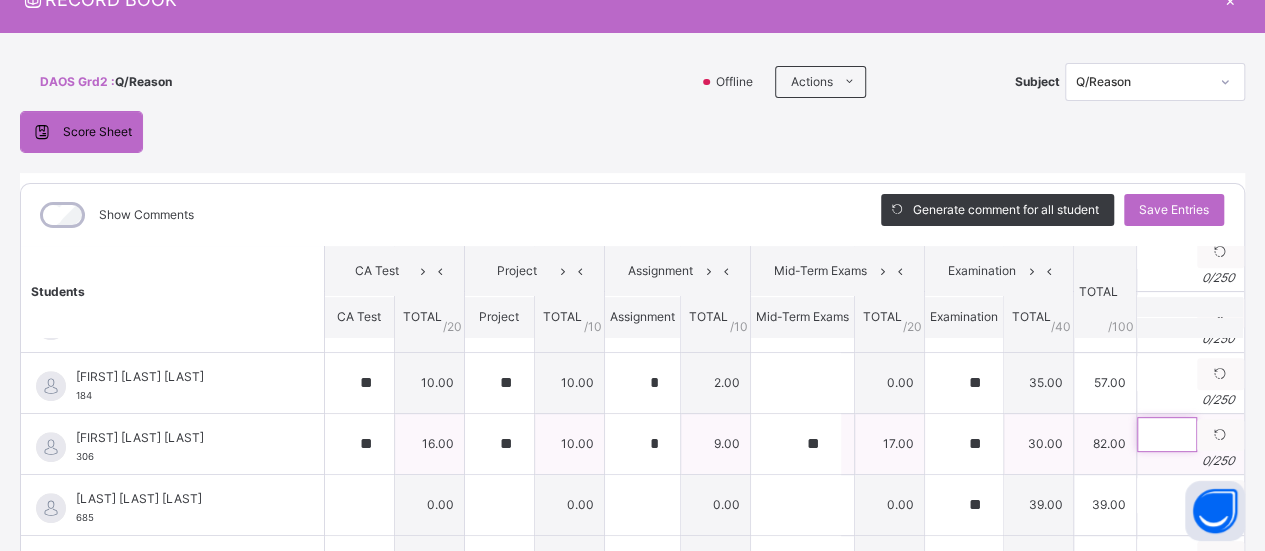 click at bounding box center (1167, 434) 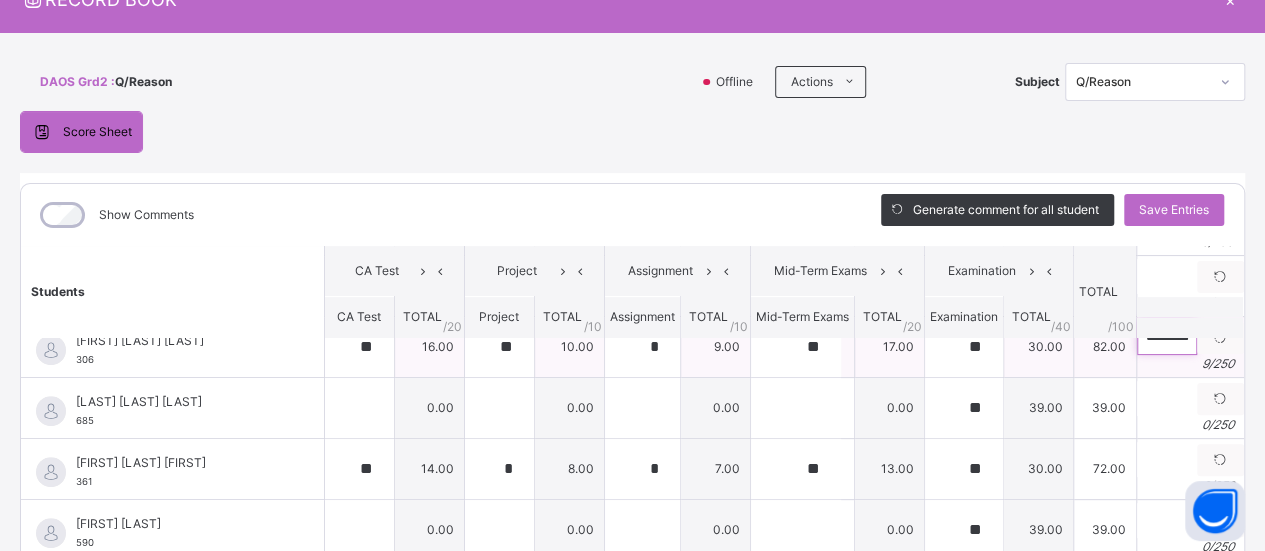 scroll, scrollTop: 584, scrollLeft: 0, axis: vertical 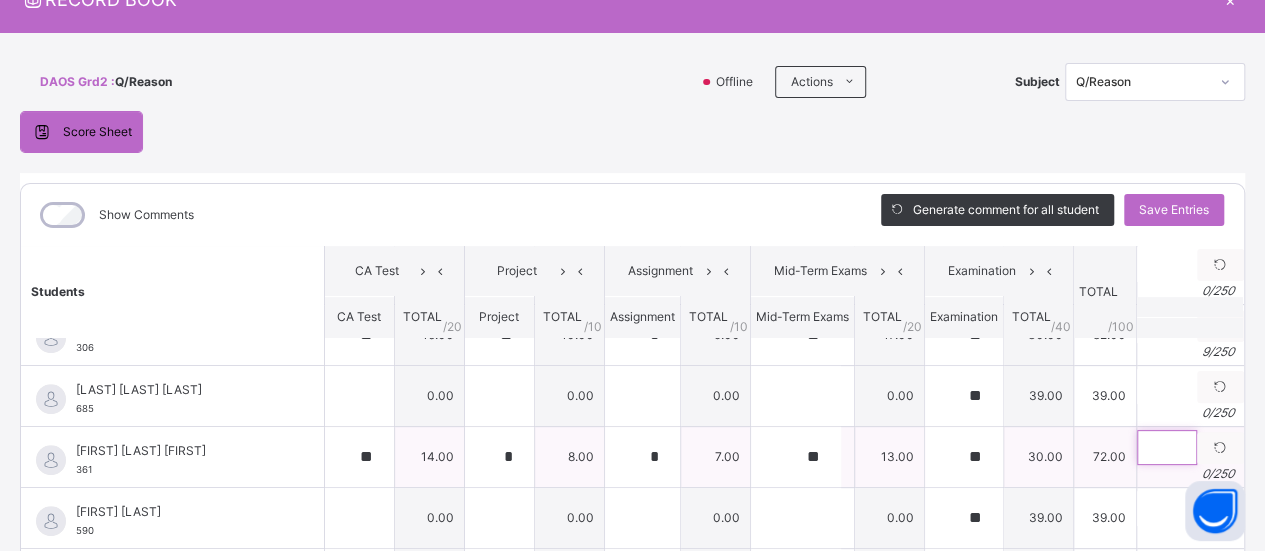 click at bounding box center (1167, 447) 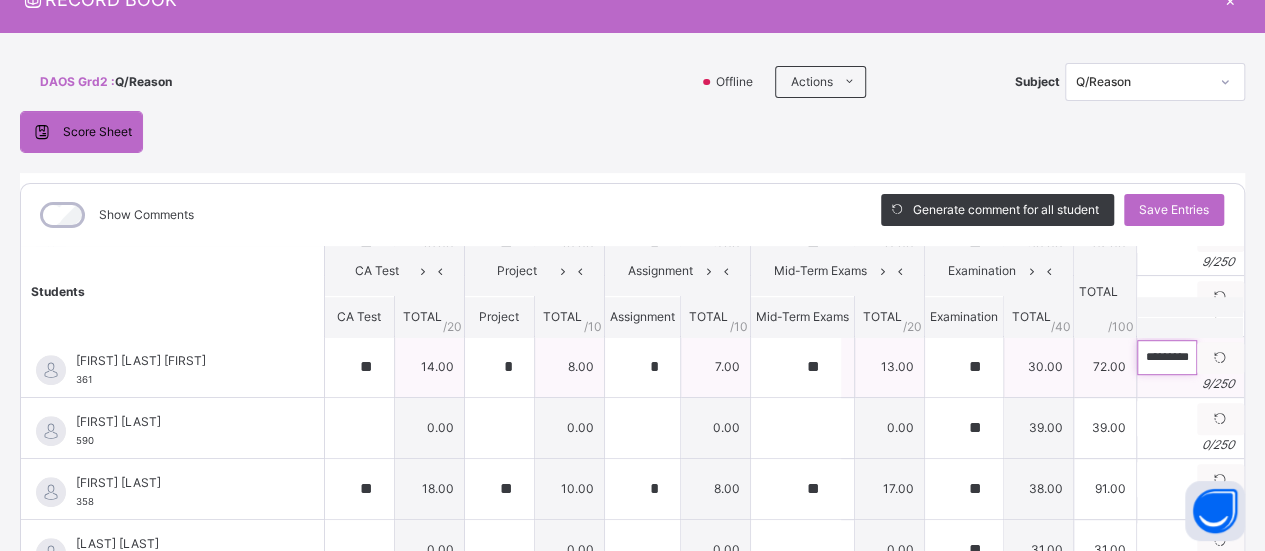 scroll, scrollTop: 686, scrollLeft: 0, axis: vertical 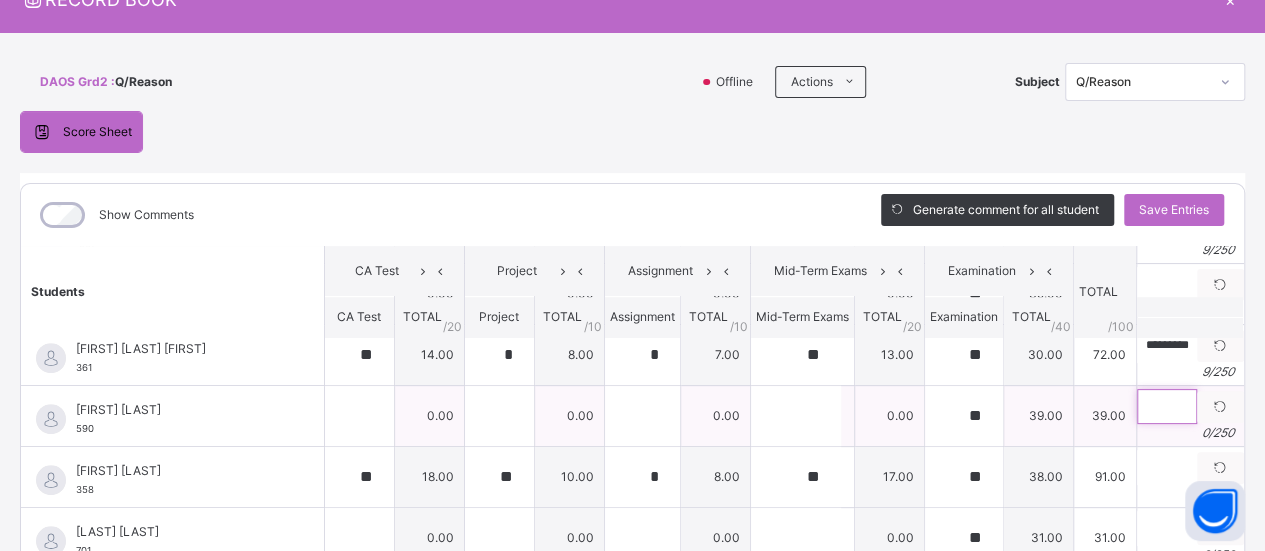 click at bounding box center [1167, 406] 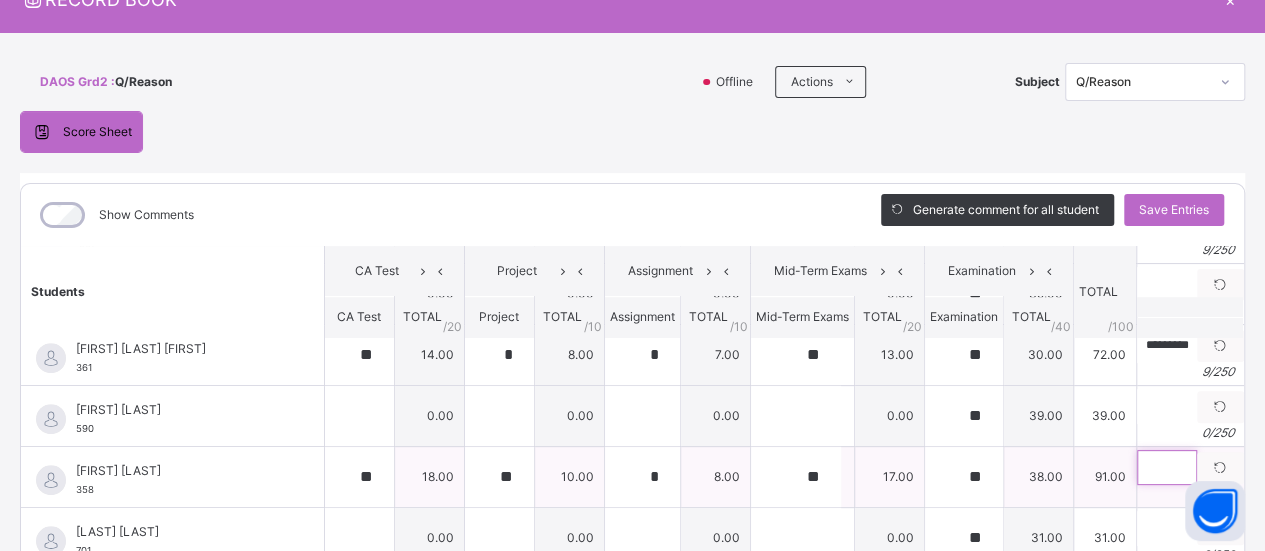 click at bounding box center (1167, 467) 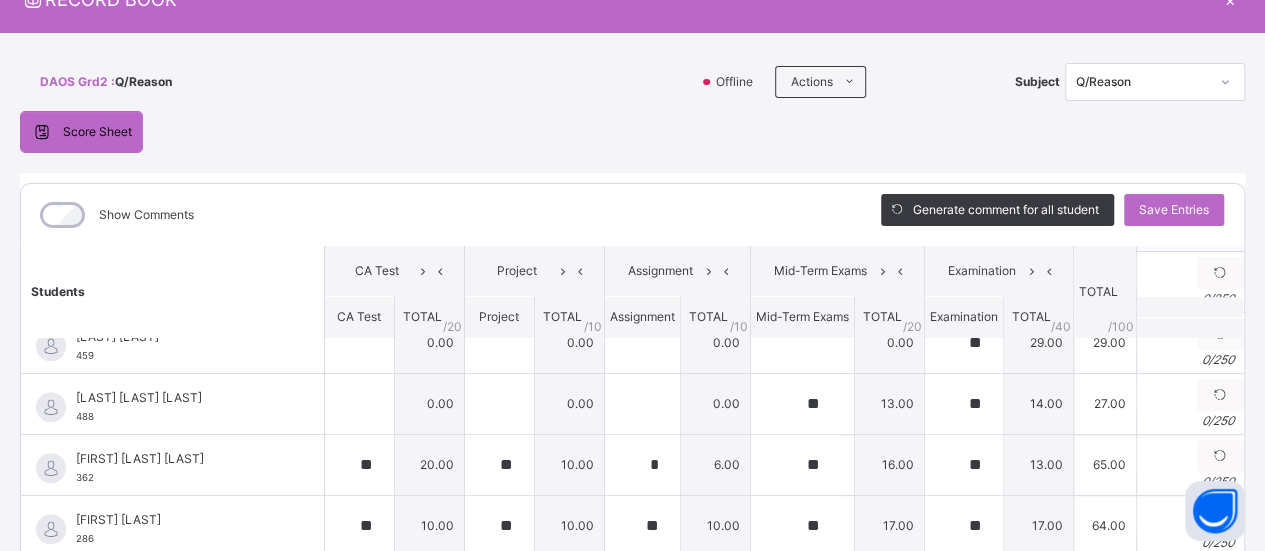 scroll, scrollTop: 943, scrollLeft: 0, axis: vertical 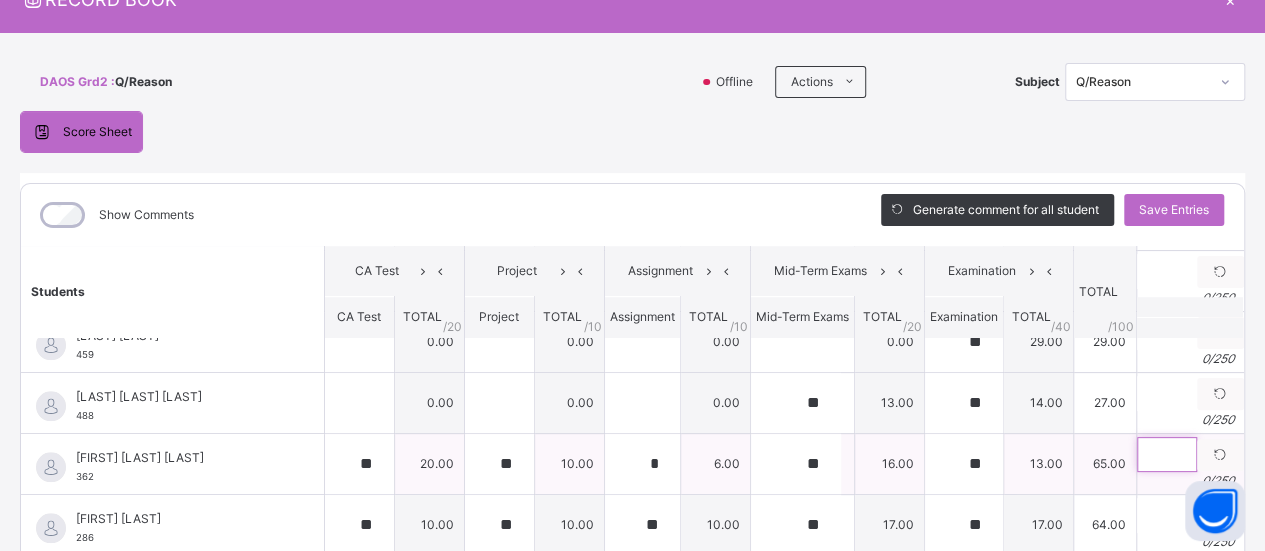 click at bounding box center (1167, 454) 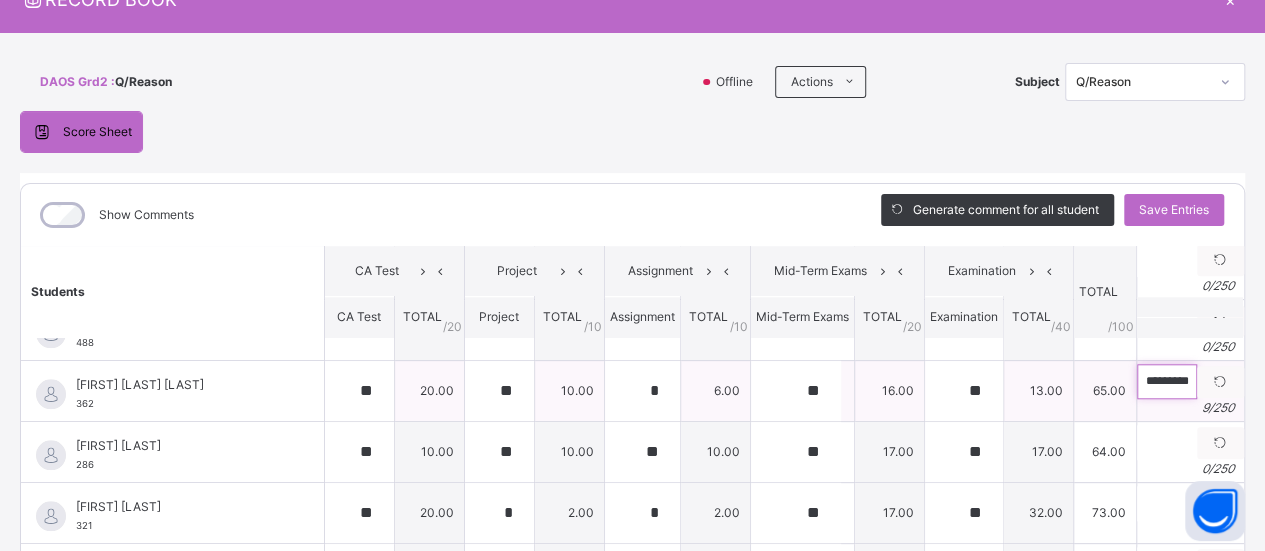 scroll, scrollTop: 1034, scrollLeft: 0, axis: vertical 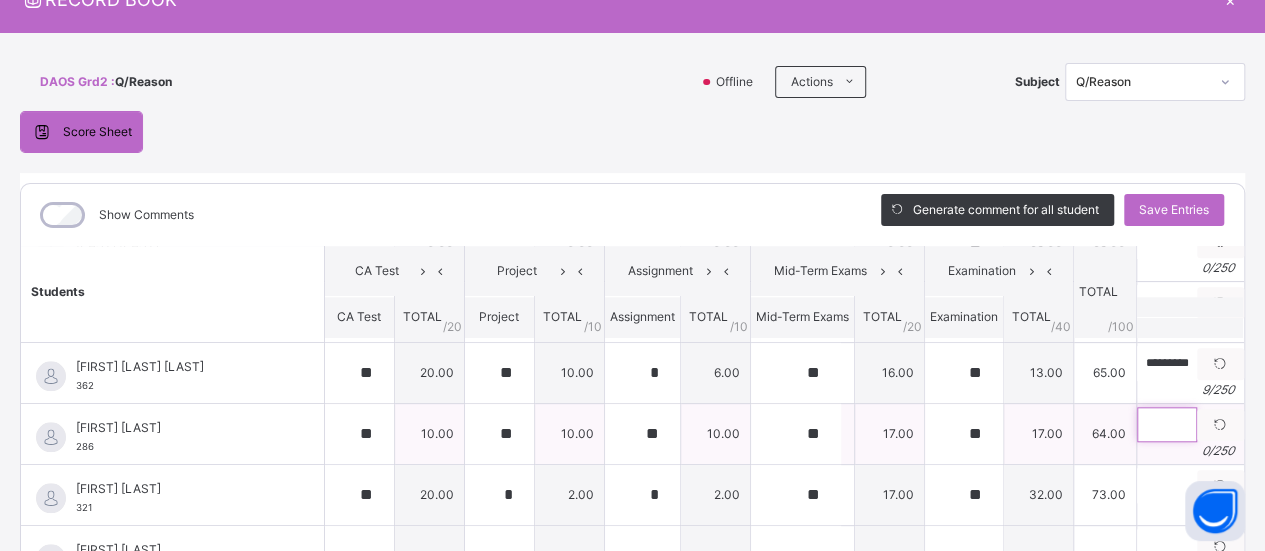 click at bounding box center [1167, 424] 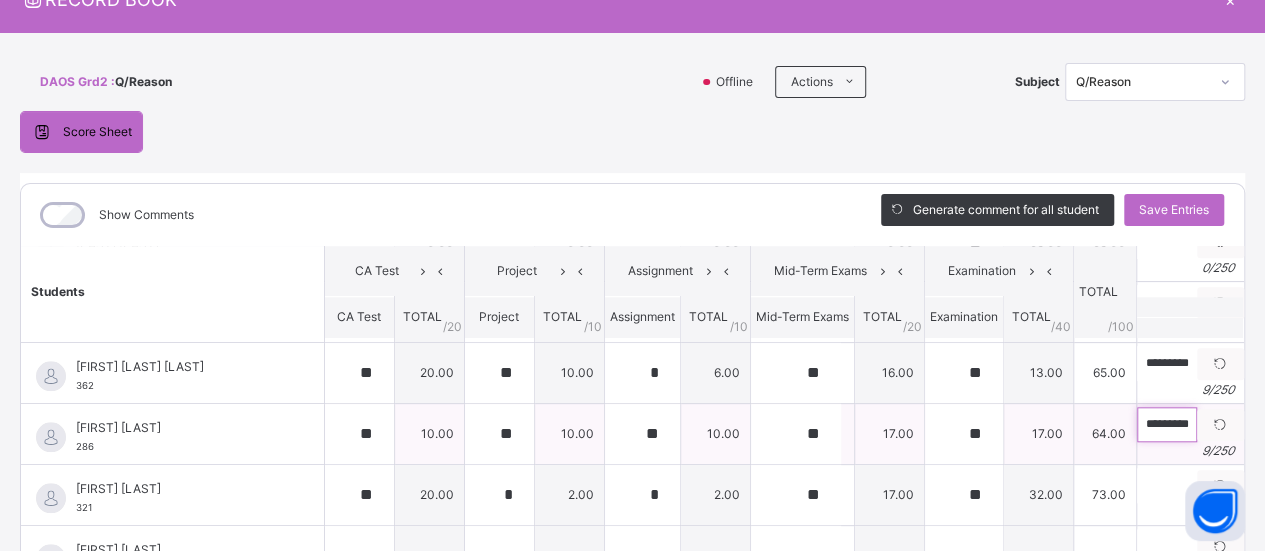 scroll, scrollTop: 1063, scrollLeft: 0, axis: vertical 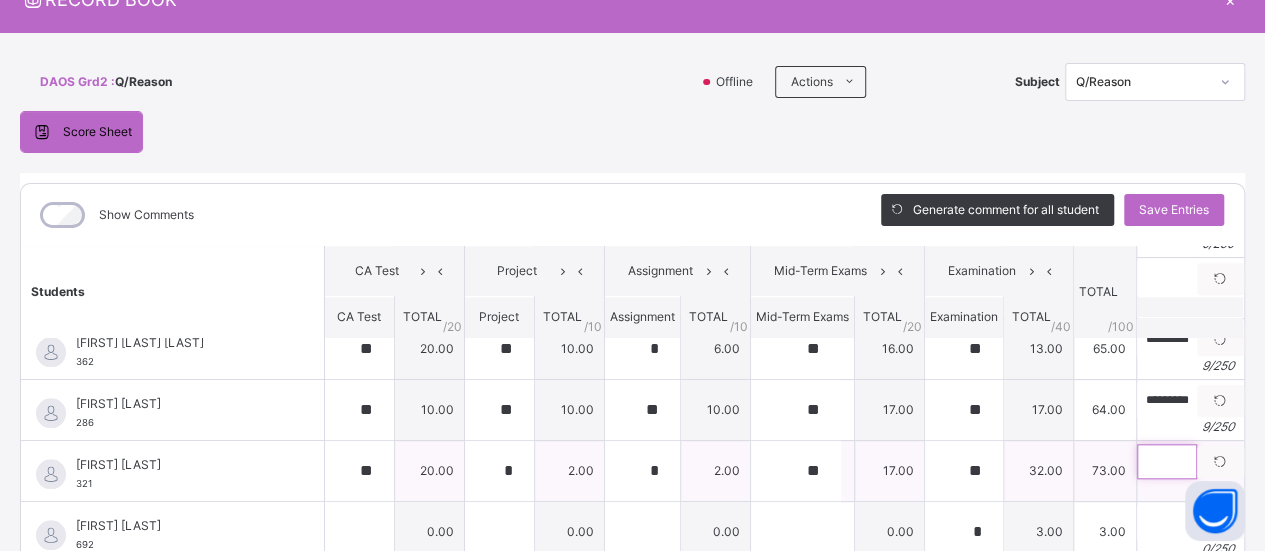 click at bounding box center [1167, 461] 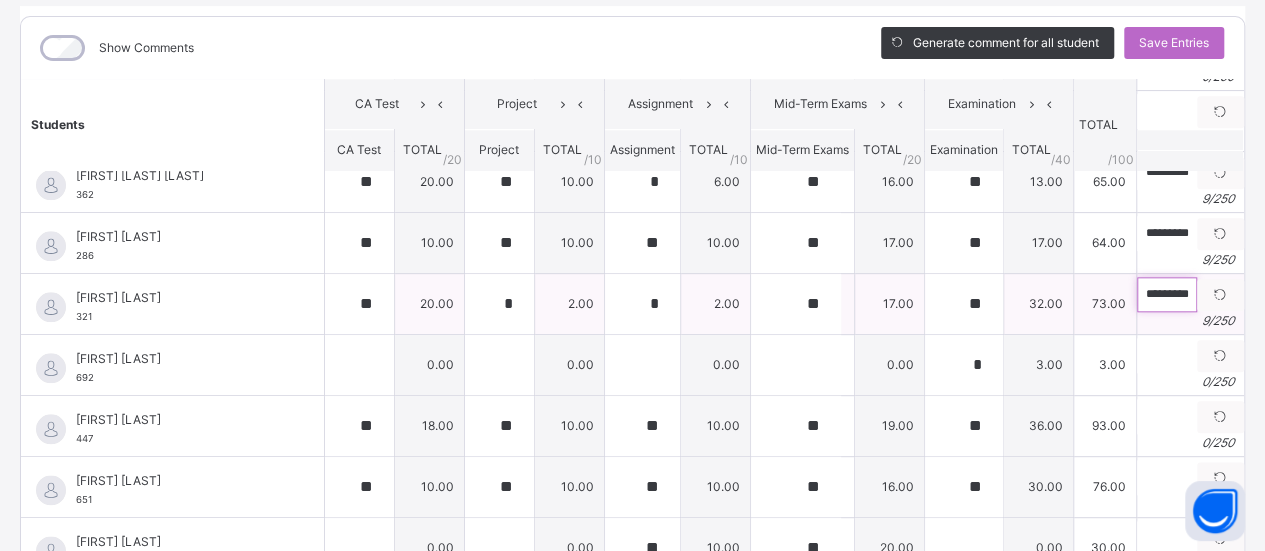 scroll, scrollTop: 255, scrollLeft: 0, axis: vertical 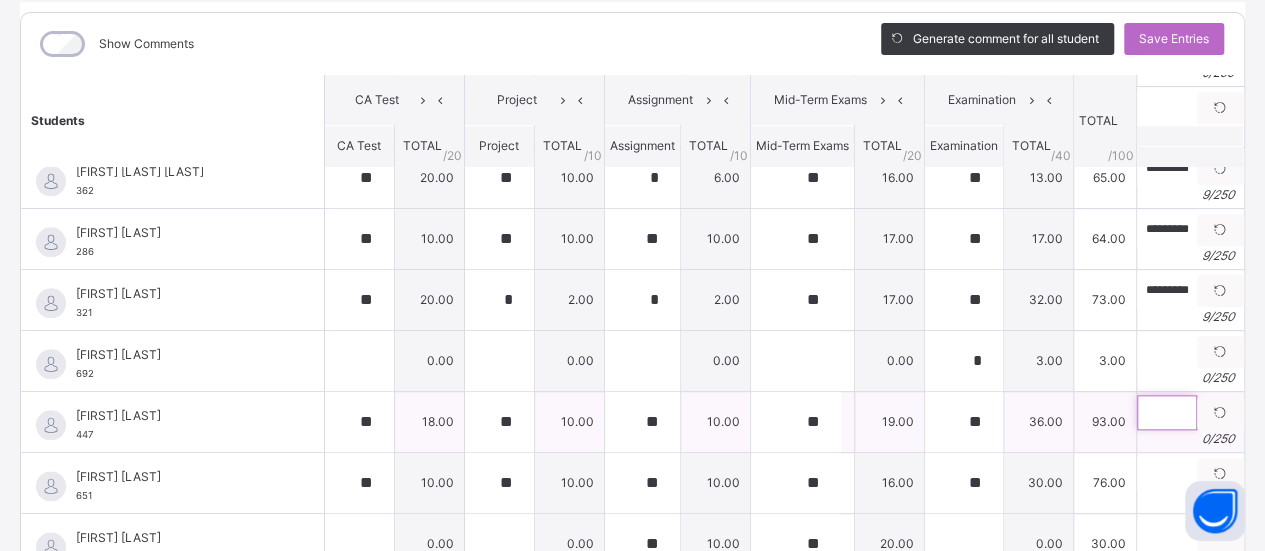 click at bounding box center (1167, 412) 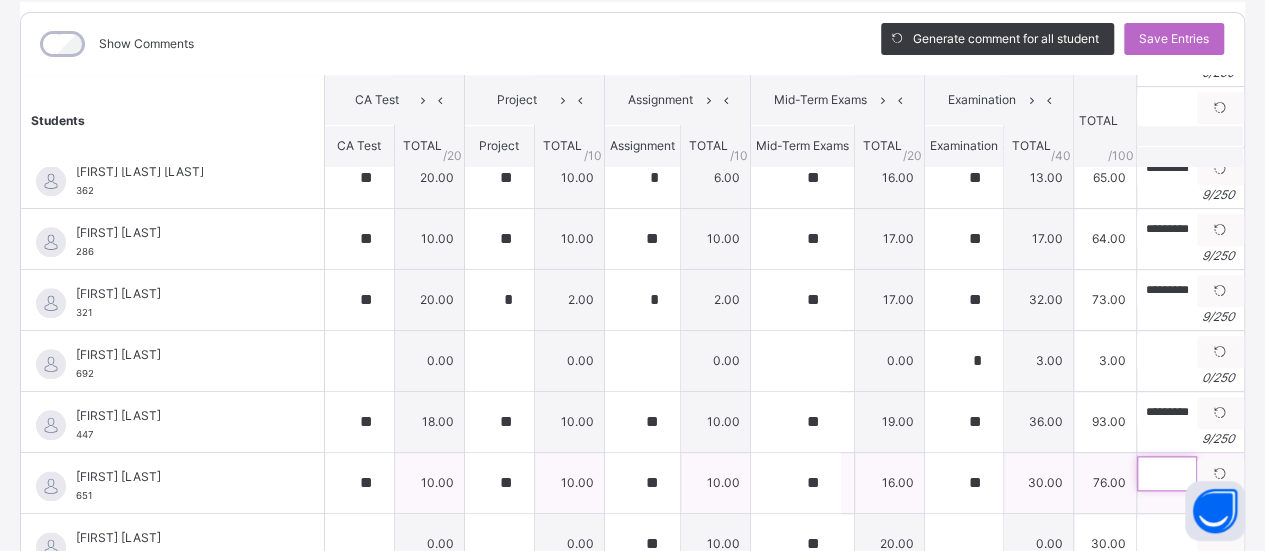 click at bounding box center [1167, 473] 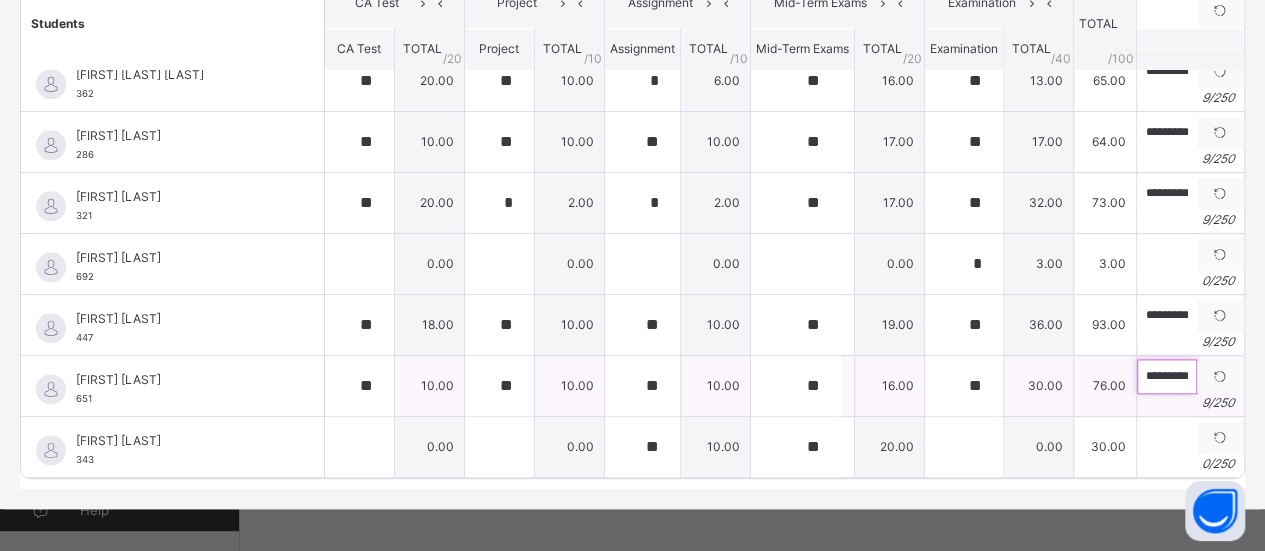 scroll, scrollTop: 374, scrollLeft: 0, axis: vertical 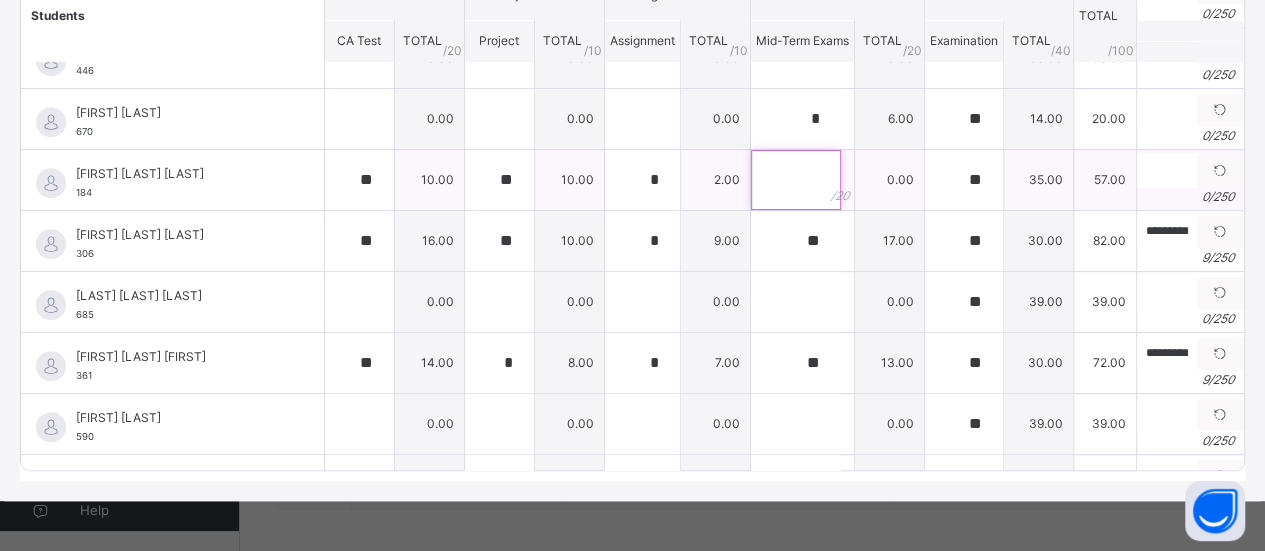 click at bounding box center [796, 180] 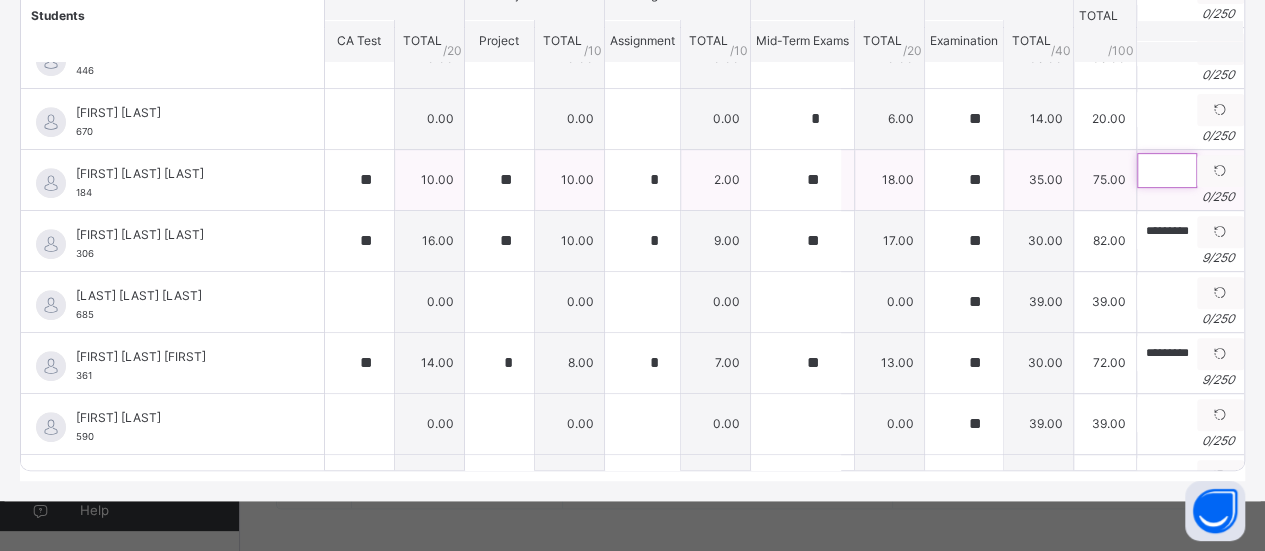 click at bounding box center [1167, 170] 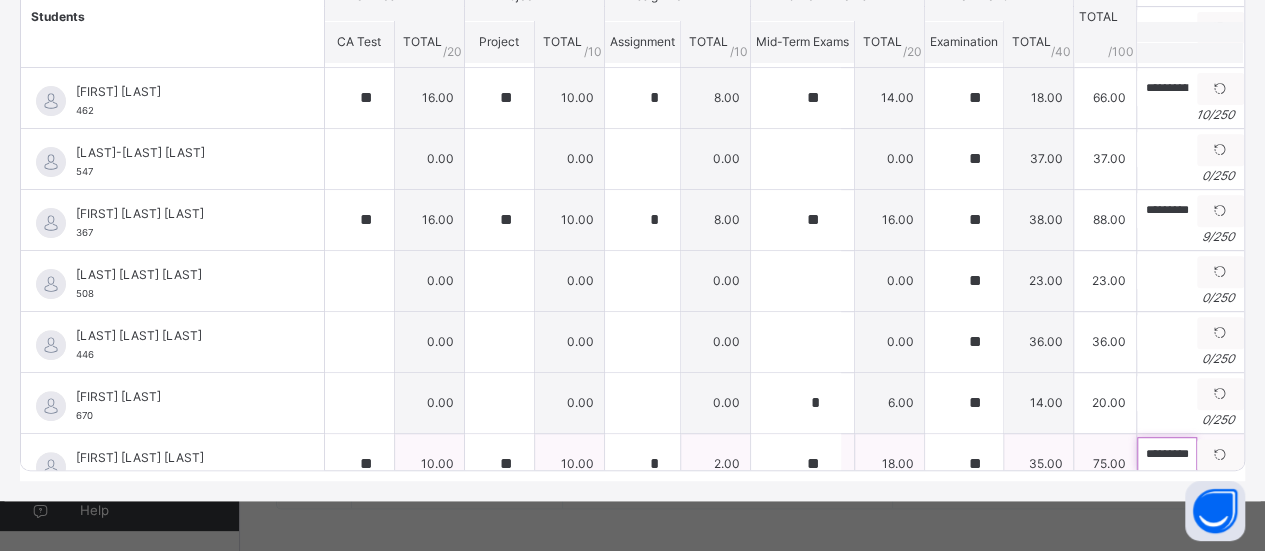 scroll, scrollTop: 0, scrollLeft: 0, axis: both 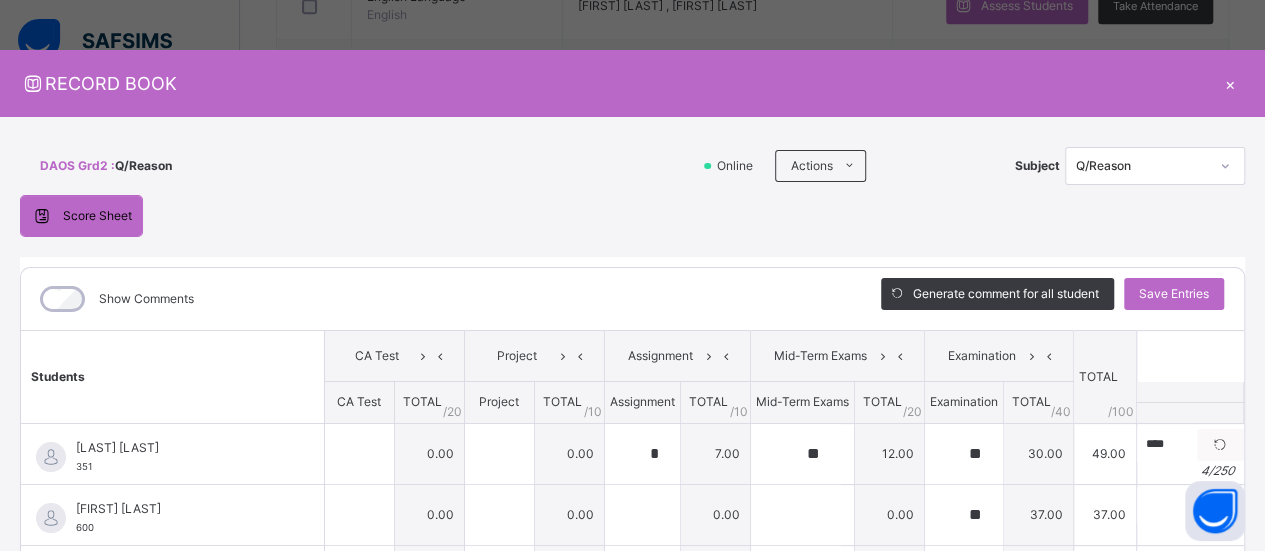 click on "Score Sheet Score Sheet Show Comments   Generate comment for all student   Save Entries Class Level:  DAOS Grd2   Subject:  Q/Reason Session:  2024/2025 Session Session:  3rd Term Students CA Test Project Assignment Mid-Term Exams Examination TOTAL /100 Comment CA Test TOTAL / 20 Project TOTAL / 10 Assignment TOTAL / 10 Mid-Term Exams TOTAL / 20 Examination TOTAL / 40 [FIRST]  [LAST] [ID] [FIRST]  [LAST] [ID] 0.00 0.00 * 7.00 ** 12.00 ** 30.00 49.00 **** Generate comment 4 / 250   ×   Subject Teacher’s Comment Generate and see in full the comment developed by the AI with an option to regenerate the comment JS [FIRST]  [LAST]   600   Total 49.00  / 100.00 Sims Bot   Regenerate     Use this comment   [FIRST]  [LAST] [ID] [FIRST]  [LAST] [ID] 0.00 0.00 0.00 0.00 ** 37.00 37.00 Generate comment 0 / 250   ×   Subject Teacher’s Comment Generate and see in full the comment developed by the AI with an option to regenerate the comment JS [FIRST]  [LAST]   600   Total 37.00  / 100.00 Sims Bot   Regenerate" at bounding box center (632, 518) 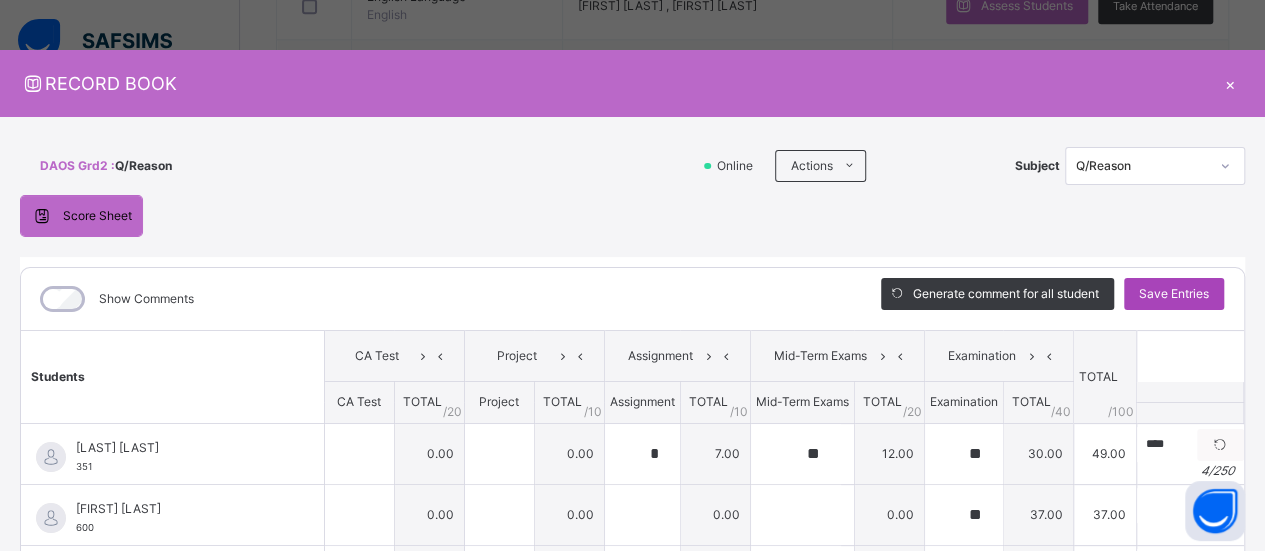 click on "Save Entries" at bounding box center [1174, 294] 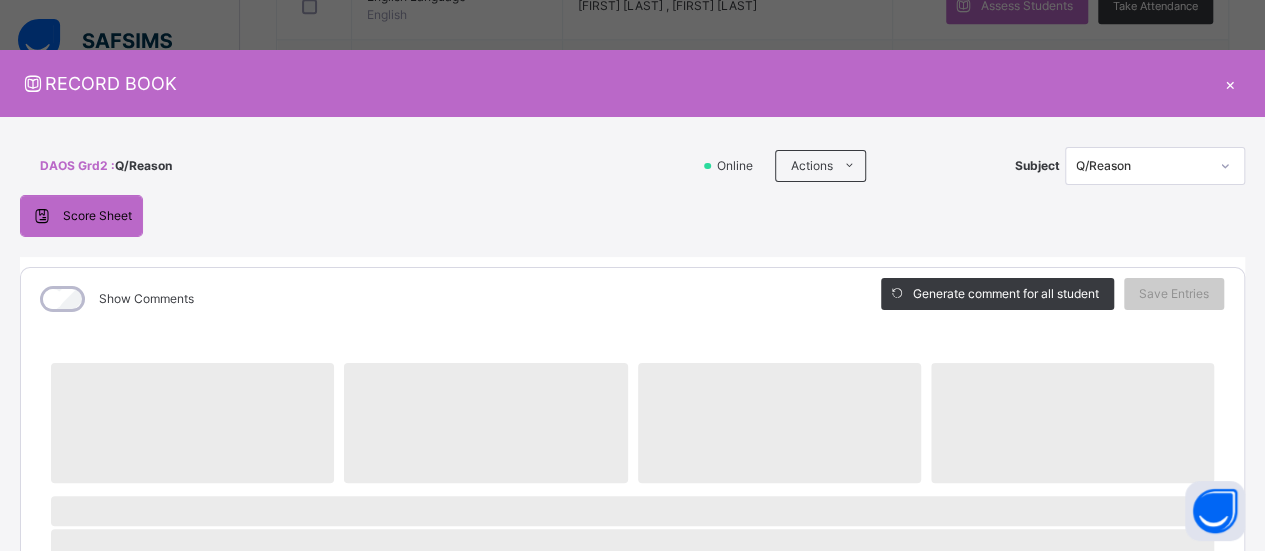 click on "×" at bounding box center (1230, 83) 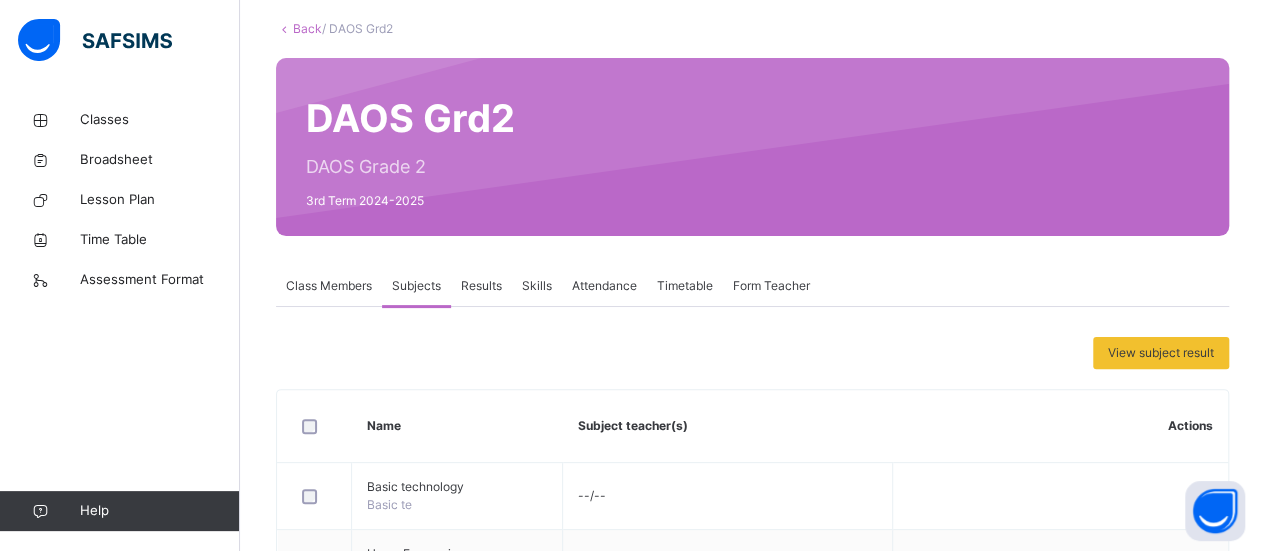 scroll, scrollTop: 0, scrollLeft: 0, axis: both 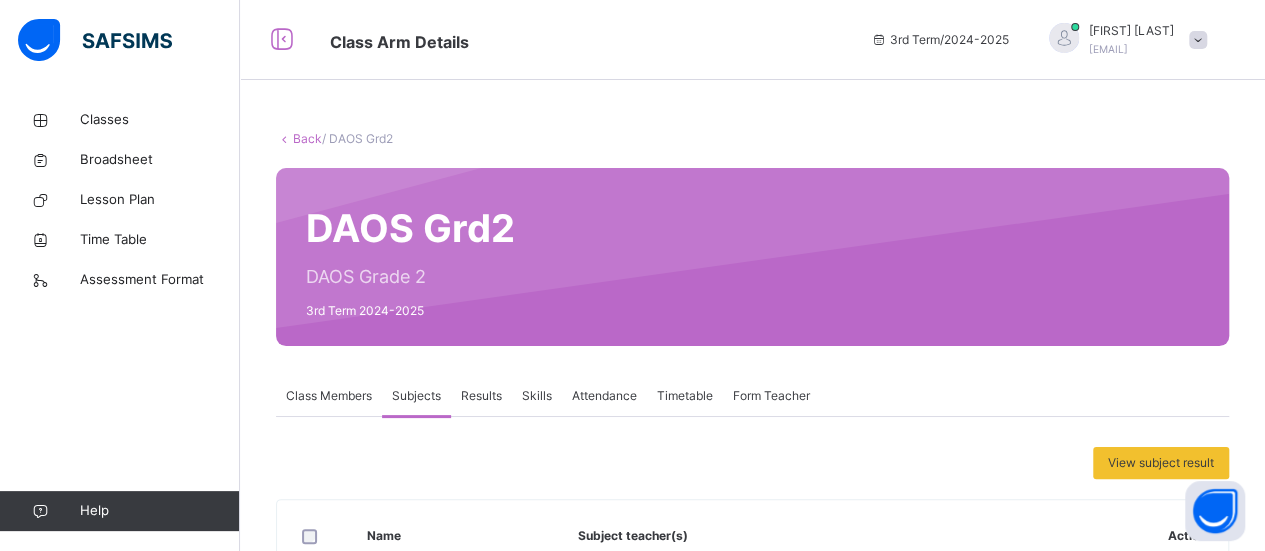 click on "Results" at bounding box center (481, 396) 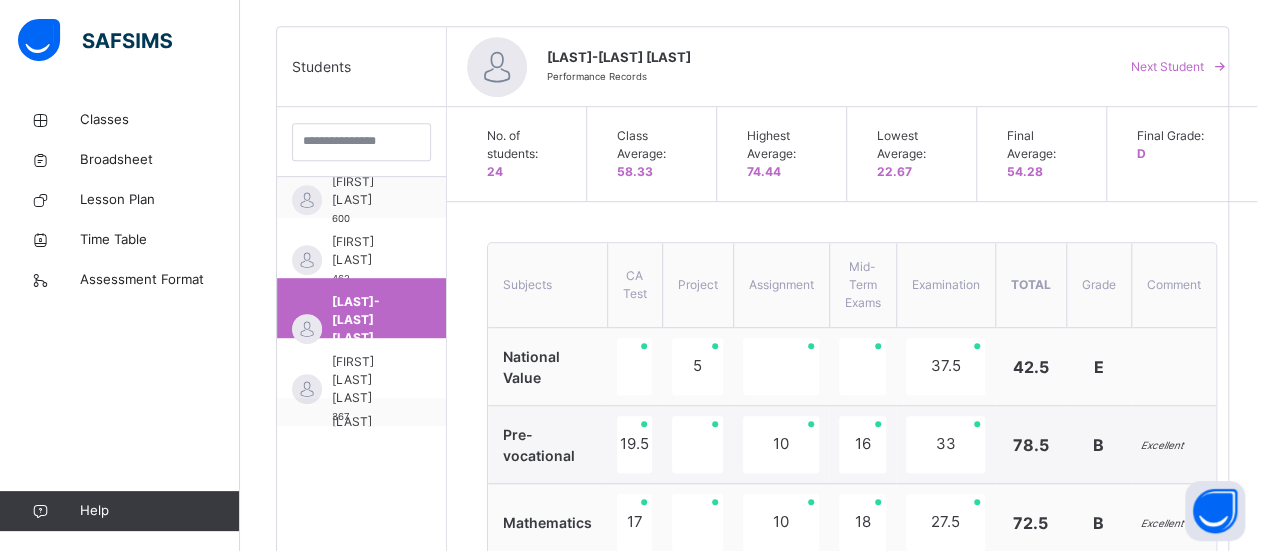 scroll, scrollTop: 500, scrollLeft: 0, axis: vertical 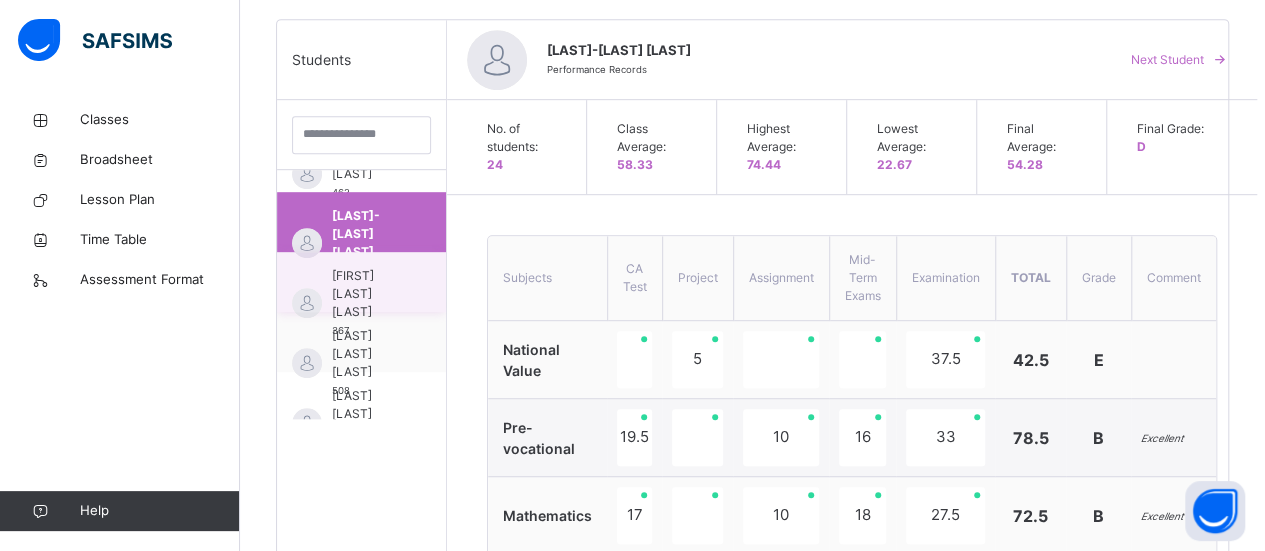 click on "[FIRST] [LAST] [LAST]" at bounding box center [366, 294] 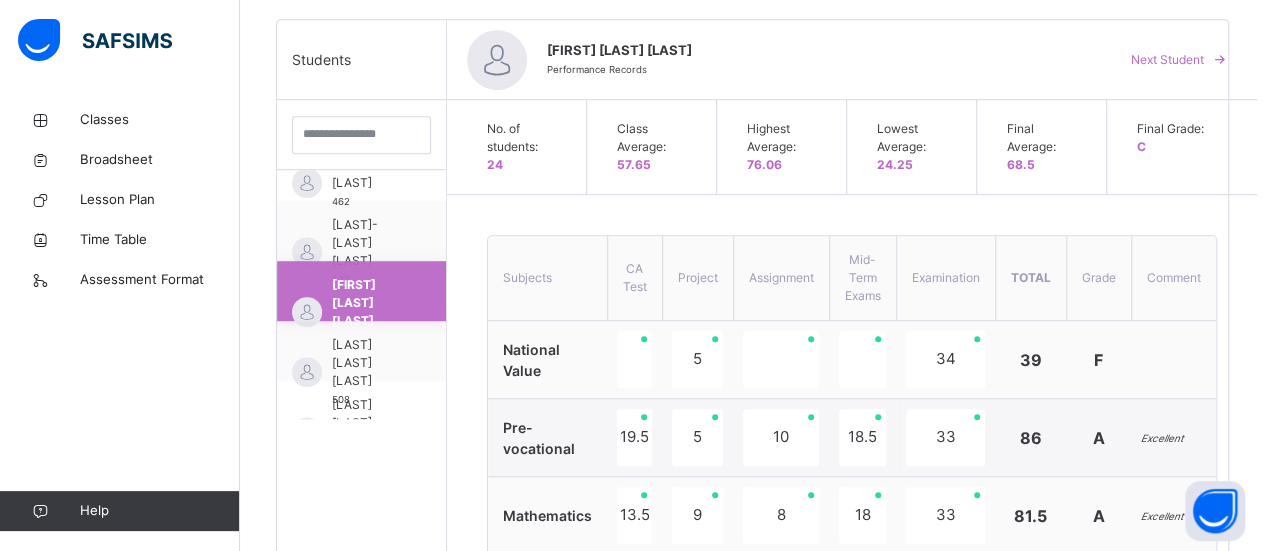 scroll, scrollTop: 158, scrollLeft: 0, axis: vertical 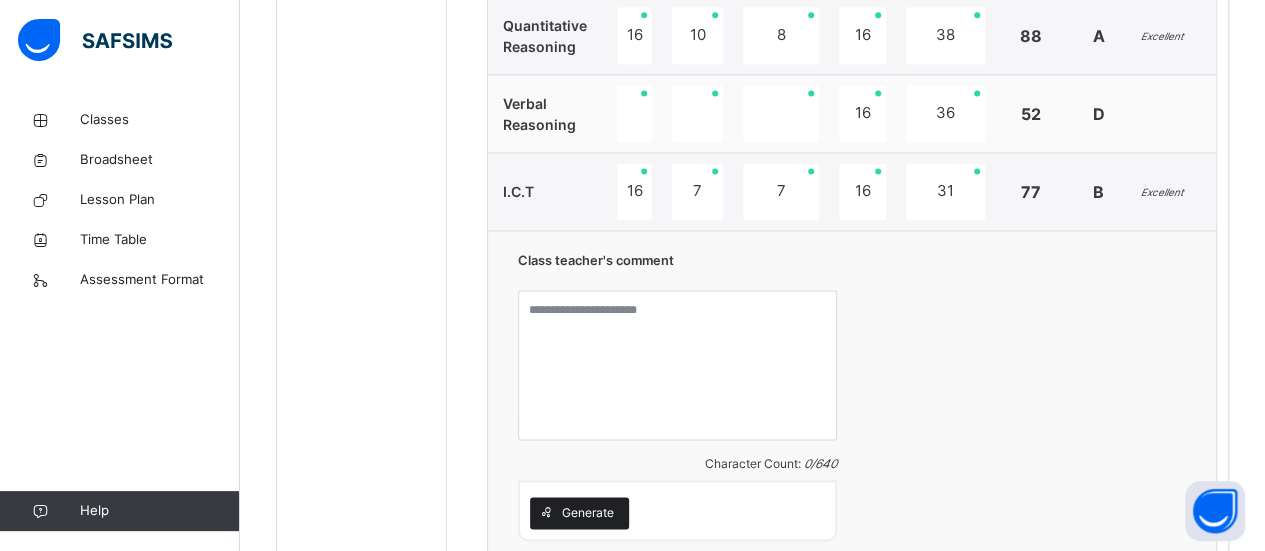 click on "Generate" at bounding box center (588, 513) 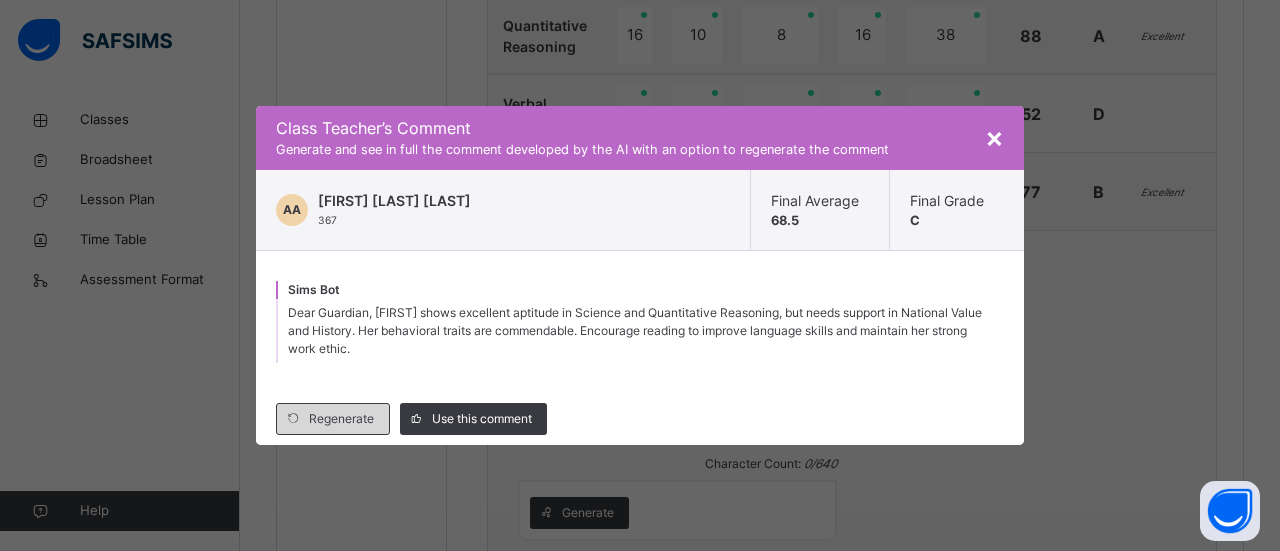 click on "Regenerate" at bounding box center [333, 419] 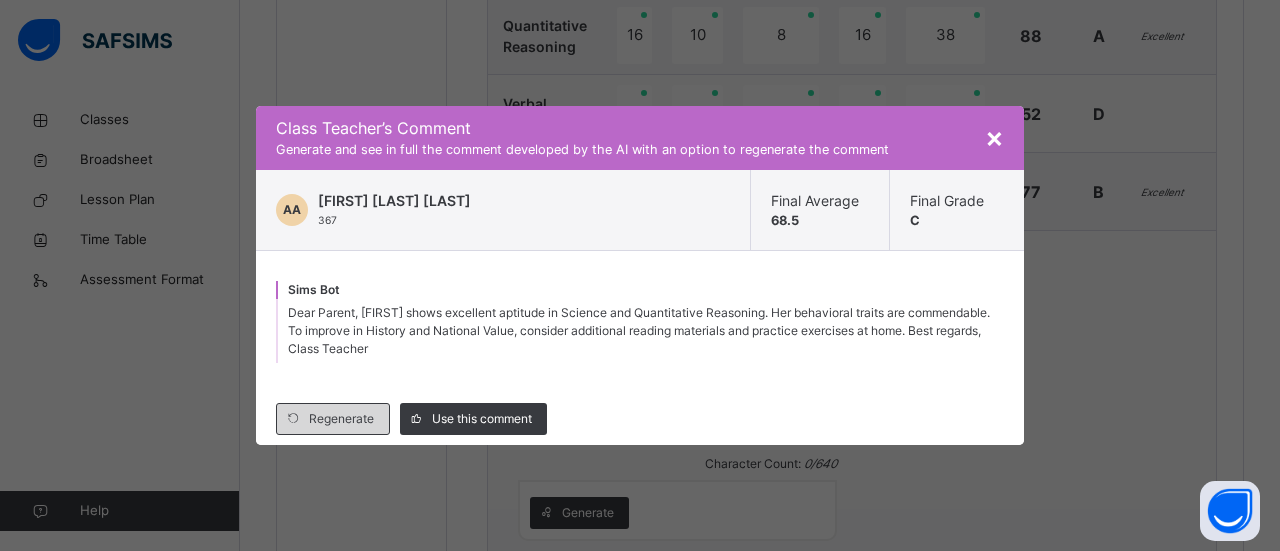 click on "Regenerate" at bounding box center [333, 419] 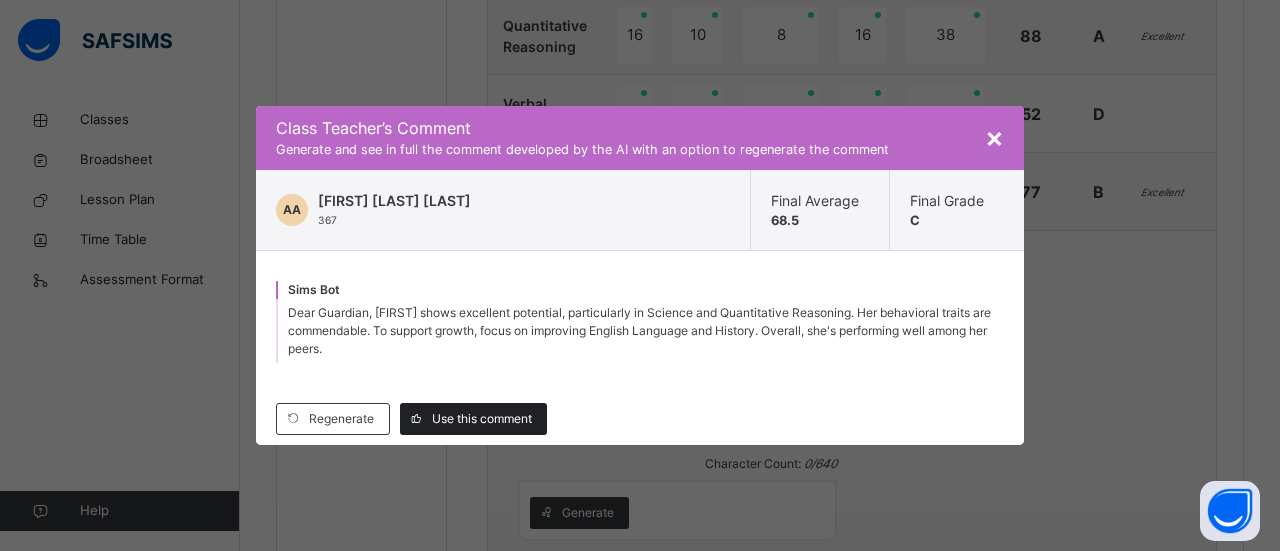 click on "Use this comment" at bounding box center (482, 419) 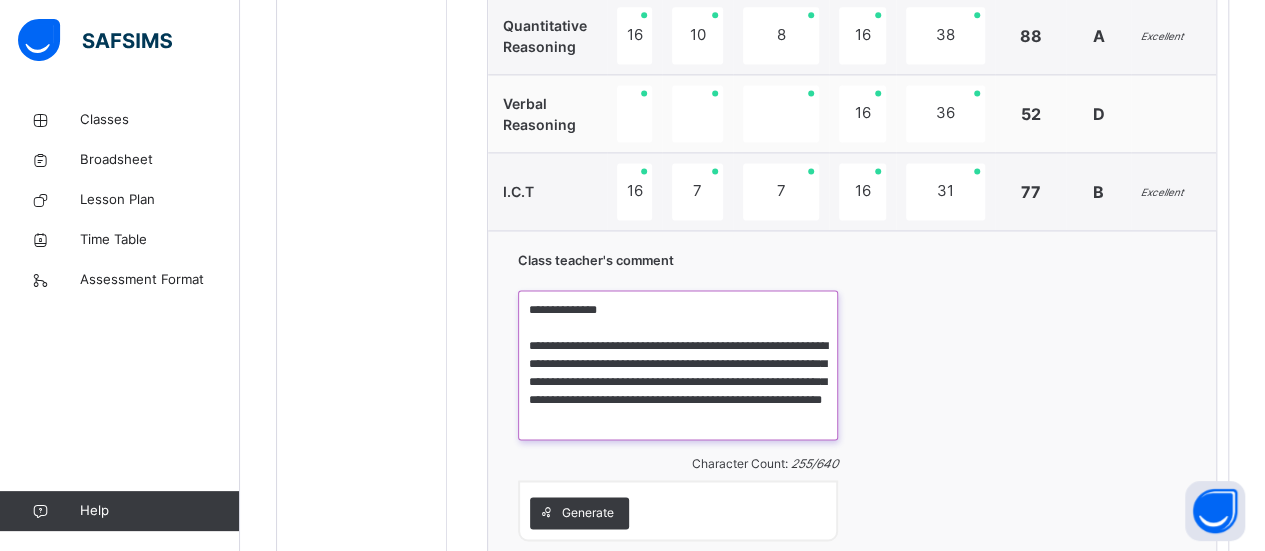 click on "**********" at bounding box center [678, 365] 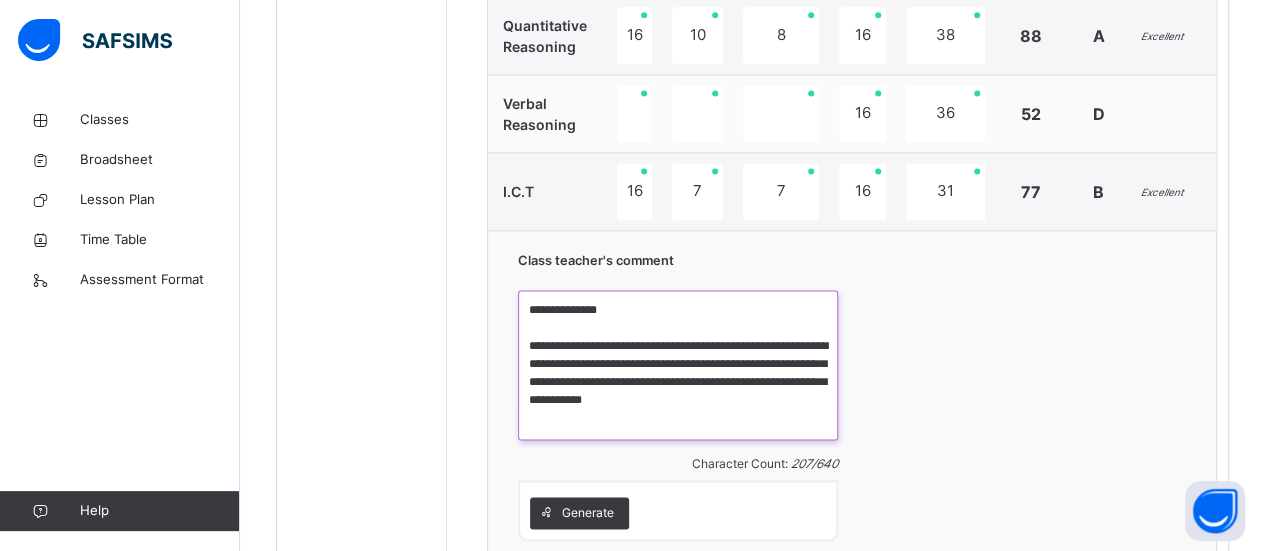 click on "**********" at bounding box center [678, 365] 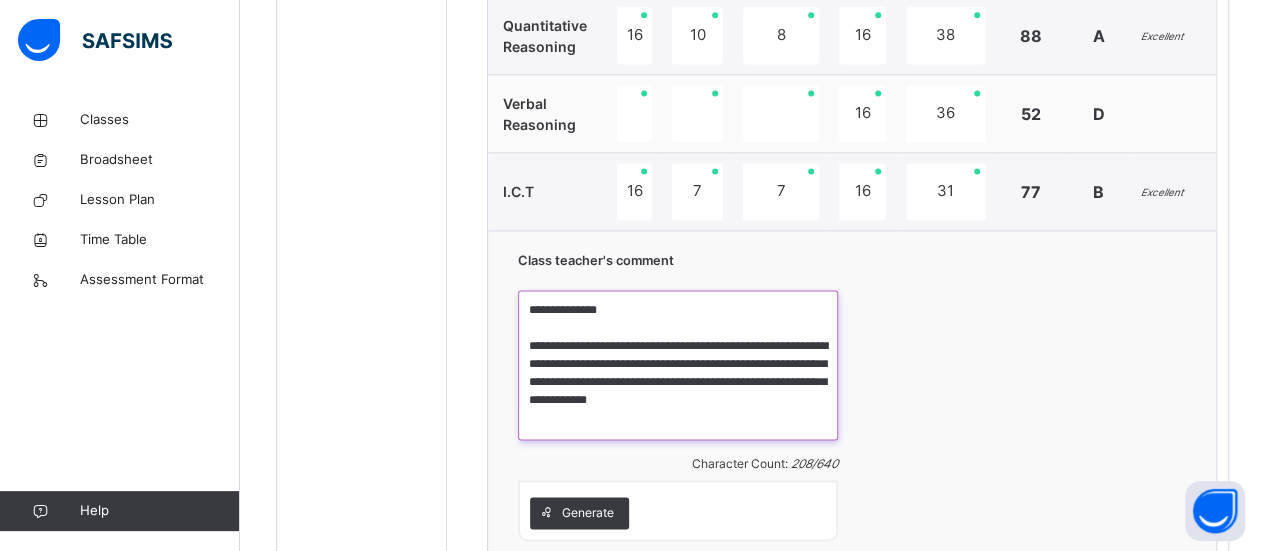 click on "**********" at bounding box center [678, 365] 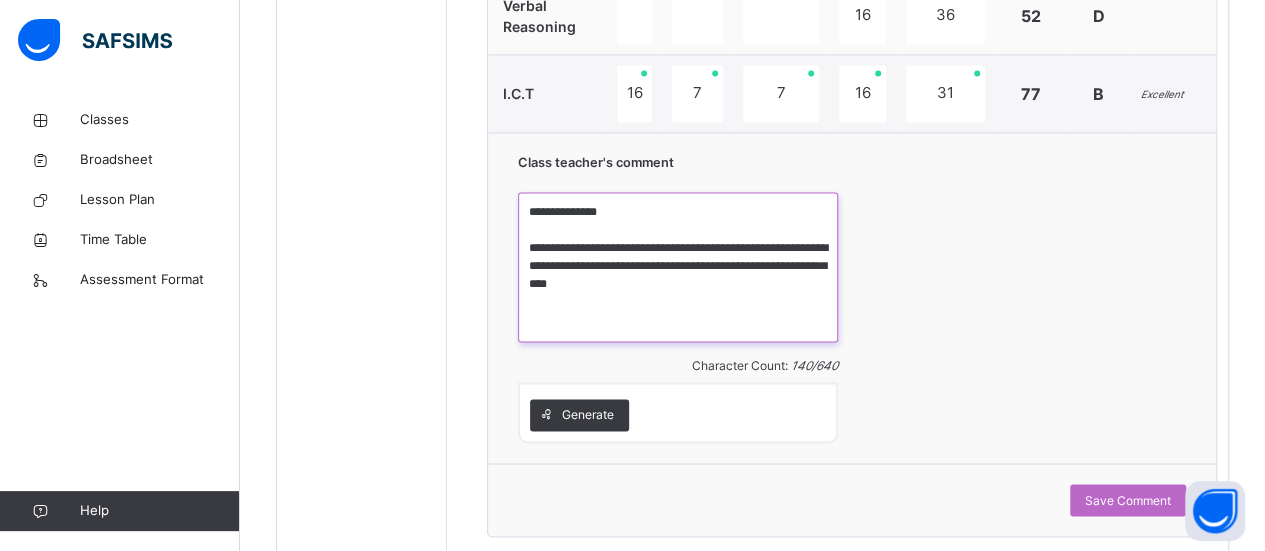 scroll, scrollTop: 1548, scrollLeft: 0, axis: vertical 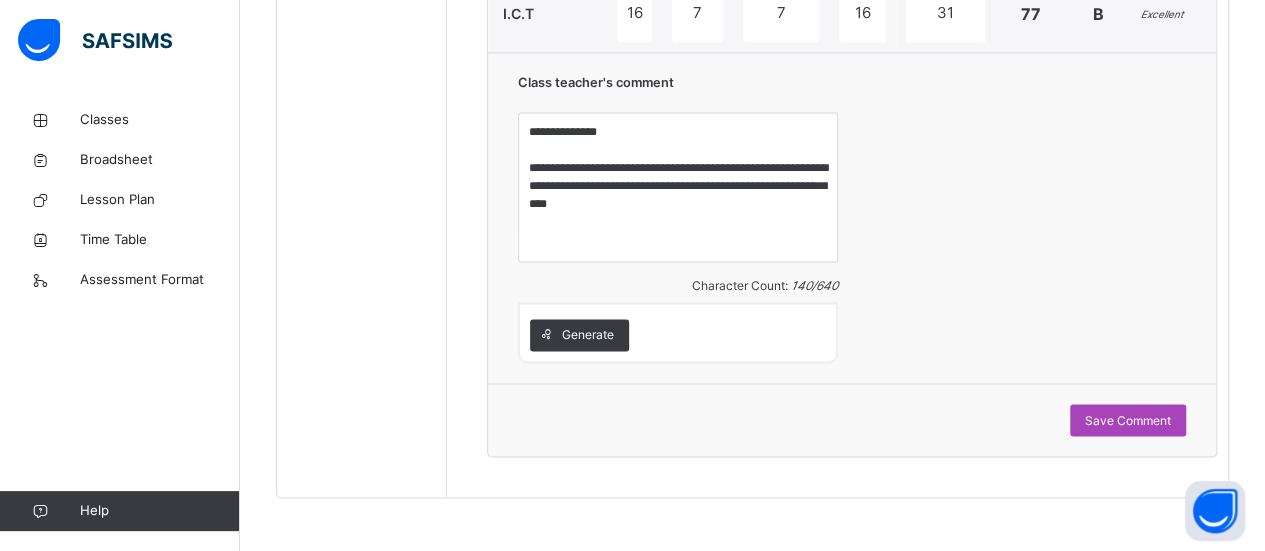 click on "Save Comment" at bounding box center [1128, 420] 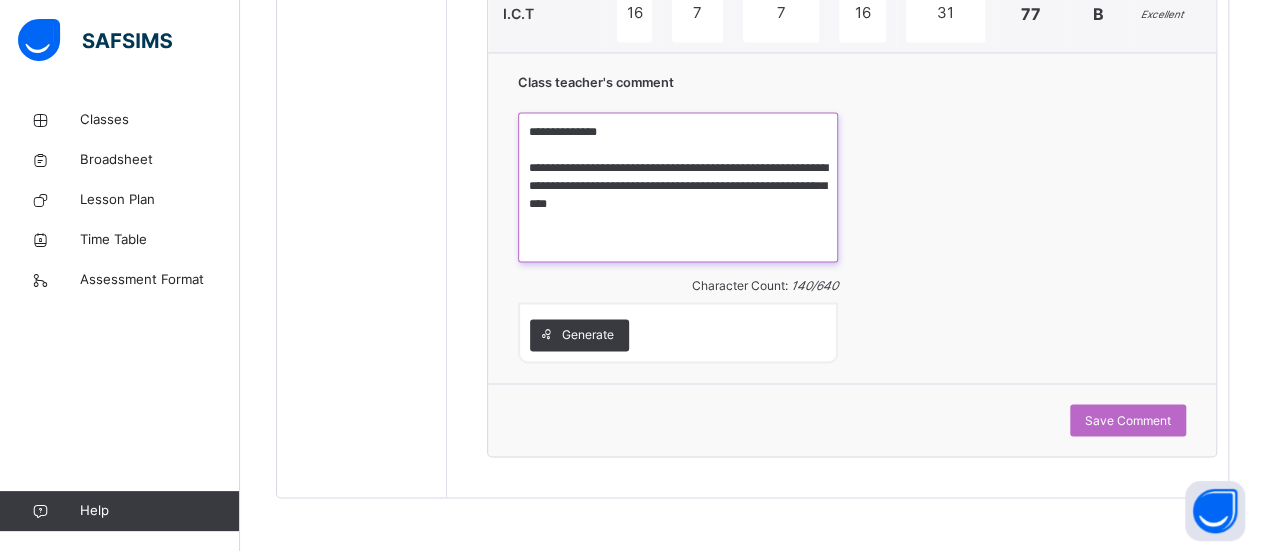 click on "**********" at bounding box center [678, 187] 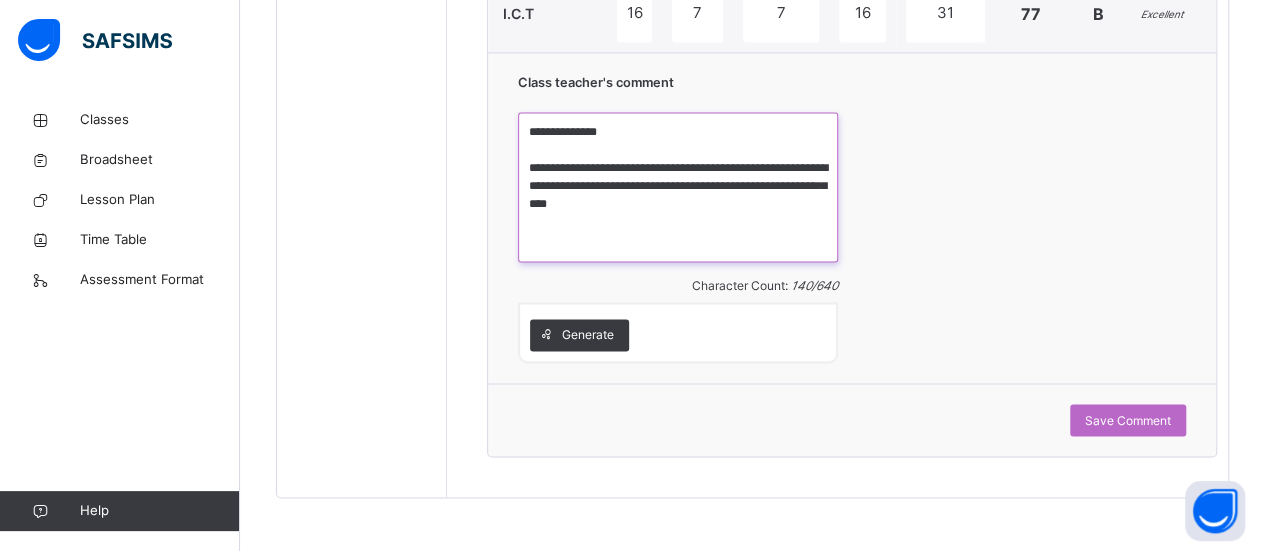 click on "**********" at bounding box center (678, 187) 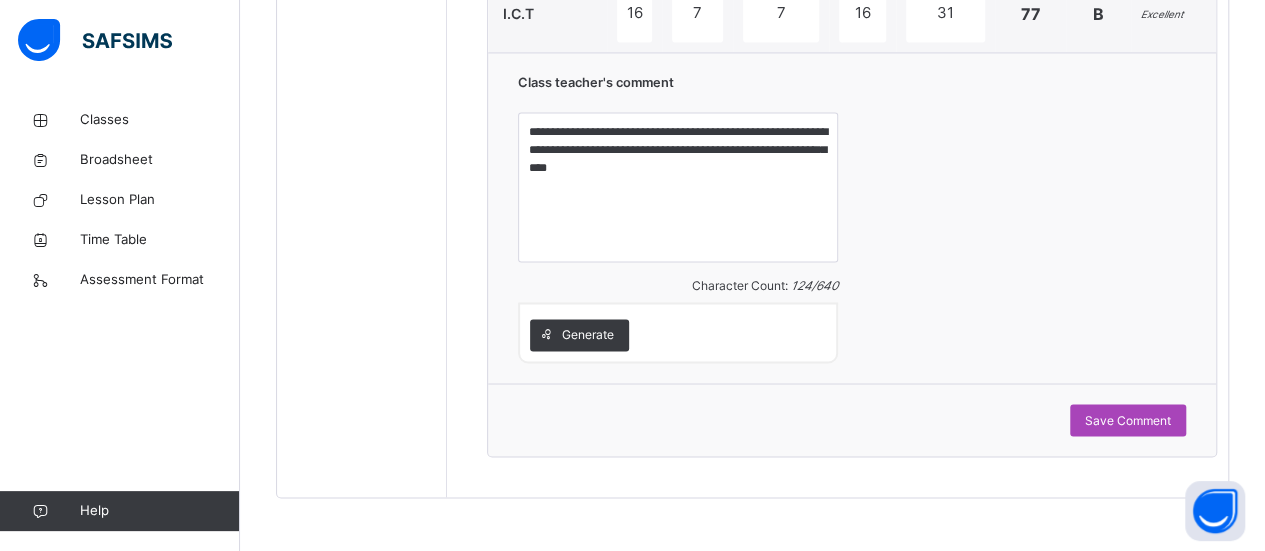 click on "Save Comment" at bounding box center (1128, 420) 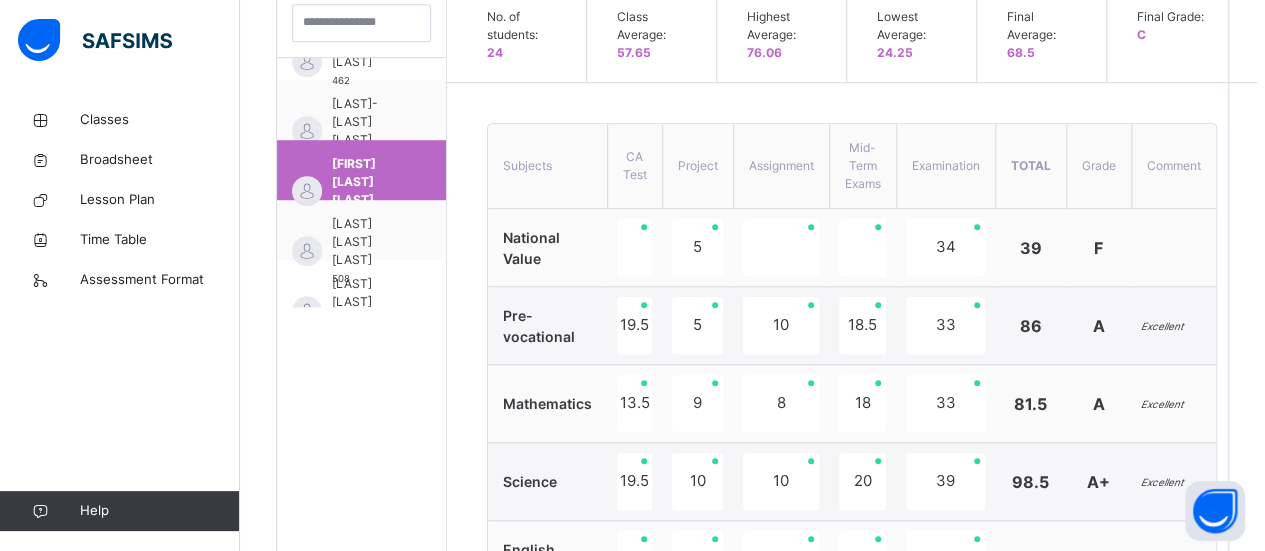 scroll, scrollTop: 585, scrollLeft: 0, axis: vertical 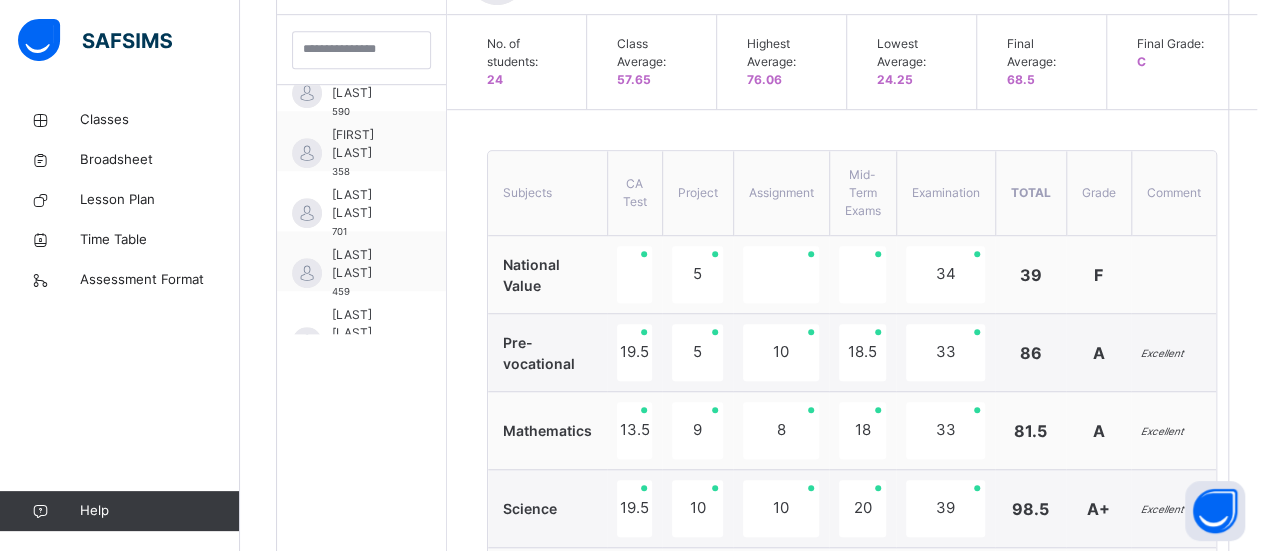 click on "F" at bounding box center [1098, 275] 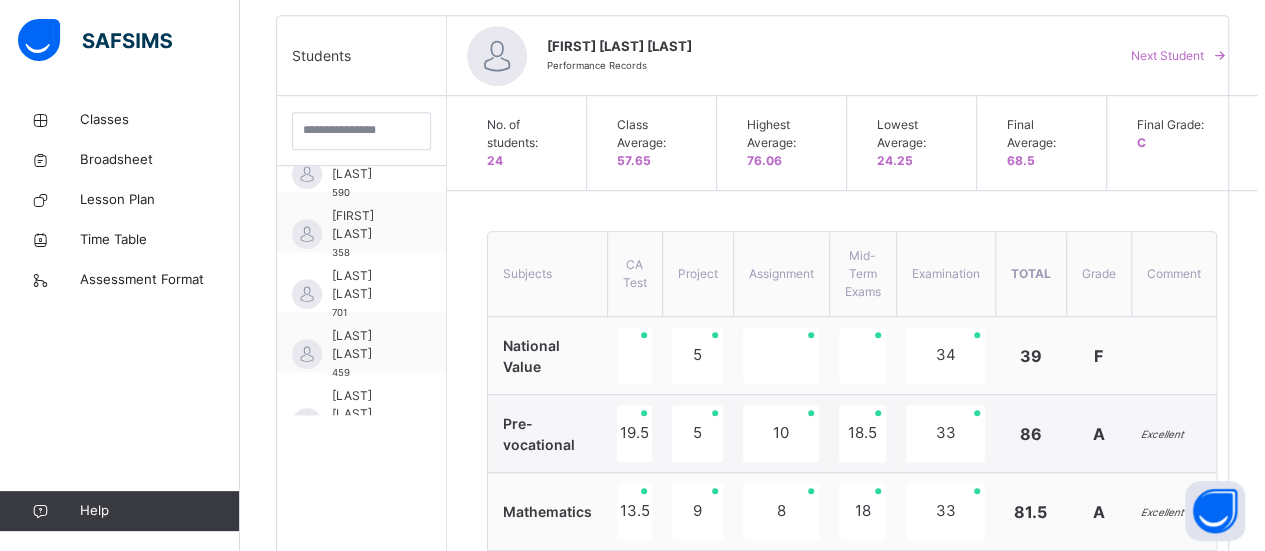 scroll, scrollTop: 505, scrollLeft: 0, axis: vertical 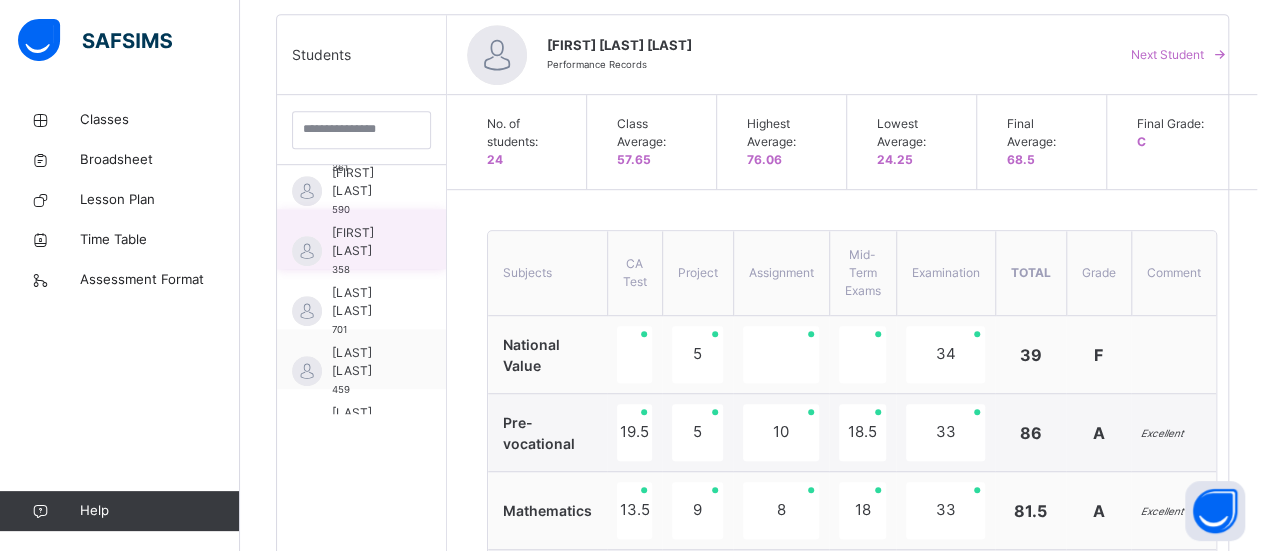 click on "[FIRST]  [LAST]" at bounding box center [366, 242] 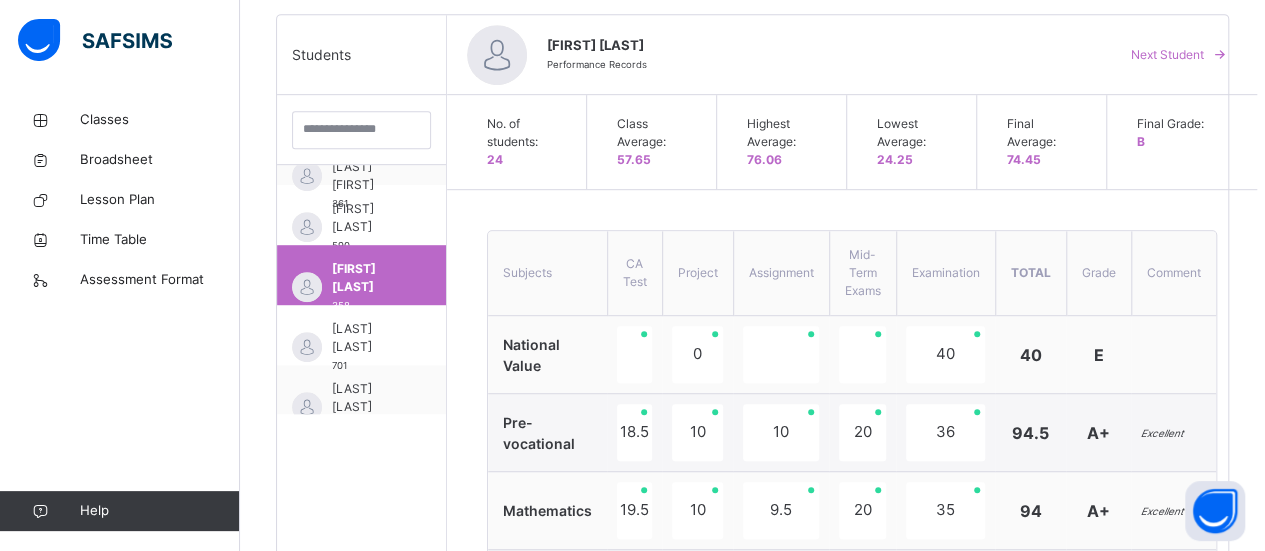 scroll, scrollTop: 736, scrollLeft: 0, axis: vertical 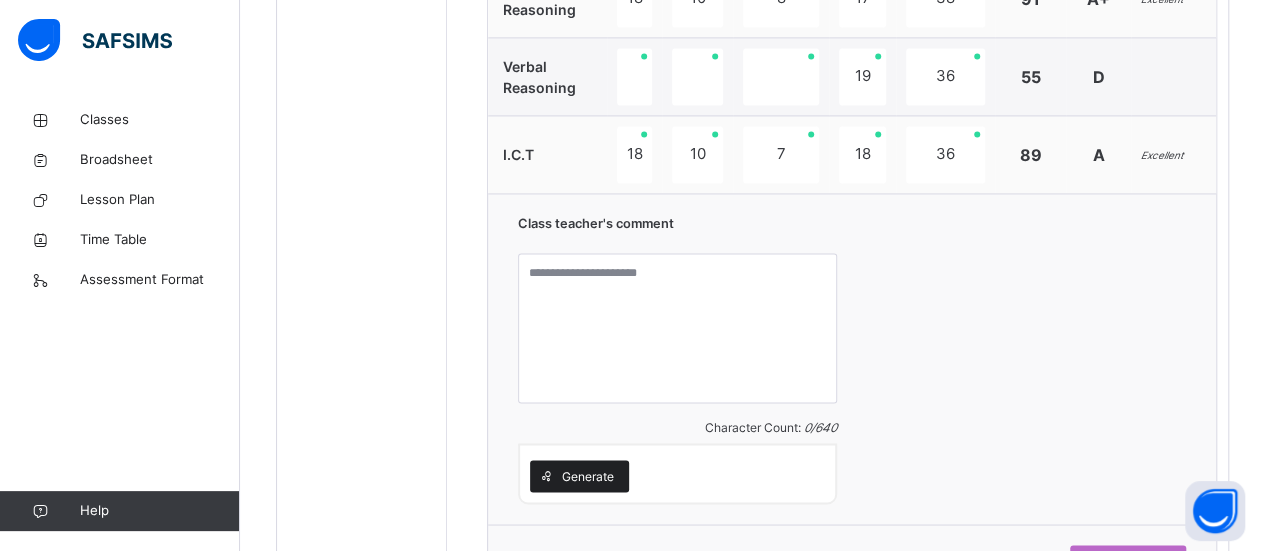 click on "Generate" at bounding box center (579, 476) 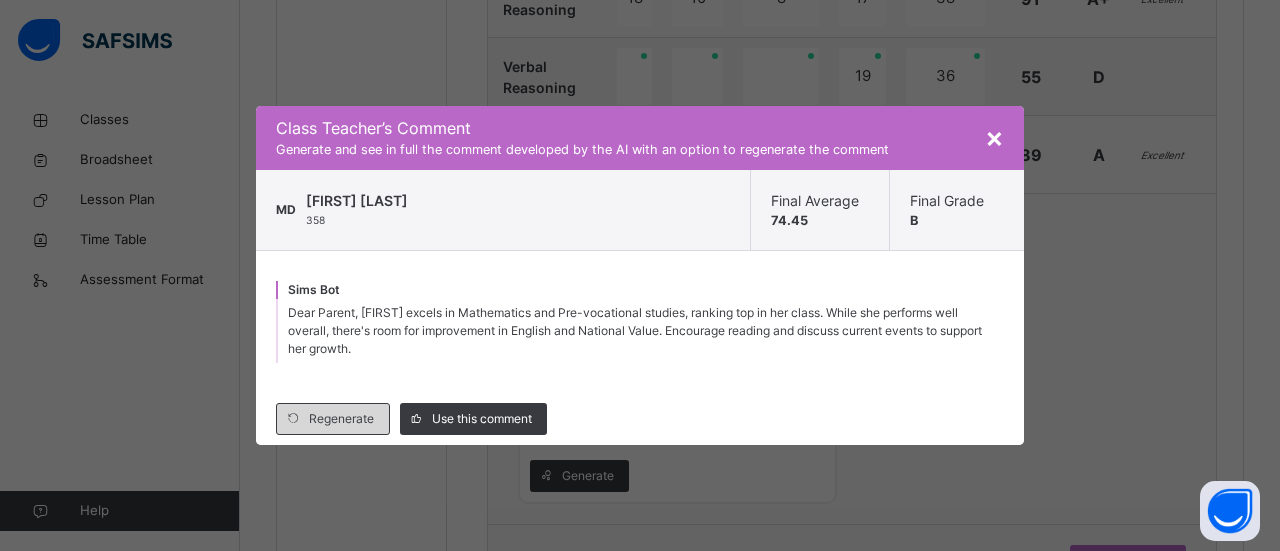 click on "Regenerate" at bounding box center (341, 419) 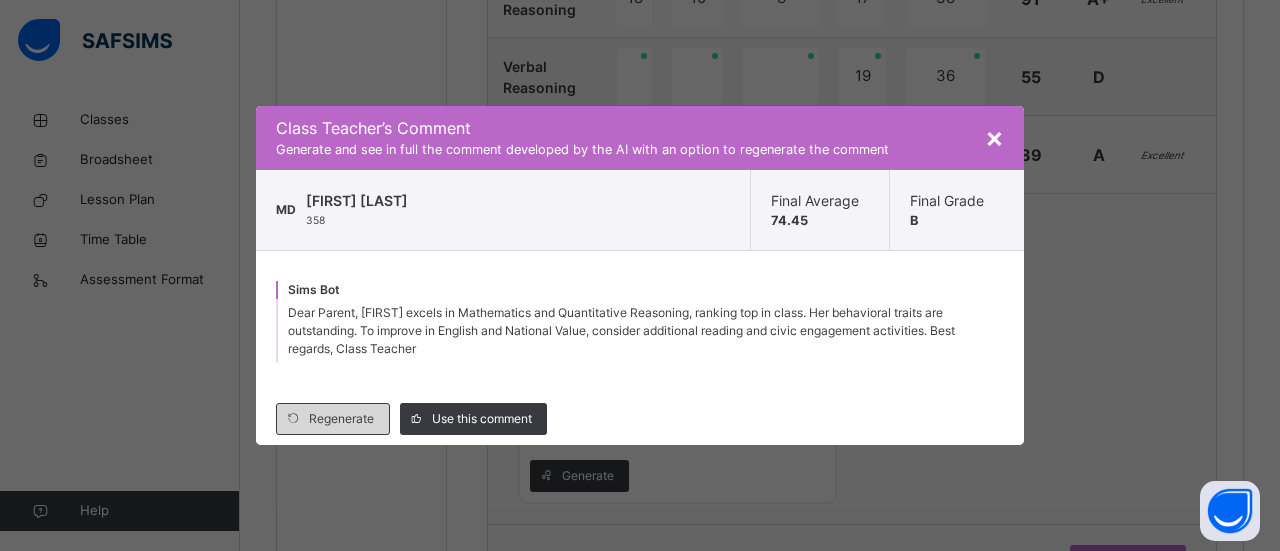 click on "Regenerate" at bounding box center (341, 419) 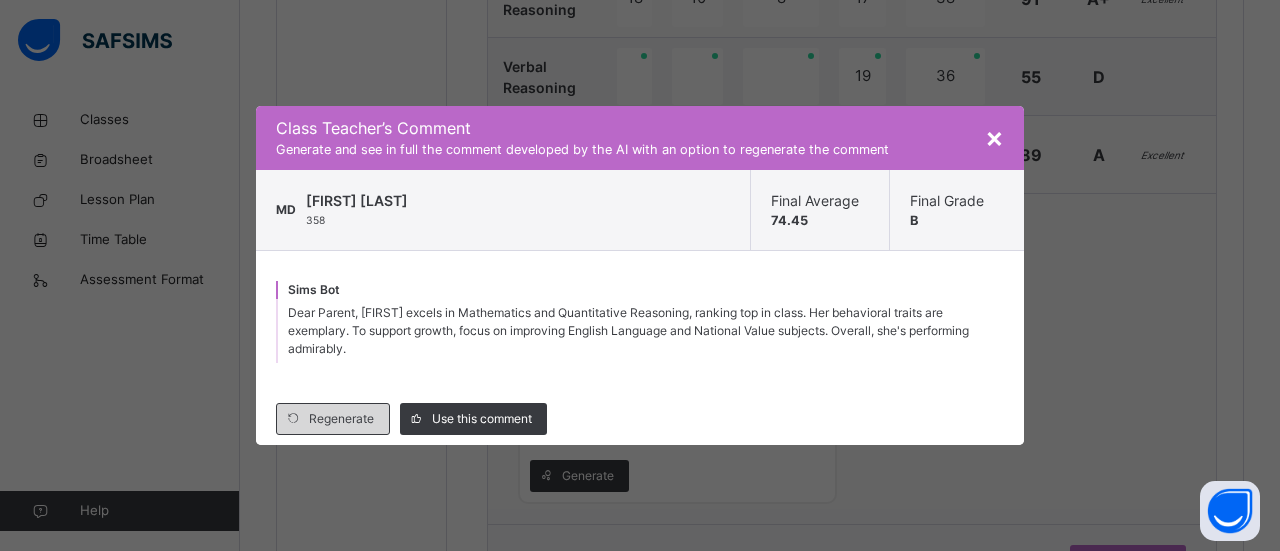 click on "Regenerate" at bounding box center [341, 419] 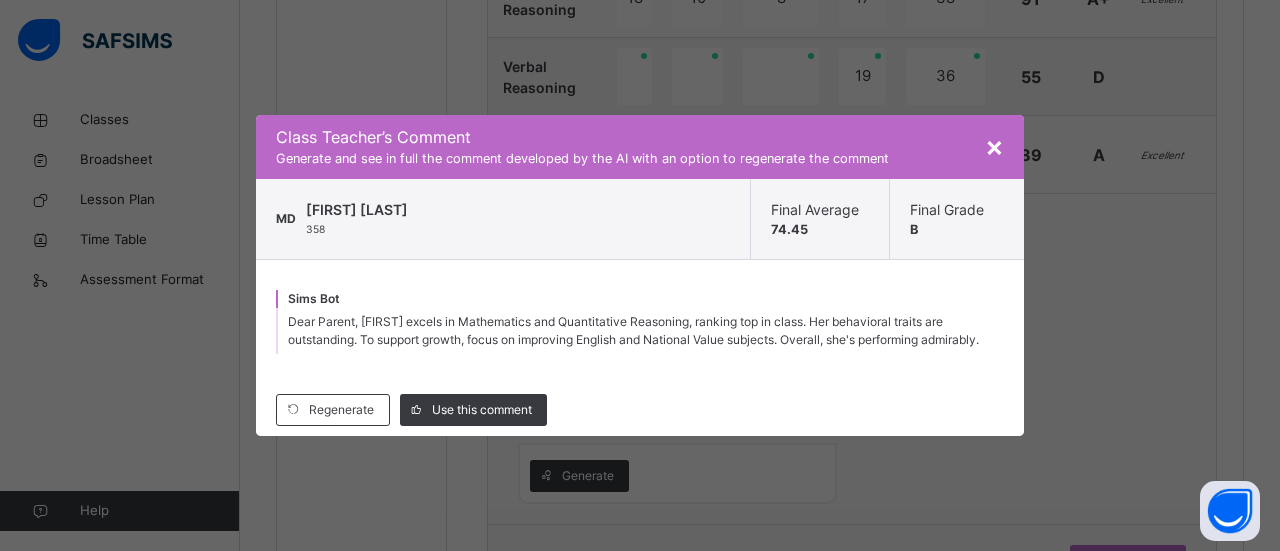 click on "Generate and see in full the comment developed by the AI with an option to regenerate the comment" at bounding box center [640, 158] 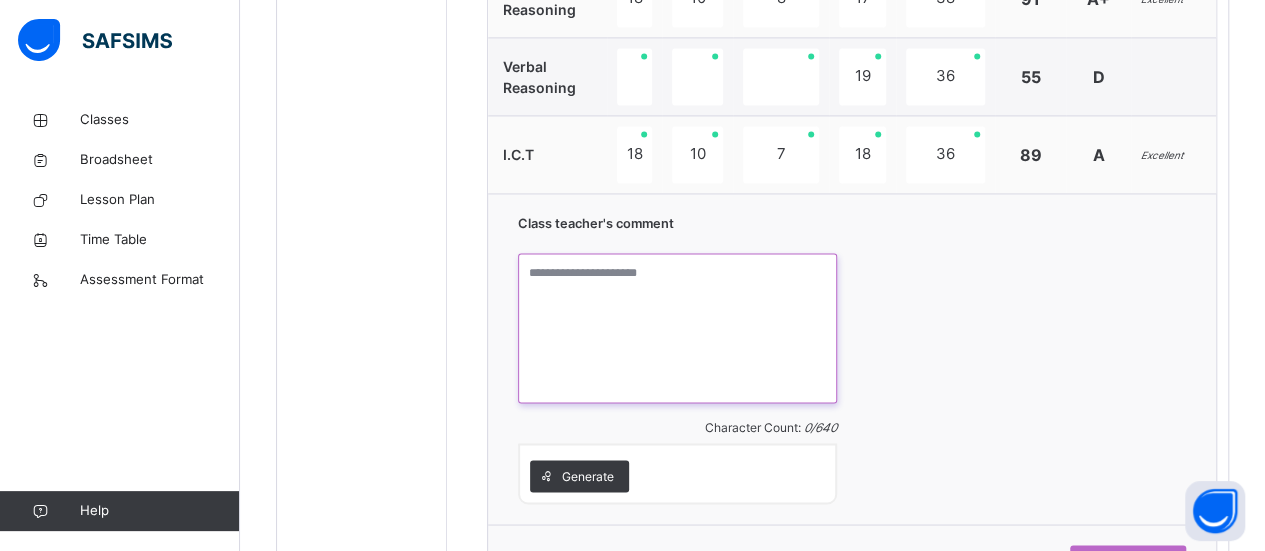 click at bounding box center [677, 328] 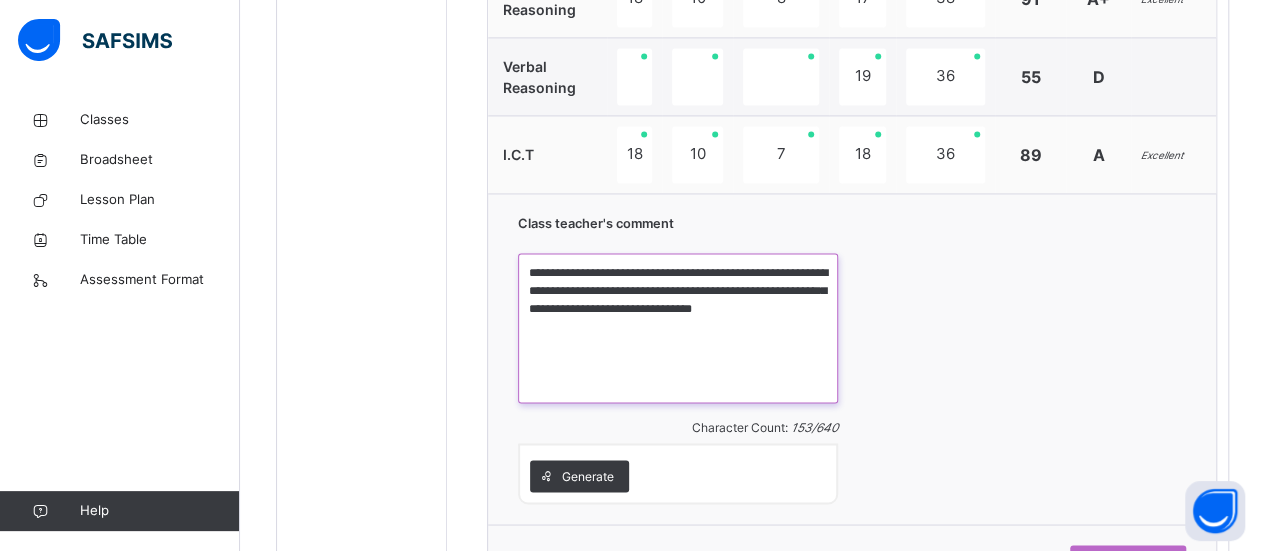 click on "**********" at bounding box center (678, 328) 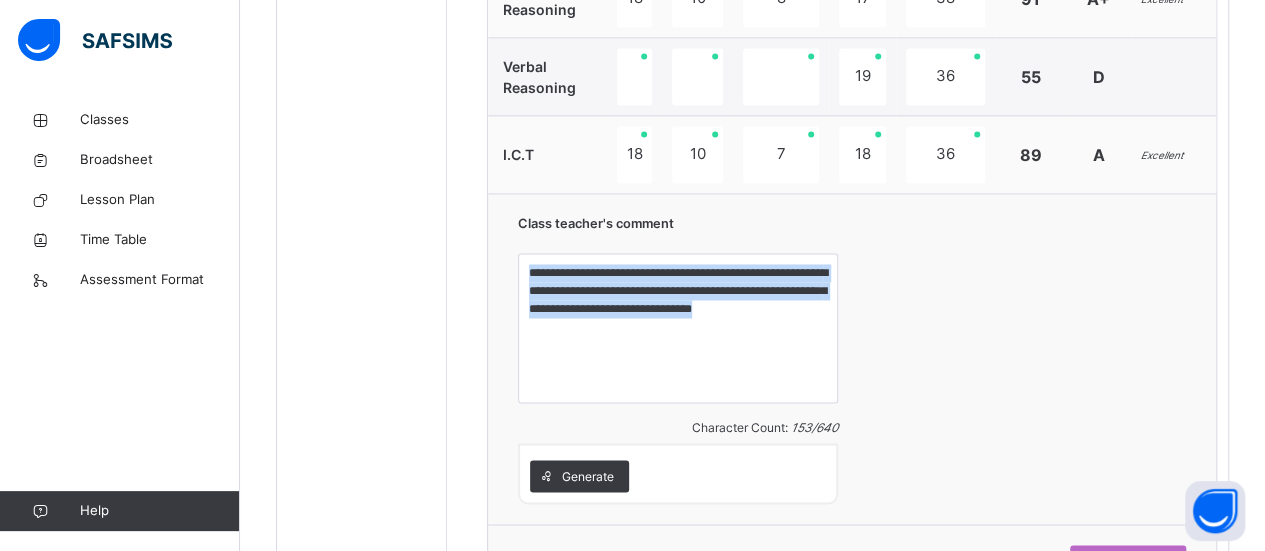 drag, startPoint x: 692, startPoint y: 265, endPoint x: 494, endPoint y: 402, distance: 240.77583 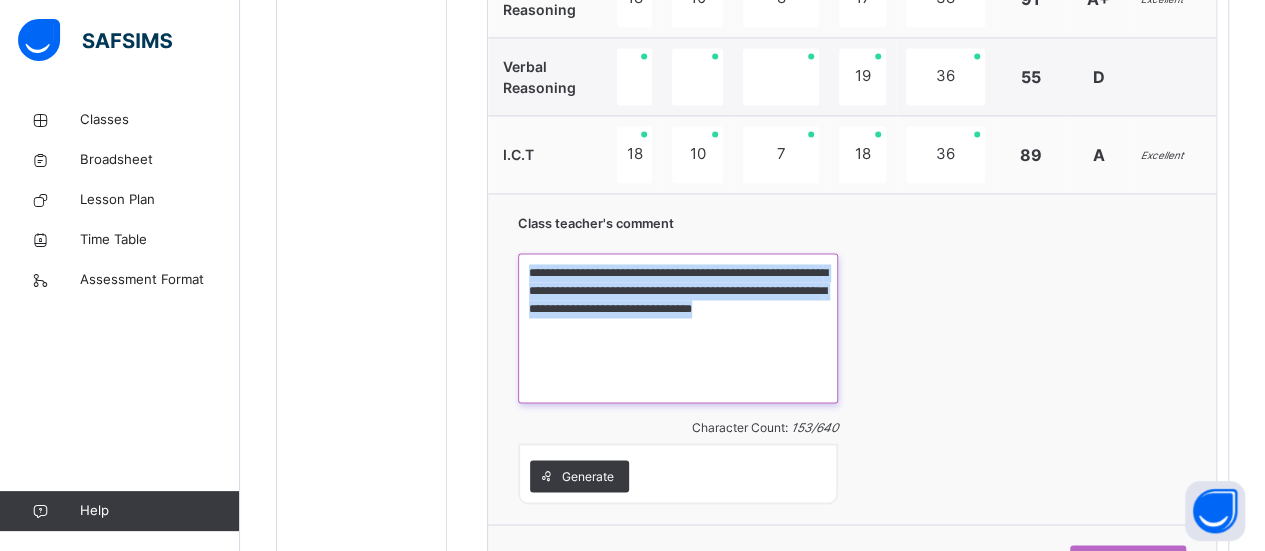 click on "**********" at bounding box center [678, 328] 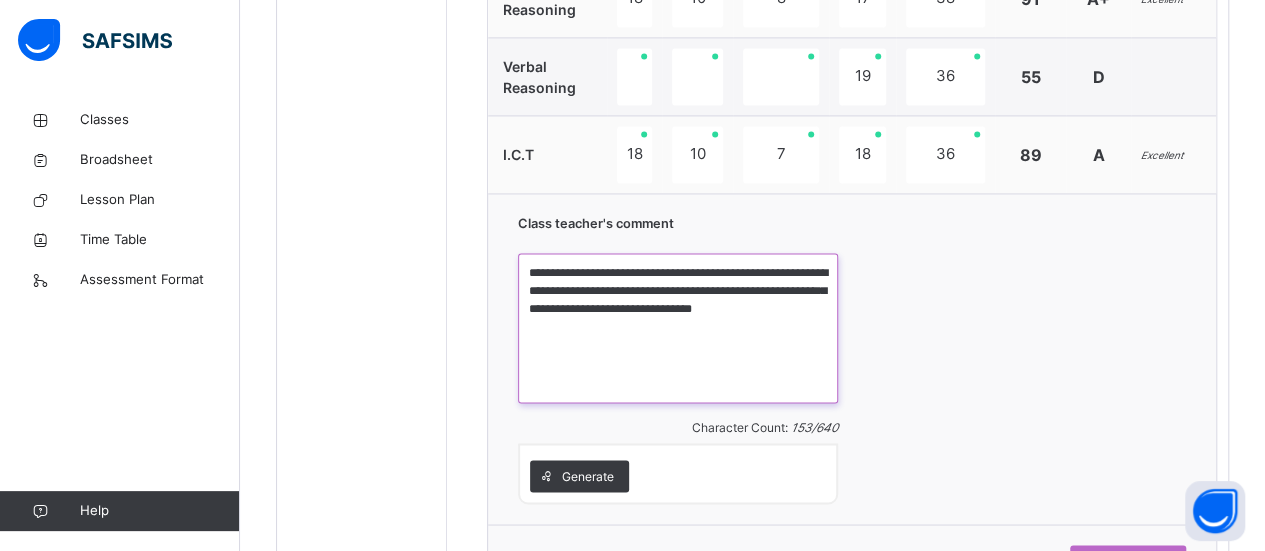 click on "**********" at bounding box center (678, 328) 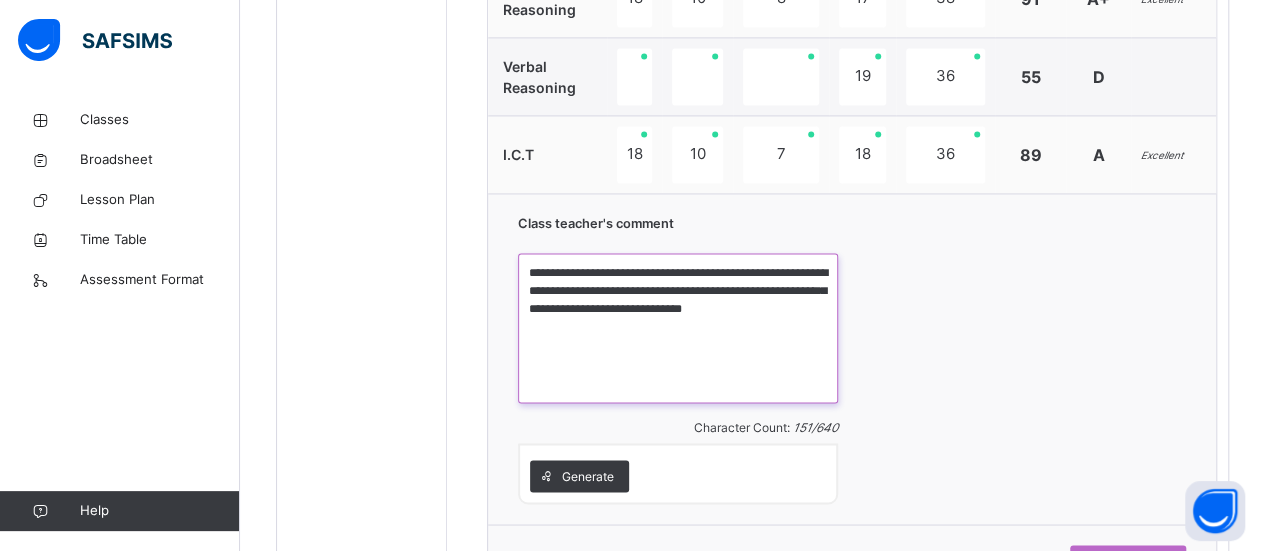 click on "**********" at bounding box center (678, 328) 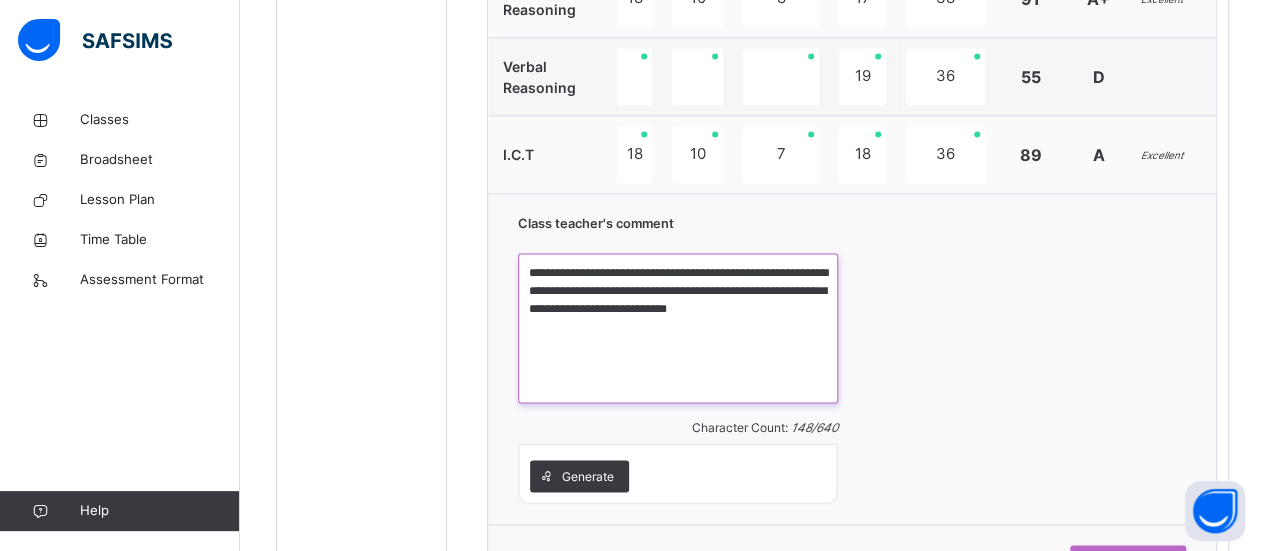 click on "**********" at bounding box center (678, 328) 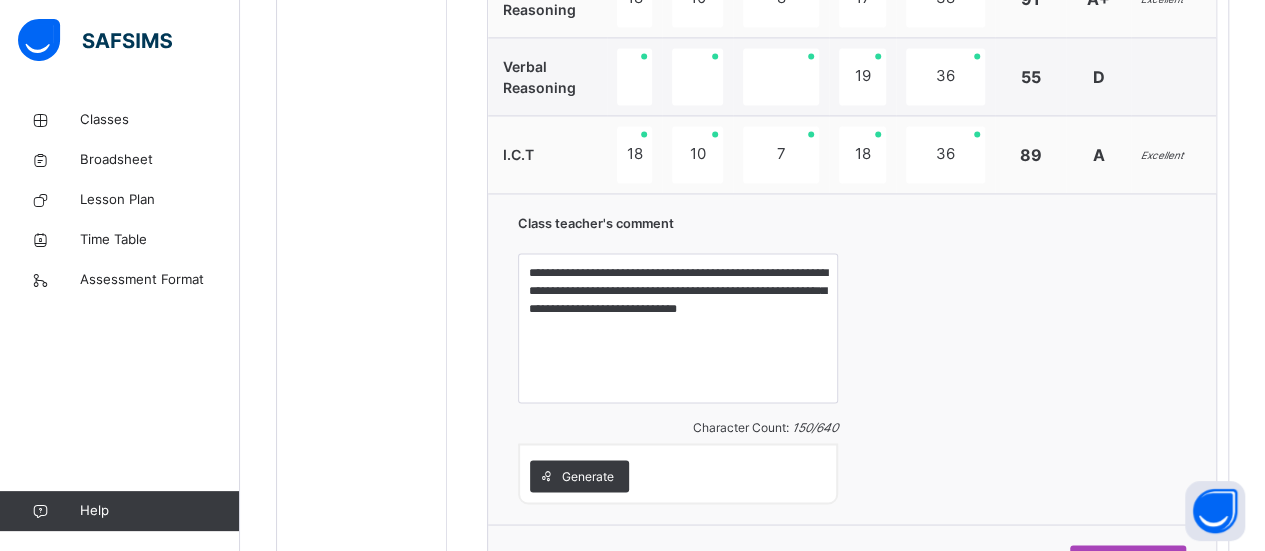 click on "Save Comment" at bounding box center (1128, 561) 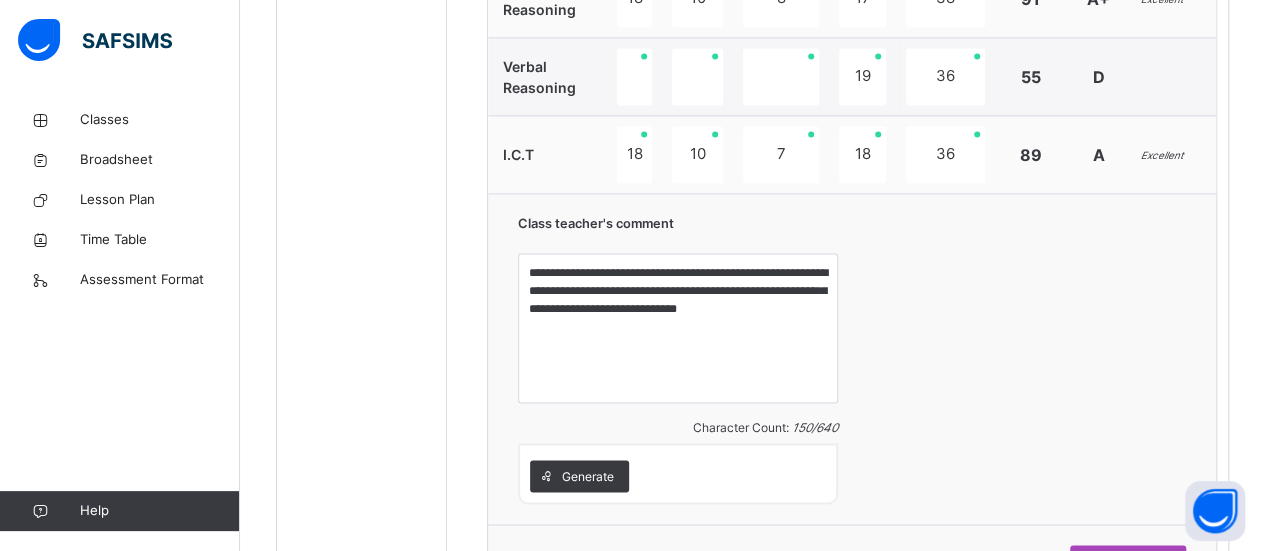 click on "Save Comment" at bounding box center [1128, 561] 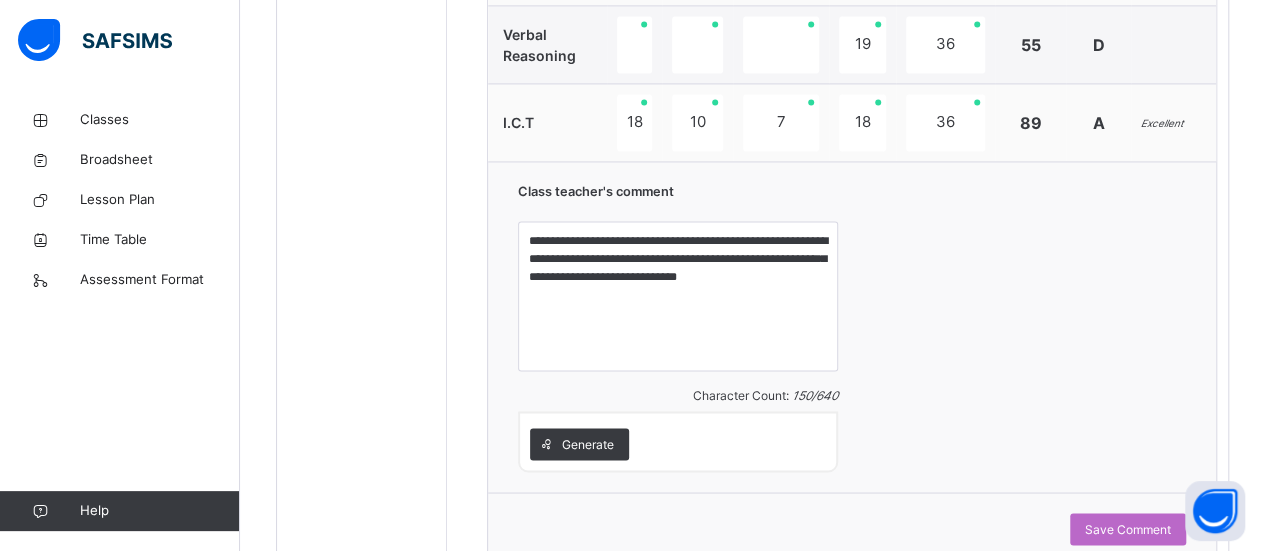 scroll, scrollTop: 1566, scrollLeft: 0, axis: vertical 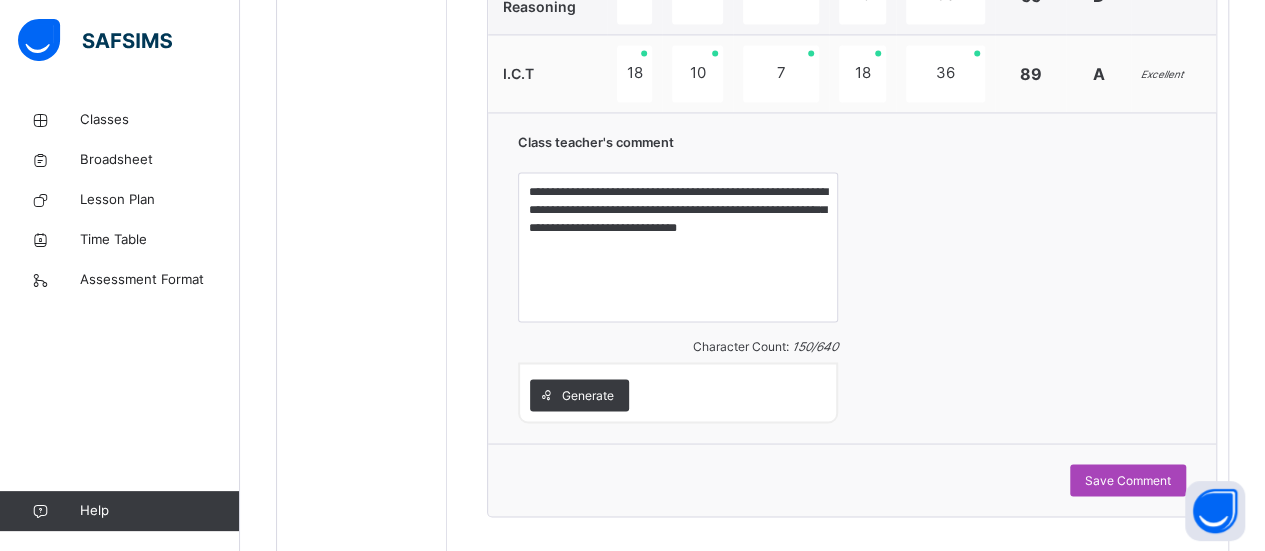 click on "Save Comment" at bounding box center [1128, 480] 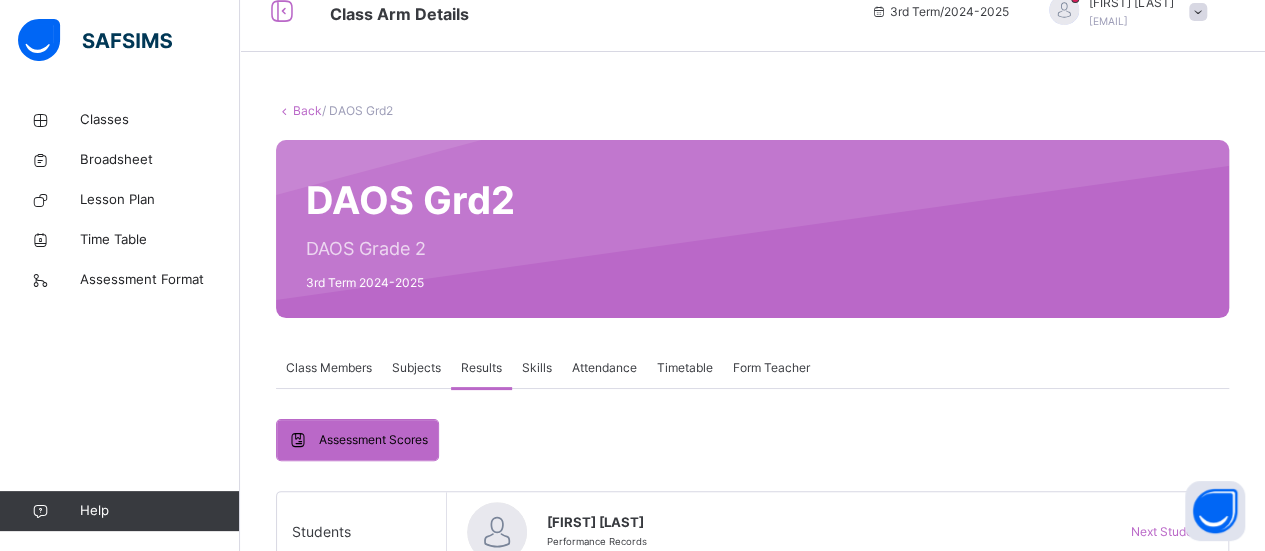scroll, scrollTop: 0, scrollLeft: 0, axis: both 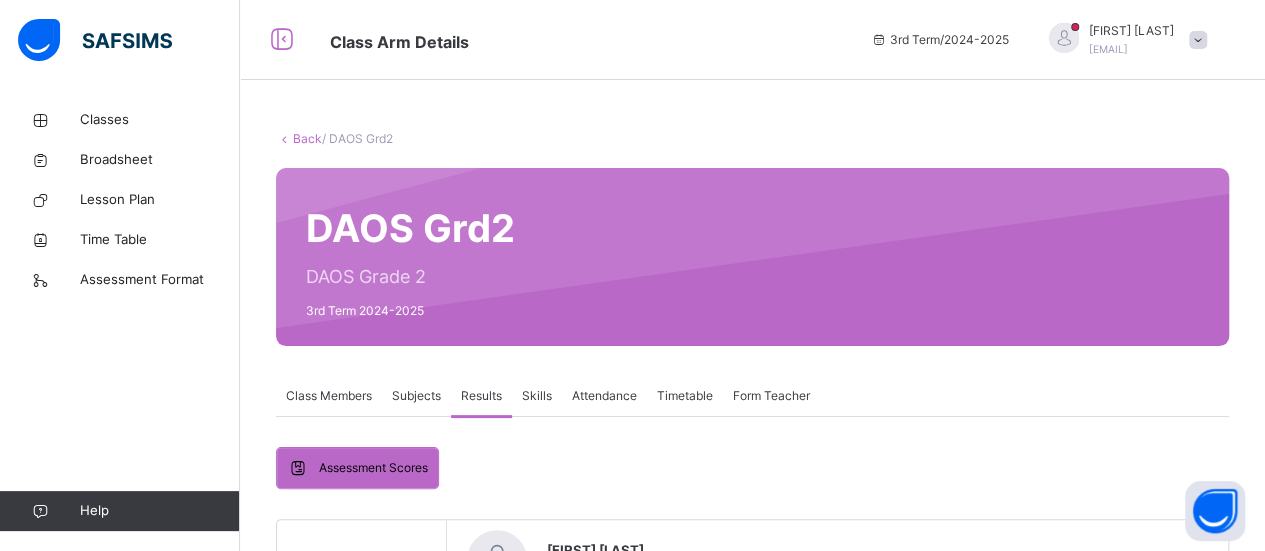 click on "Assessment Scores" at bounding box center (373, 468) 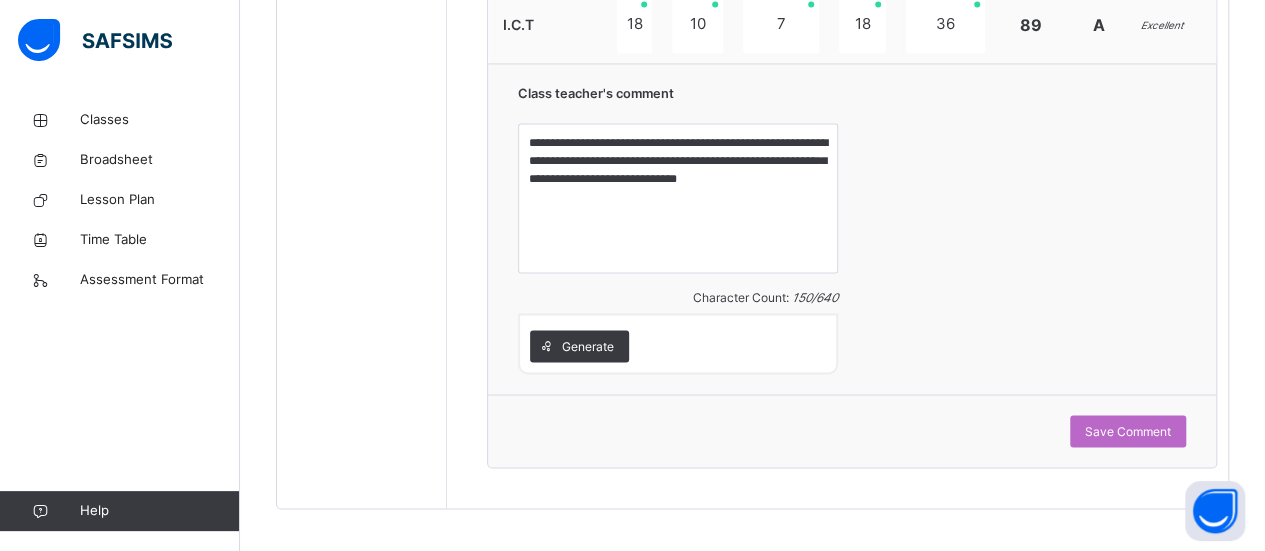 scroll, scrollTop: 1625, scrollLeft: 0, axis: vertical 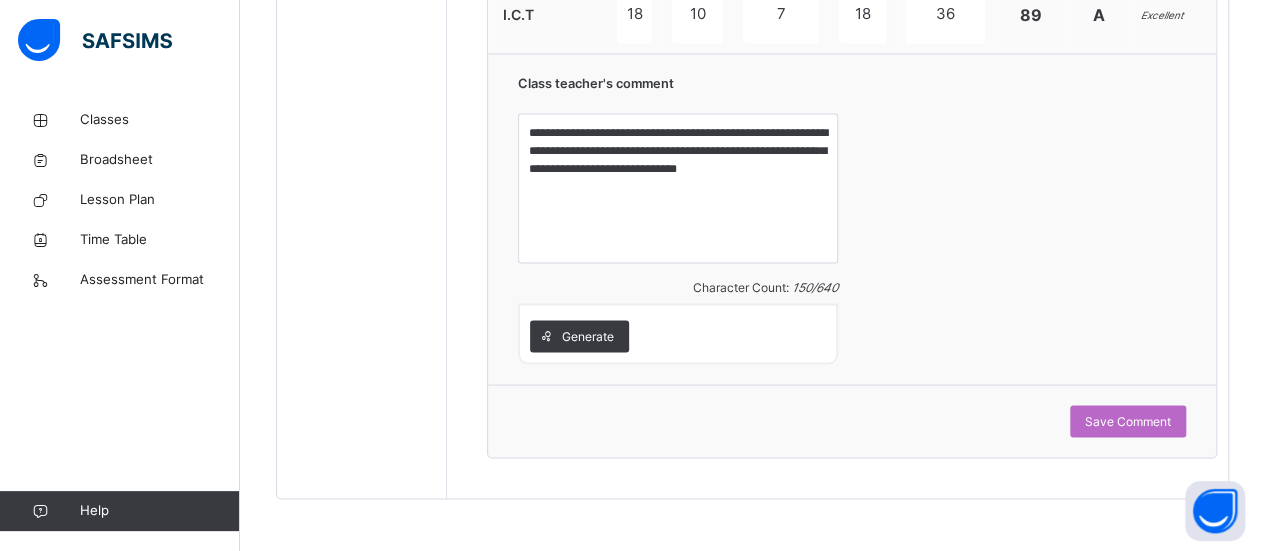 click on "**********" at bounding box center (852, -264) 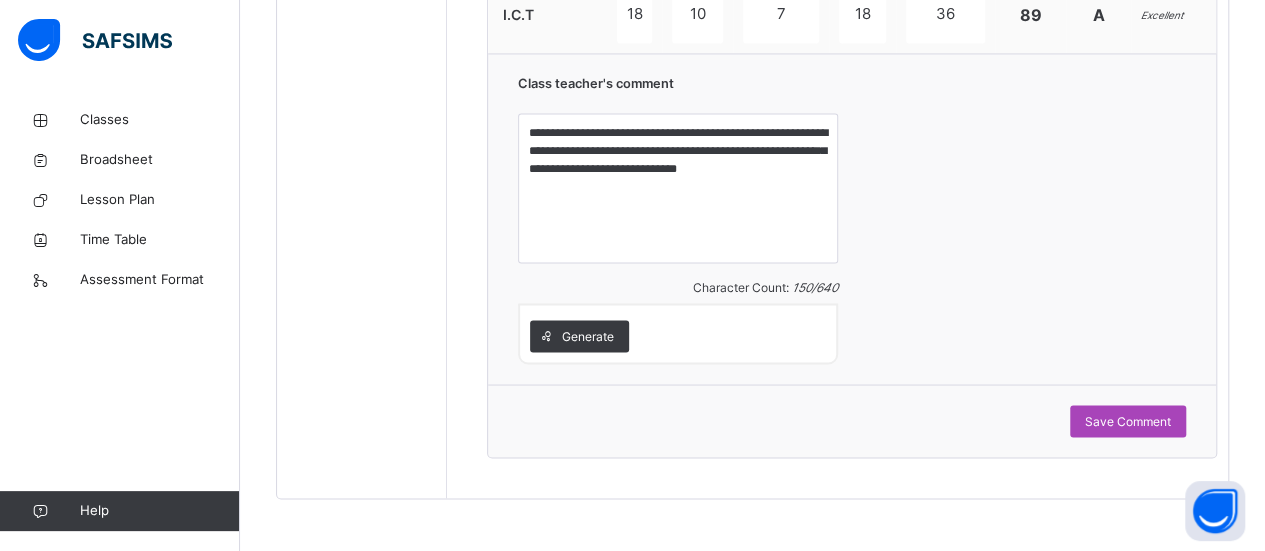 click on "Save Comment" at bounding box center [1128, 421] 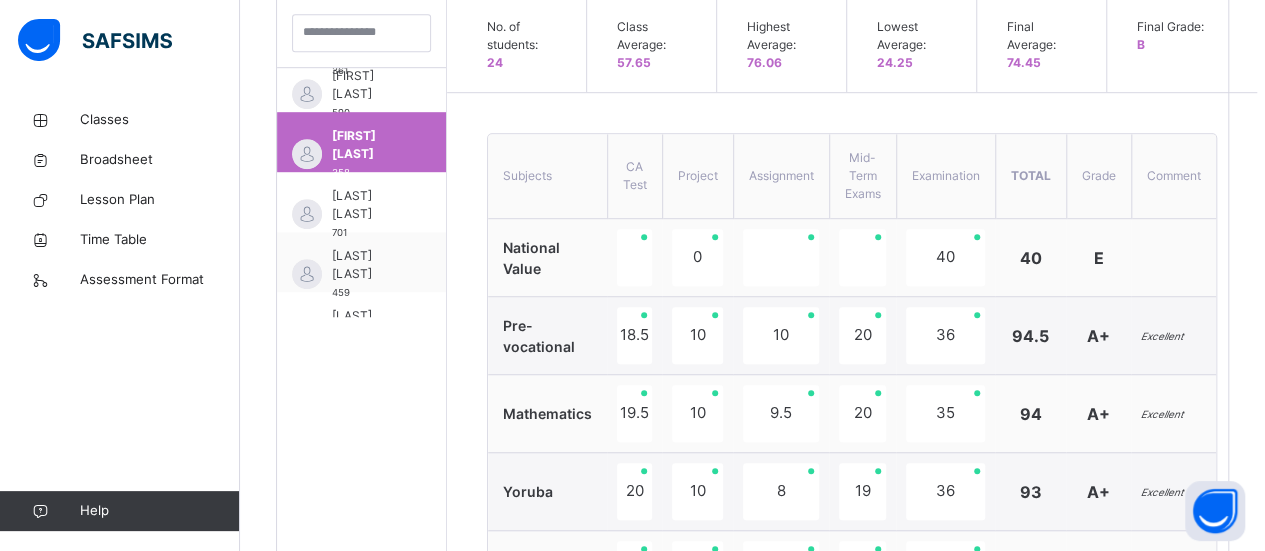 scroll, scrollTop: 598, scrollLeft: 0, axis: vertical 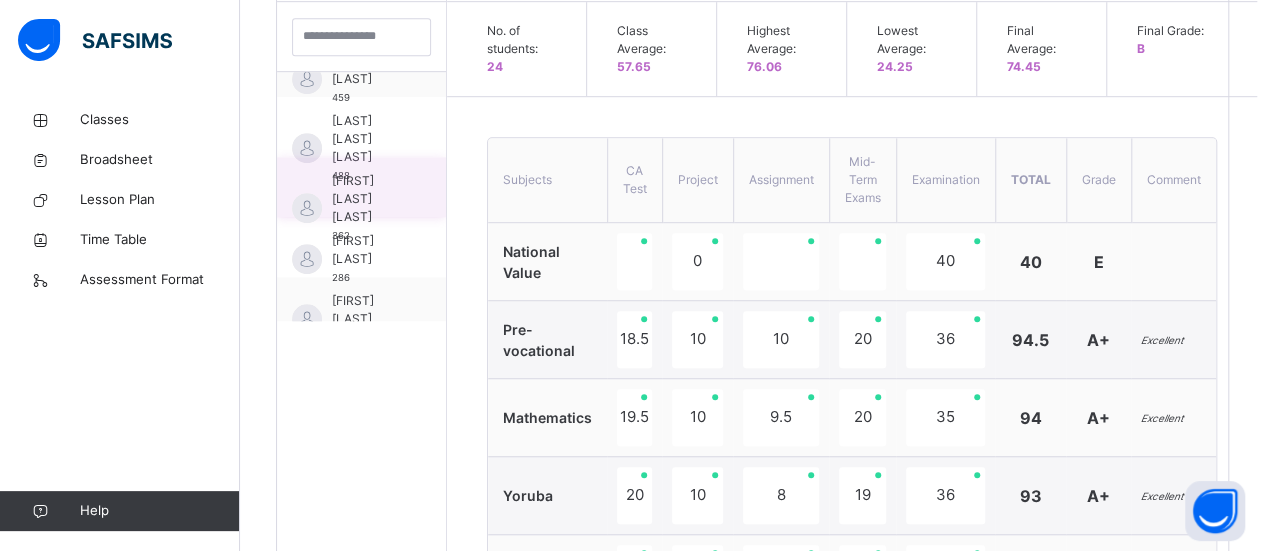 click on "[FIRST] [LAST] [LAST]" at bounding box center (366, 199) 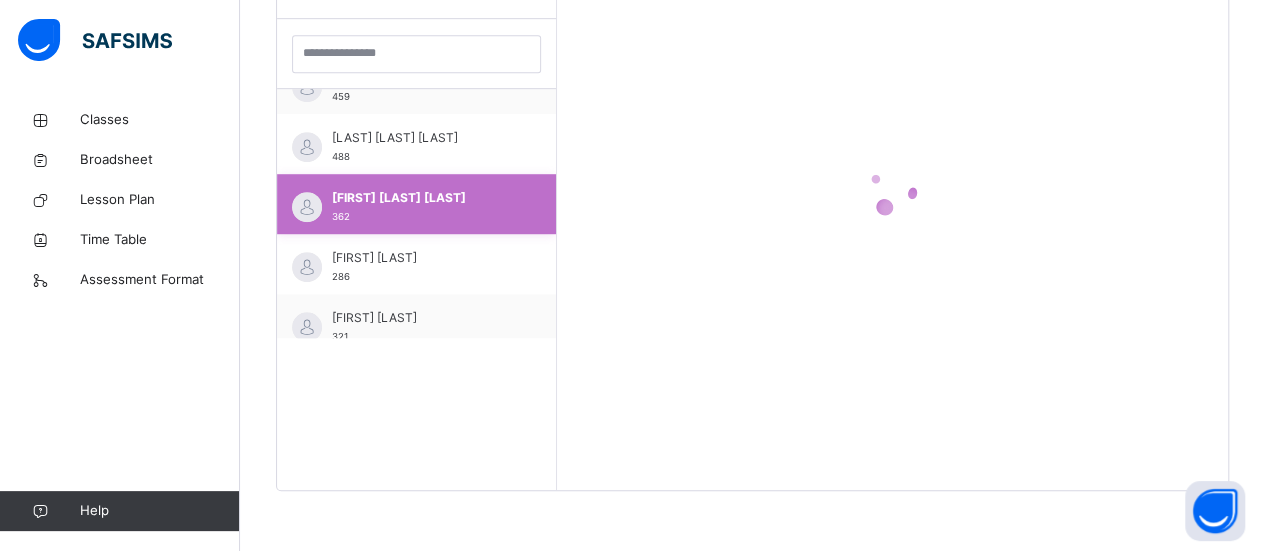 scroll, scrollTop: 579, scrollLeft: 0, axis: vertical 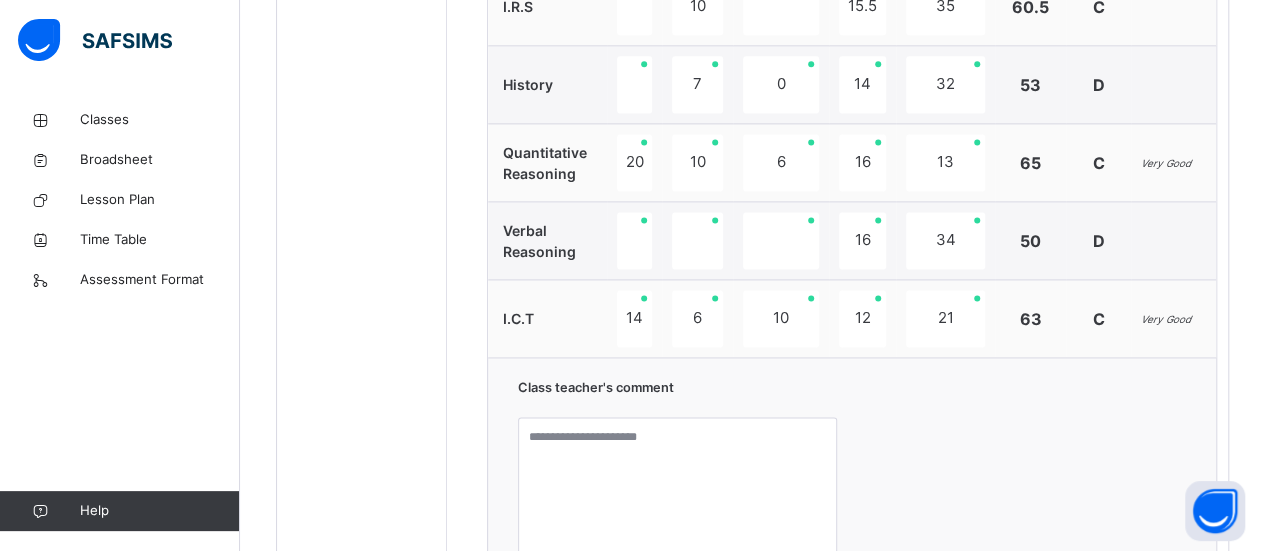 click on "Quantitative Reasoning" at bounding box center (547, 163) 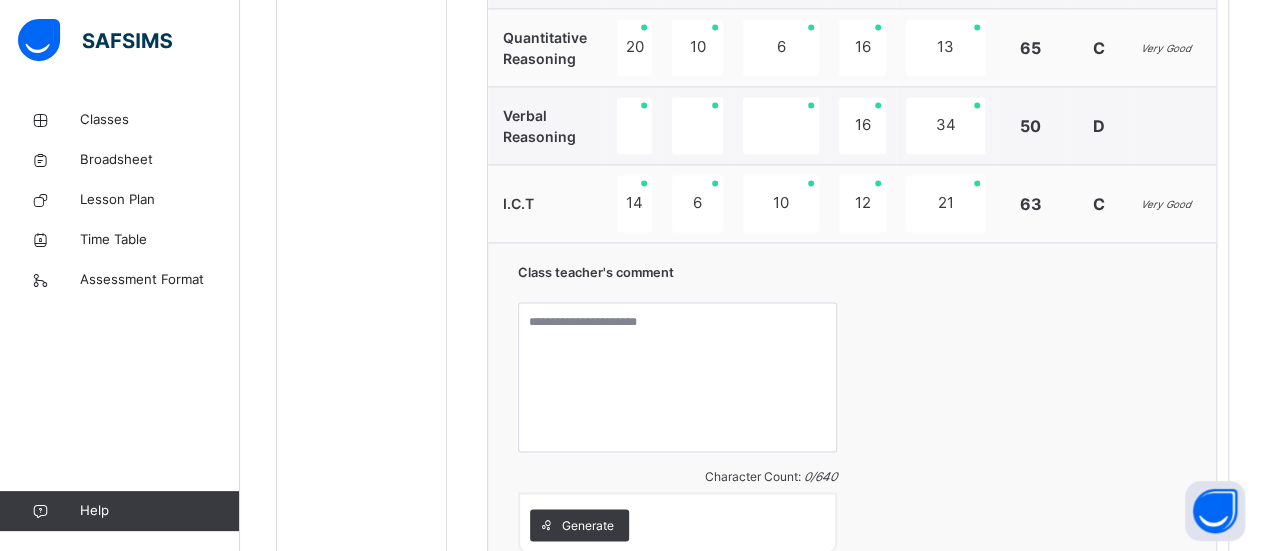 scroll, scrollTop: 1440, scrollLeft: 0, axis: vertical 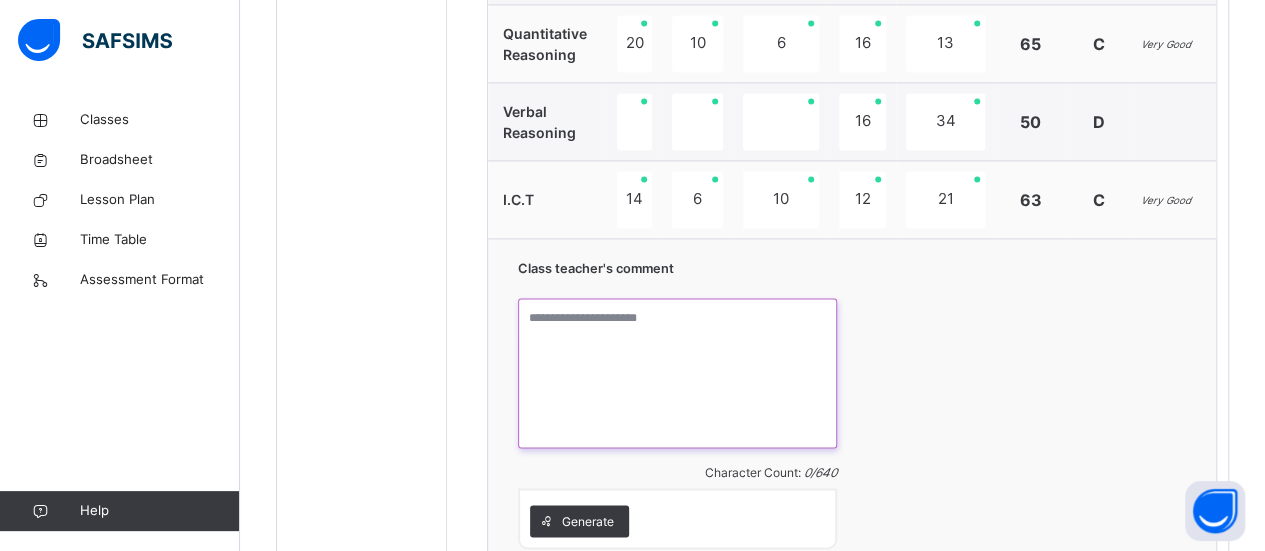 click at bounding box center (677, 373) 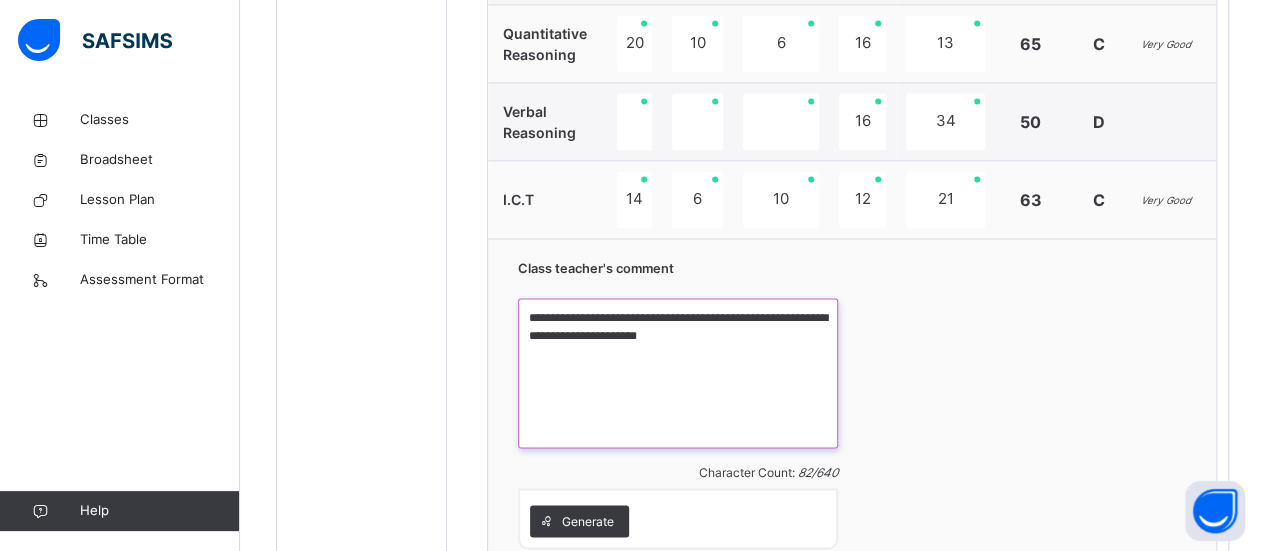 click on "**********" at bounding box center [678, 373] 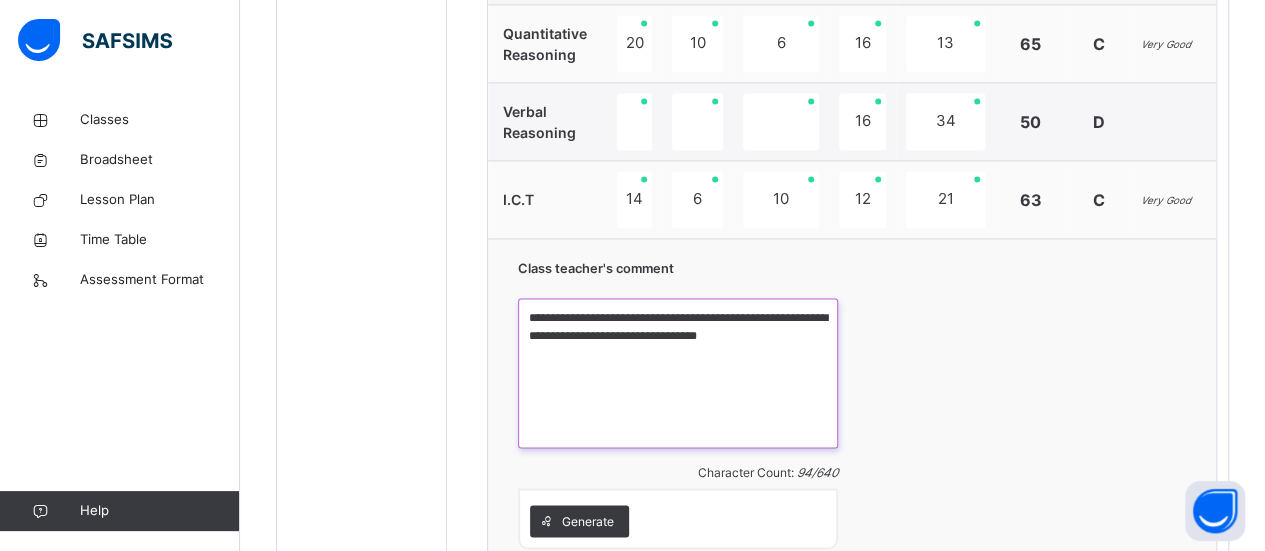 click on "**********" at bounding box center [678, 373] 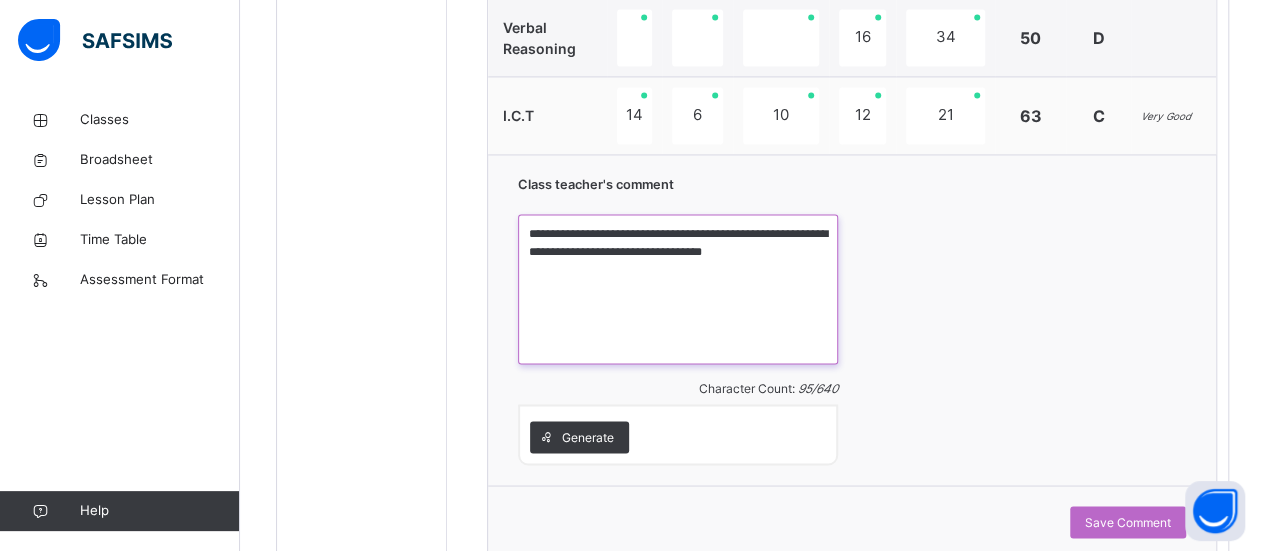 scroll, scrollTop: 1571, scrollLeft: 0, axis: vertical 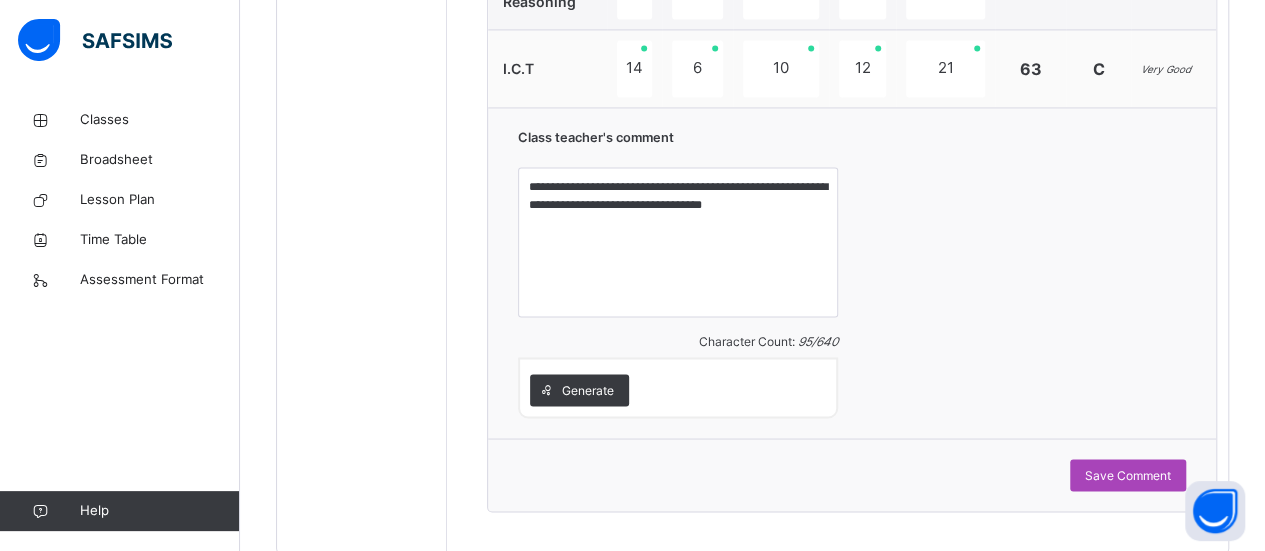 click on "Save Comment" at bounding box center (1128, 475) 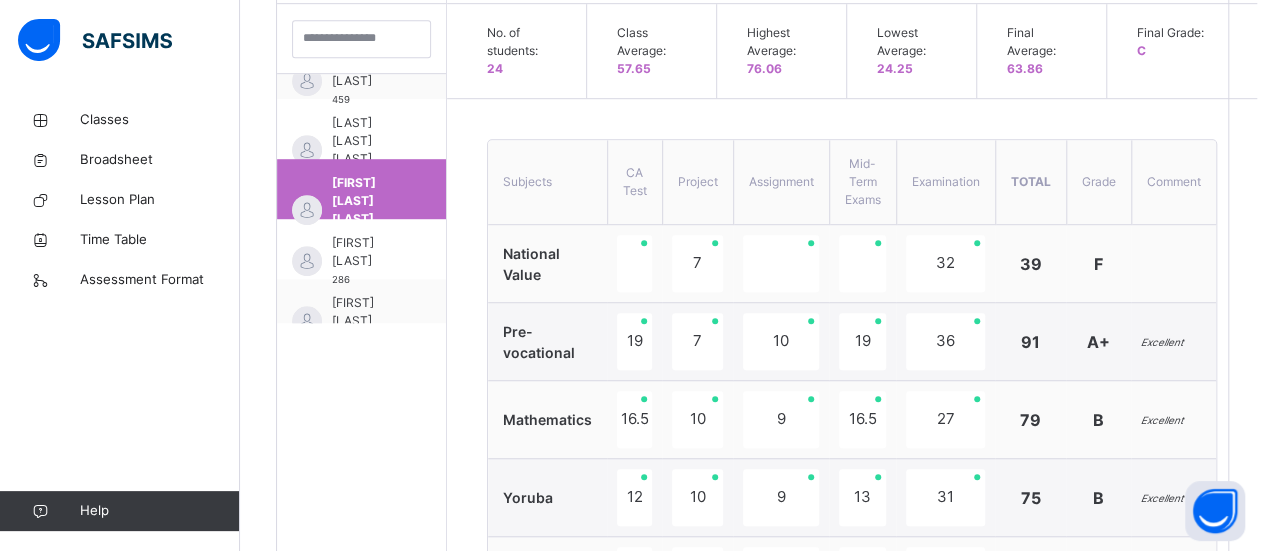 scroll, scrollTop: 587, scrollLeft: 0, axis: vertical 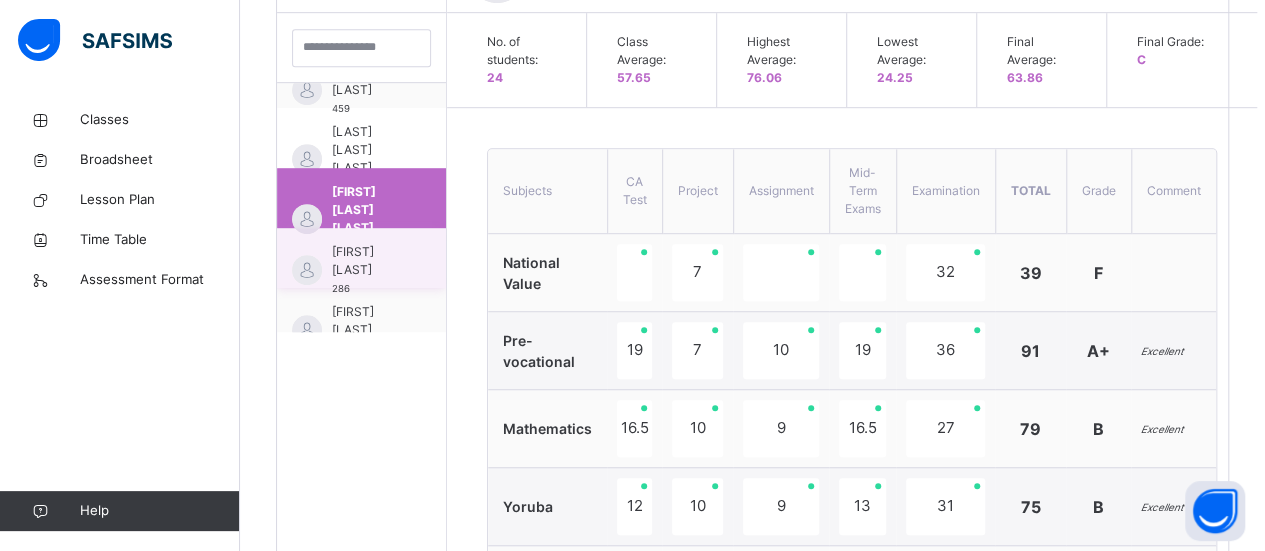 click on "[FIRST] [LAST]" at bounding box center (366, 261) 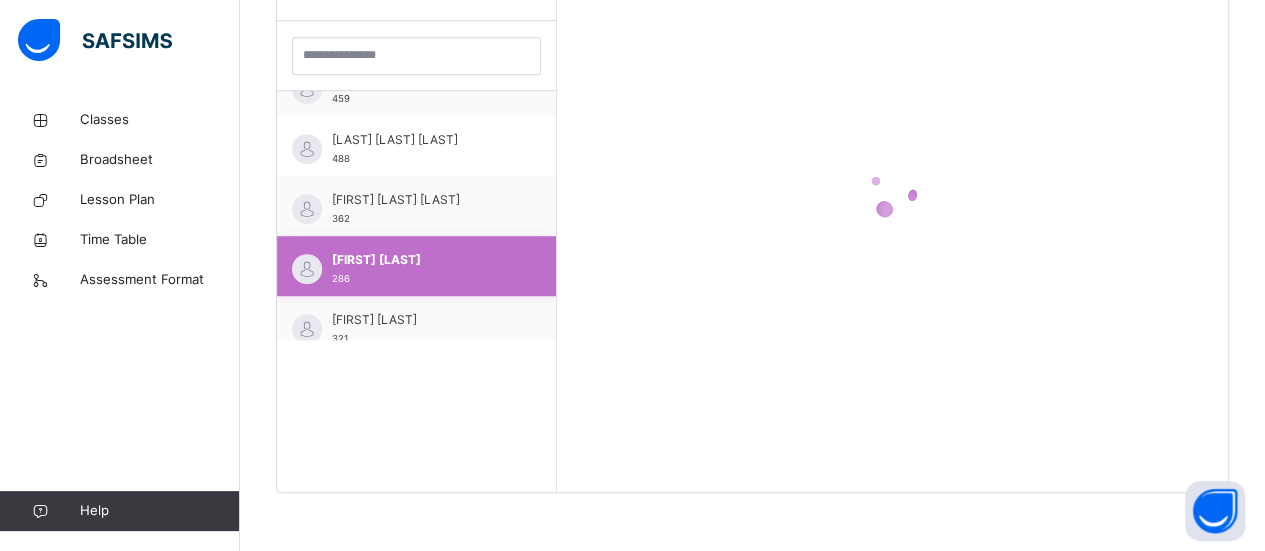 scroll, scrollTop: 926, scrollLeft: 0, axis: vertical 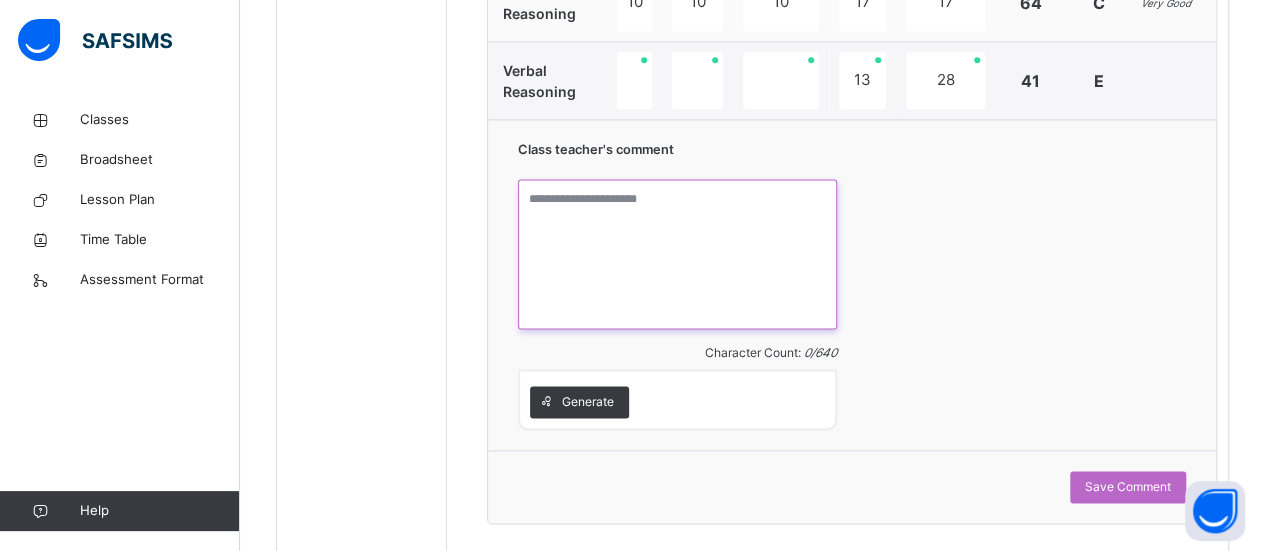 click at bounding box center (677, 254) 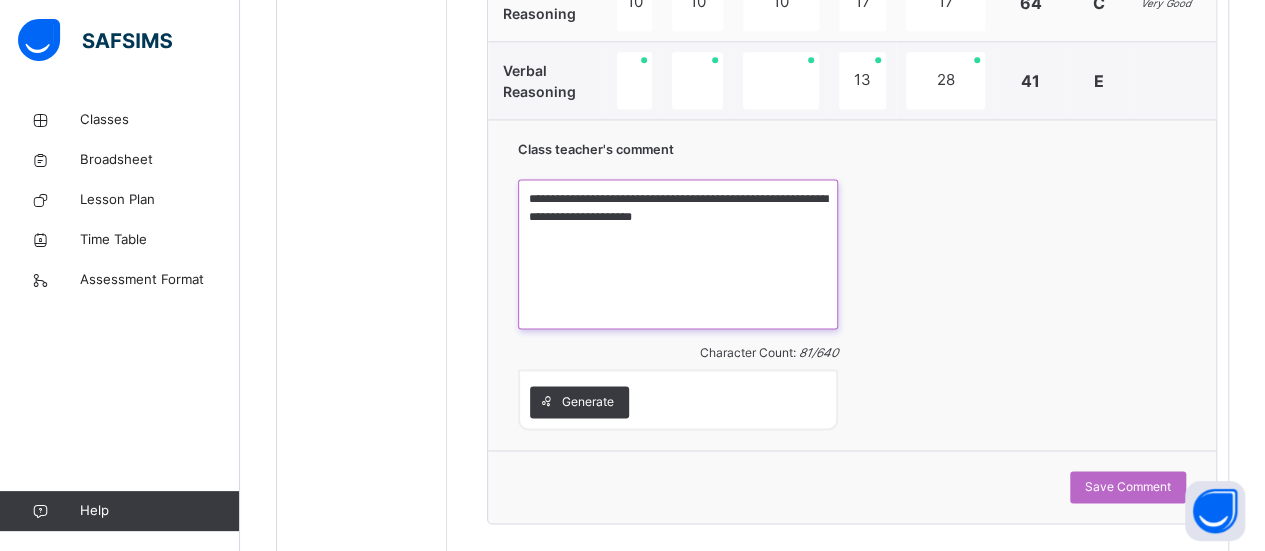 click on "**********" at bounding box center (678, 254) 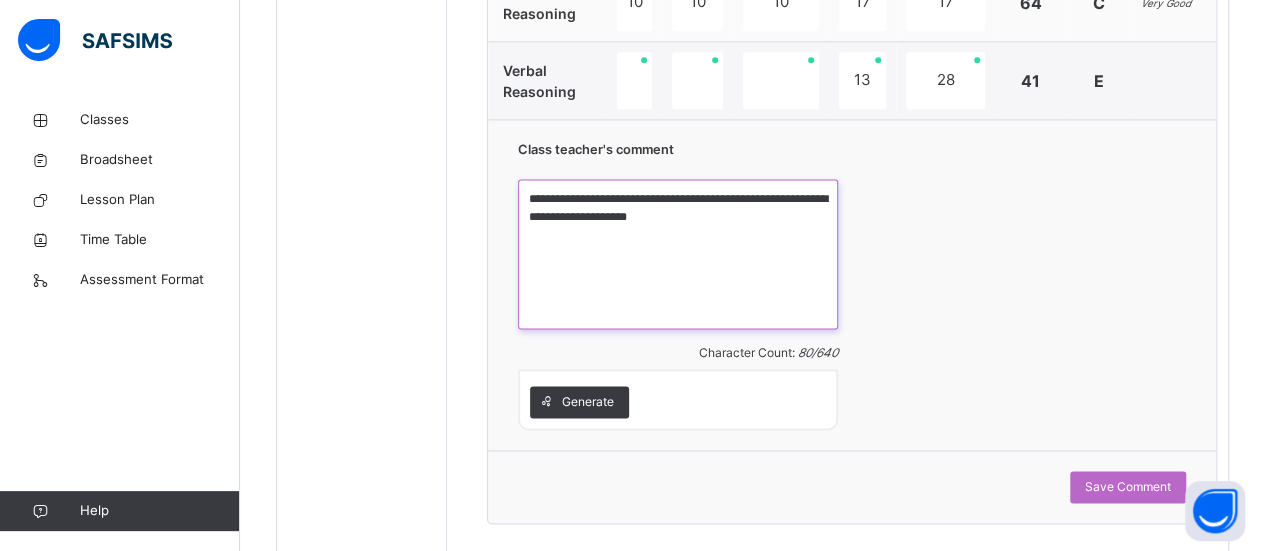 click on "**********" at bounding box center [678, 254] 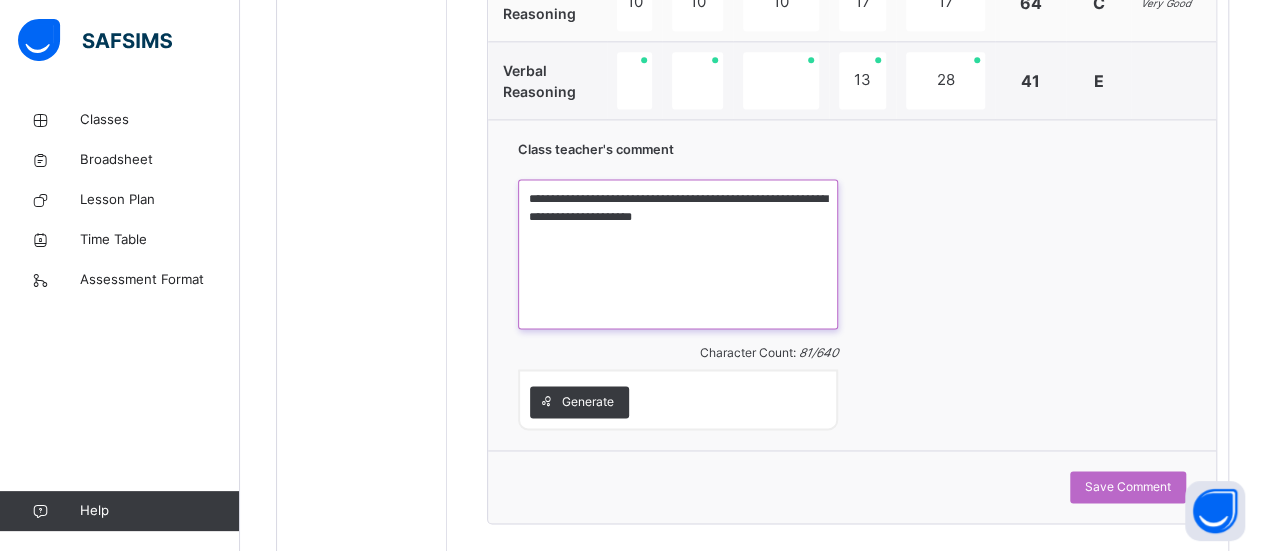 click on "**********" at bounding box center (678, 254) 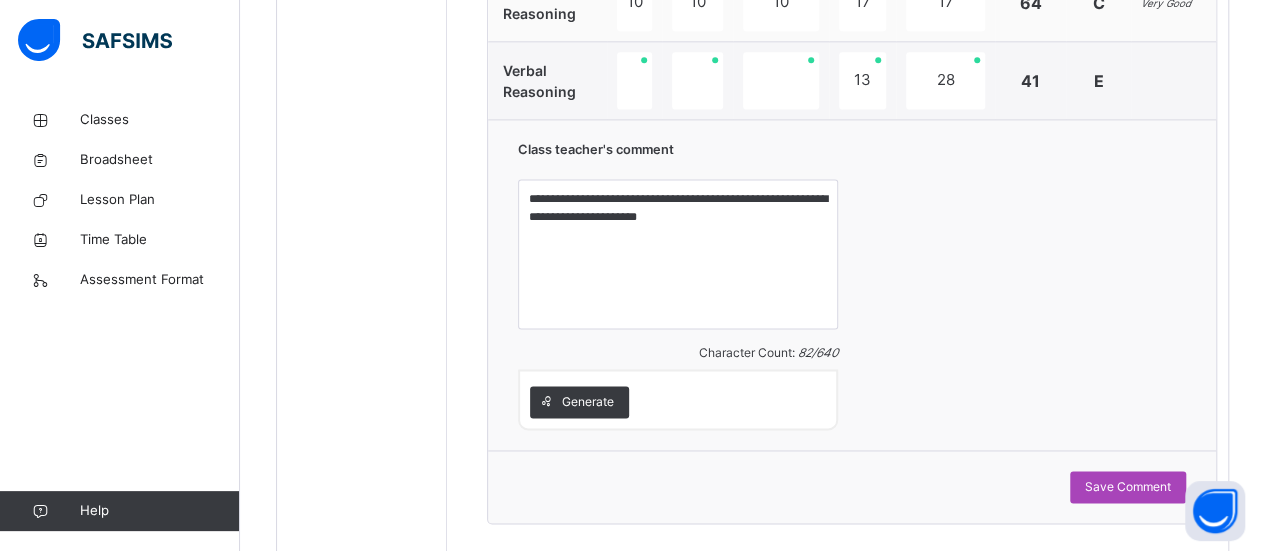 click on "Save Comment" at bounding box center [1128, 487] 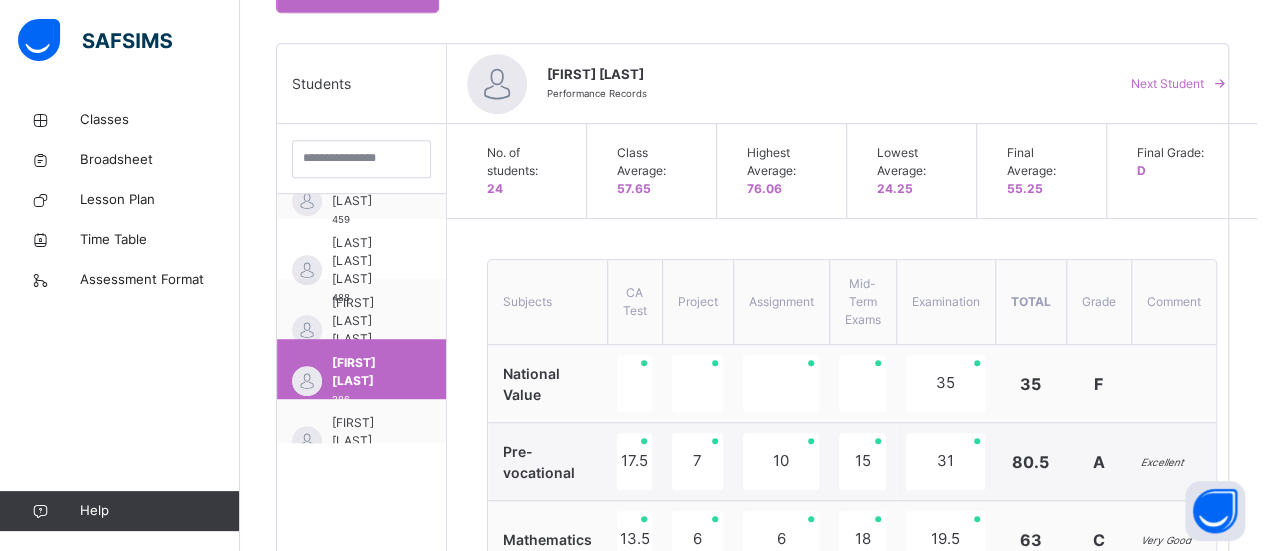 scroll, scrollTop: 474, scrollLeft: 0, axis: vertical 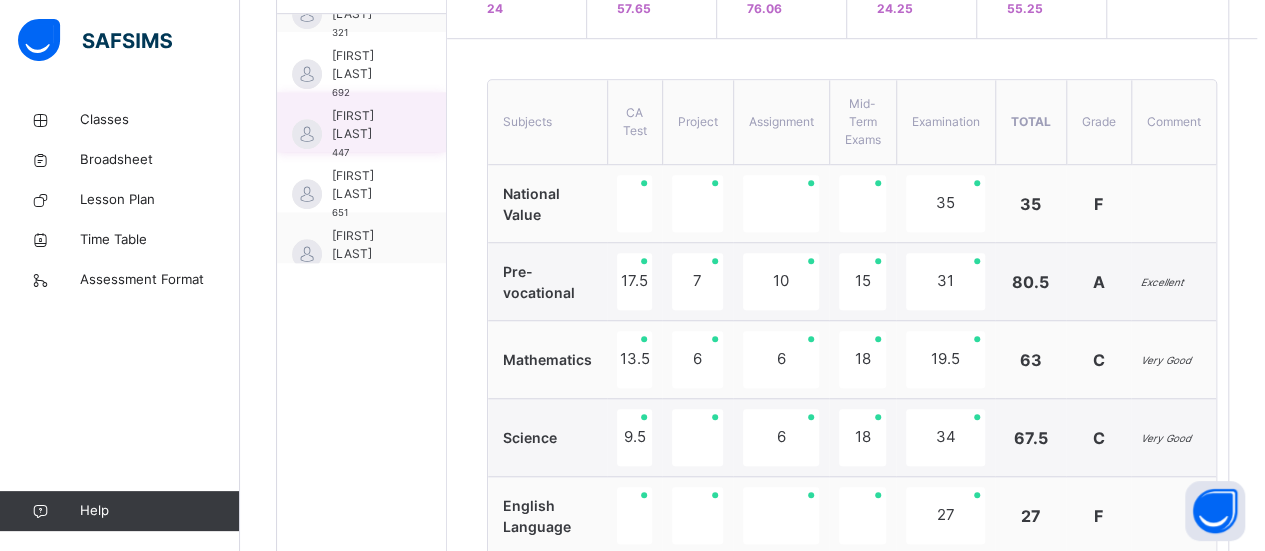 click on "[FIRST] [LAST]" at bounding box center (366, 125) 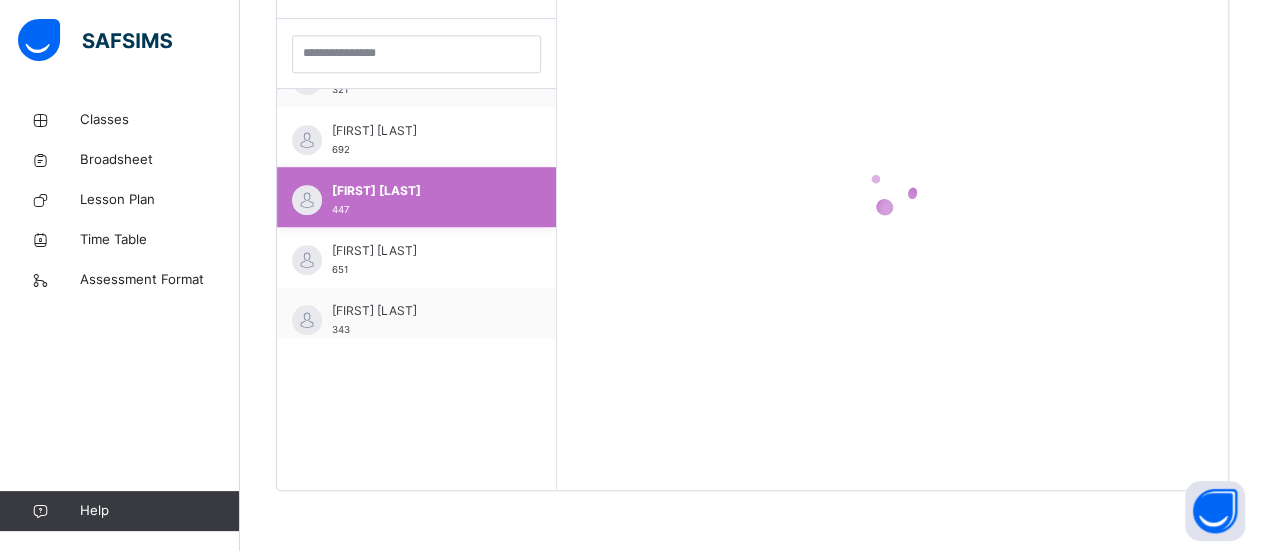 scroll, scrollTop: 579, scrollLeft: 0, axis: vertical 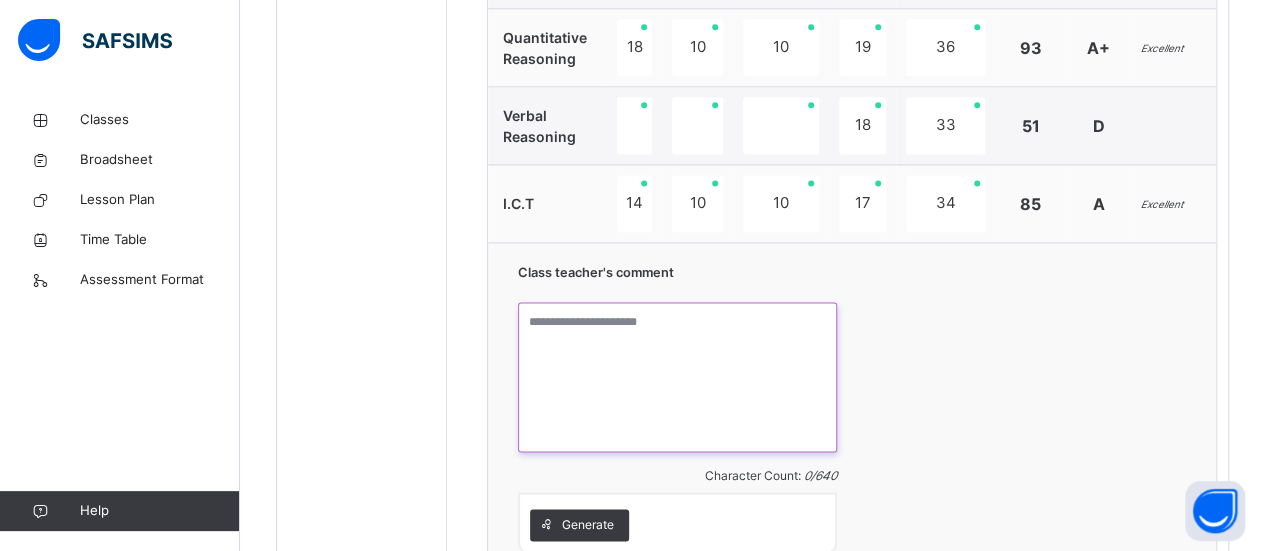 click at bounding box center (677, 377) 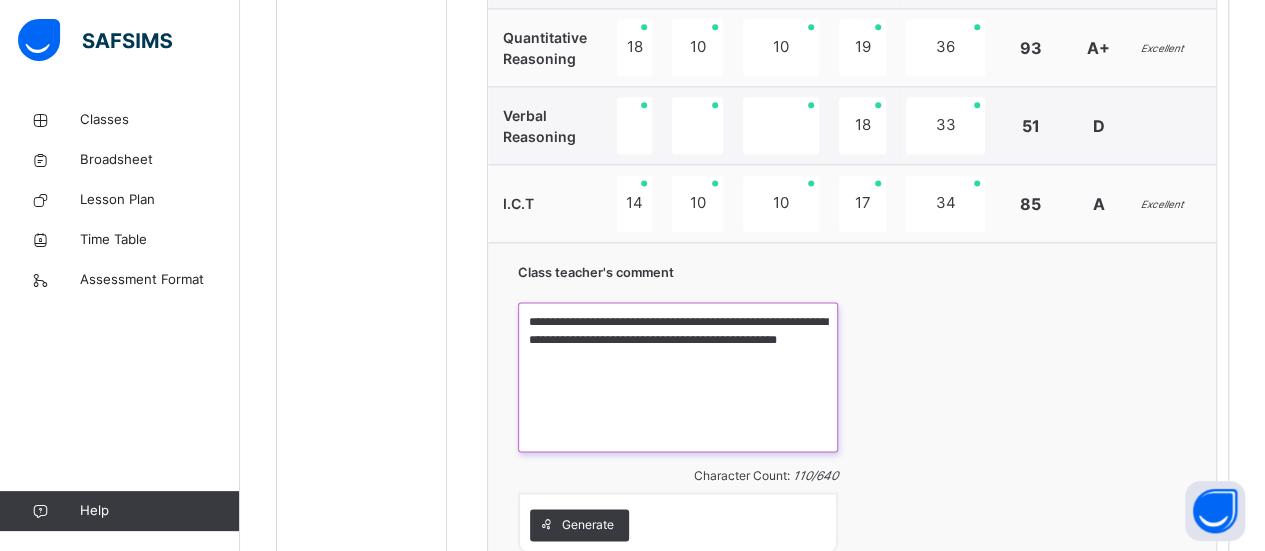 click on "**********" at bounding box center [678, 377] 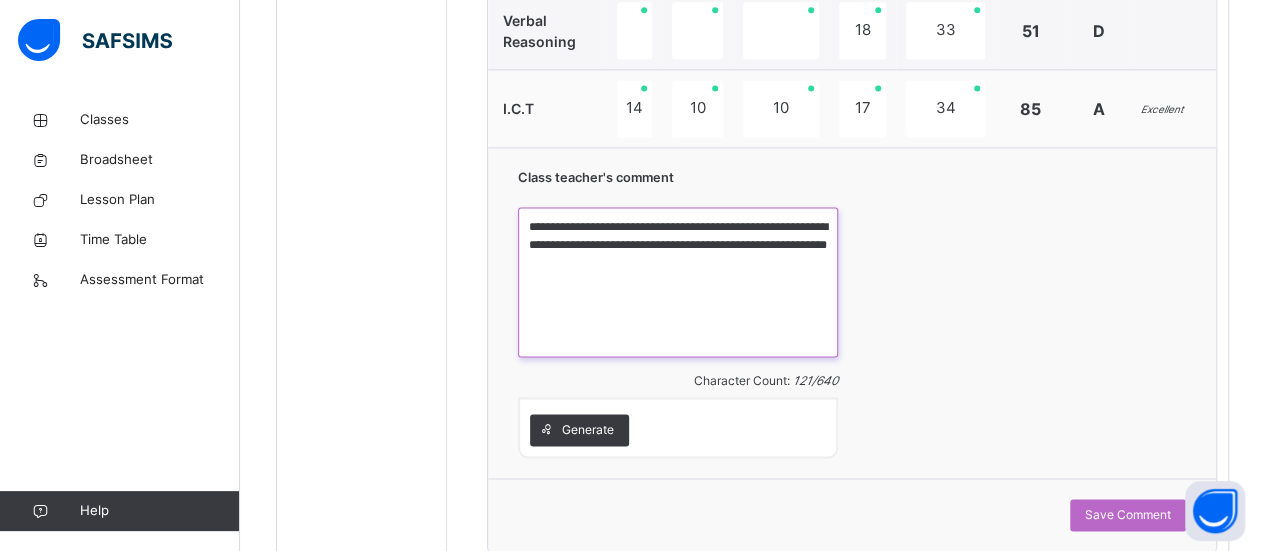 scroll, scrollTop: 1395, scrollLeft: 0, axis: vertical 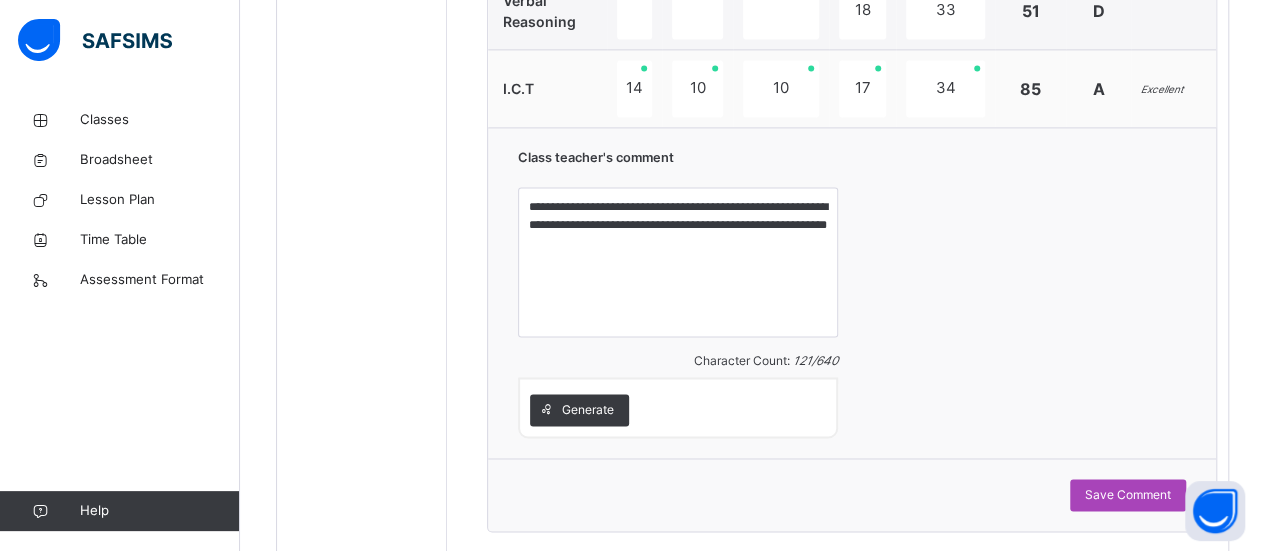 click on "Save Comment" at bounding box center (1128, 495) 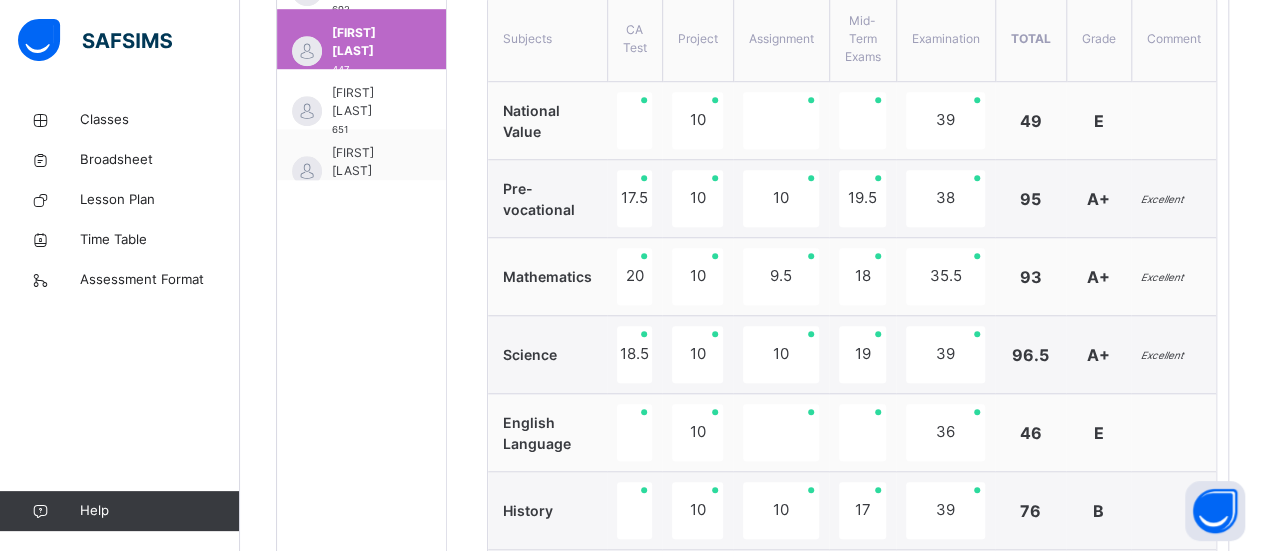 scroll, scrollTop: 623, scrollLeft: 0, axis: vertical 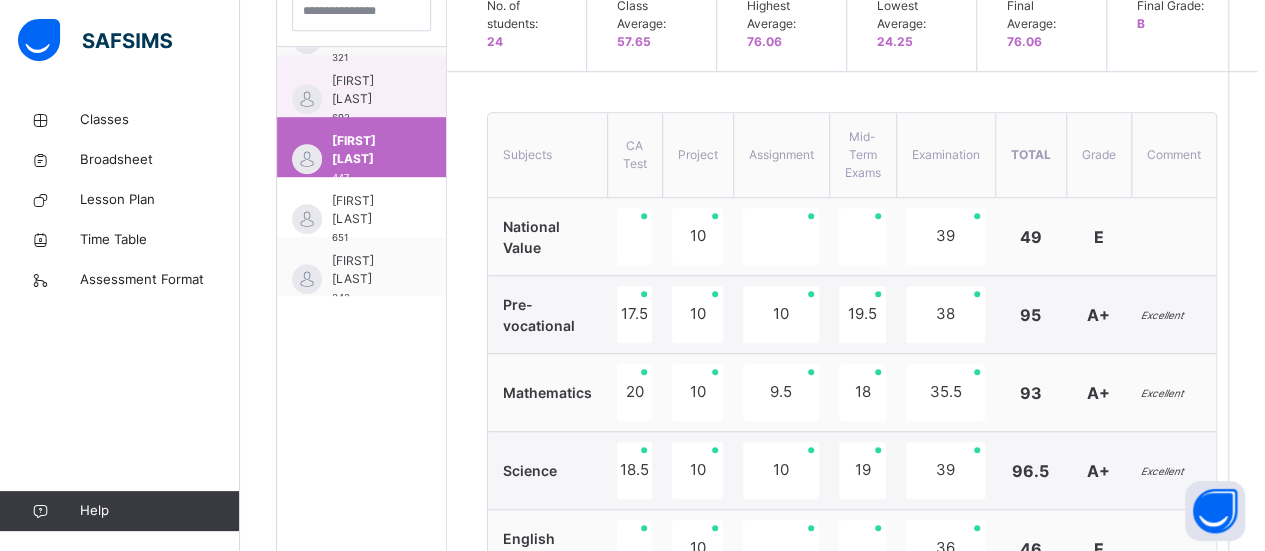 click on "[FIRST] [LAST] [NUMBER]" at bounding box center (361, 87) 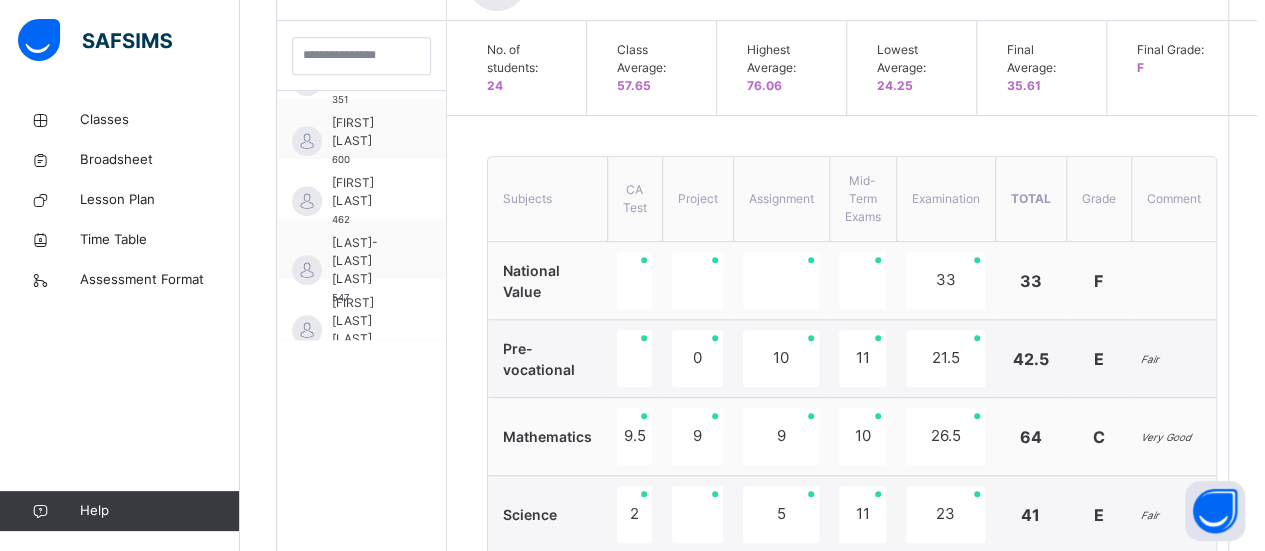 scroll, scrollTop: 33, scrollLeft: 0, axis: vertical 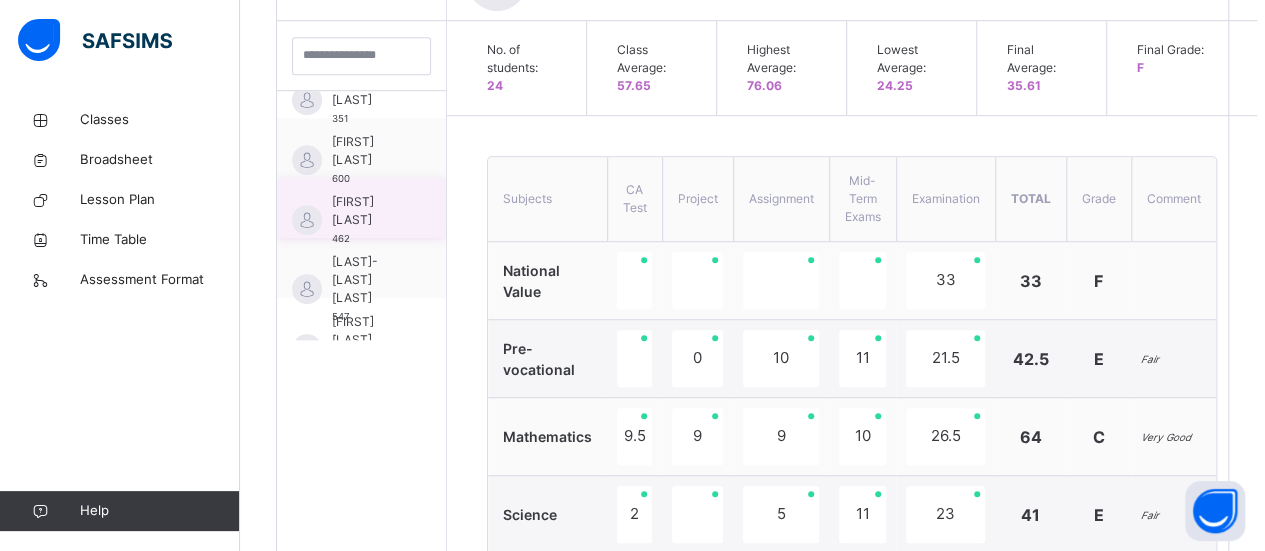 click on "[FIRST] [LAST]" at bounding box center [366, 211] 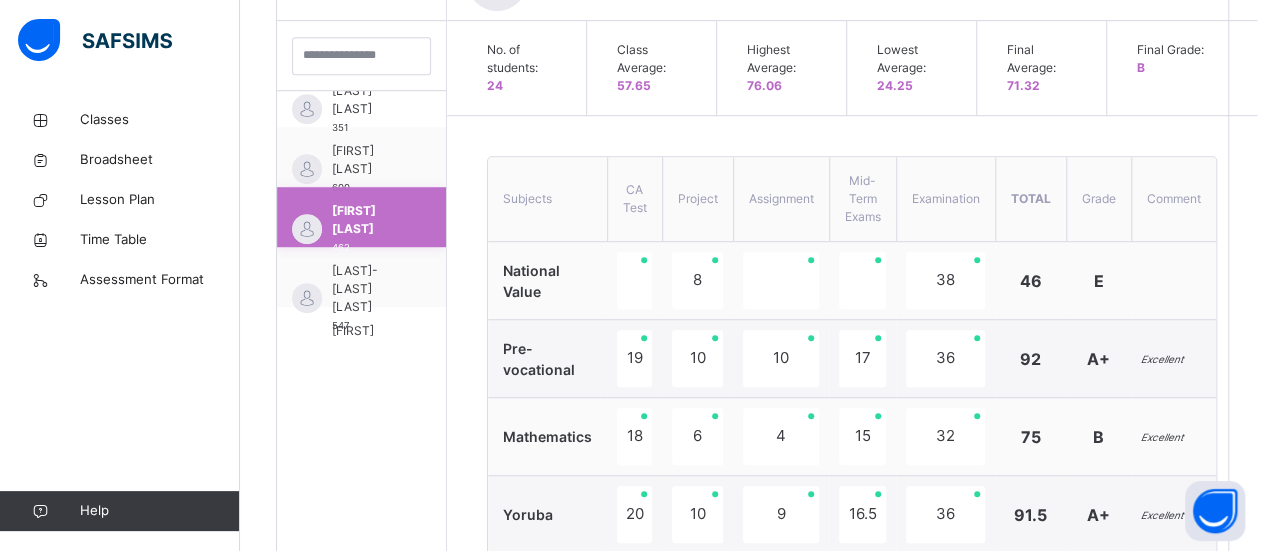 scroll, scrollTop: 33, scrollLeft: 0, axis: vertical 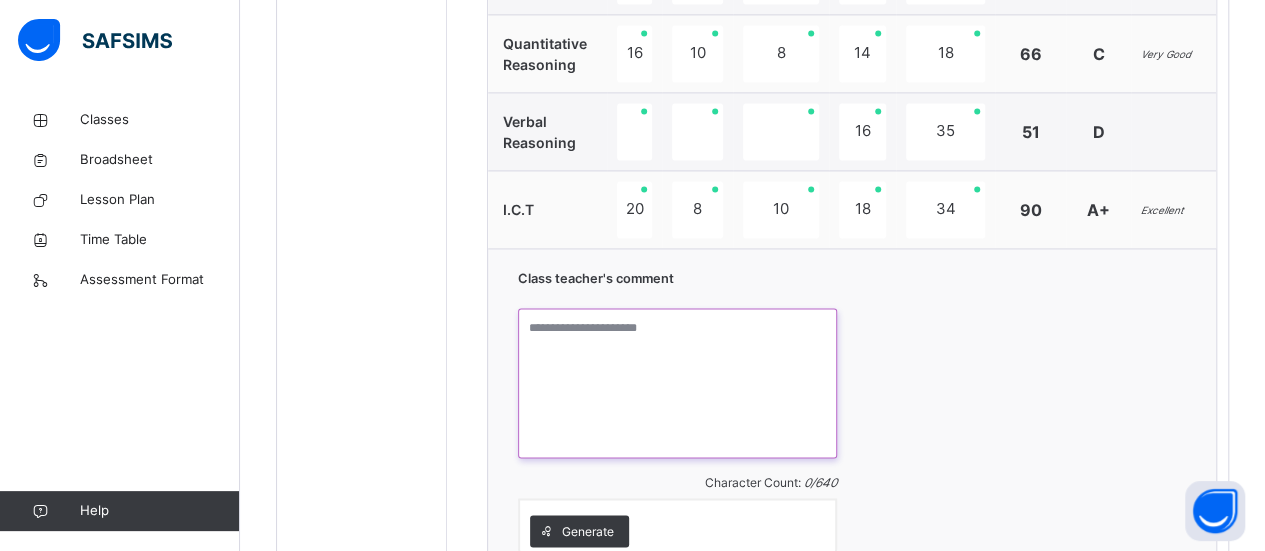 click at bounding box center [677, 383] 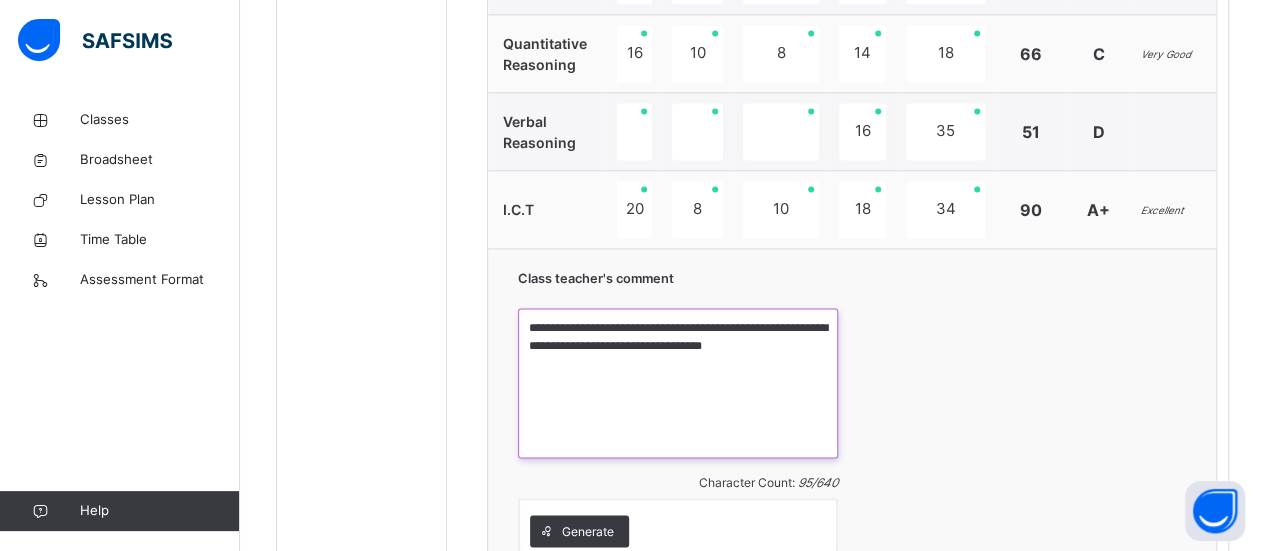 click on "**********" at bounding box center (678, 383) 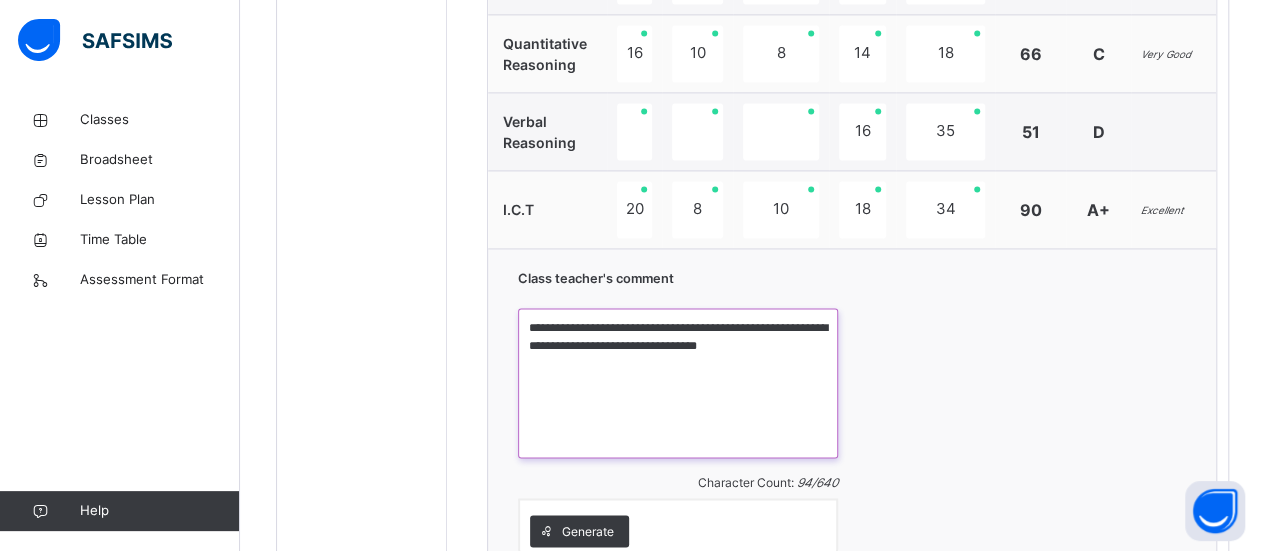click on "**********" at bounding box center [678, 383] 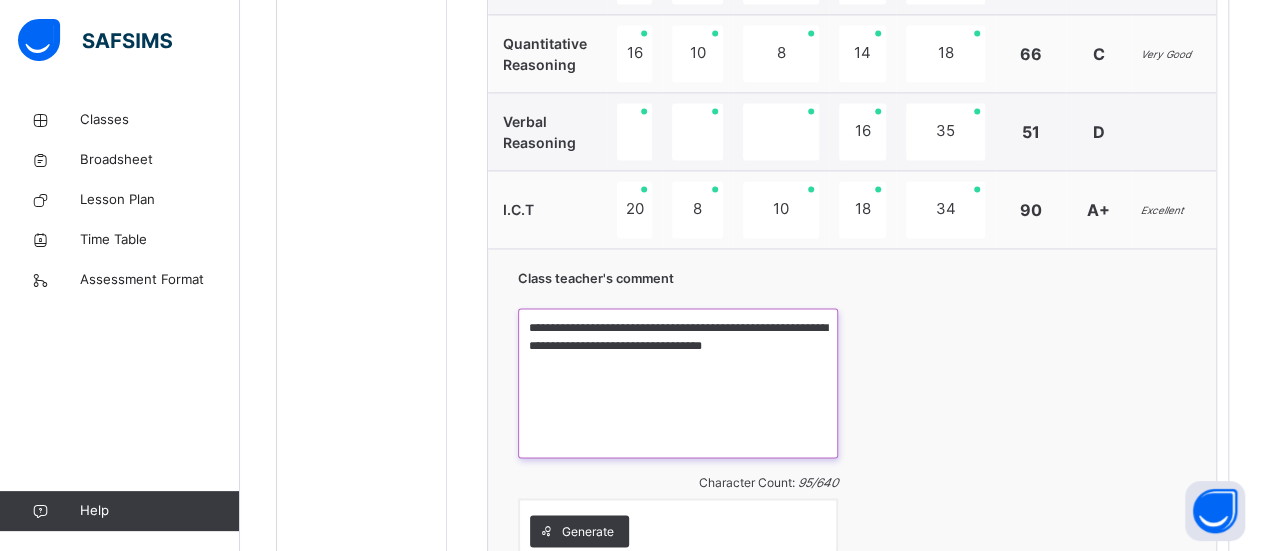 click on "**********" at bounding box center (678, 383) 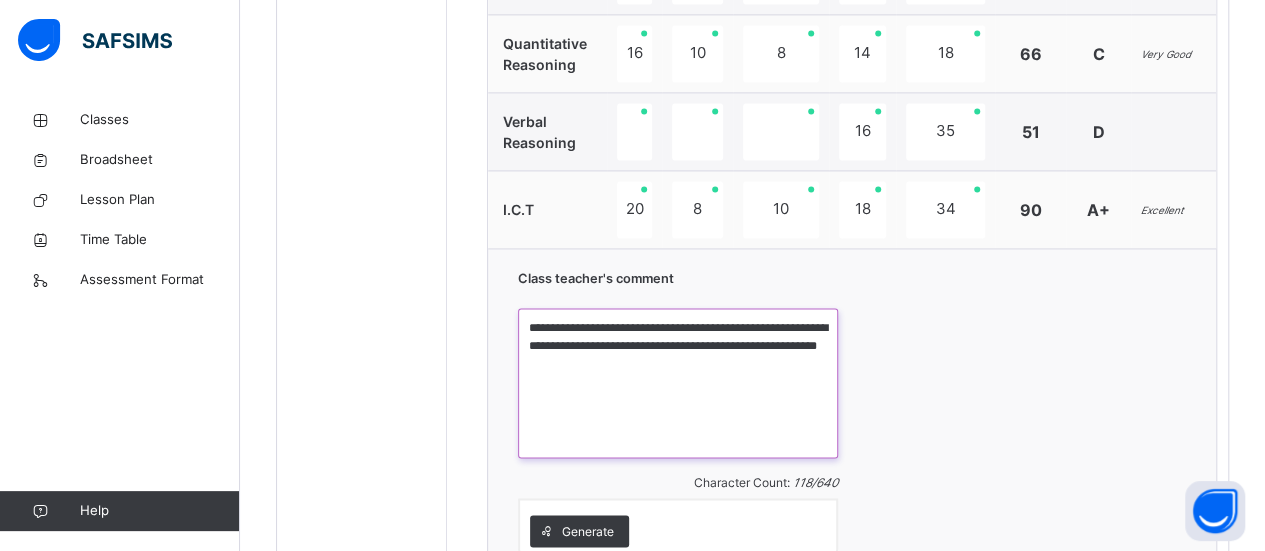 click on "**********" at bounding box center [678, 383] 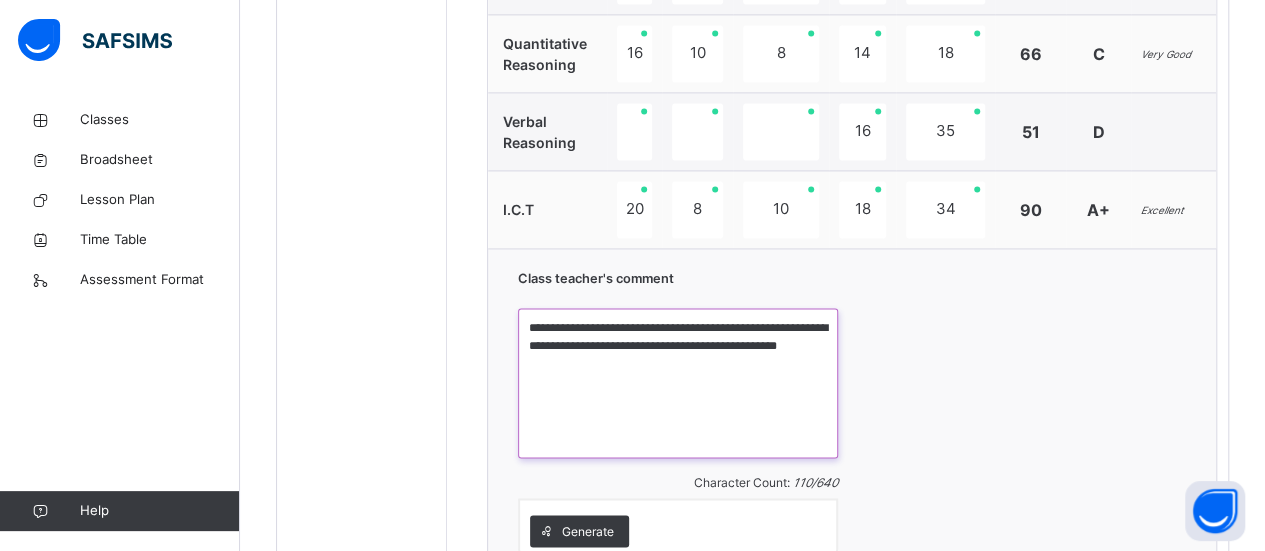drag, startPoint x: 654, startPoint y: 319, endPoint x: 632, endPoint y: 321, distance: 22.090721 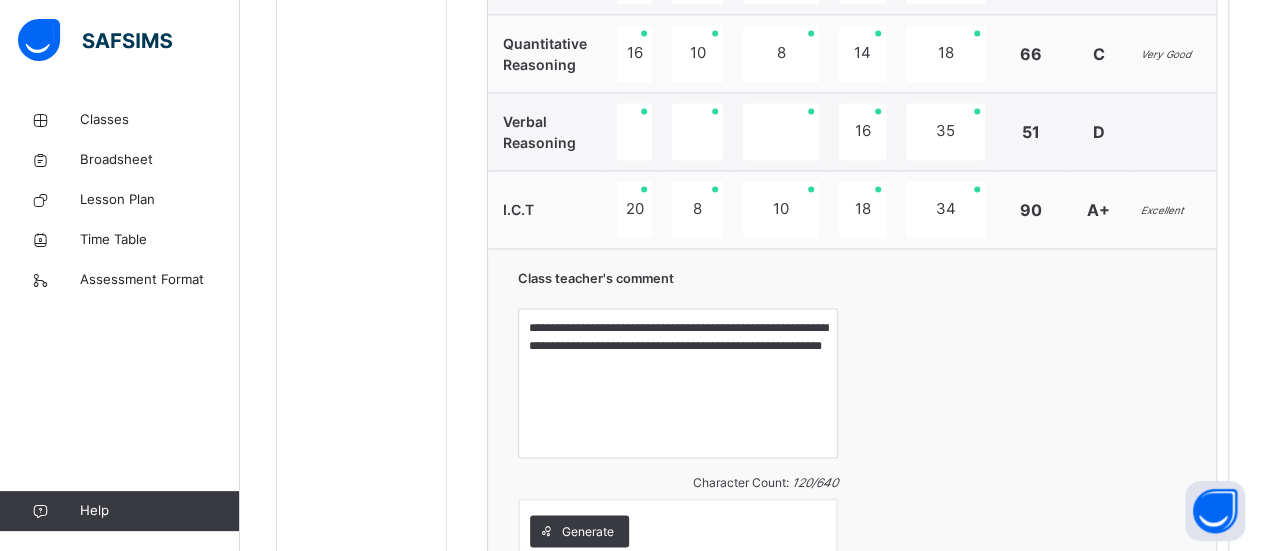 click on "**********" at bounding box center (852, 413) 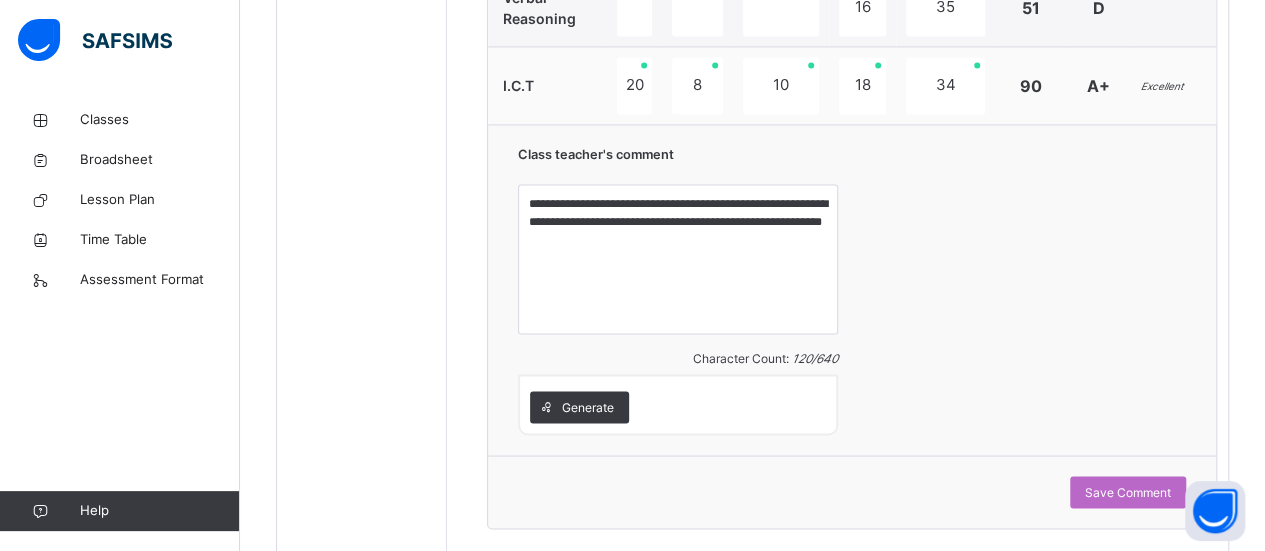 scroll, scrollTop: 1586, scrollLeft: 0, axis: vertical 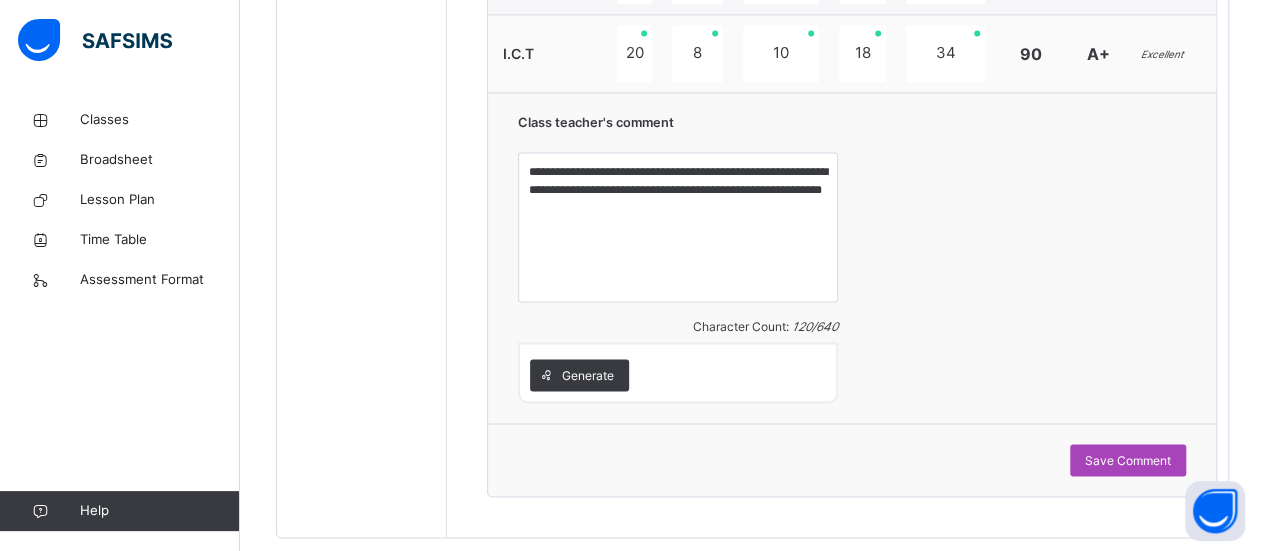 click on "Save Comment" at bounding box center (1128, 460) 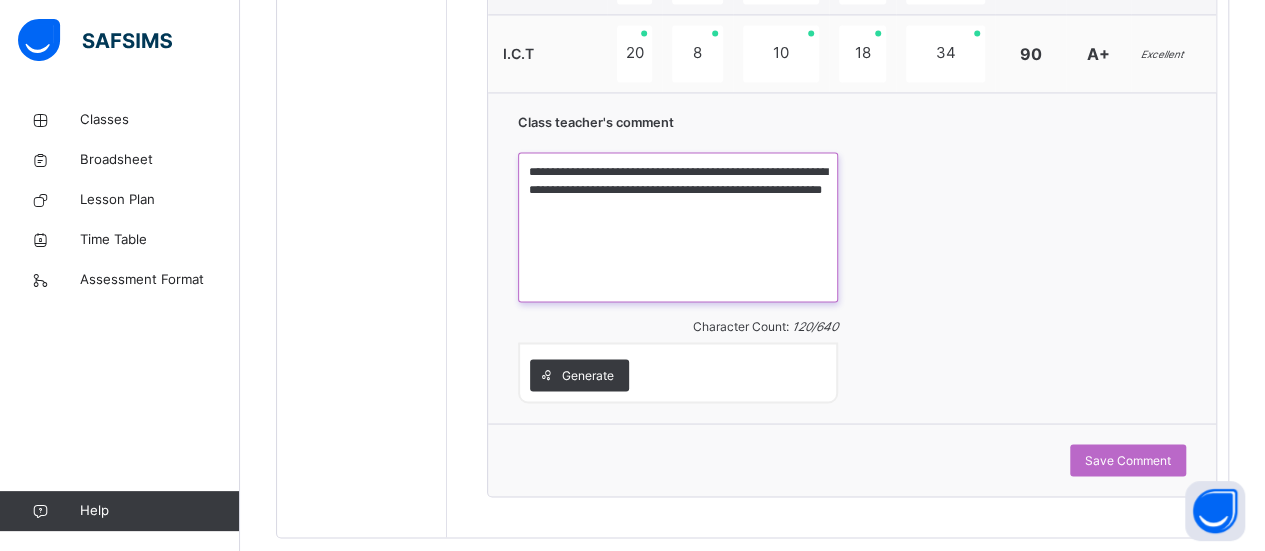 click on "**********" at bounding box center (678, 227) 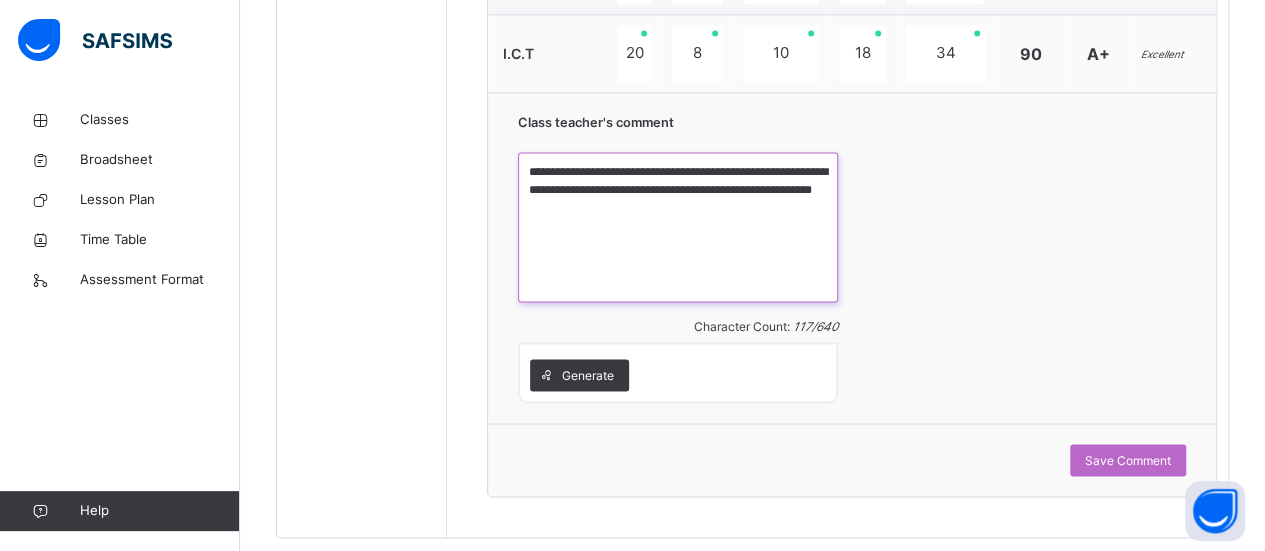 click on "**********" at bounding box center [678, 227] 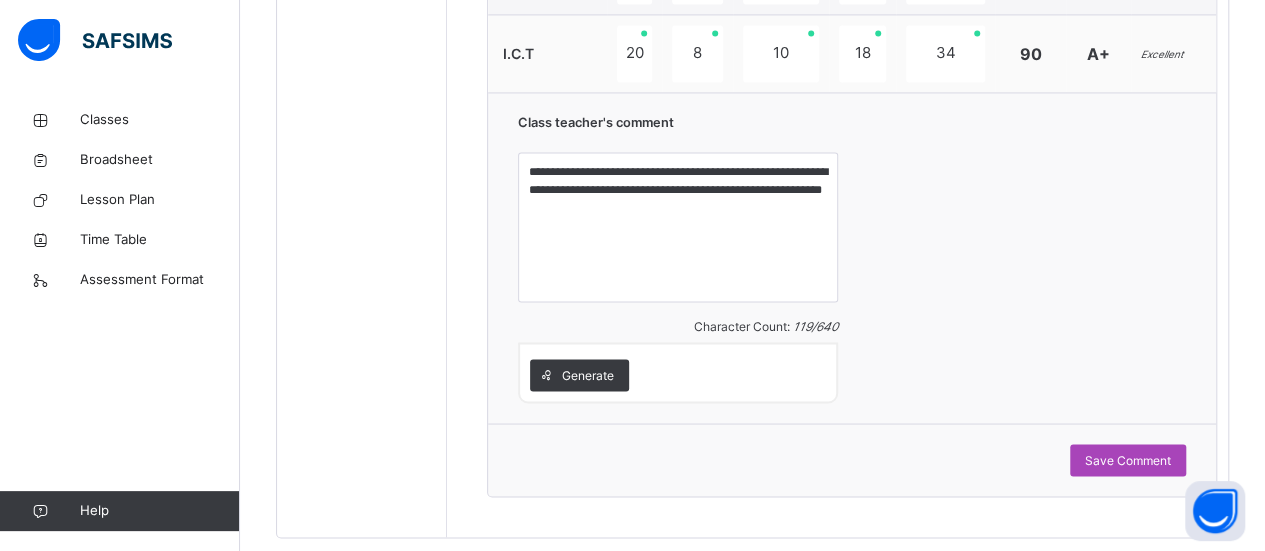 click on "Save Comment" at bounding box center (1128, 460) 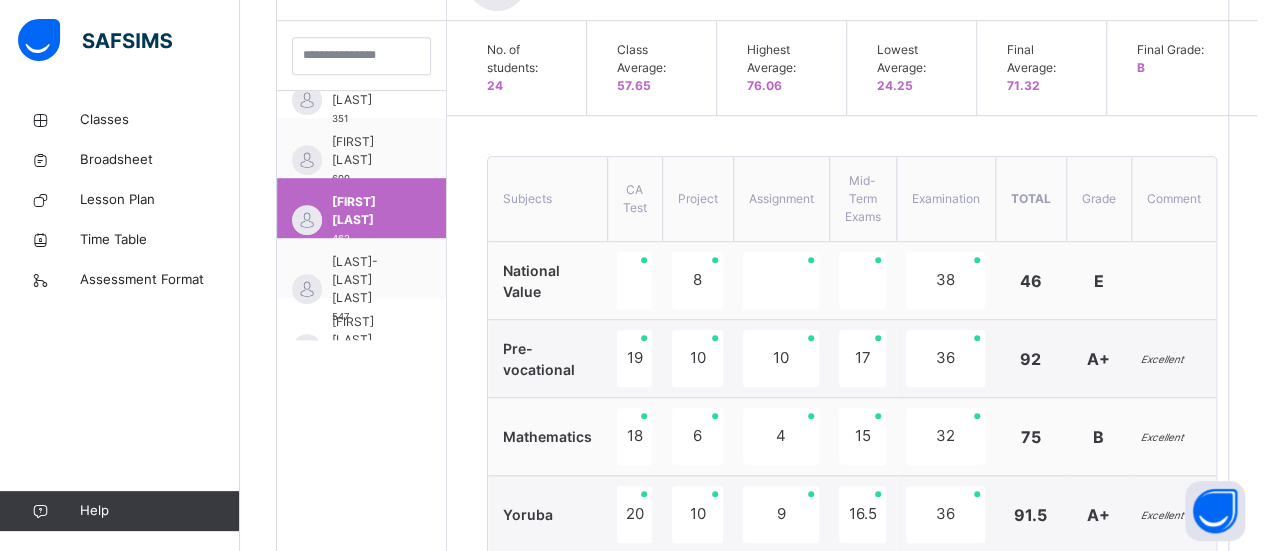 scroll, scrollTop: 550, scrollLeft: 0, axis: vertical 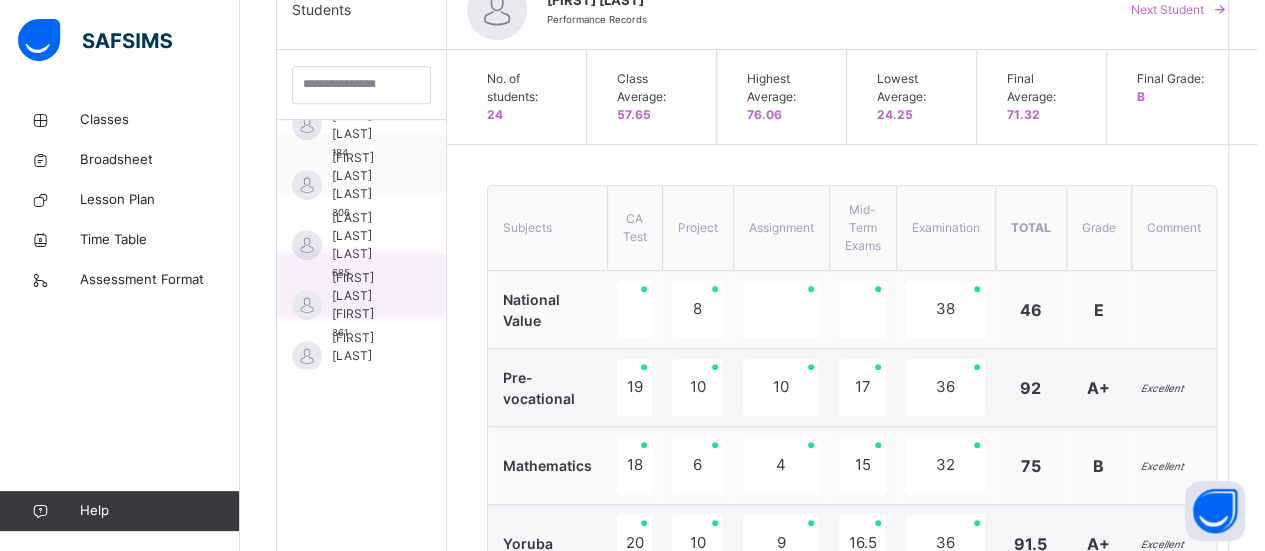 click on "[FIRST] [LAST] [FIRST]" at bounding box center (366, 296) 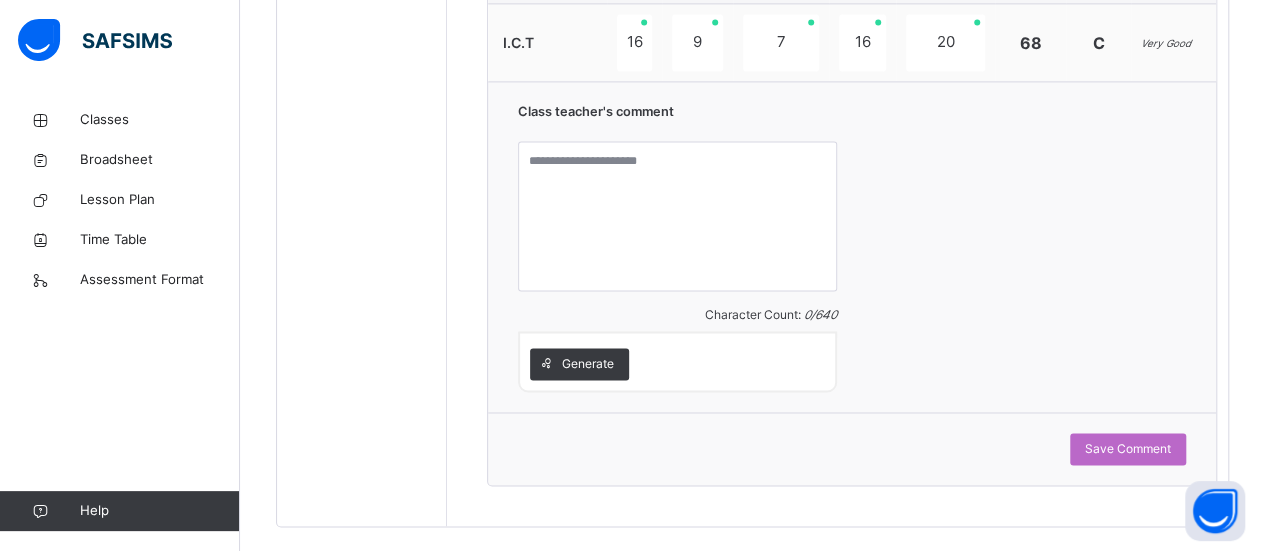 scroll, scrollTop: 1470, scrollLeft: 0, axis: vertical 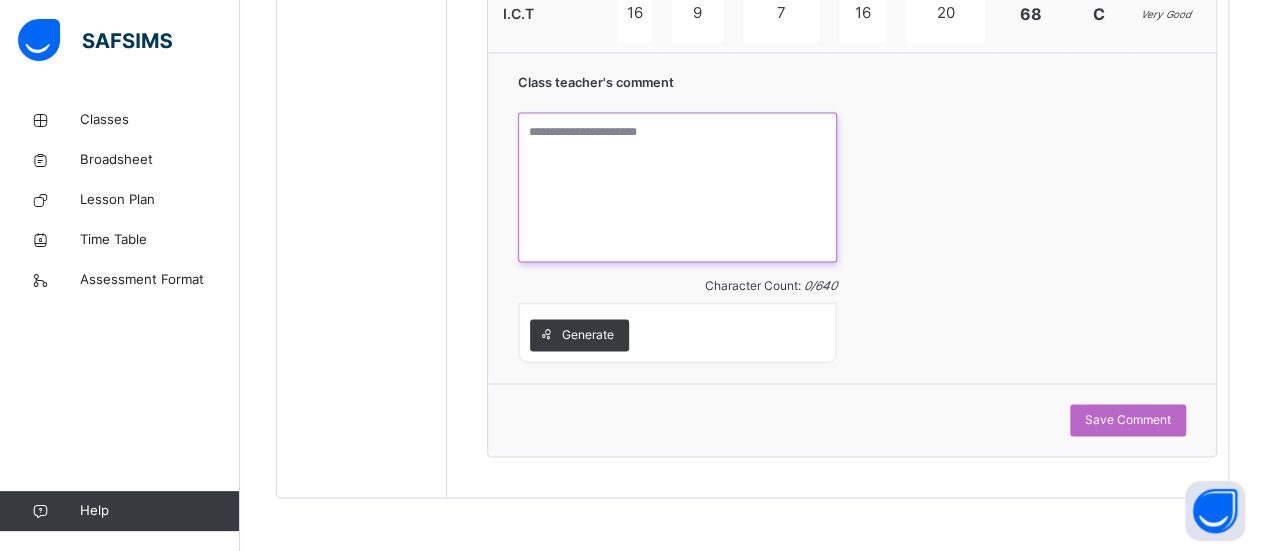 click at bounding box center [677, 187] 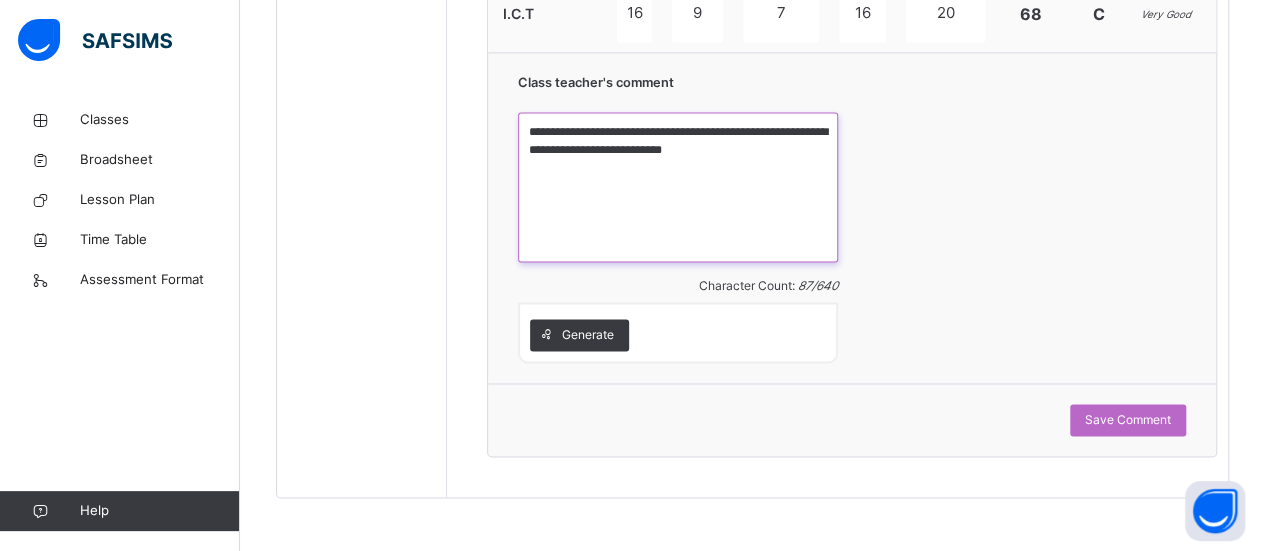 click on "**********" at bounding box center [678, 187] 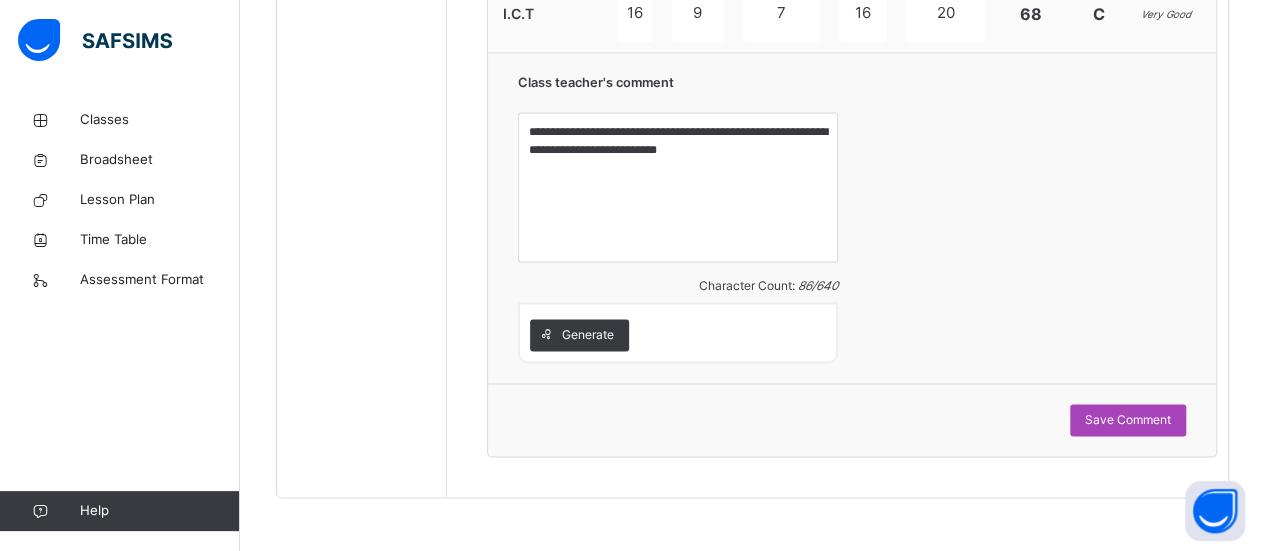 click on "Save Comment" at bounding box center [1128, 420] 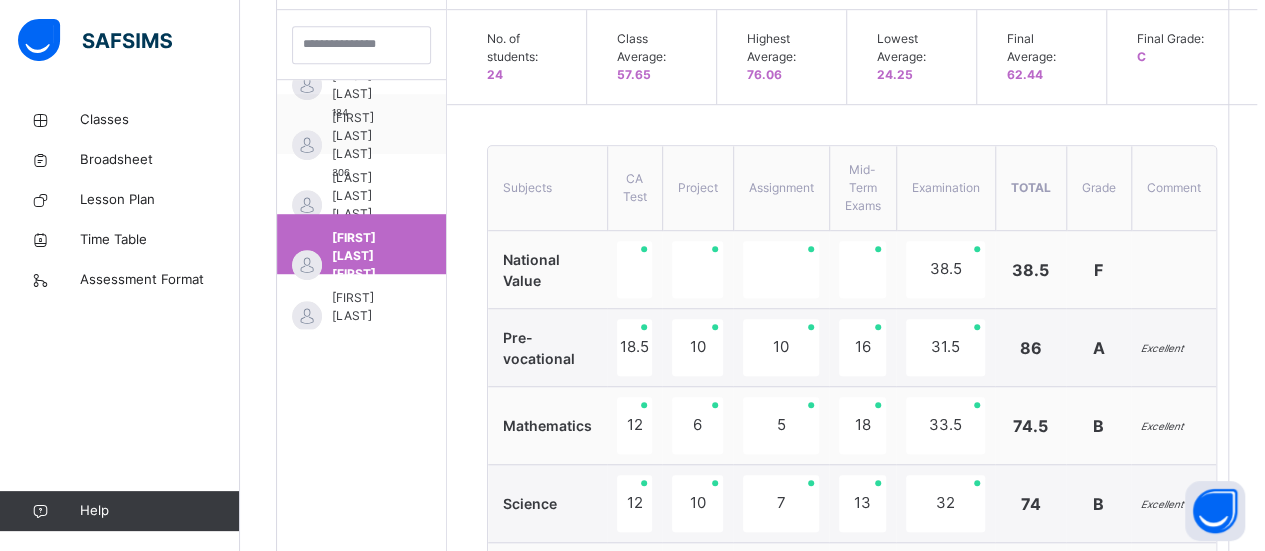 scroll, scrollTop: 589, scrollLeft: 0, axis: vertical 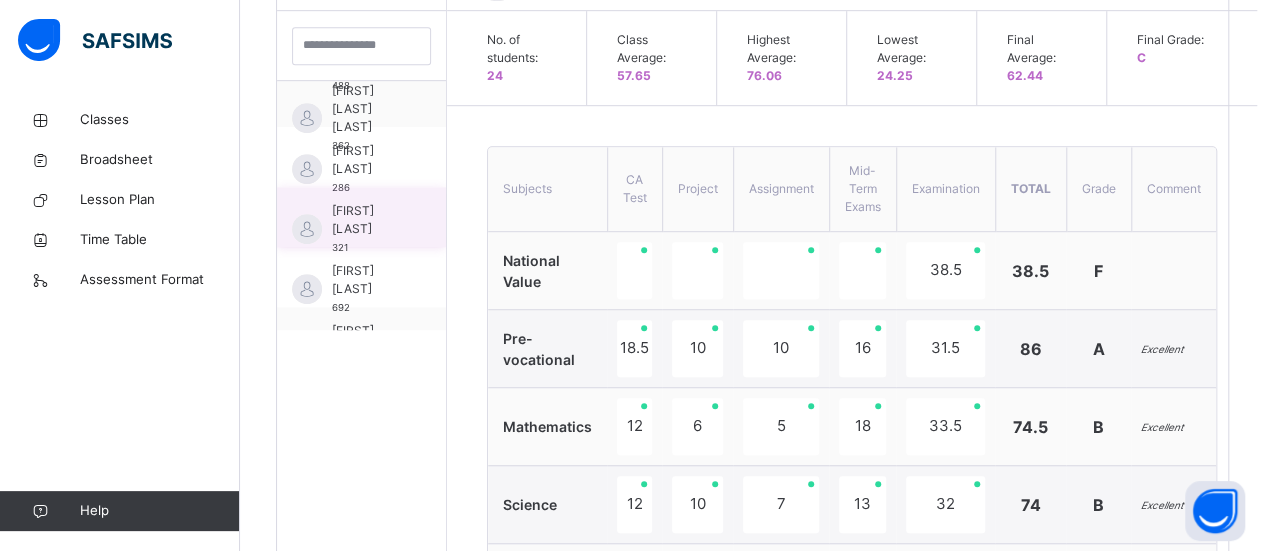click on "[FIRST] [LAST]" at bounding box center (366, 220) 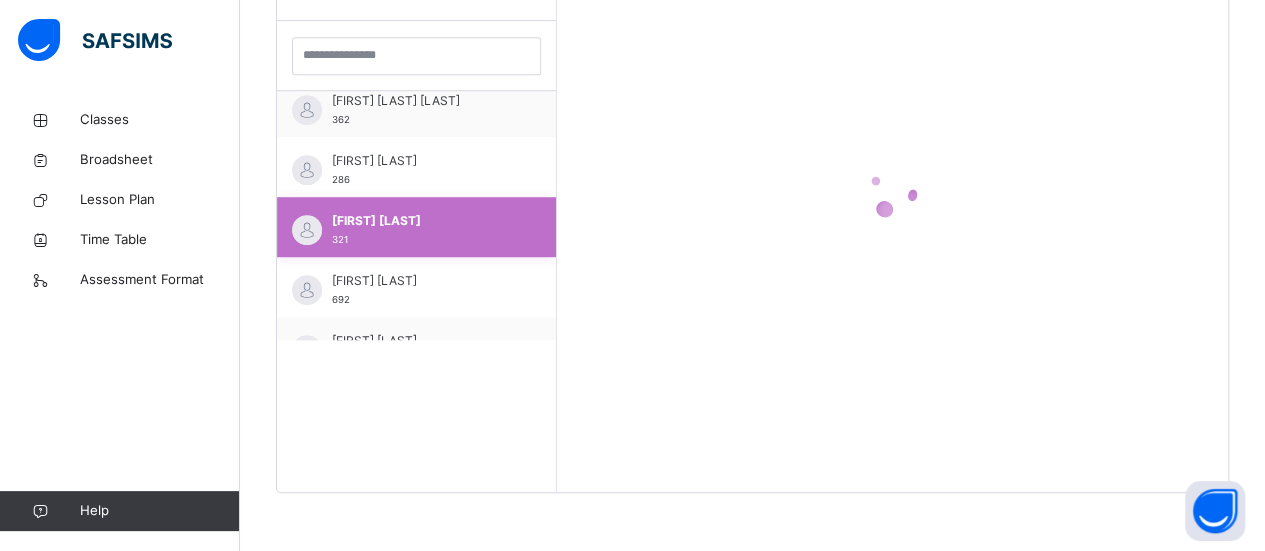 scroll, scrollTop: 998, scrollLeft: 0, axis: vertical 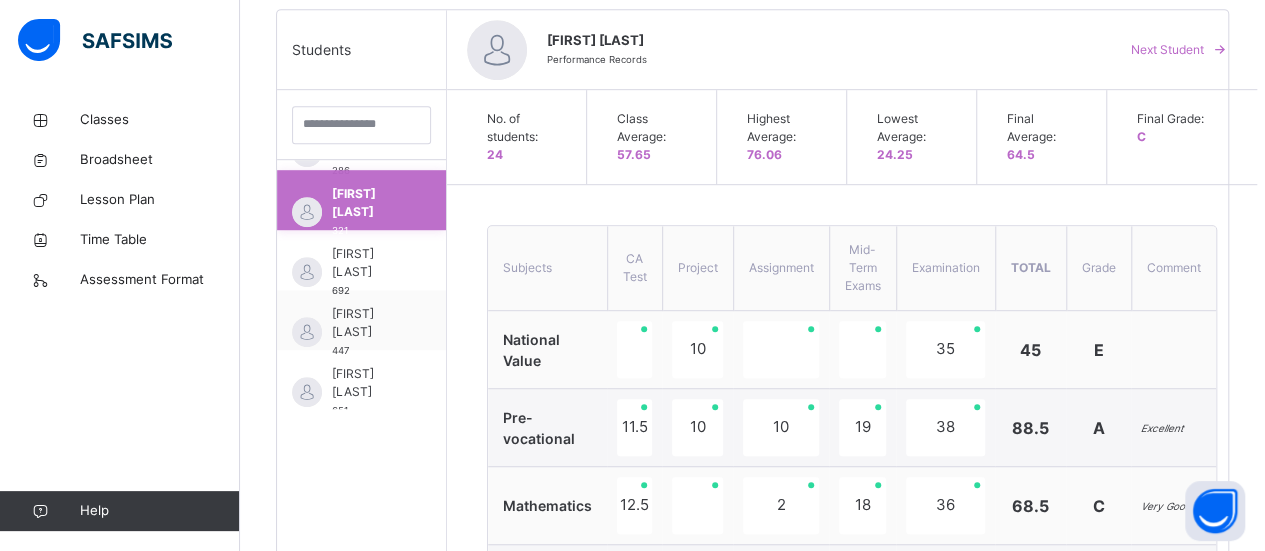click on "[FIRST] [LAST]" at bounding box center (366, 263) 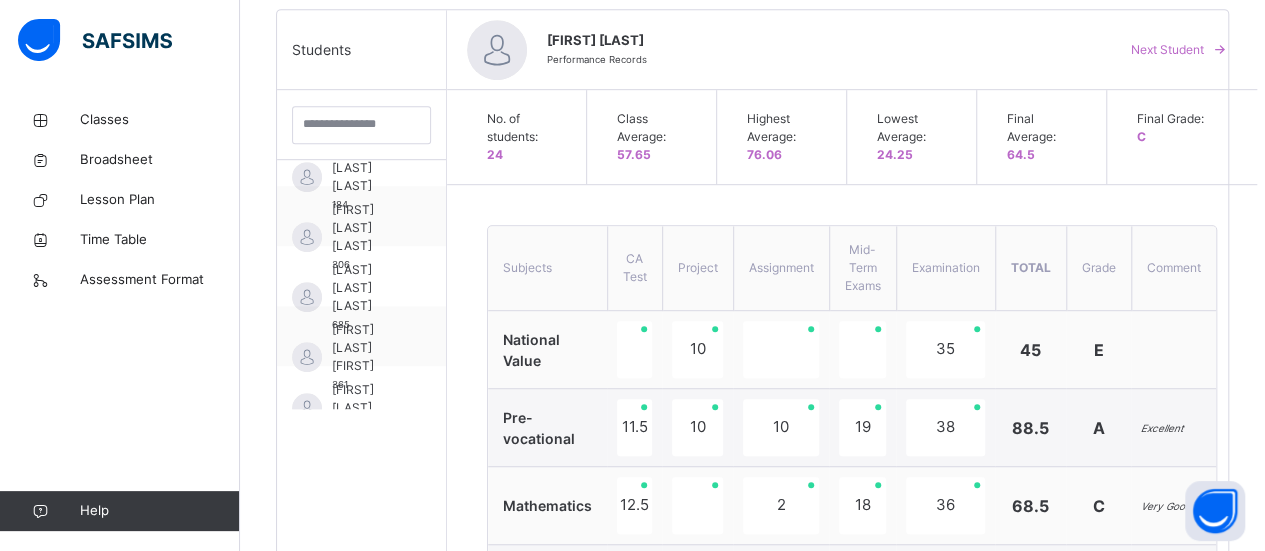 scroll, scrollTop: 470, scrollLeft: 0, axis: vertical 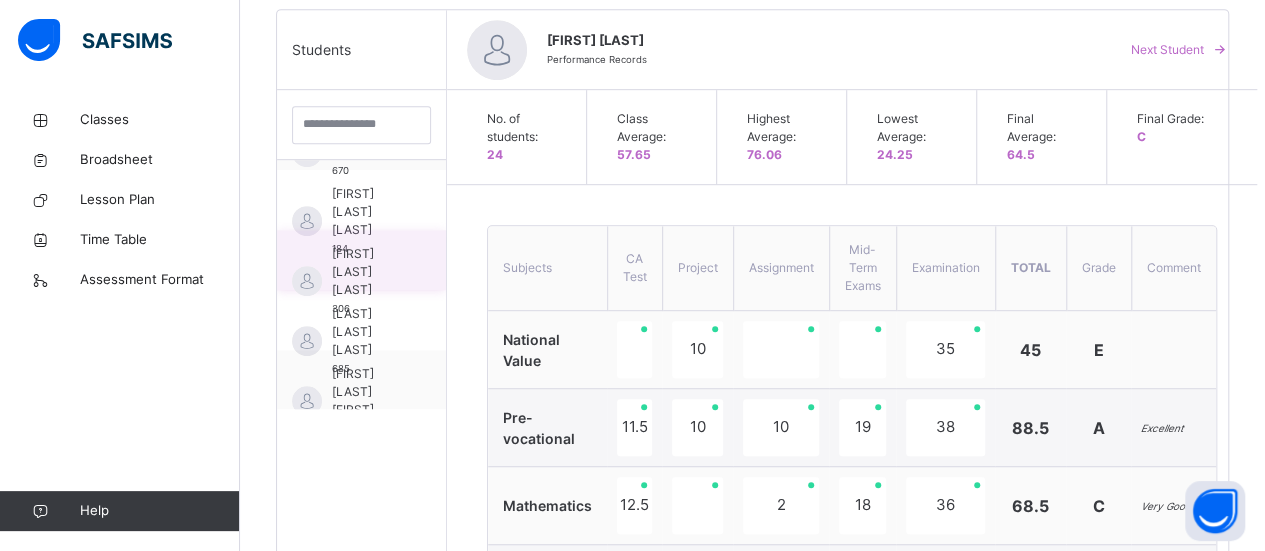 click on "[FIRST] [LAST] [LAST]" at bounding box center [366, 272] 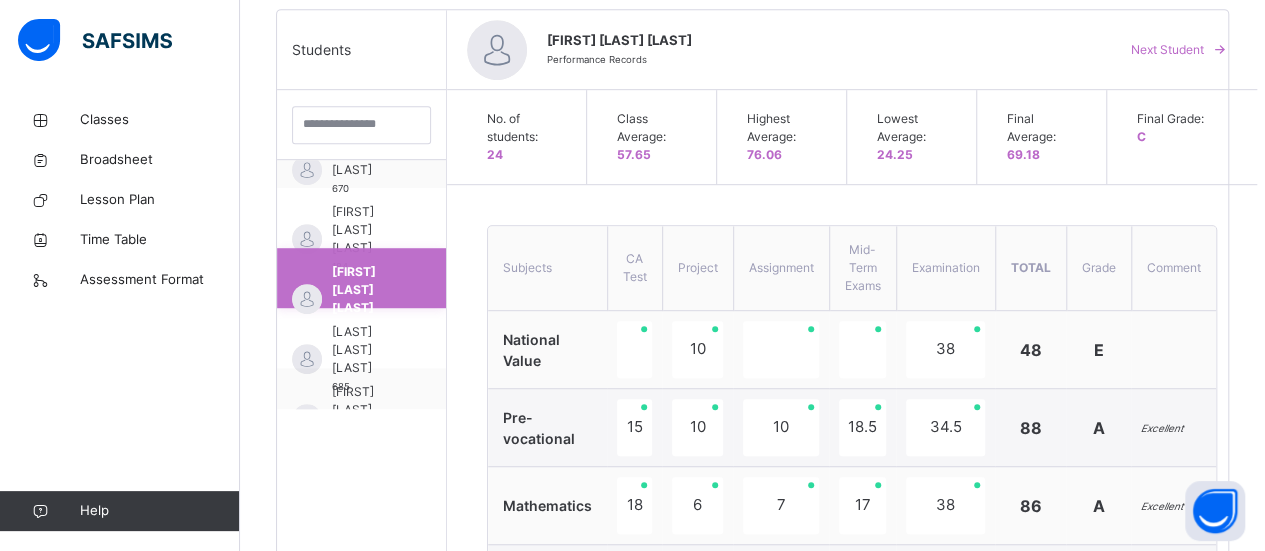 scroll, scrollTop: 470, scrollLeft: 0, axis: vertical 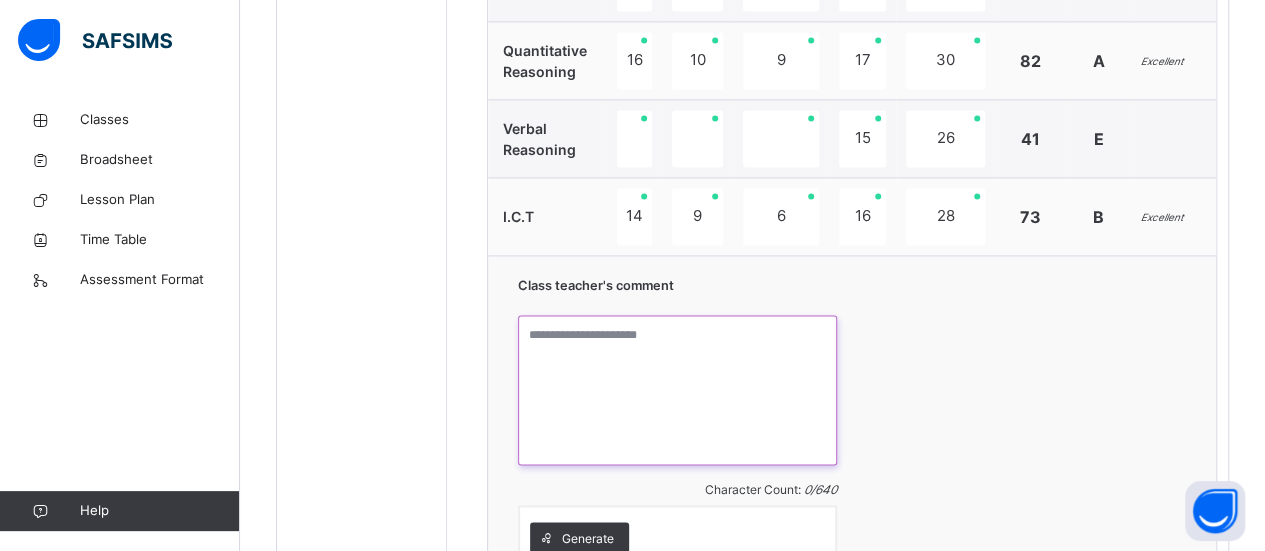 click at bounding box center [677, 390] 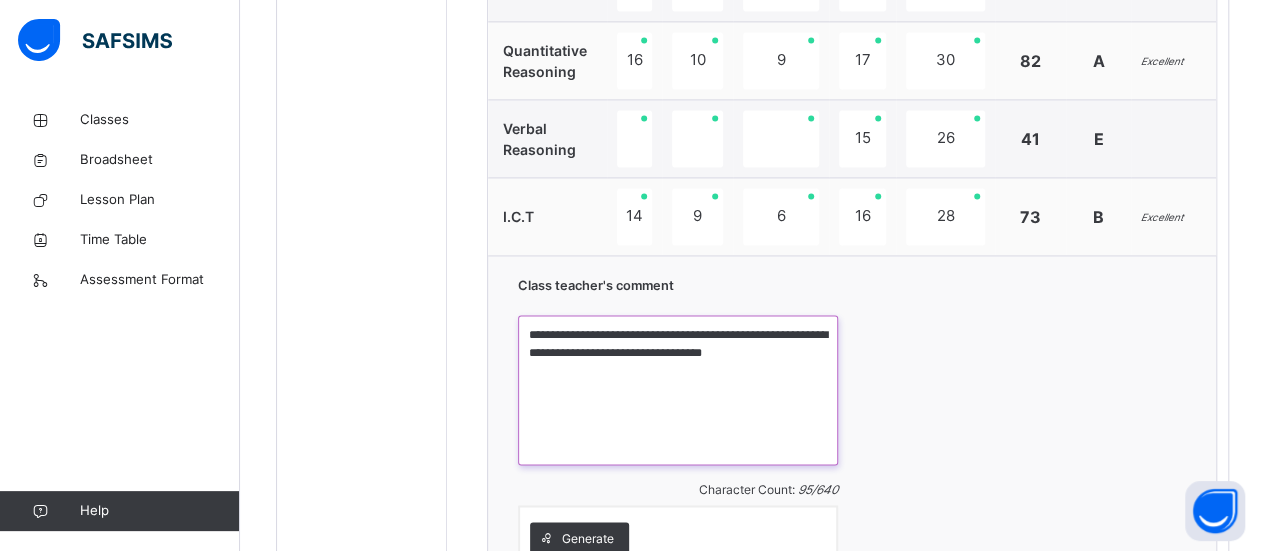 click on "**********" at bounding box center (678, 390) 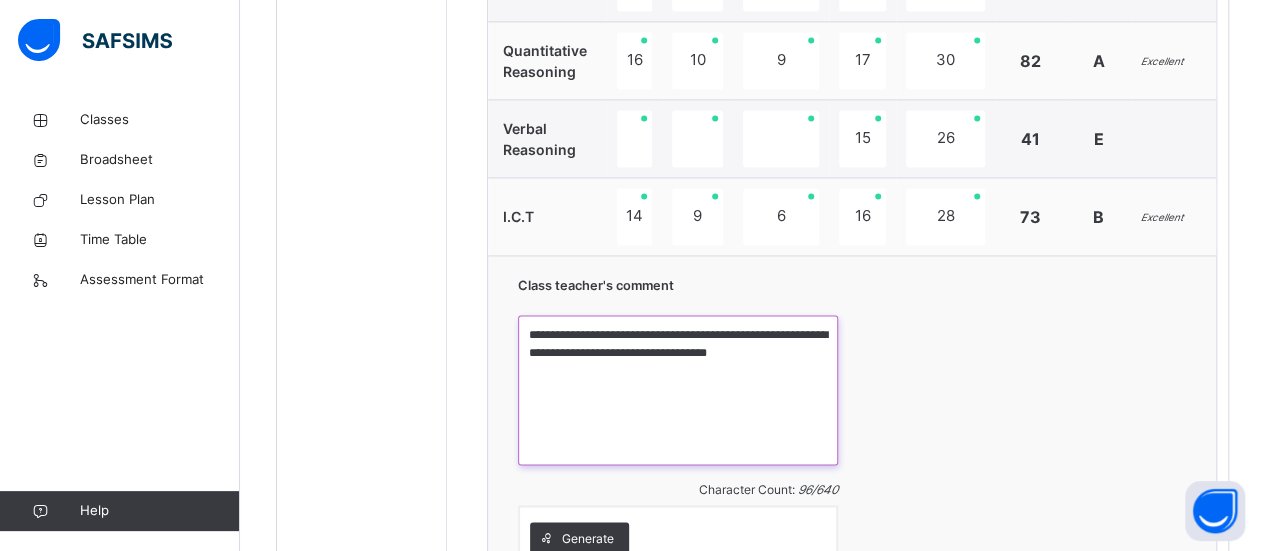 click on "**********" at bounding box center (678, 390) 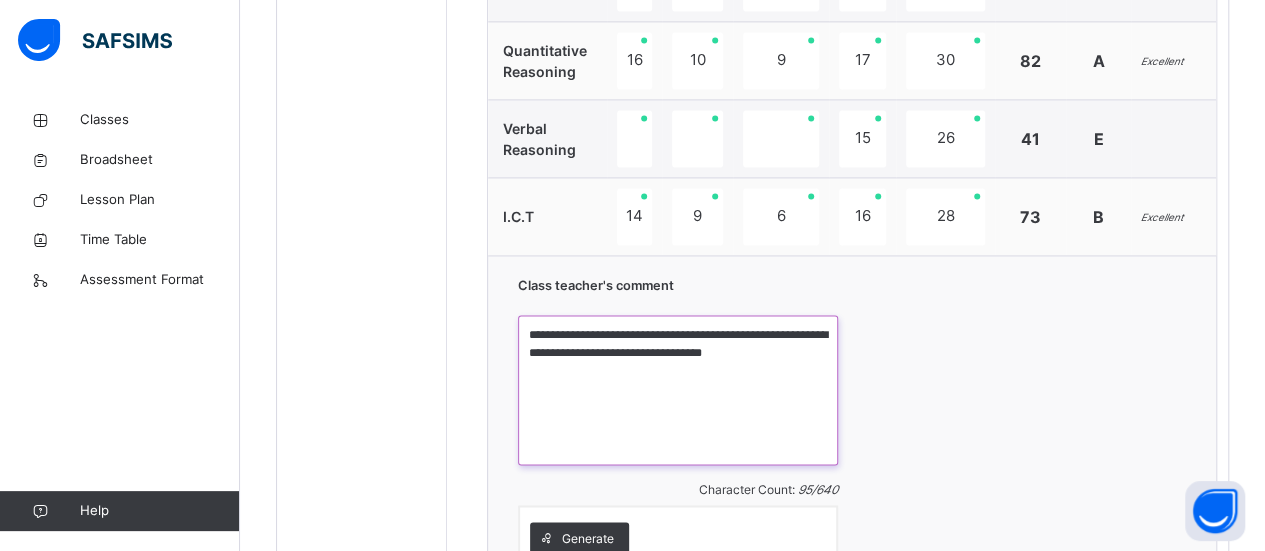 click on "**********" at bounding box center (678, 390) 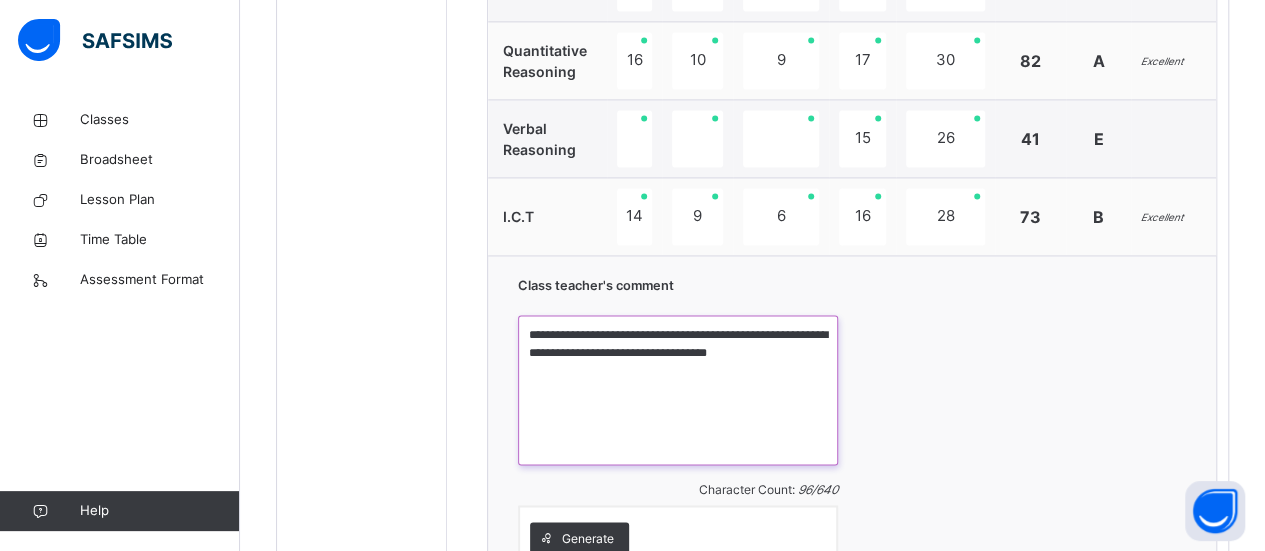click on "**********" at bounding box center (678, 390) 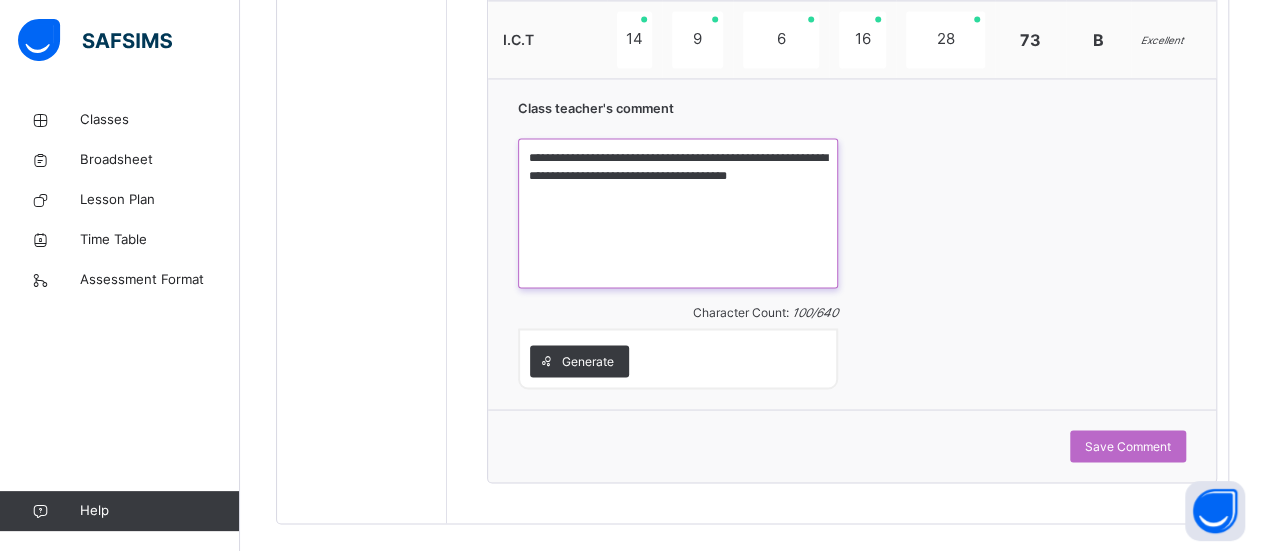 scroll, scrollTop: 1602, scrollLeft: 0, axis: vertical 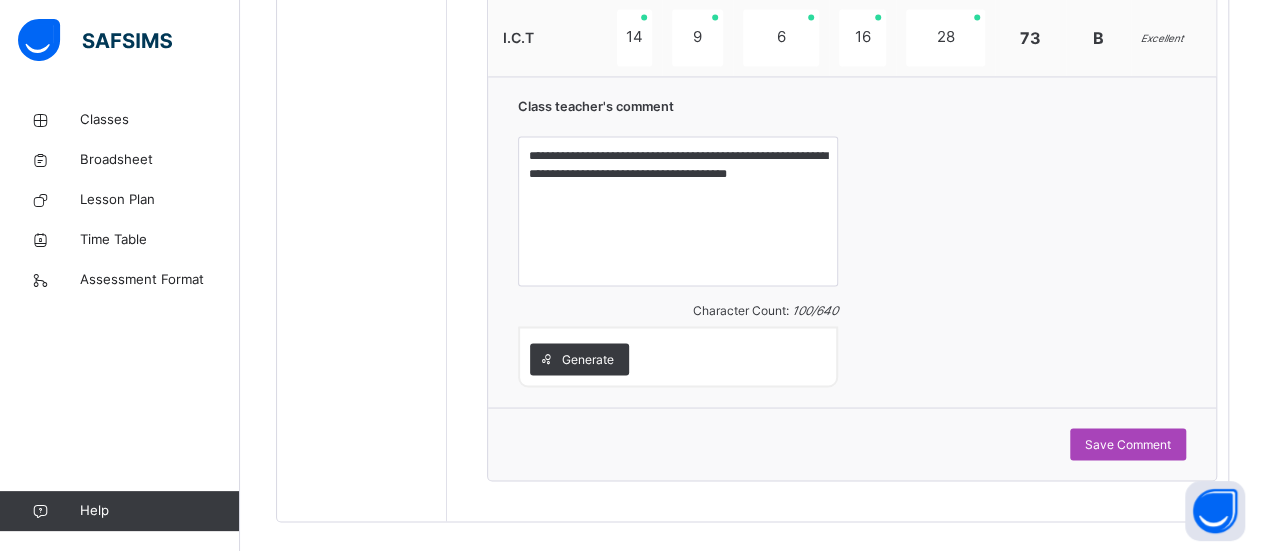 click on "Save Comment" at bounding box center (1128, 444) 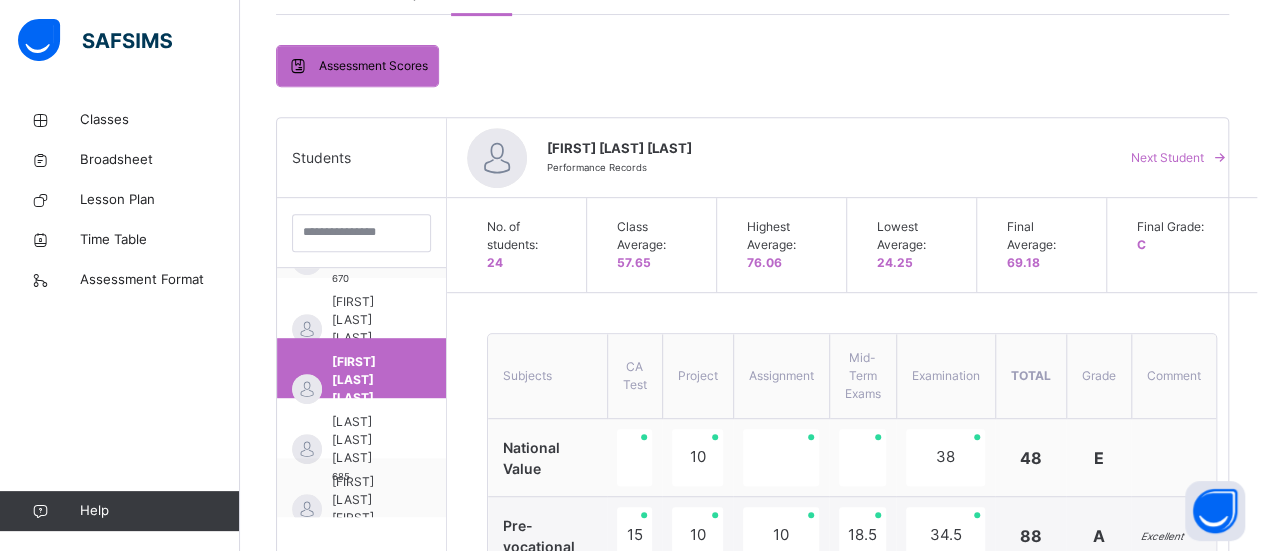 scroll, scrollTop: 402, scrollLeft: 0, axis: vertical 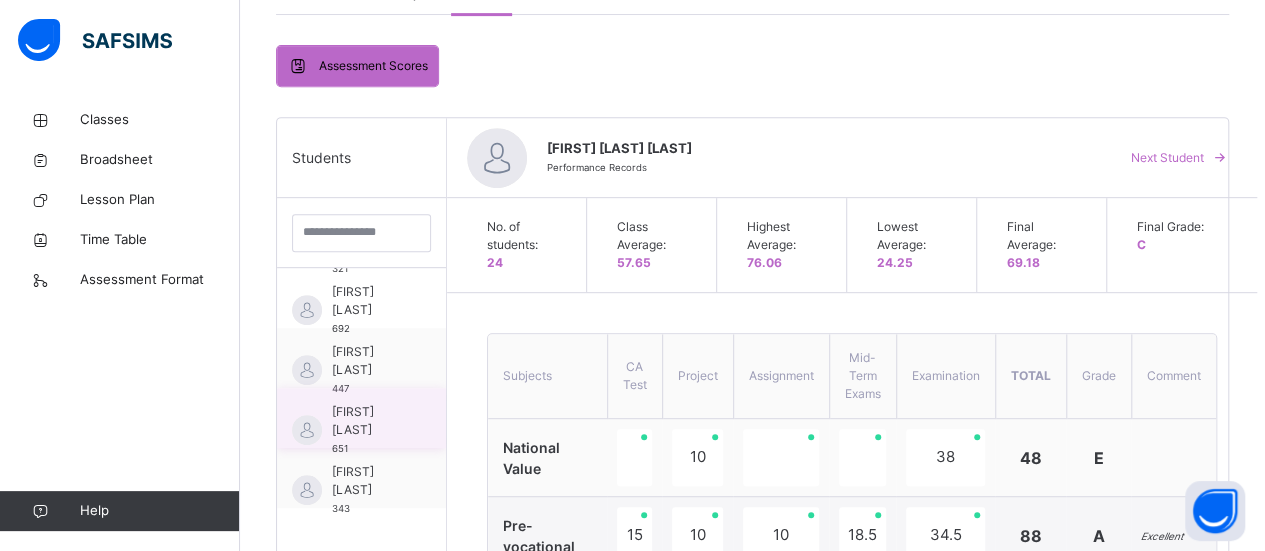 click on "[FIRST] [LAST]" at bounding box center (366, 421) 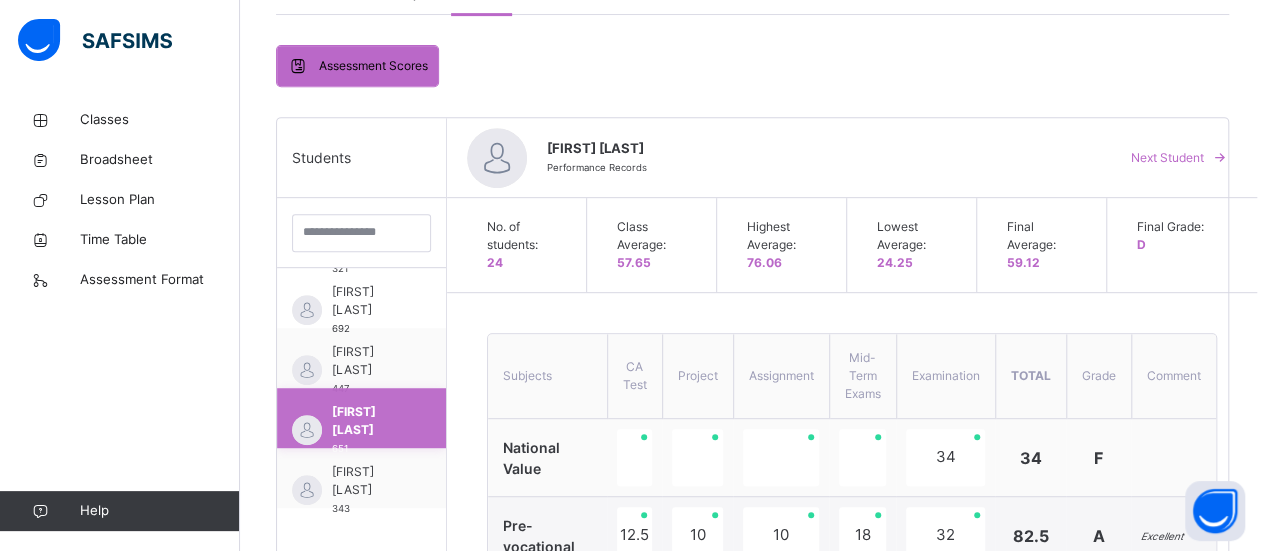 scroll, scrollTop: 1233, scrollLeft: 0, axis: vertical 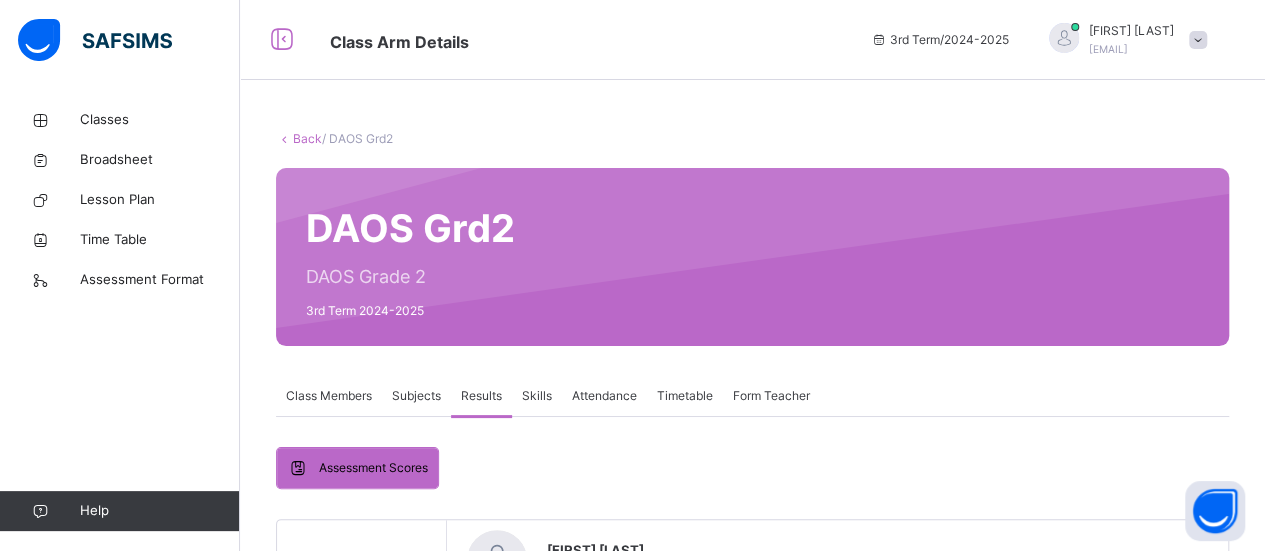 click on "Subjects" at bounding box center [416, 396] 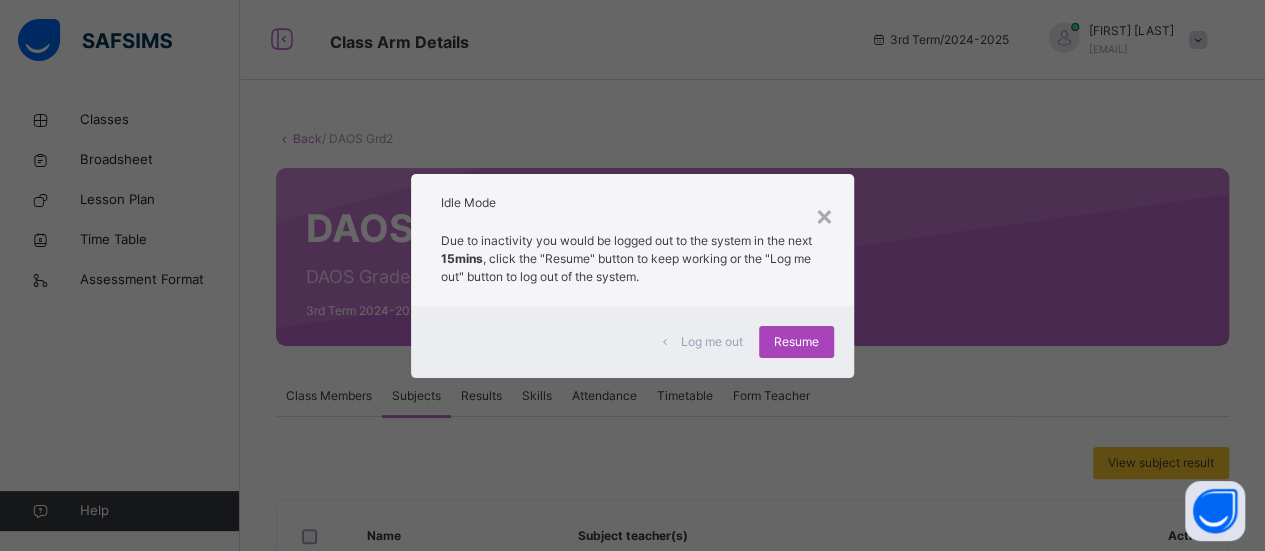 click on "Resume" at bounding box center [796, 342] 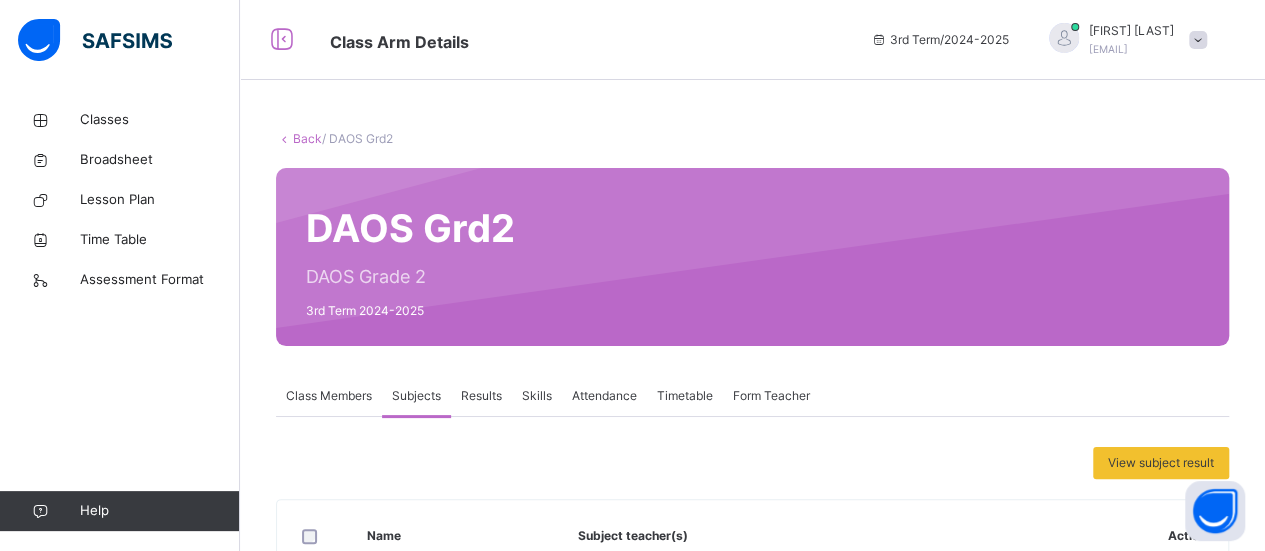 click on "Back  / DAOS Grd2  DAOS Grd2  DAOS Grade 2 3rd Term 2024-2025 Class Members Subjects Results Skills Attendance Timetable Form Teacher Subjects More Options   24  Students in class DownloadPdf Report Excel Report View subject profile Daltha Academy Date: [DAY] [MONTH] [YEAR], [TIME] Class Members Class:  DAOS Grd2  Total no. of Students:  24 Term:  3rd Term Session:  2024-2025 S/NO Admission No. Last Name First Name Other Name 1 351 [LAST] [FIRST] 2 600 [LAST] [FIRST] 3 462 [LAST]-[LAST] [FIRST] 4 547 [LAST] [FIRST] [FIRST] 5 367 [LAST] [FIRST] [FIRST] 6 508 [LAST] [FIRST] [FIRST] 7 446 [LAST] [FIRST] [FIRST] 8 670 [LAST] [FIRST] [FIRST] 9 184 [LAST] [FIRST] [FIRST] 10 306 [LAST] [FIRST] [FIRST] 11 685 [LAST] [FIRST]  [FIRST] 12 361 [LAST] [FIRST] [FIRST] 13 590 [LAST] [FIRST] [FIRST] 14 358 [LAST] [FIRST] 15 701 [LAST] [FIRST] 16 459 [LAST] [FIRST] 17 488 [LAST] [FIRST] [FIRST] 18 362 [LAST] [FIRST] [FIRST] 19 286 [LAST] [FIRST] [FIRST] 20 321 [LAST] [FIRST] [FIRST] 21 692 [LAST] [FIRST]" at bounding box center [752, 964] 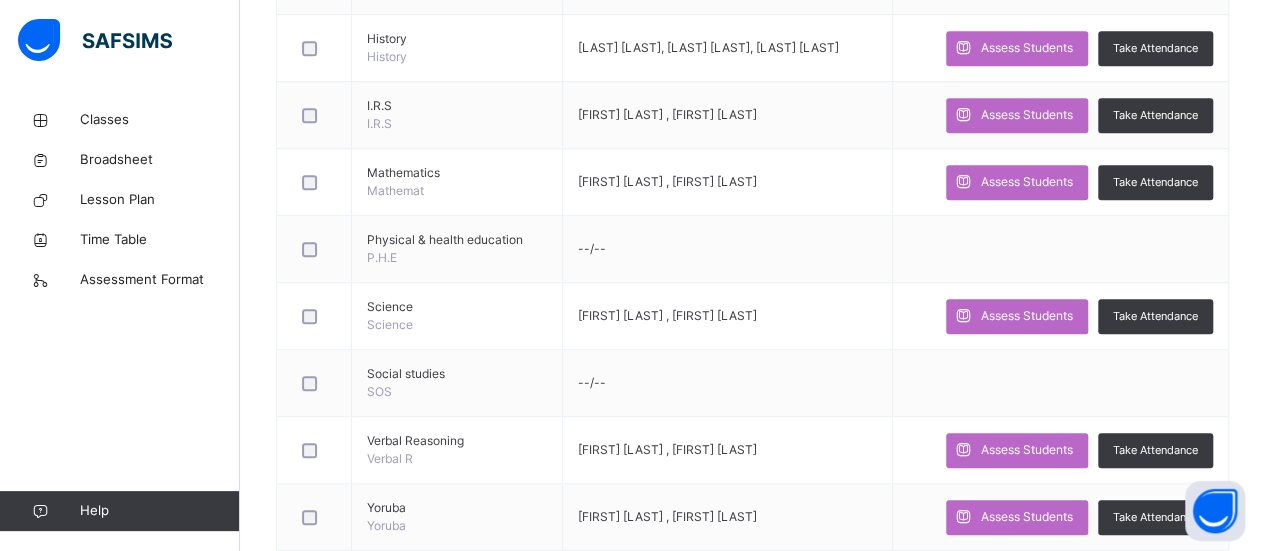 scroll, scrollTop: 728, scrollLeft: 0, axis: vertical 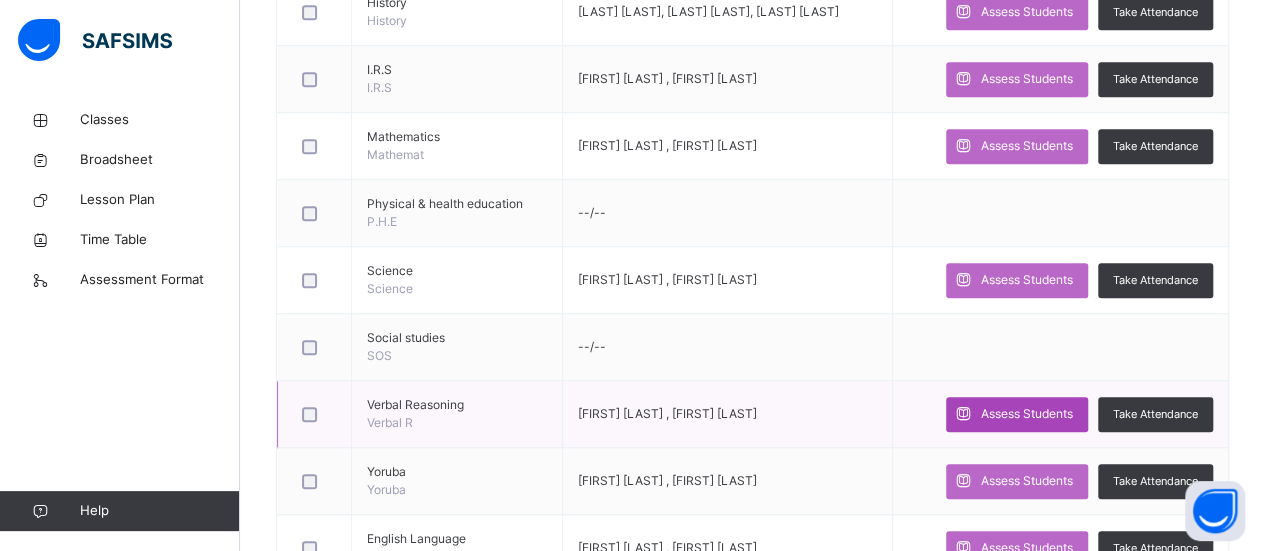 click on "Assess Students" at bounding box center [1027, 414] 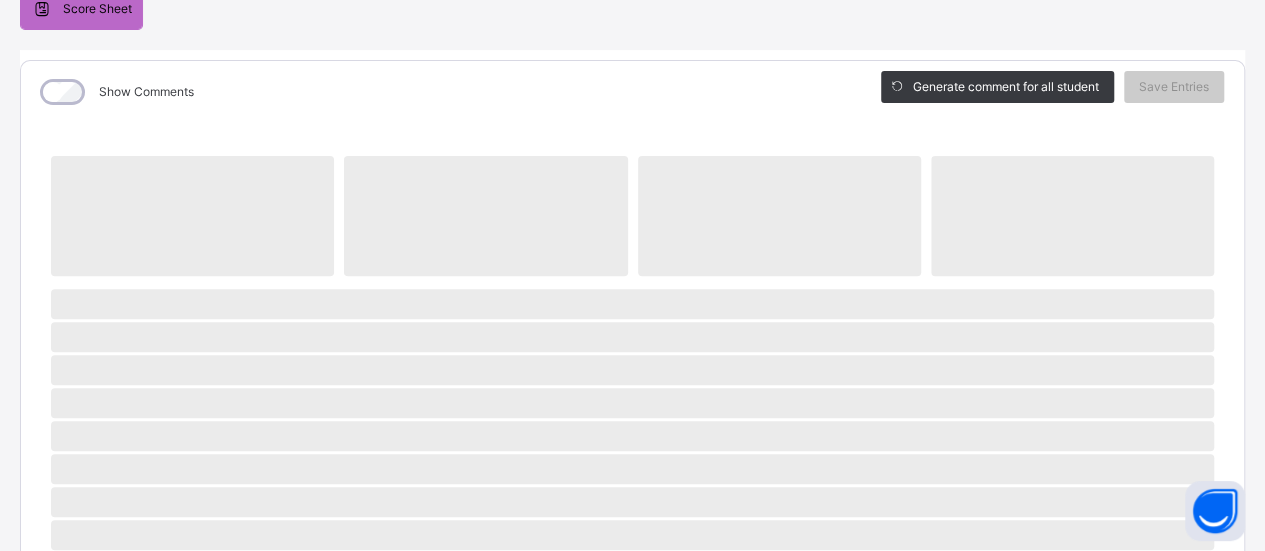 scroll, scrollTop: 208, scrollLeft: 0, axis: vertical 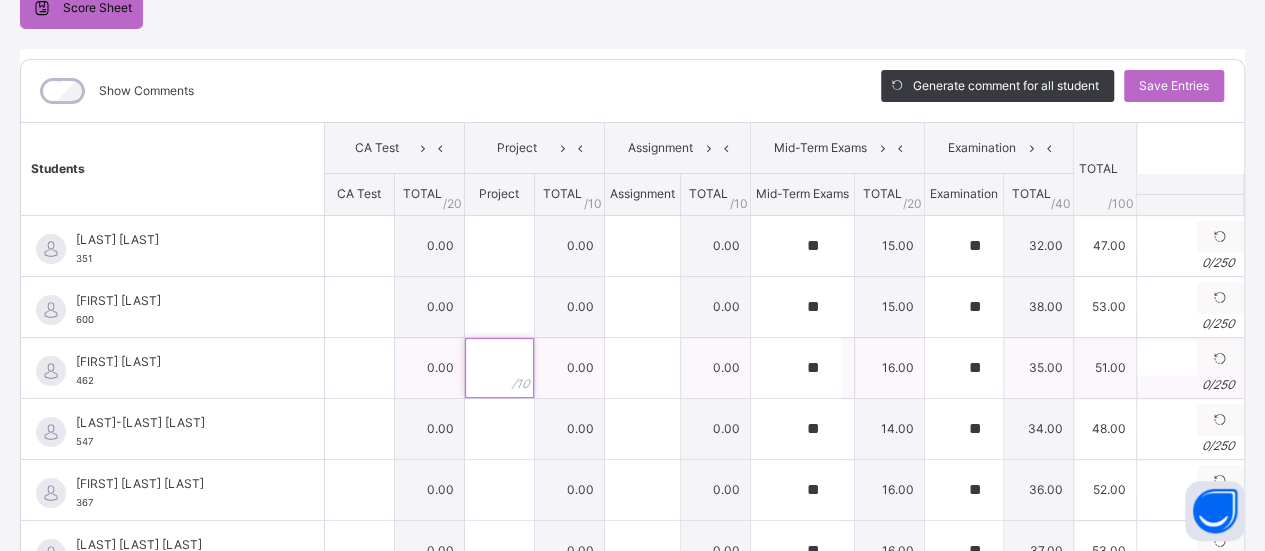 click at bounding box center (499, 368) 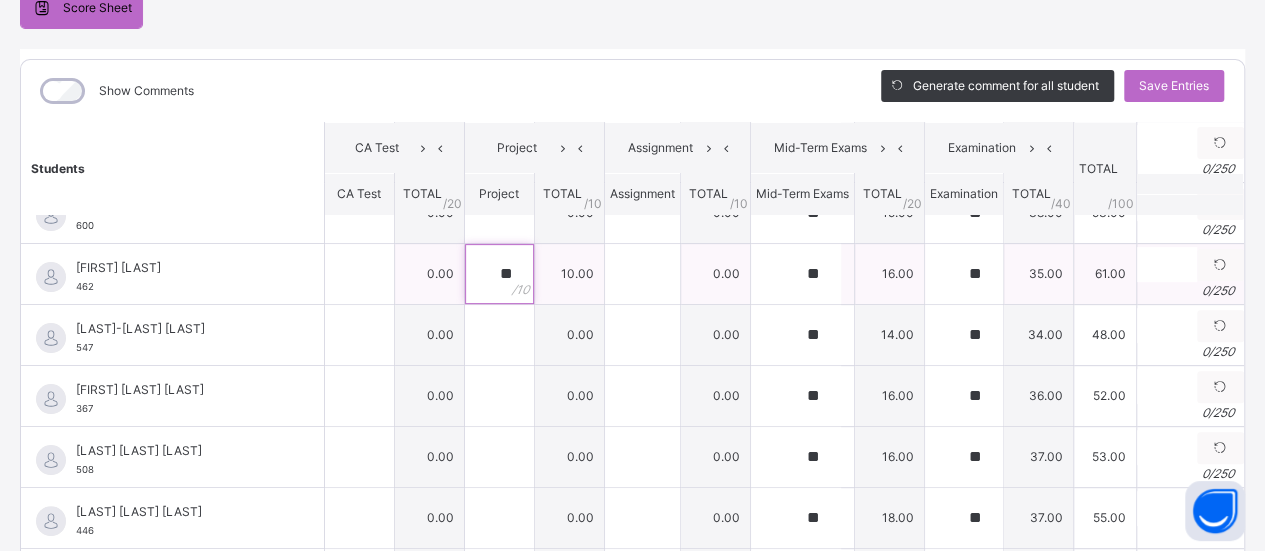scroll, scrollTop: 198, scrollLeft: 0, axis: vertical 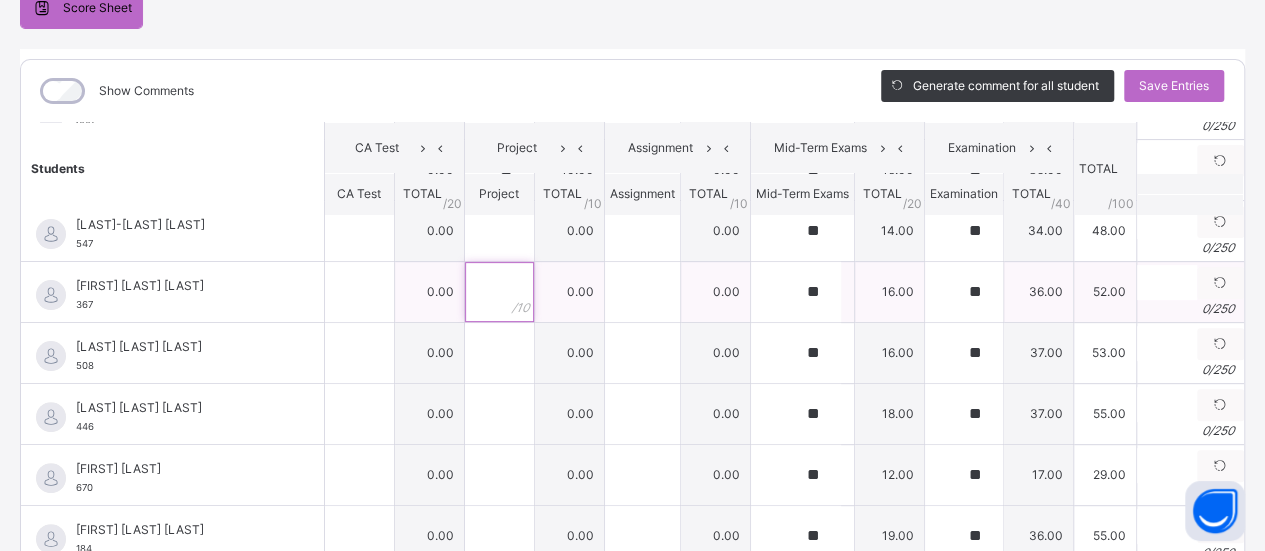 click at bounding box center (499, 292) 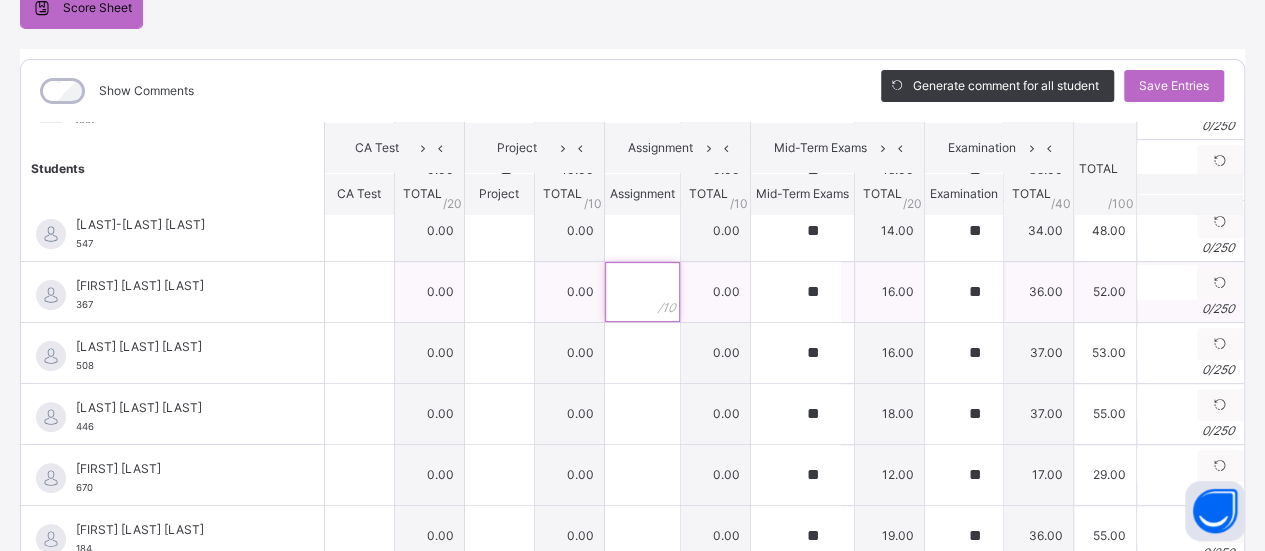 click at bounding box center (642, 292) 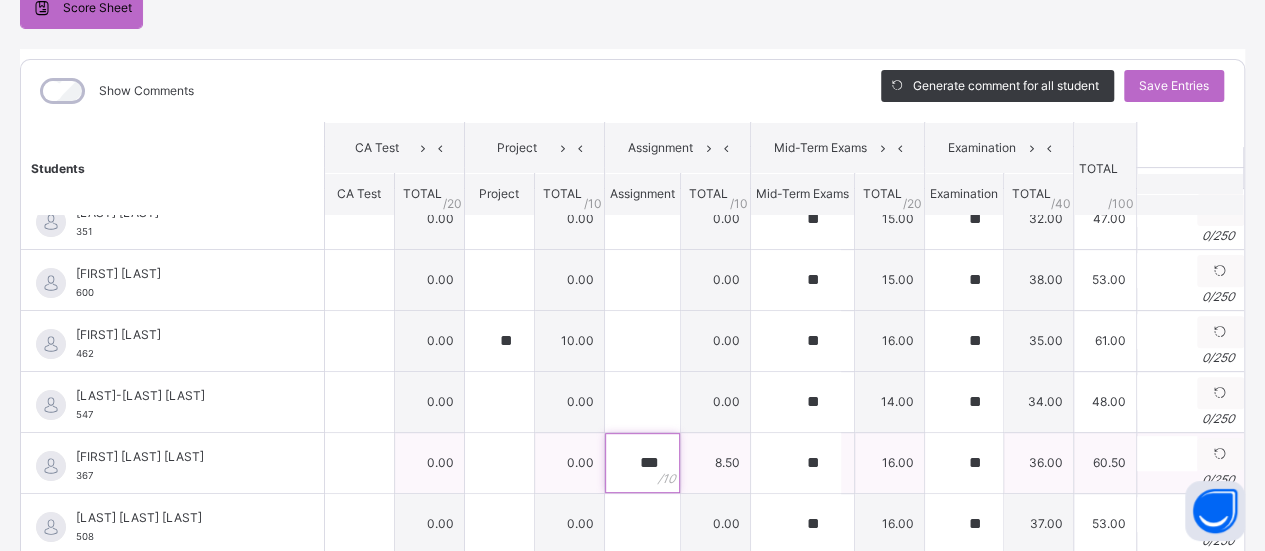 scroll, scrollTop: 26, scrollLeft: 0, axis: vertical 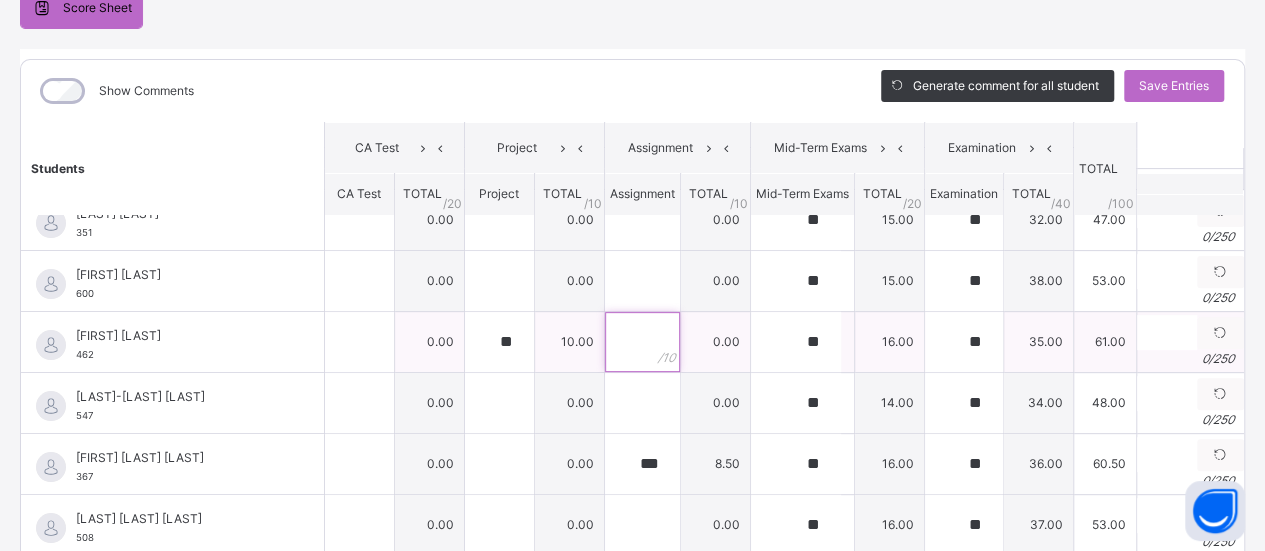 click at bounding box center (642, 342) 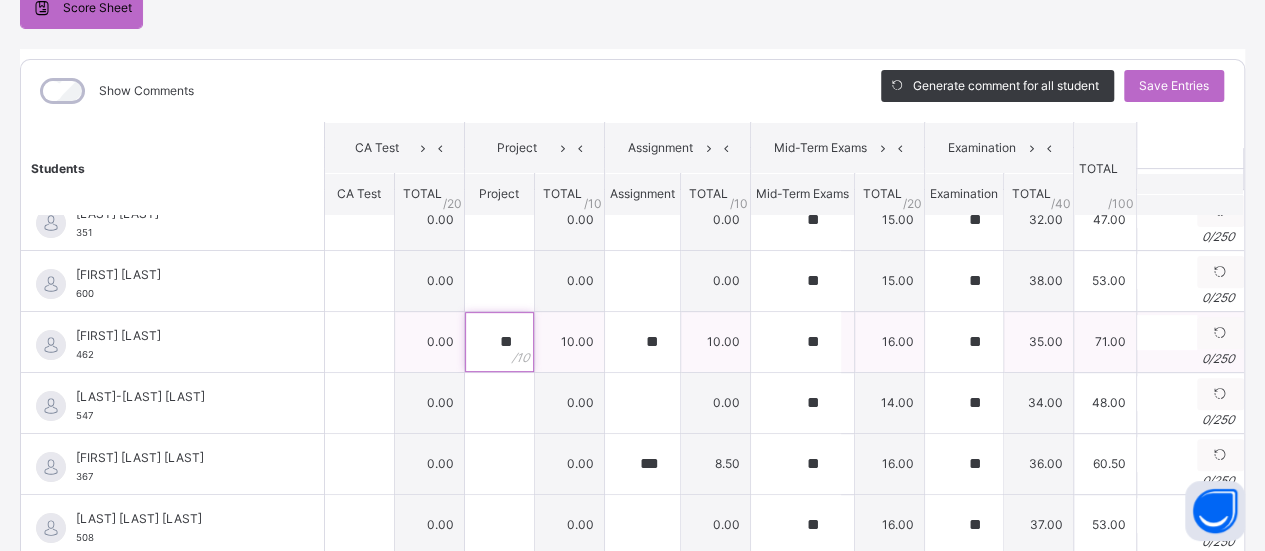 click on "**" at bounding box center [499, 342] 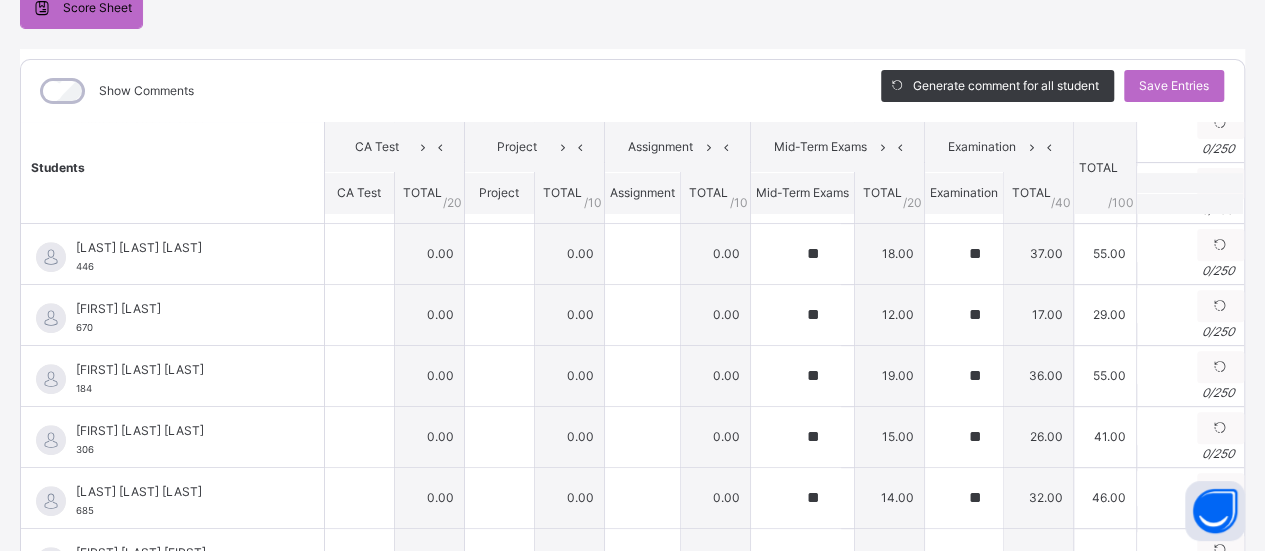 scroll, scrollTop: 358, scrollLeft: 0, axis: vertical 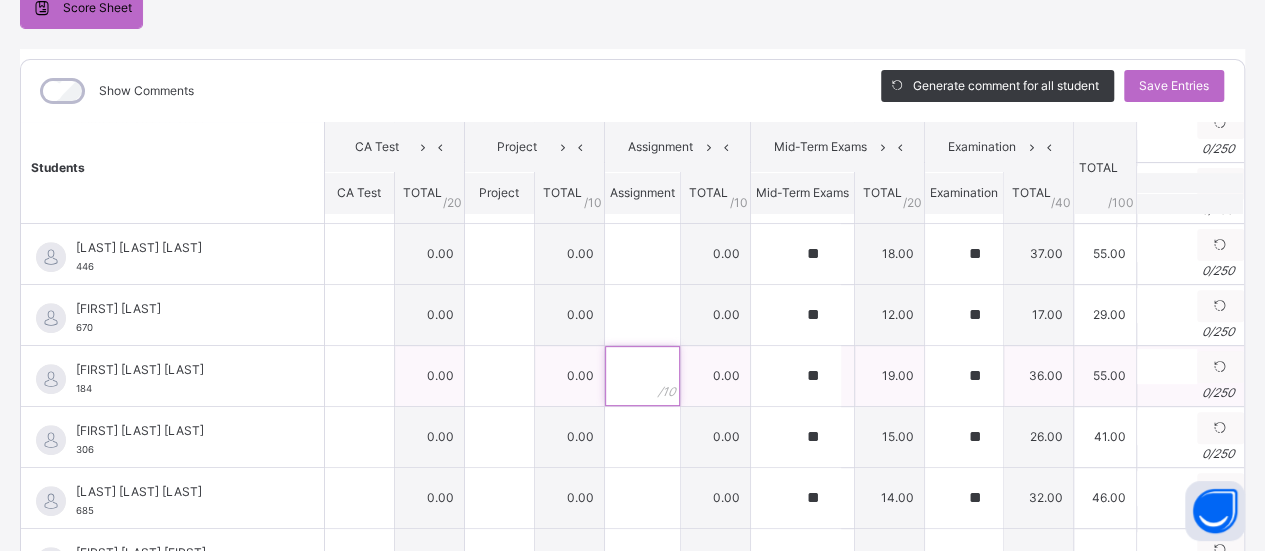 click at bounding box center [642, 376] 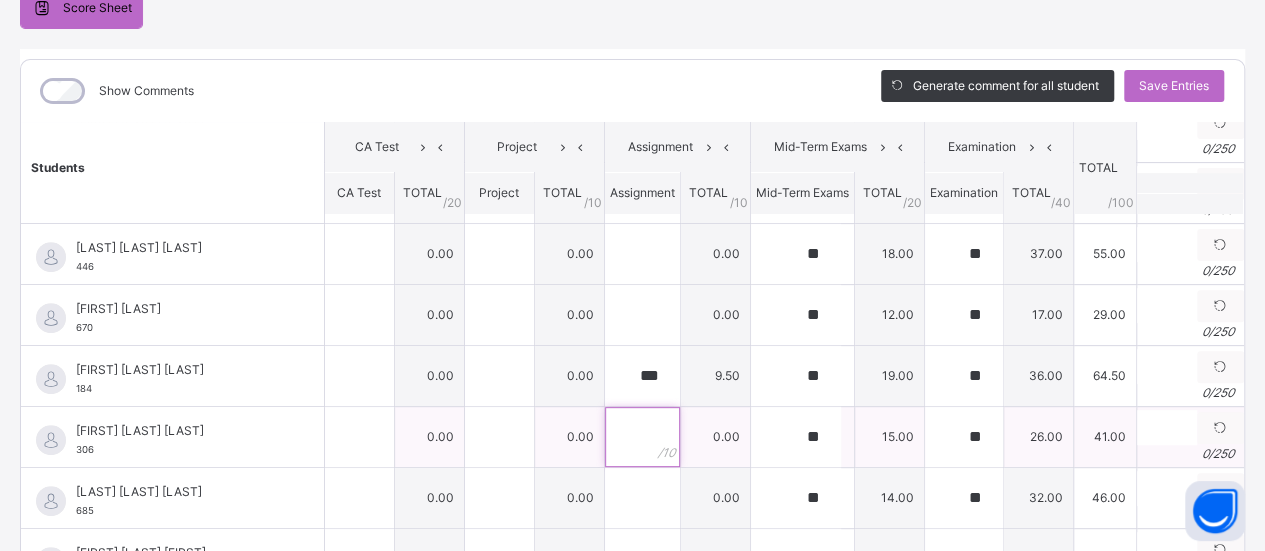 click at bounding box center [642, 437] 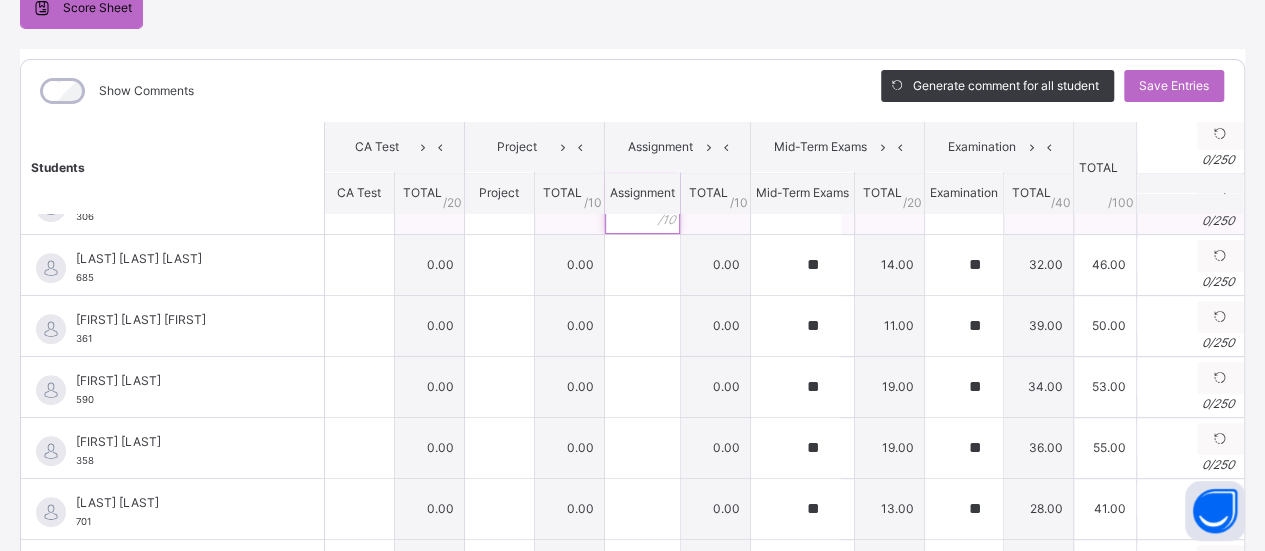 scroll, scrollTop: 596, scrollLeft: 0, axis: vertical 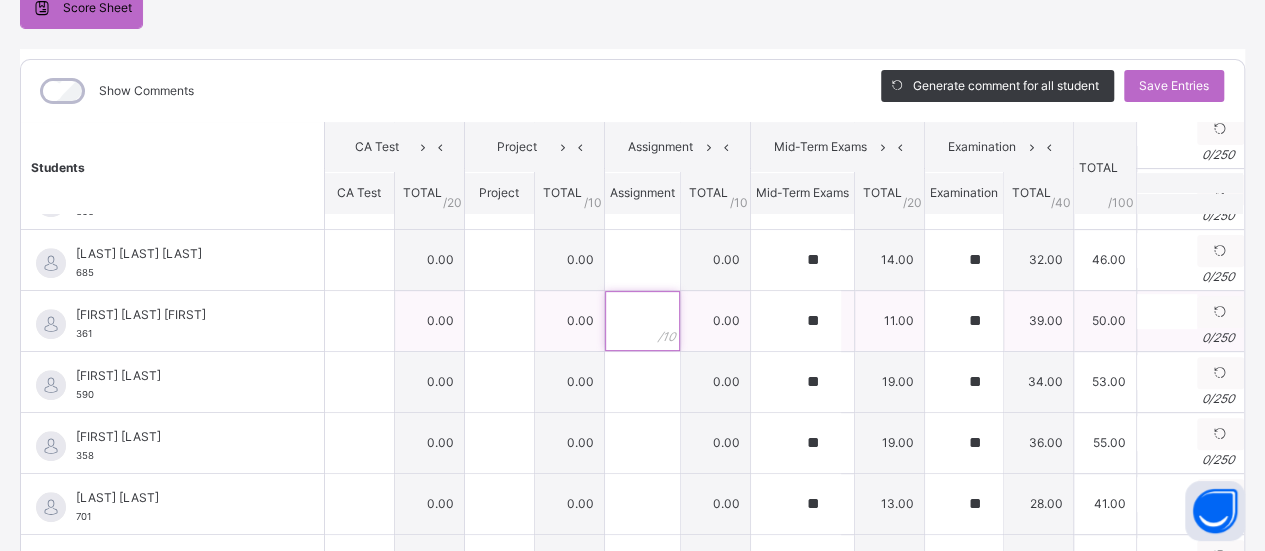 click at bounding box center [642, 321] 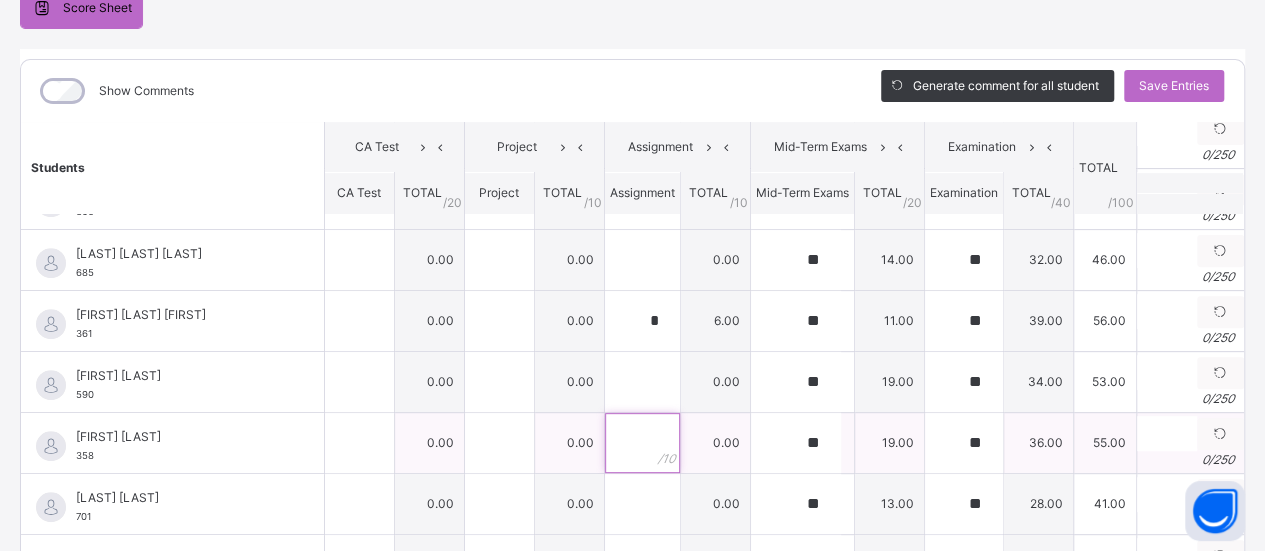 click at bounding box center [642, 443] 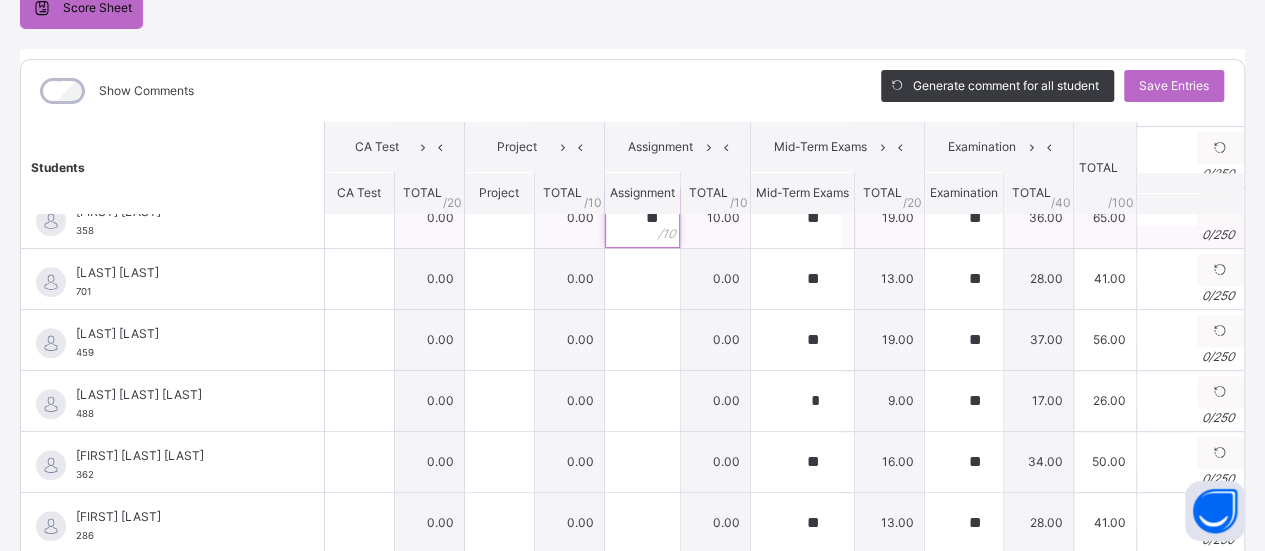 scroll, scrollTop: 830, scrollLeft: 0, axis: vertical 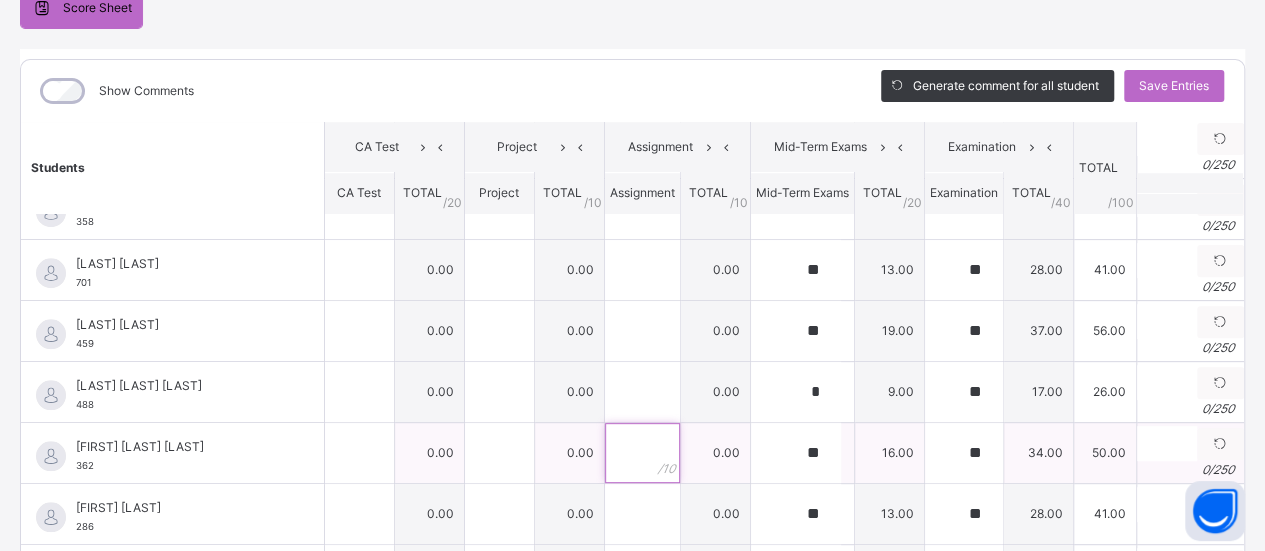 click at bounding box center (642, 453) 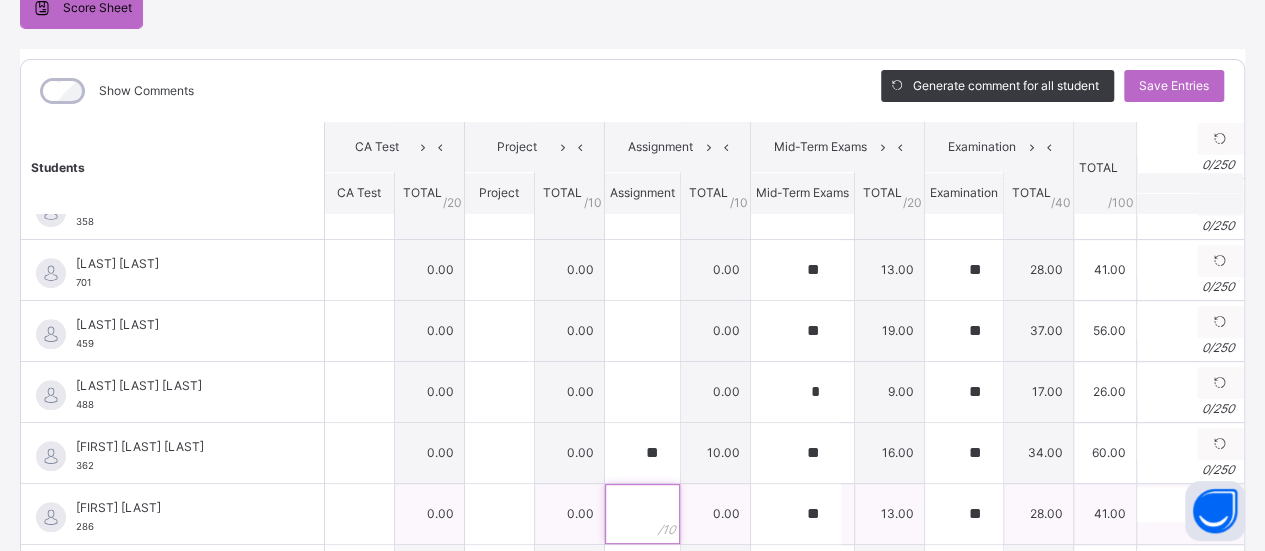 click at bounding box center [642, 514] 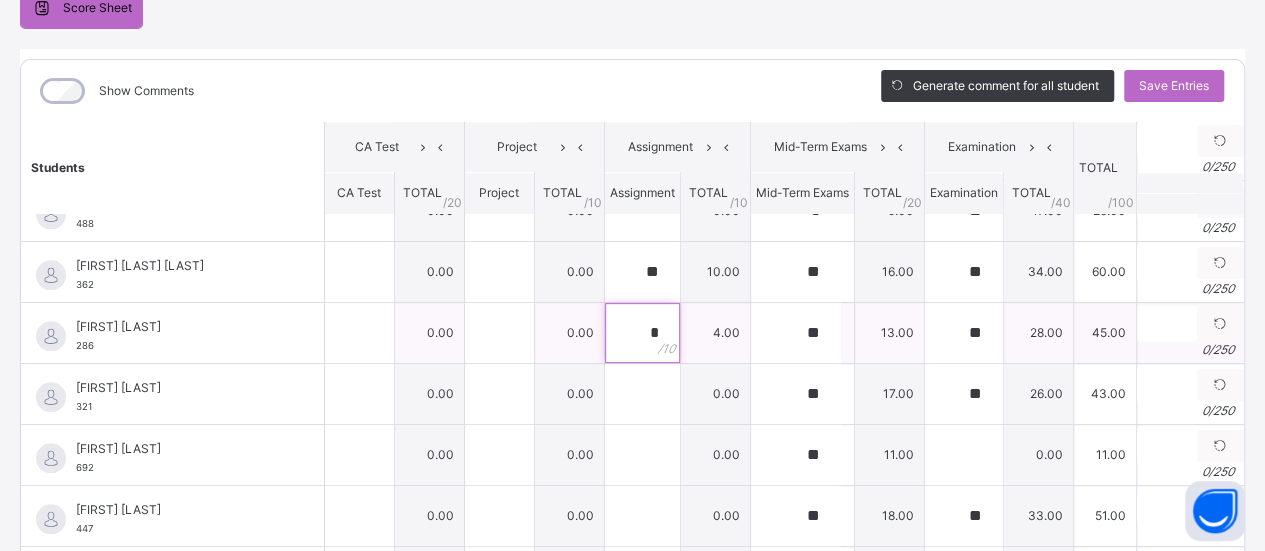 scroll, scrollTop: 1012, scrollLeft: 0, axis: vertical 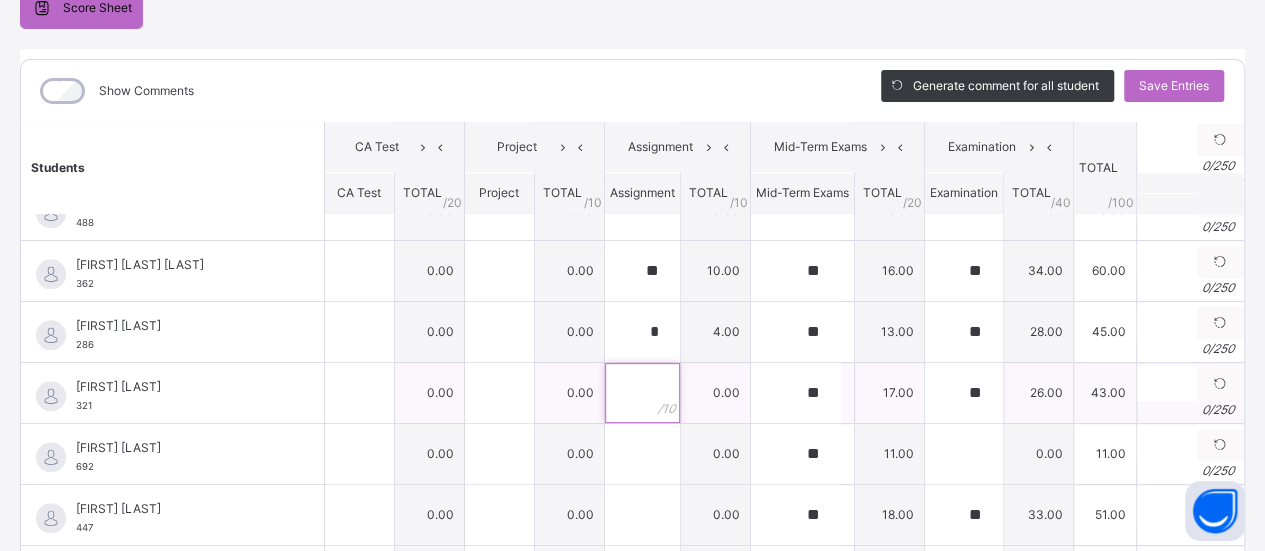 click at bounding box center [642, 393] 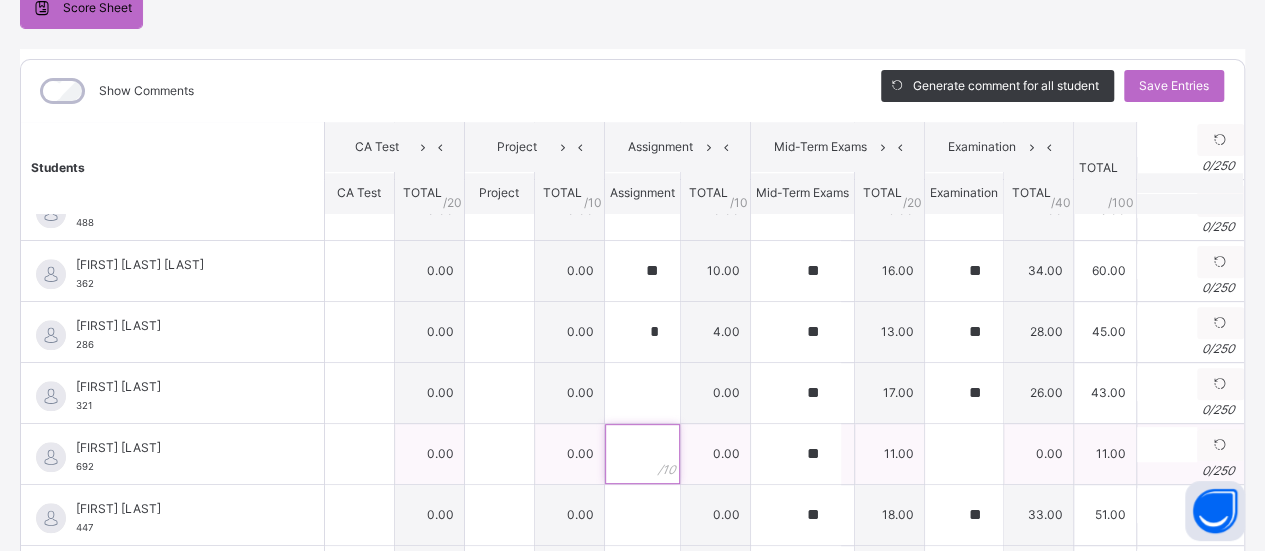 click at bounding box center (642, 454) 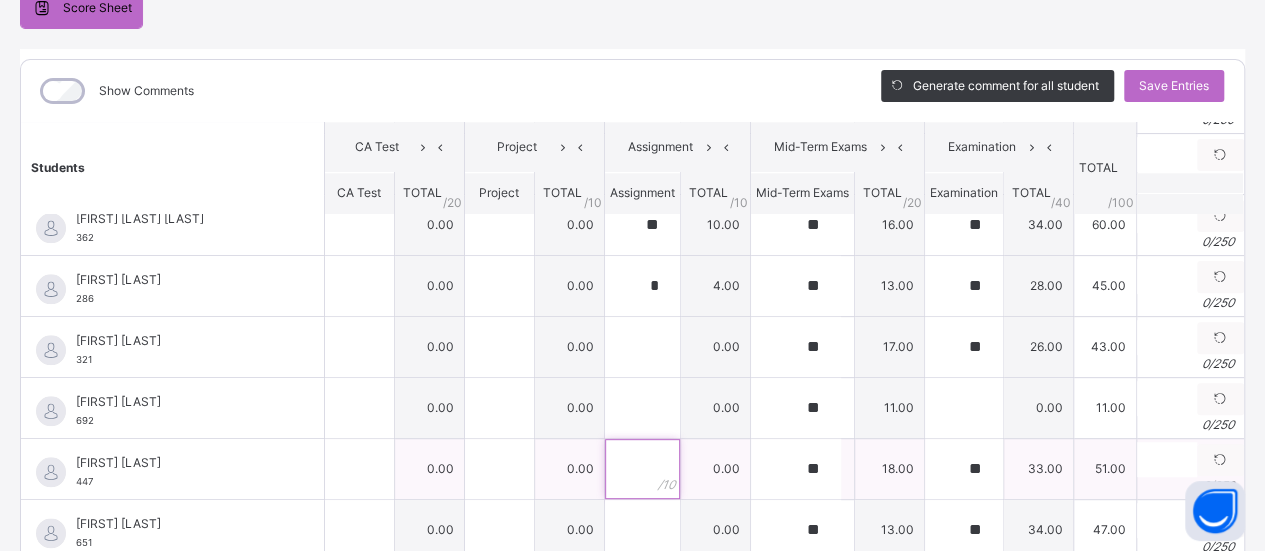 click at bounding box center [642, 469] 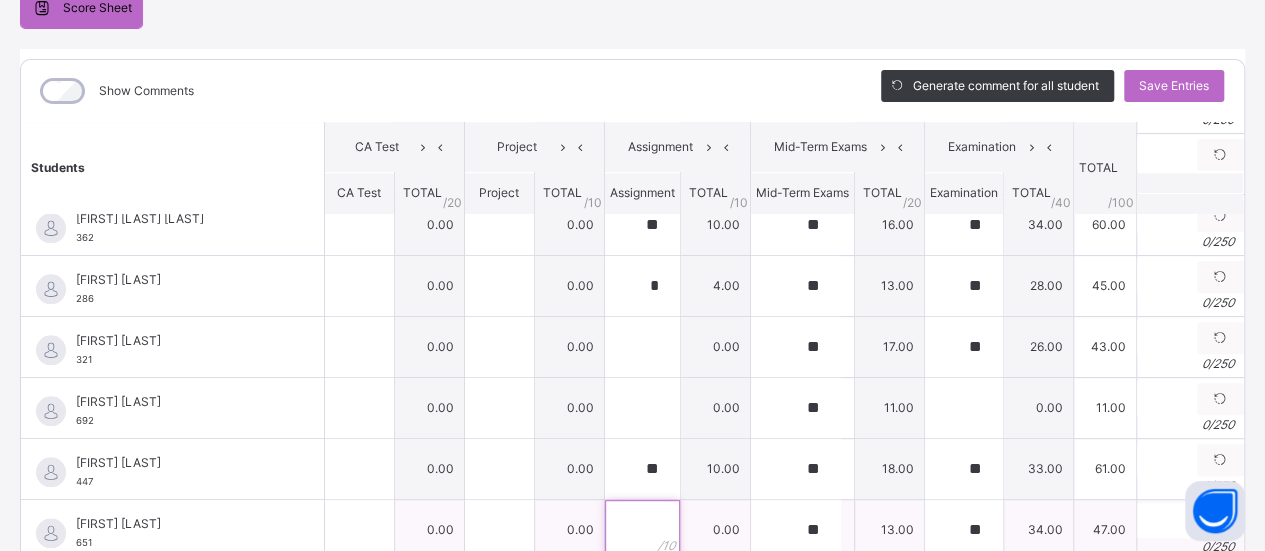 click at bounding box center [642, 530] 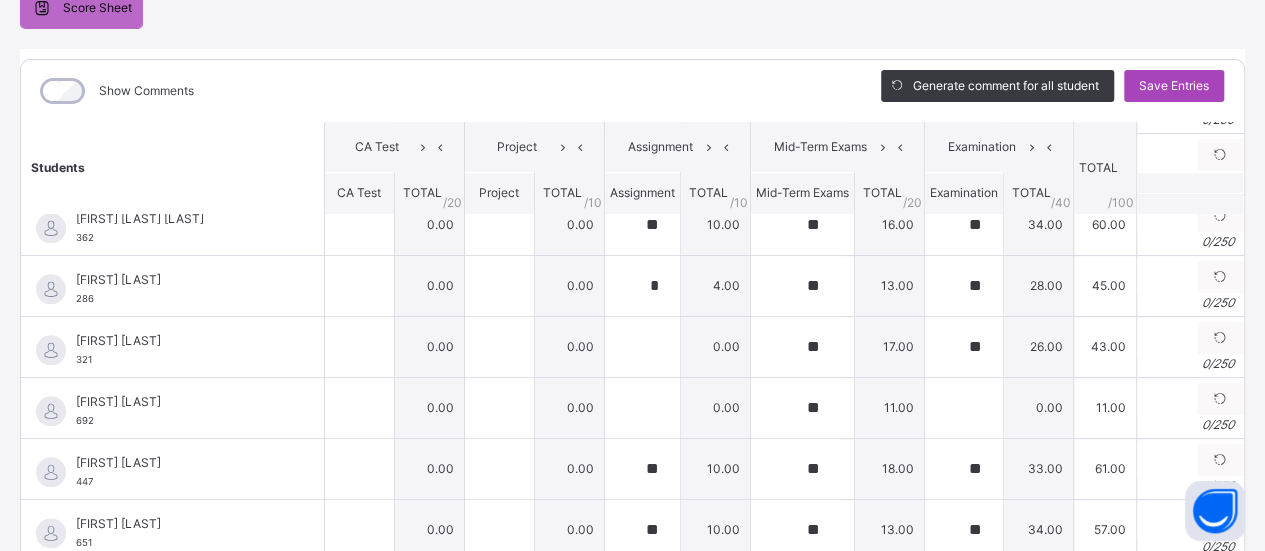 click on "Save Entries" at bounding box center (1174, 86) 